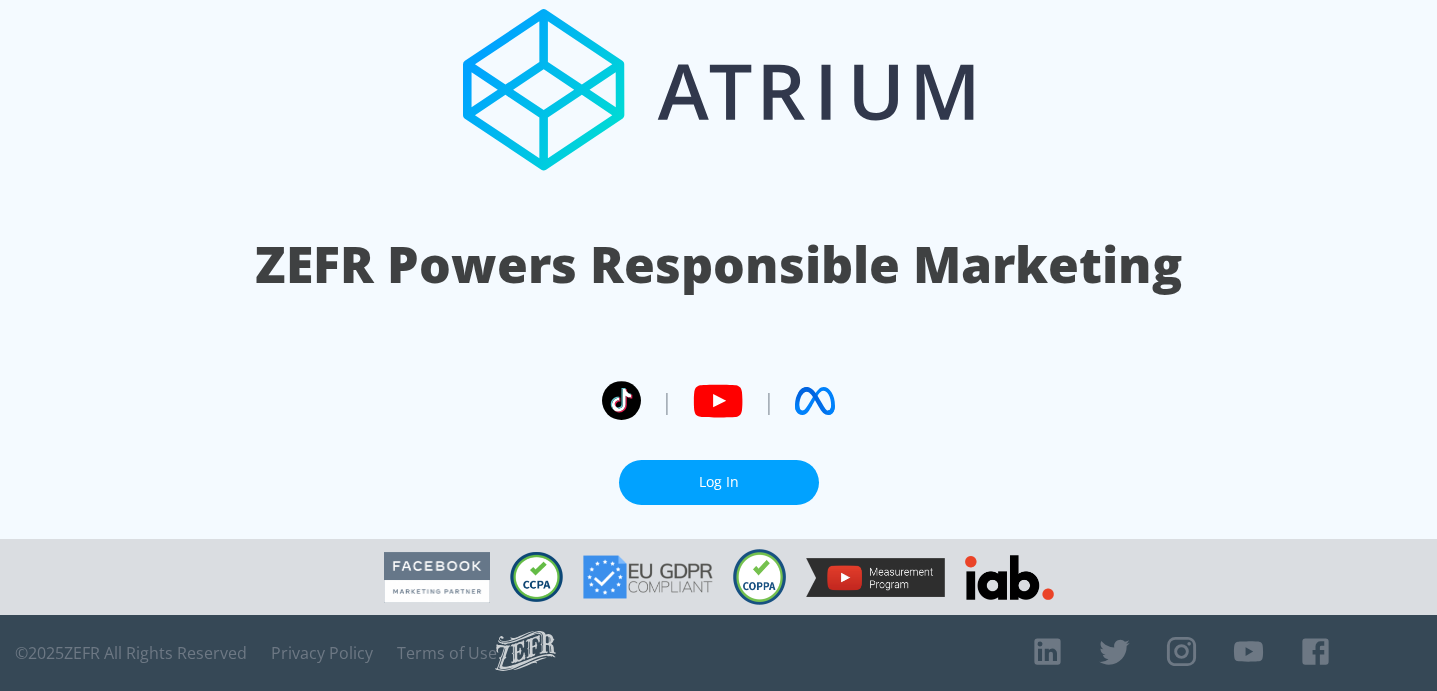 scroll, scrollTop: 0, scrollLeft: 0, axis: both 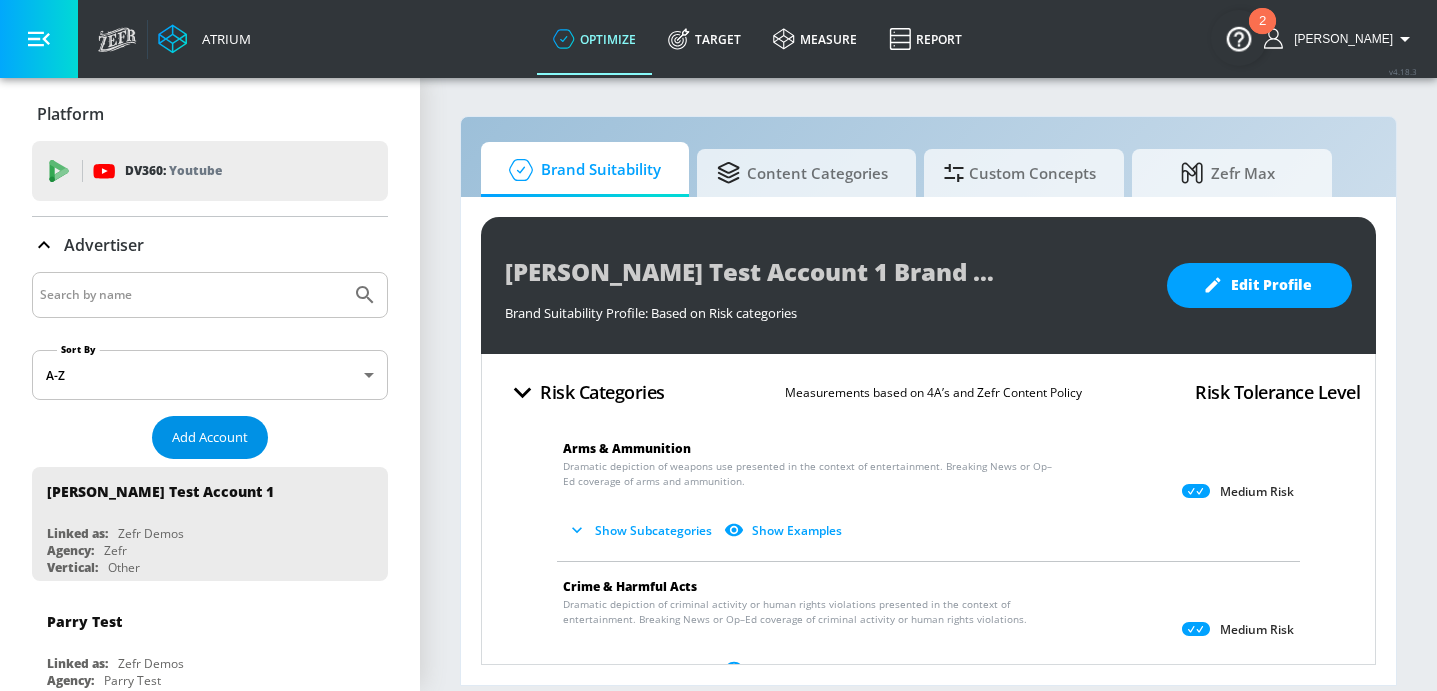 click on "Add Account" at bounding box center (210, 437) 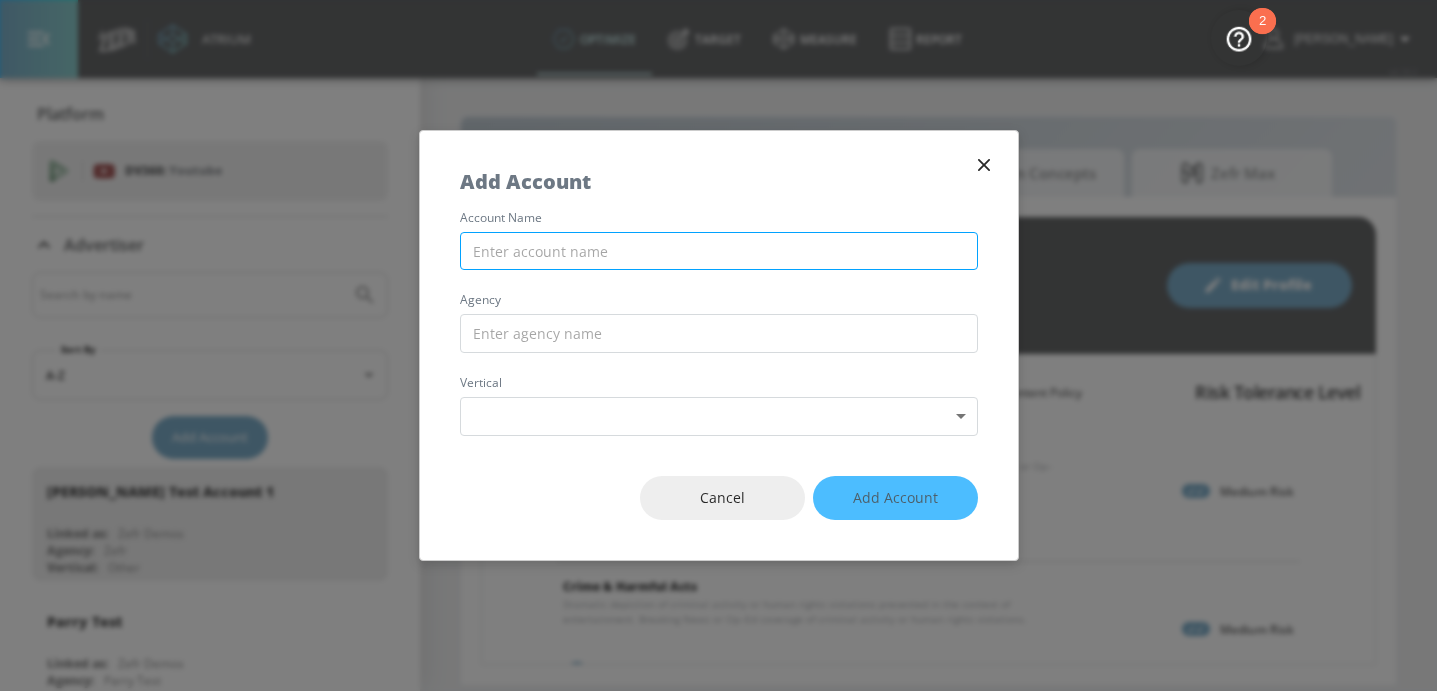 click at bounding box center [719, 251] 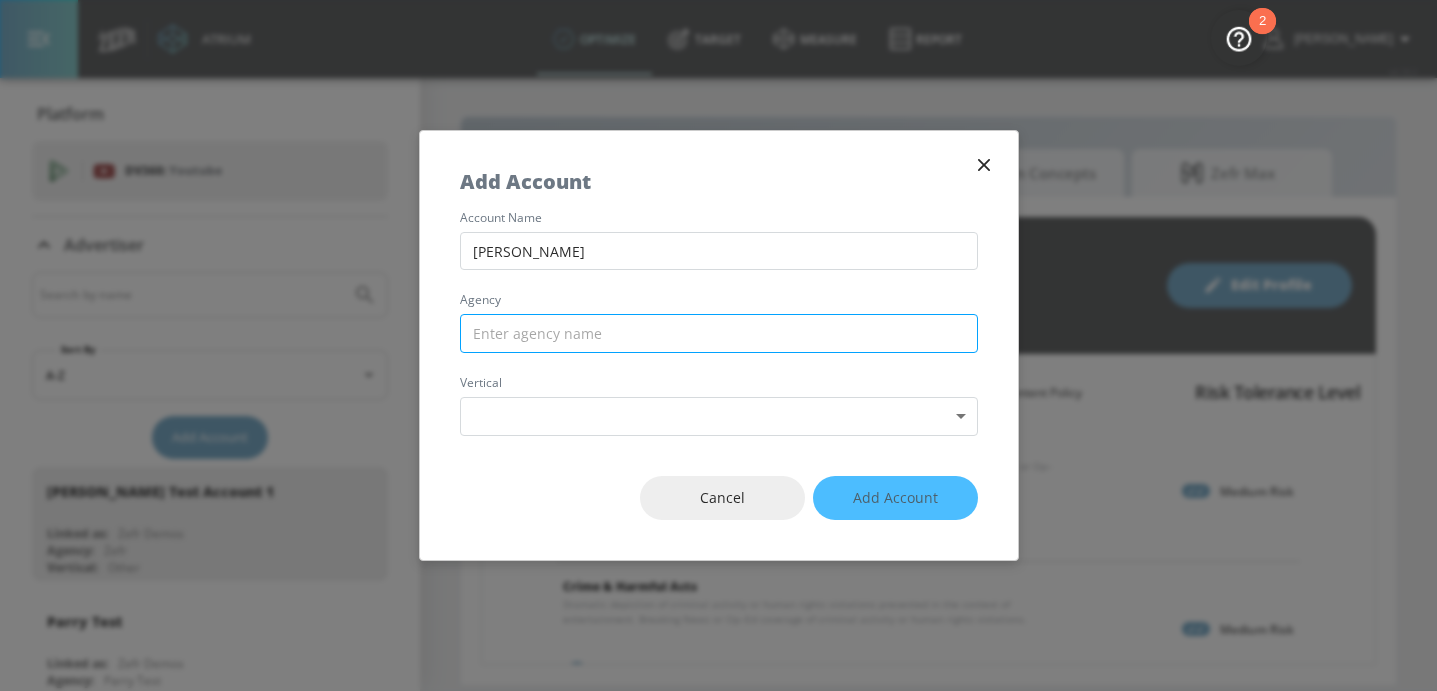 type on "[PERSON_NAME]" 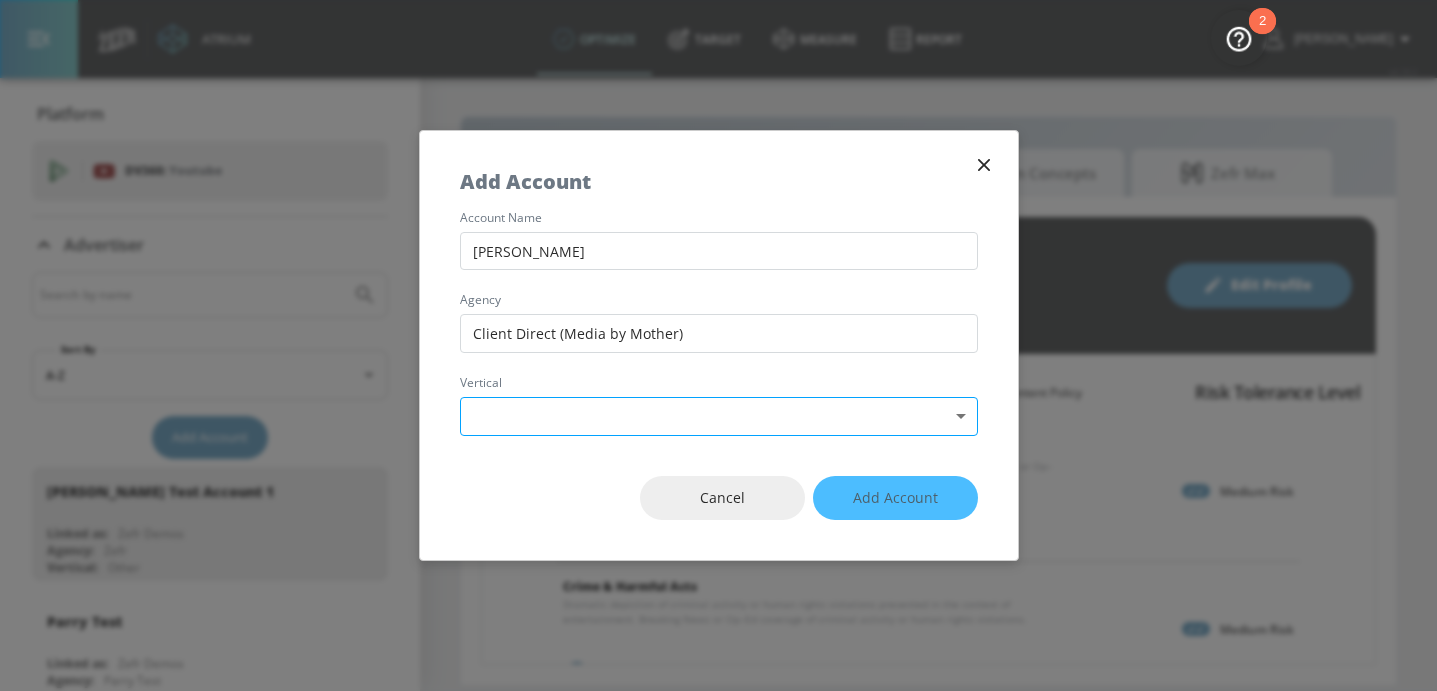 type on "Client Direct (Media by Mother)" 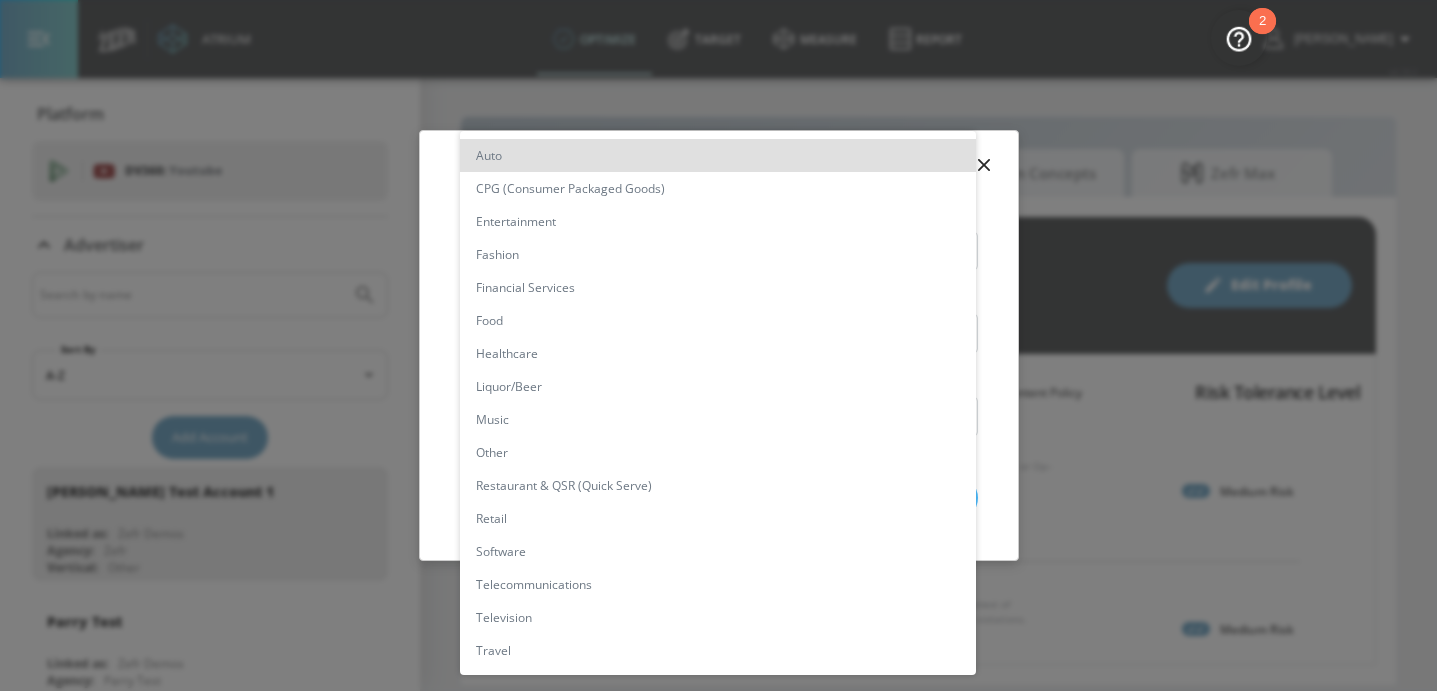 click on "Food" at bounding box center [718, 320] 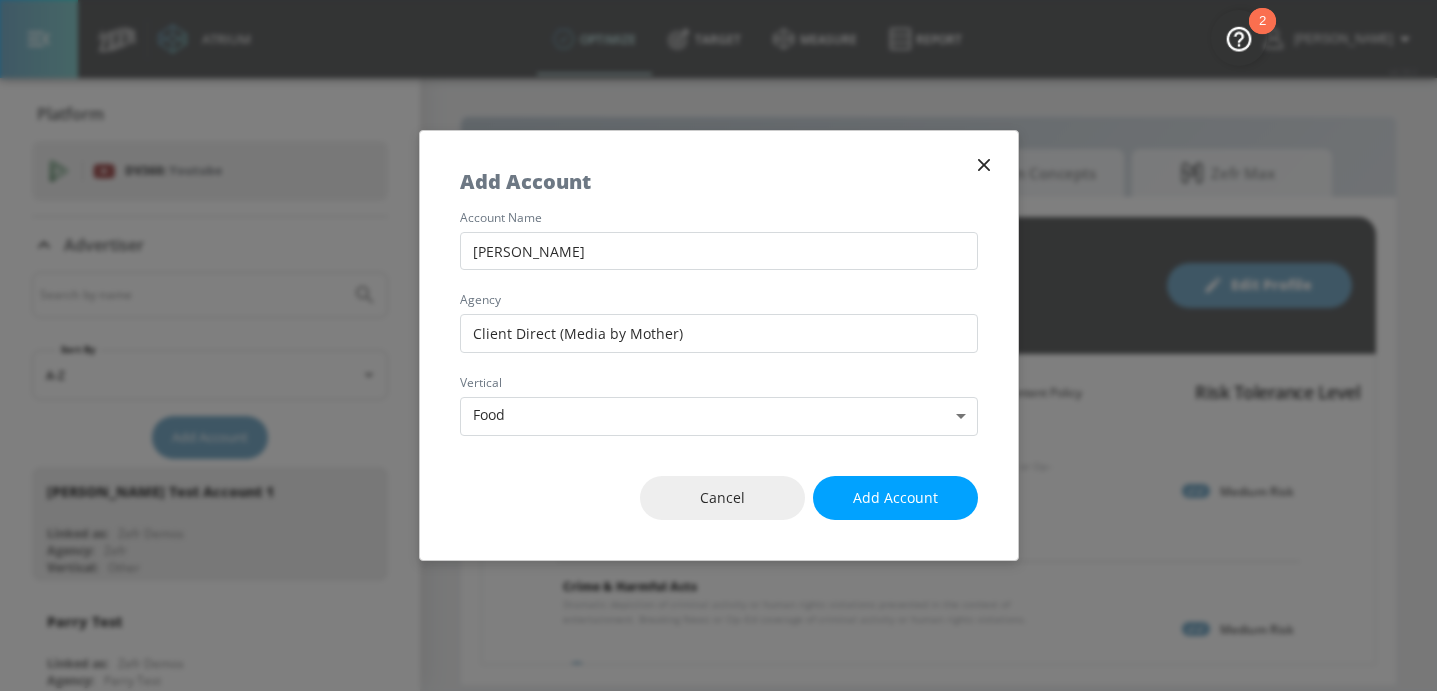 click on "Cancel Add Account" at bounding box center [719, 498] 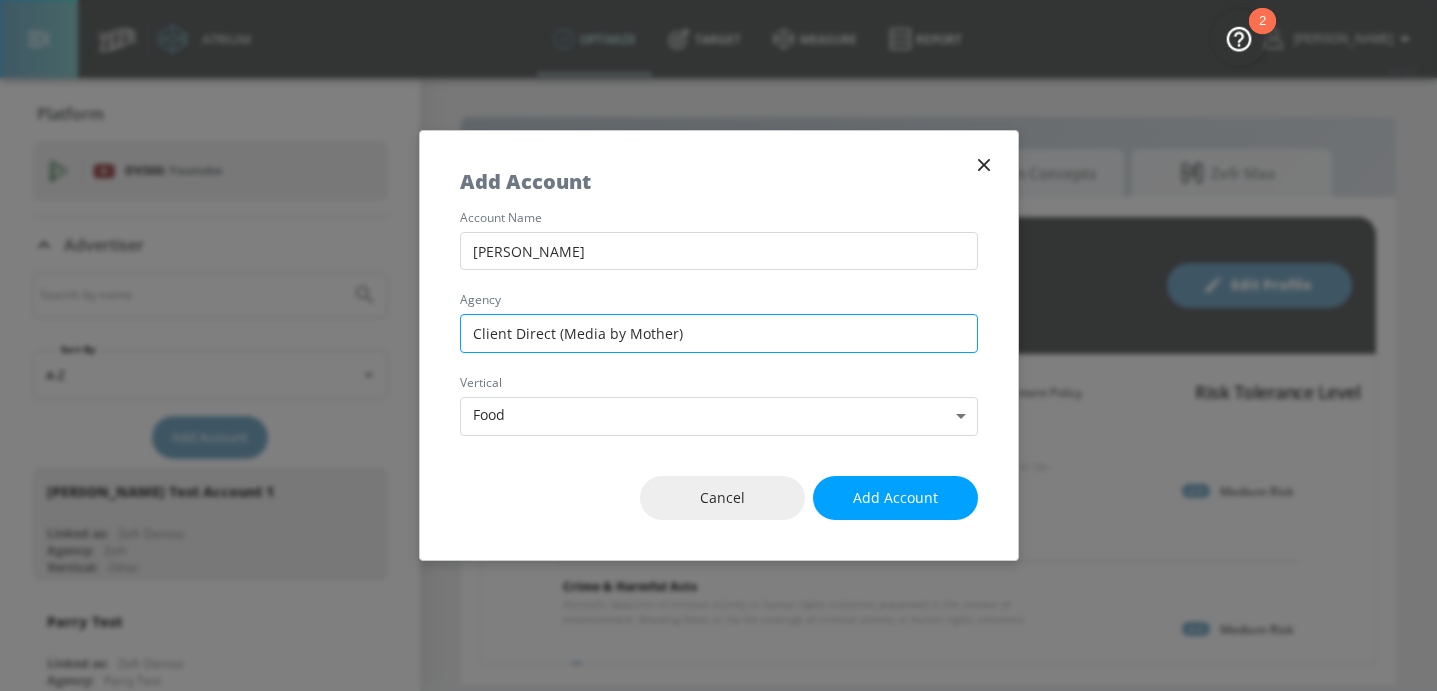 click on "Client Direct (Media by Mother)" at bounding box center [719, 333] 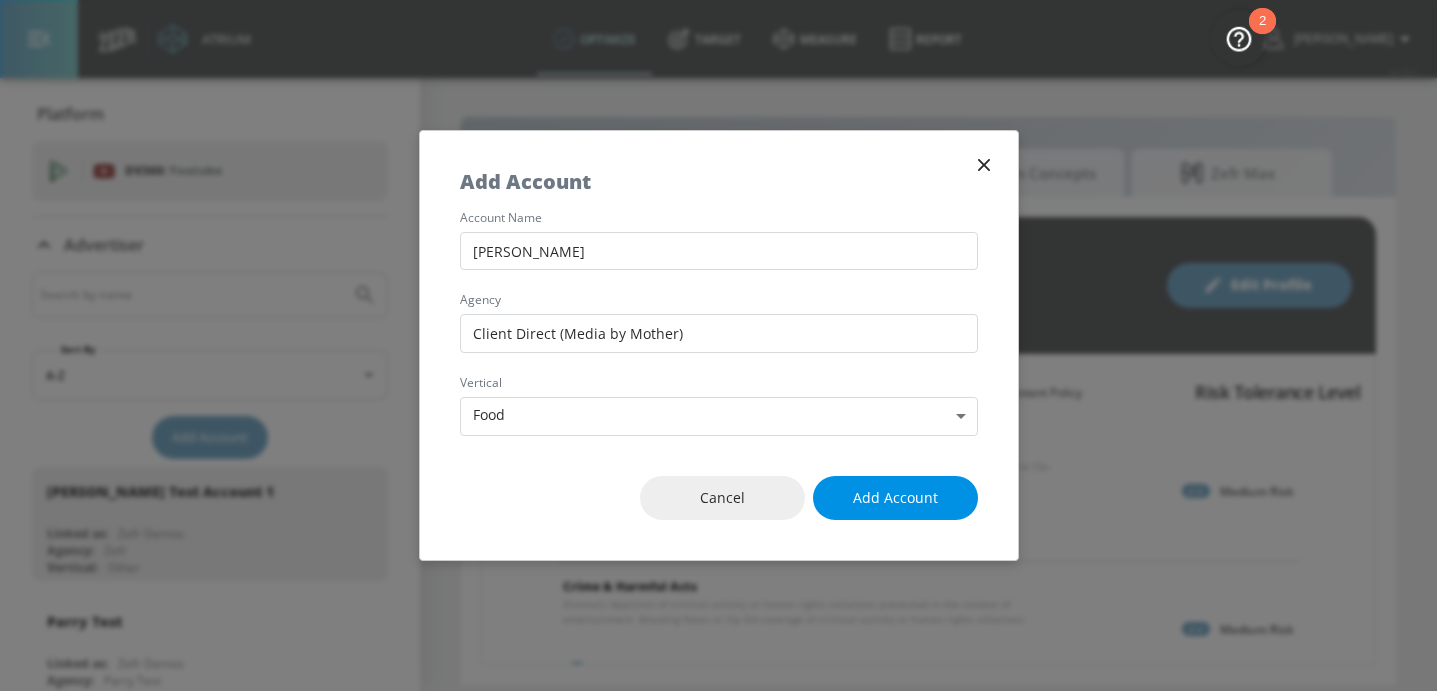 click on "Add Account" at bounding box center (895, 498) 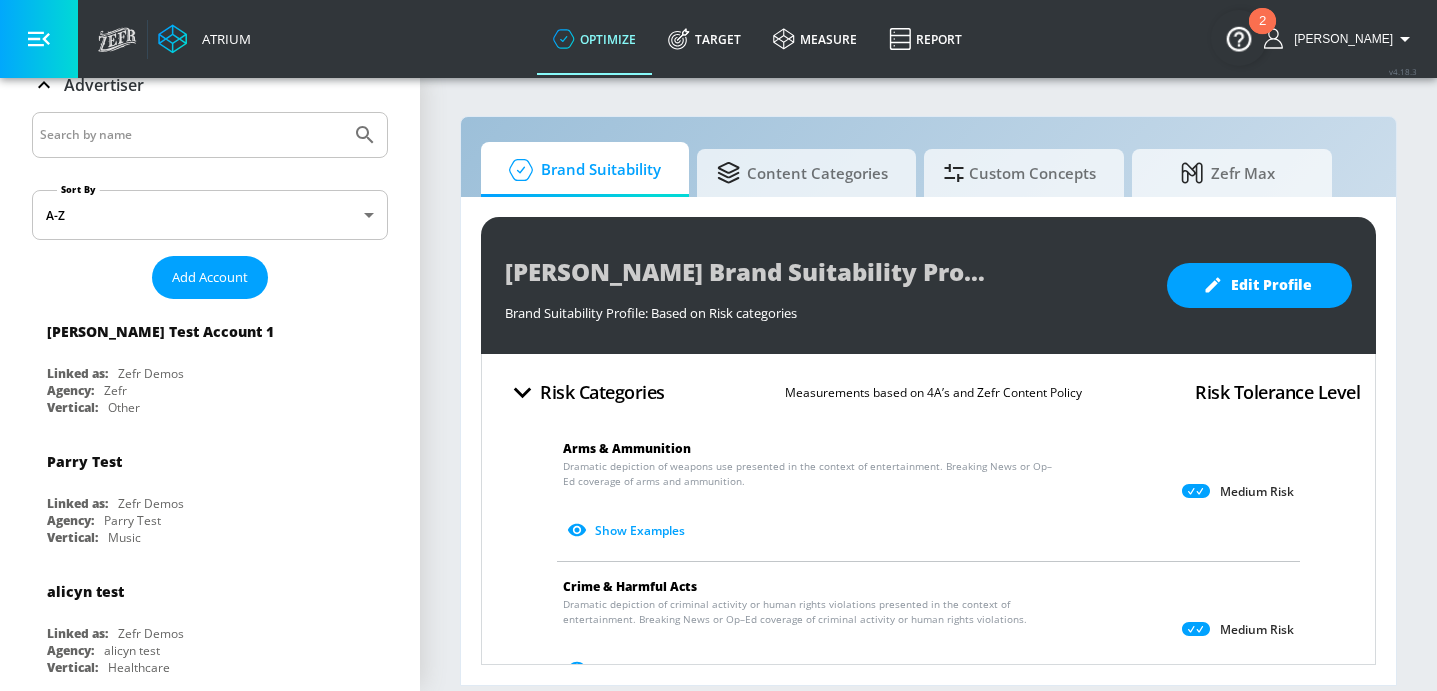 scroll, scrollTop: 0, scrollLeft: 0, axis: both 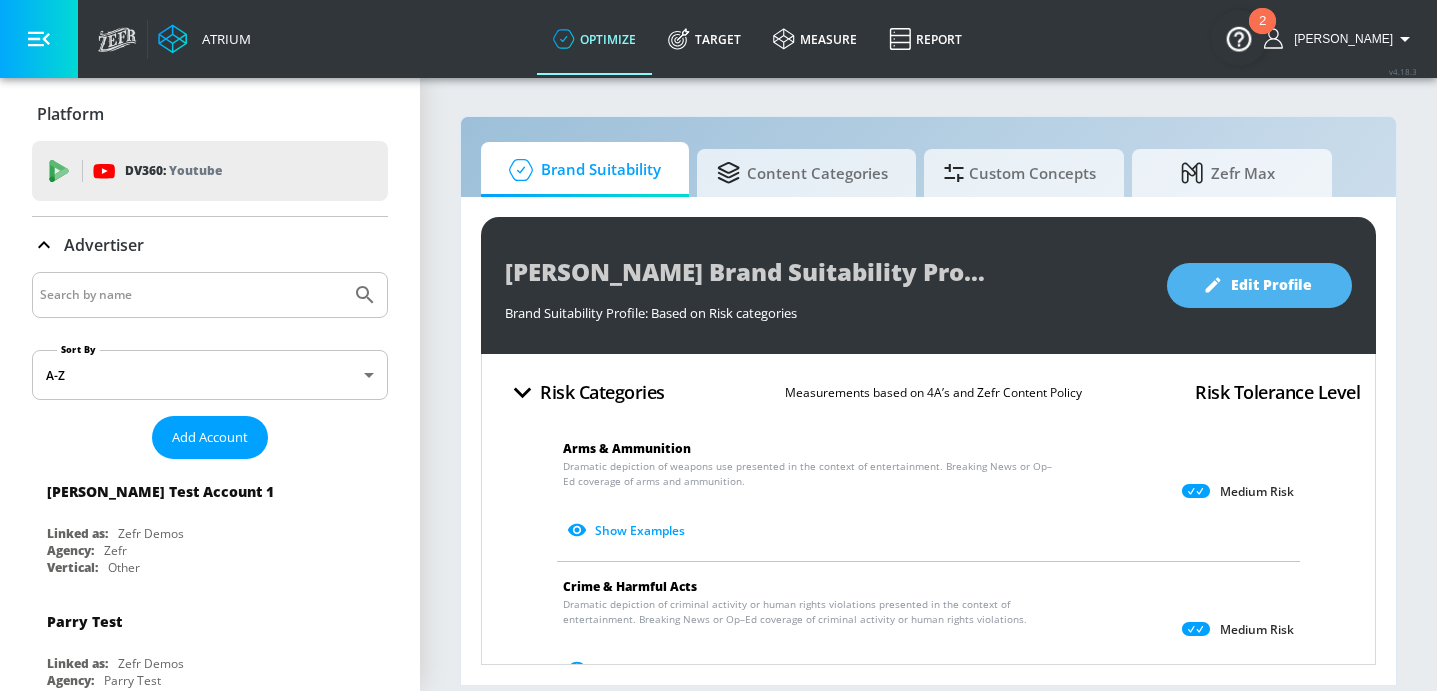 click on "Edit Profile" at bounding box center [1259, 285] 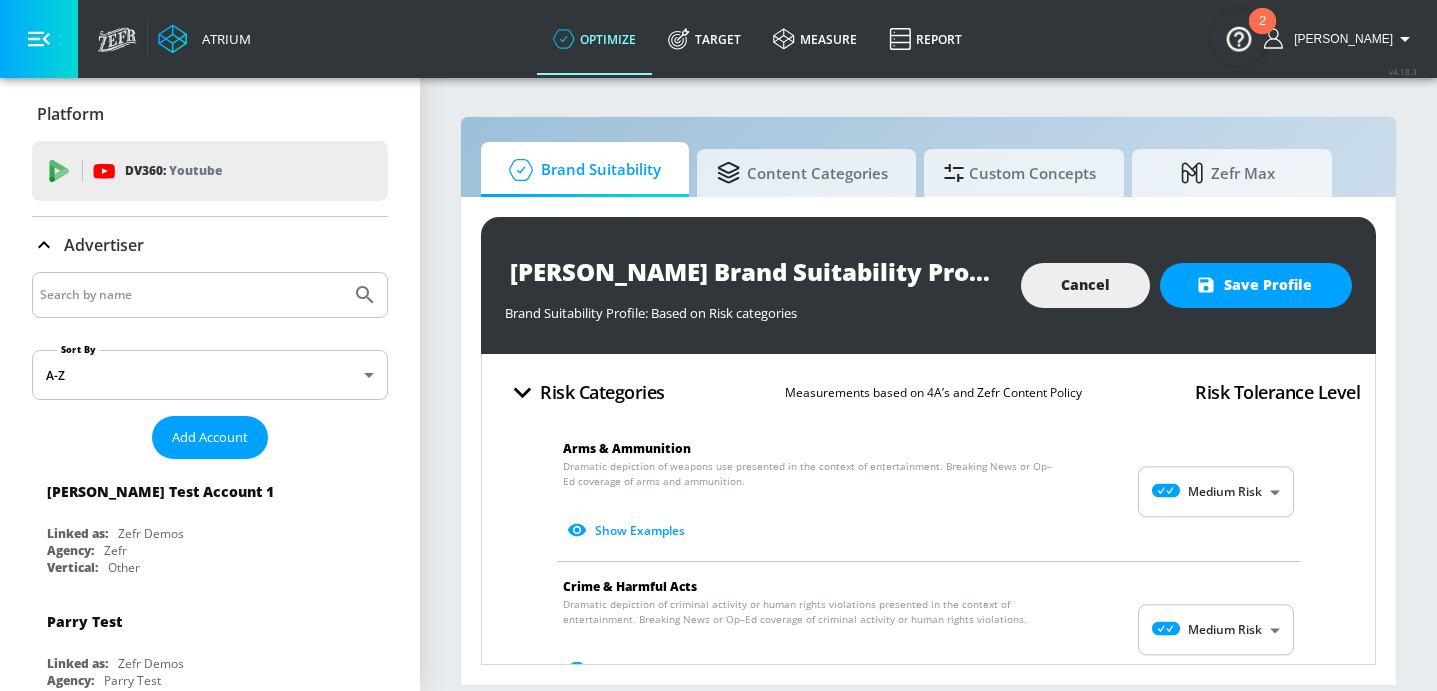 click on "Atrium optimize Target measure Report optimize Target measure Report v 4.18.3 Sharon Platform DV360:   Youtube DV360:   Youtube Advertiser Sort By A-Z asc ​ Add Account Aracely Test Account 1 Linked as: Zefr Demos Agency: Zefr Vertical: Other Parry Test Linked as: Zefr Demos Agency: Parry Test Vertical: Music alicyn test Linked as: Zefr Demos Agency: alicyn test Vertical: Healthcare Kelsey Test Linked as: Zefr Demos Agency: Kelsey Test Vertical: CPG (Consumer Packaged Goods) Test Linked as: Zefr Demos Agency: Test Vertical: Travel Veronica TEST Linked as: Zefr Demos Agency: veronica TEST Vertical: Other Shannan Test Account Linked as: Zefr Demos Agency: #1 Media Agency in the World Vertical: Retail Casey C Test Account Linked as: Zefr Demos Agency: Sterling Cooper Vertical: CPG (Consumer Packaged Goods) Stefan TEST YTL USR Q|A Linked as: QA YTL Test Brand Agency: QA Vertical: Healthcare Mike Test Account Linked as: Zefr Demos Agency: Mike Test Agency Vertical: Fashion KZ Test  Linked as: Zefr Demos Other" at bounding box center (718, 345) 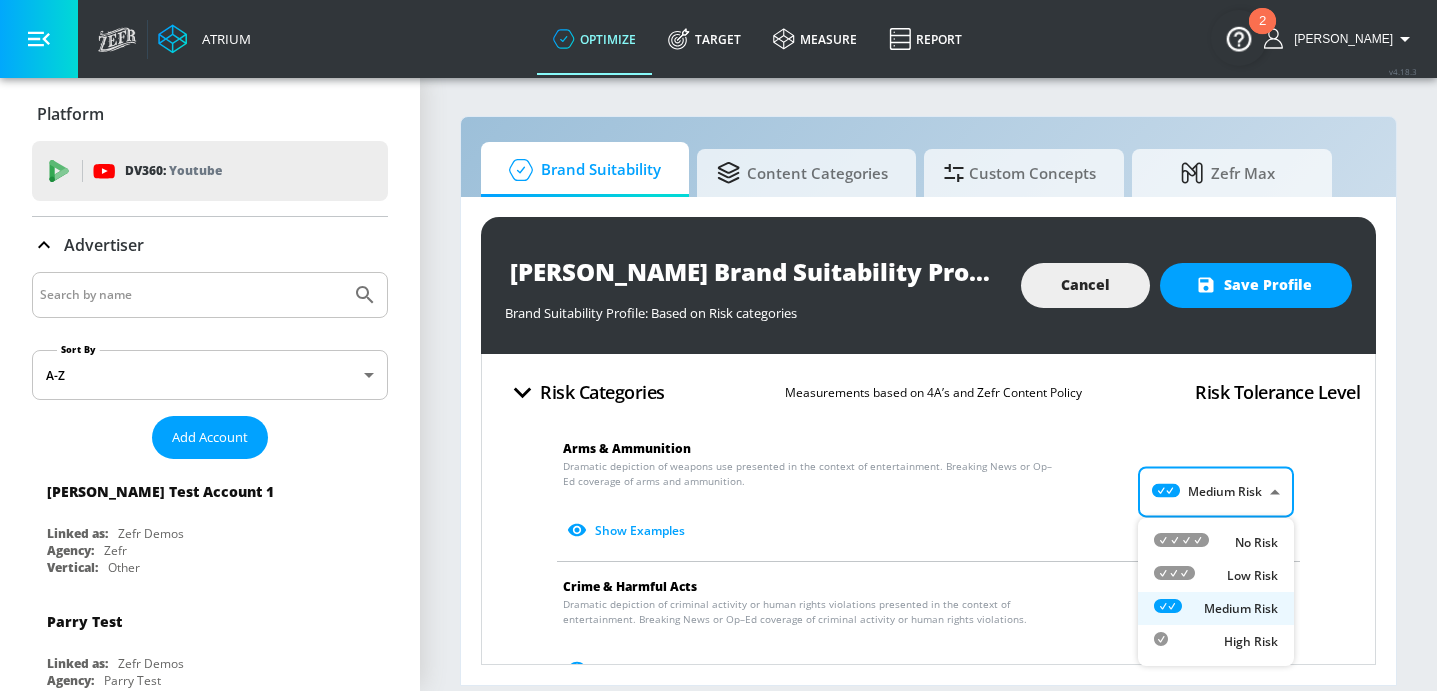click on "No Risk" at bounding box center (1216, 542) 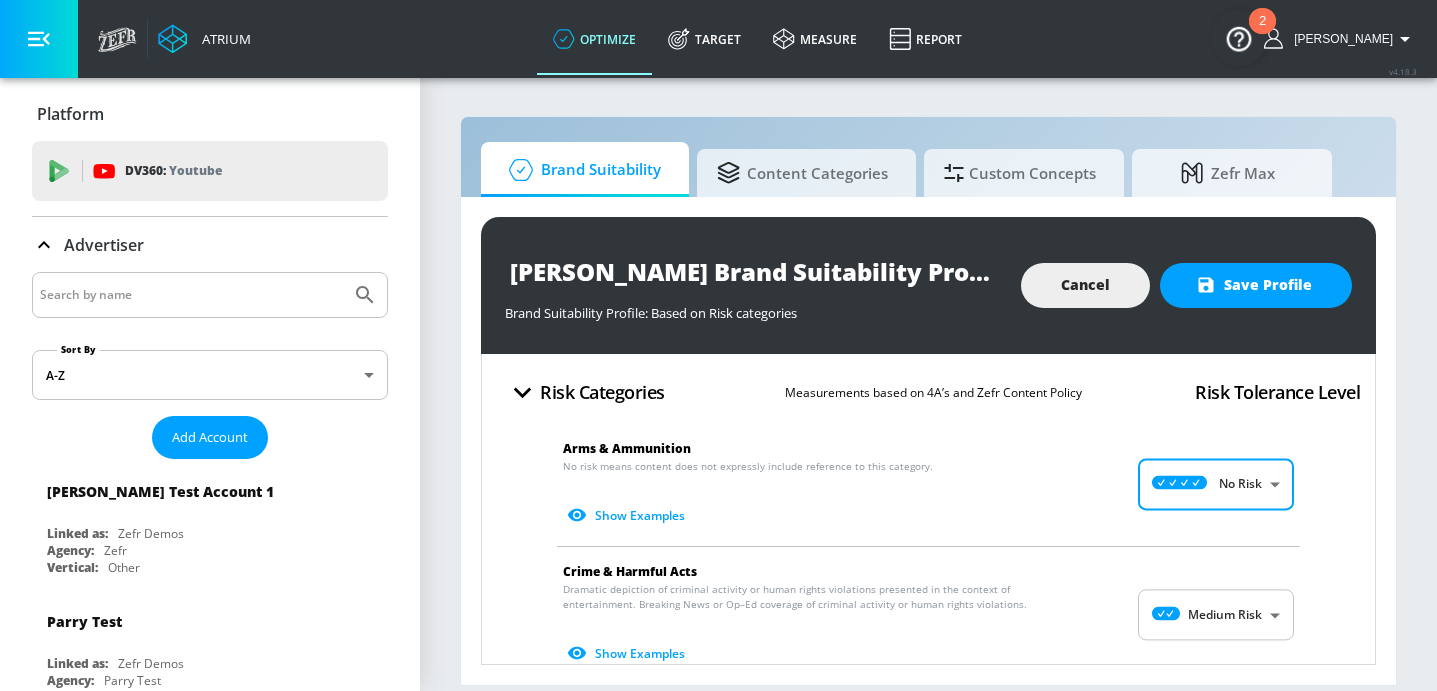 scroll, scrollTop: 124, scrollLeft: 0, axis: vertical 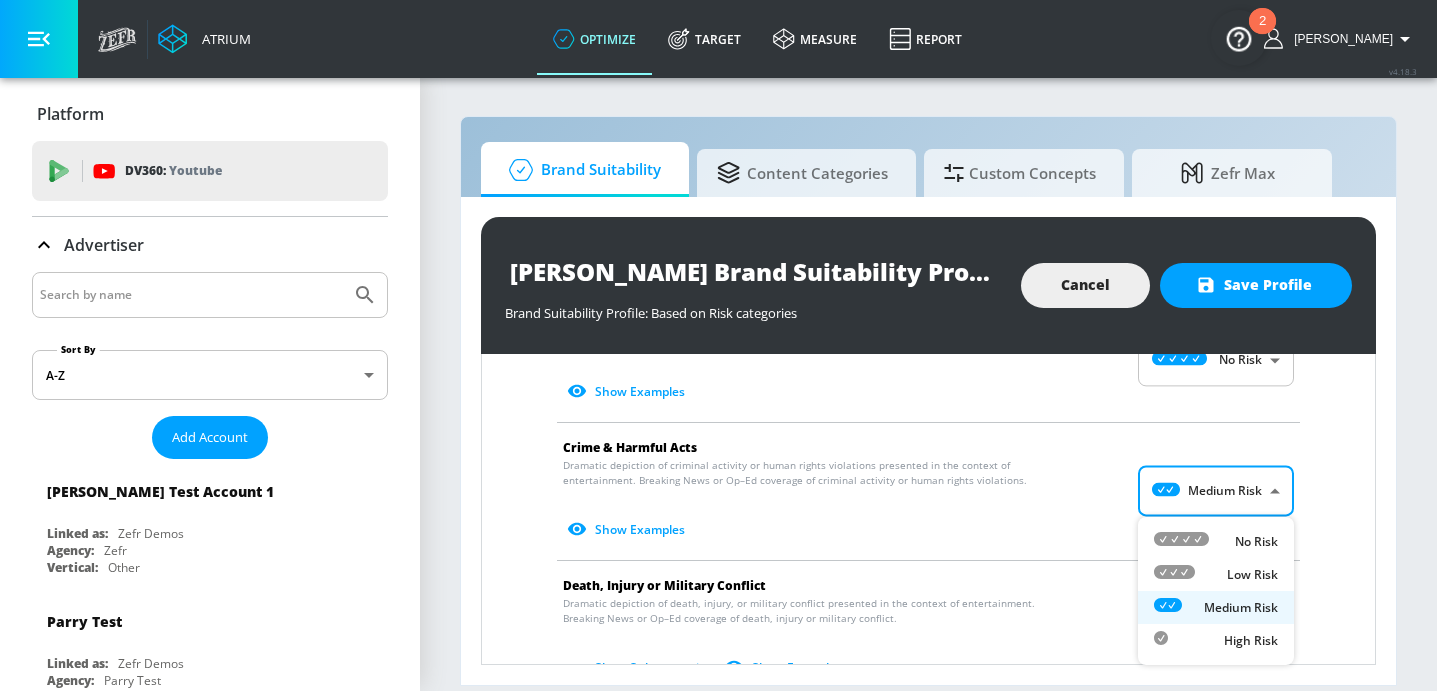 click on "Atrium optimize Target measure Report optimize Target measure Report v 4.18.3 Sharon Platform DV360:   Youtube DV360:   Youtube Advertiser Sort By A-Z asc ​ Add Account Aracely Test Account 1 Linked as: Zefr Demos Agency: Zefr Vertical: Other Parry Test Linked as: Zefr Demos Agency: Parry Test Vertical: Music alicyn test Linked as: Zefr Demos Agency: alicyn test Vertical: Healthcare Kelsey Test Linked as: Zefr Demos Agency: Kelsey Test Vertical: CPG (Consumer Packaged Goods) Test Linked as: Zefr Demos Agency: Test Vertical: Travel Veronica TEST Linked as: Zefr Demos Agency: veronica TEST Vertical: Other Shannan Test Account Linked as: Zefr Demos Agency: #1 Media Agency in the World Vertical: Retail Casey C Test Account Linked as: Zefr Demos Agency: Sterling Cooper Vertical: CPG (Consumer Packaged Goods) Stefan TEST YTL USR Q|A Linked as: QA YTL Test Brand Agency: QA Vertical: Healthcare Mike Test Account Linked as: Zefr Demos Agency: Mike Test Agency Vertical: Fashion KZ Test  Linked as: Zefr Demos Other" at bounding box center (718, 345) 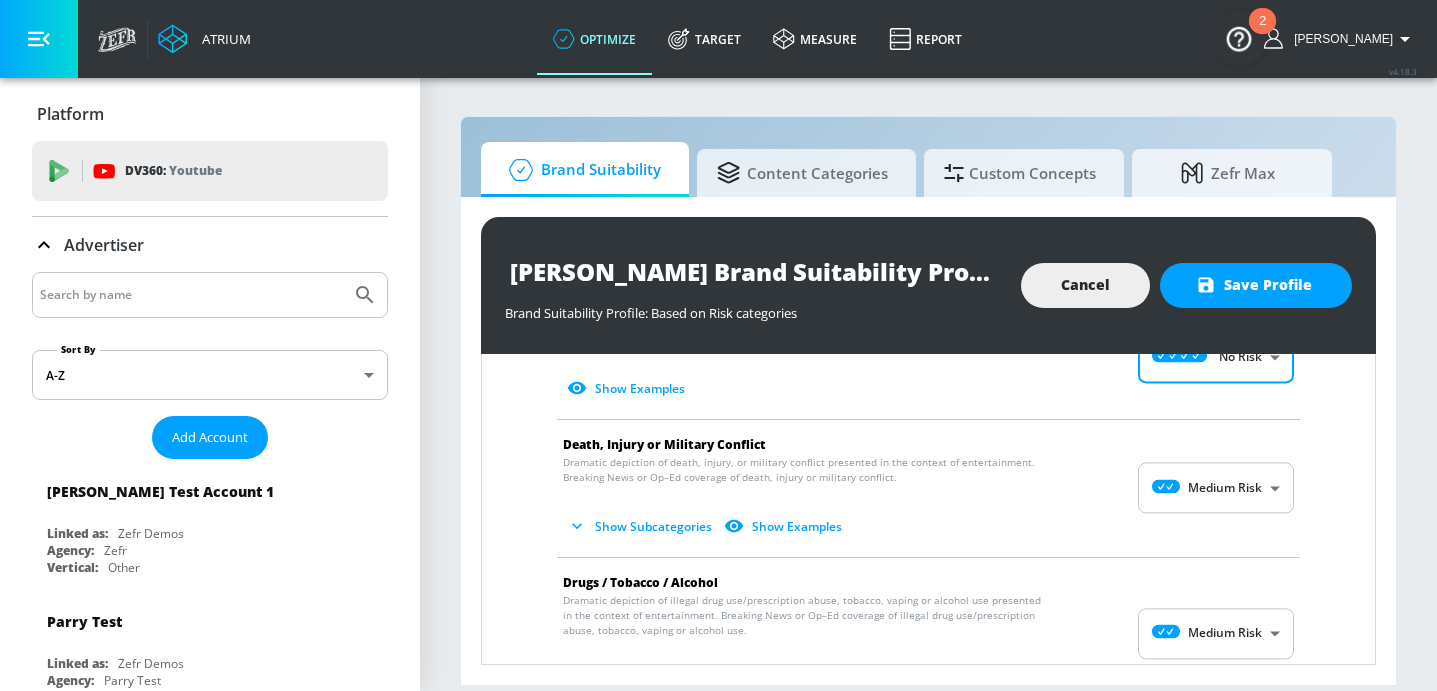 scroll, scrollTop: 260, scrollLeft: 0, axis: vertical 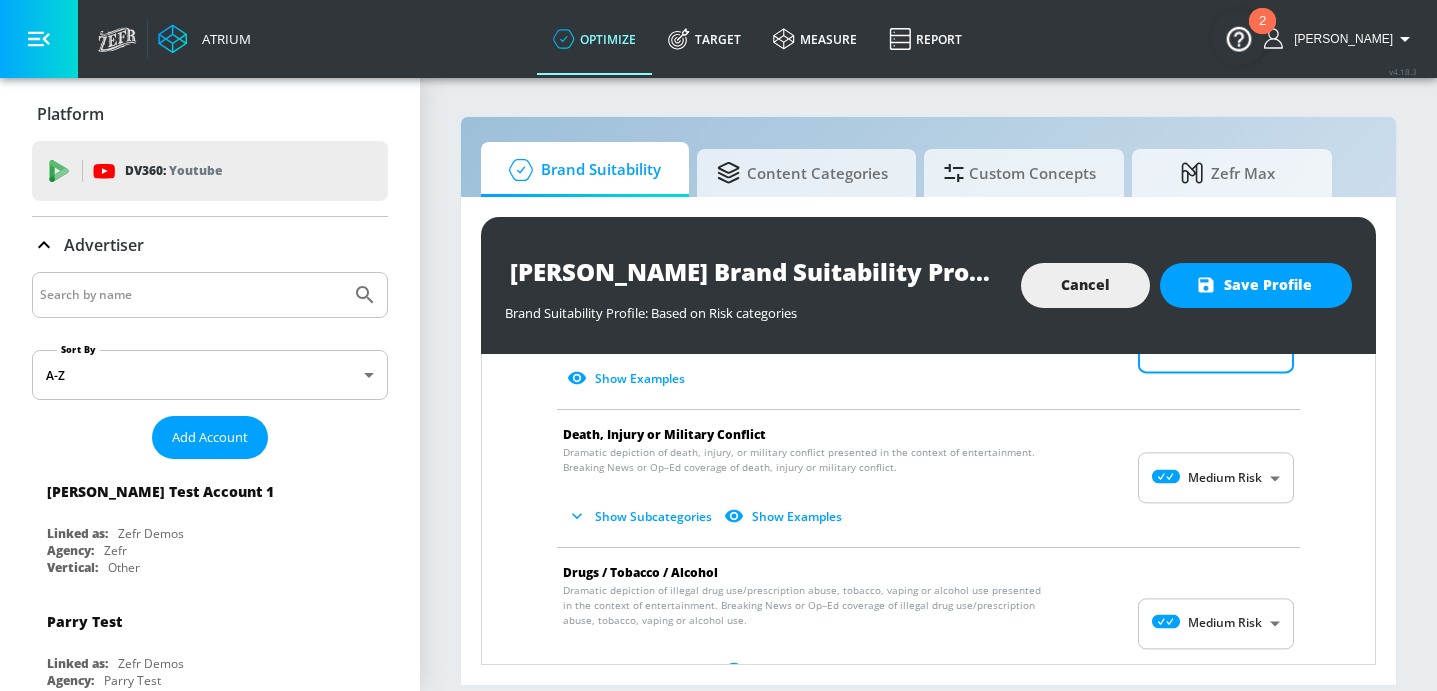 click on "Atrium optimize Target measure Report optimize Target measure Report v 4.18.3 Sharon Platform DV360:   Youtube DV360:   Youtube Advertiser Sort By A-Z asc ​ Add Account Aracely Test Account 1 Linked as: Zefr Demos Agency: Zefr Vertical: Other Parry Test Linked as: Zefr Demos Agency: Parry Test Vertical: Music alicyn test Linked as: Zefr Demos Agency: alicyn test Vertical: Healthcare Kelsey Test Linked as: Zefr Demos Agency: Kelsey Test Vertical: CPG (Consumer Packaged Goods) Test Linked as: Zefr Demos Agency: Test Vertical: Travel Veronica TEST Linked as: Zefr Demos Agency: veronica TEST Vertical: Other Shannan Test Account Linked as: Zefr Demos Agency: #1 Media Agency in the World Vertical: Retail Casey C Test Account Linked as: Zefr Demos Agency: Sterling Cooper Vertical: CPG (Consumer Packaged Goods) Stefan TEST YTL USR Q|A Linked as: QA YTL Test Brand Agency: QA Vertical: Healthcare Mike Test Account Linked as: Zefr Demos Agency: Mike Test Agency Vertical: Fashion KZ Test  Linked as: Zefr Demos Other" at bounding box center [718, 345] 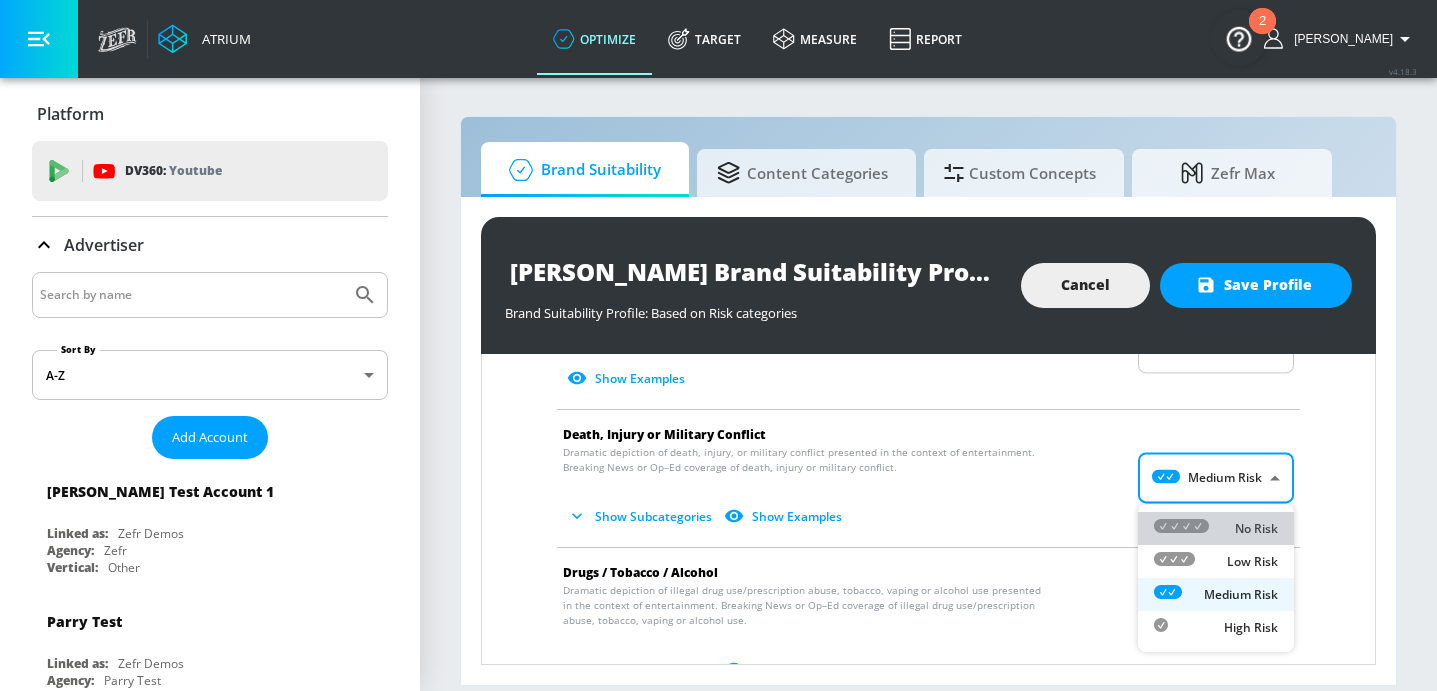 click on "No Risk" at bounding box center (1216, 528) 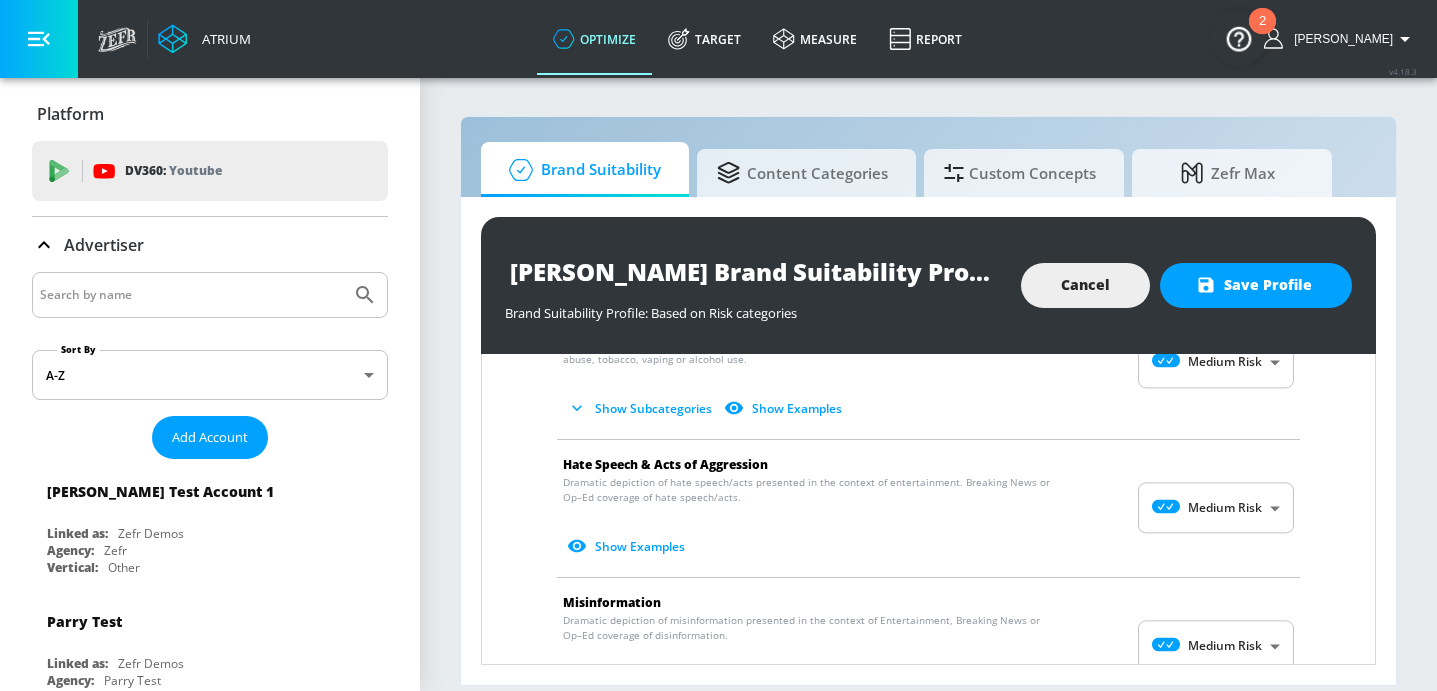 scroll, scrollTop: 944, scrollLeft: 0, axis: vertical 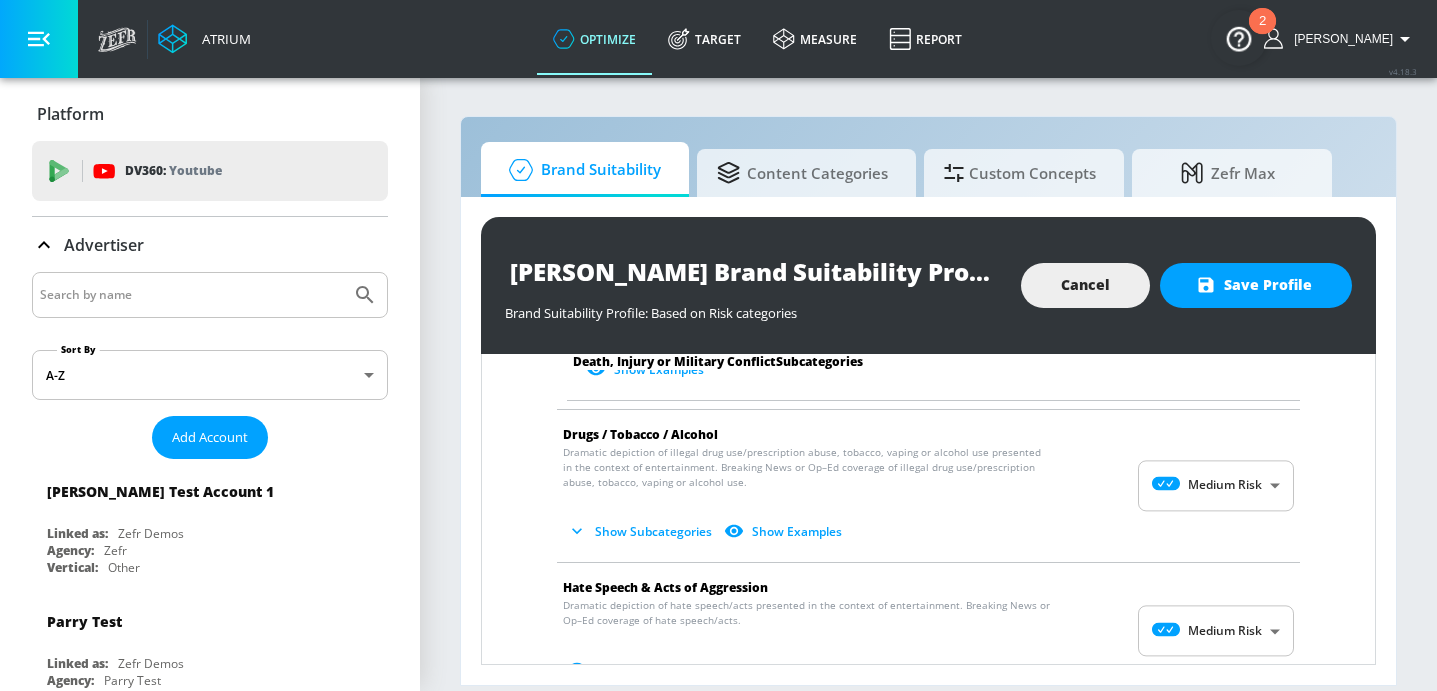click on "Atrium optimize Target measure Report optimize Target measure Report v 4.18.3 Sharon Platform DV360:   Youtube DV360:   Youtube Advertiser Sort By A-Z asc ​ Add Account Aracely Test Account 1 Linked as: Zefr Demos Agency: Zefr Vertical: Other Parry Test Linked as: Zefr Demos Agency: Parry Test Vertical: Music alicyn test Linked as: Zefr Demos Agency: alicyn test Vertical: Healthcare Kelsey Test Linked as: Zefr Demos Agency: Kelsey Test Vertical: CPG (Consumer Packaged Goods) Test Linked as: Zefr Demos Agency: Test Vertical: Travel Veronica TEST Linked as: Zefr Demos Agency: veronica TEST Vertical: Other Shannan Test Account Linked as: Zefr Demos Agency: #1 Media Agency in the World Vertical: Retail Casey C Test Account Linked as: Zefr Demos Agency: Sterling Cooper Vertical: CPG (Consumer Packaged Goods) Stefan TEST YTL USR Q|A Linked as: QA YTL Test Brand Agency: QA Vertical: Healthcare Mike Test Account Linked as: Zefr Demos Agency: Mike Test Agency Vertical: Fashion KZ Test  Linked as: Zefr Demos Other" at bounding box center [718, 345] 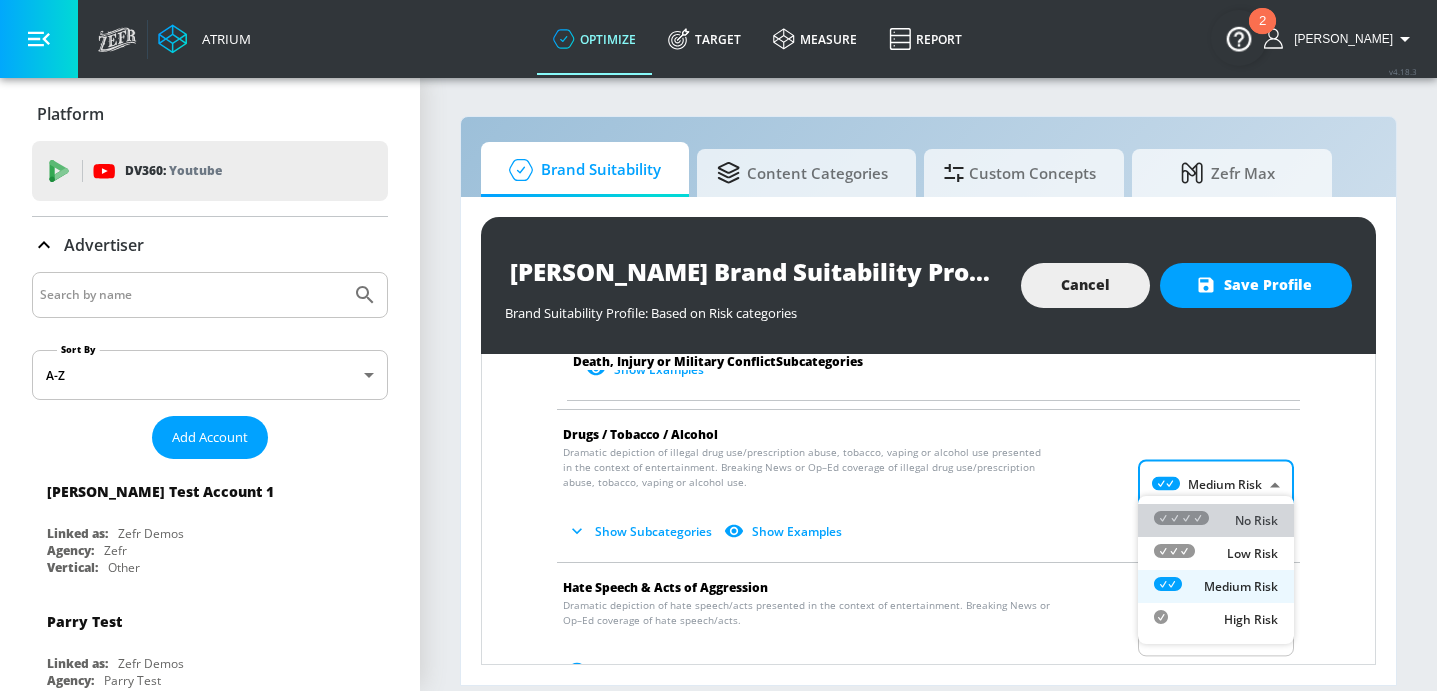 click 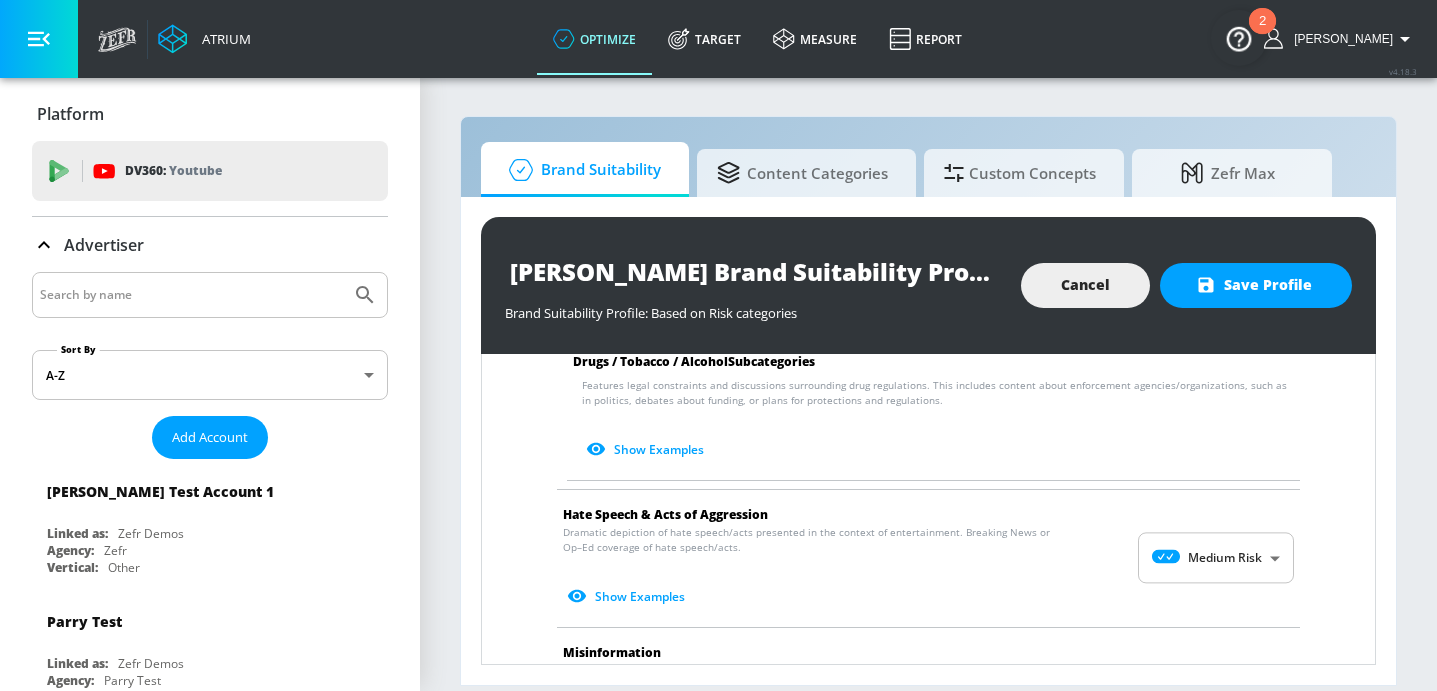 scroll, scrollTop: 1518, scrollLeft: 0, axis: vertical 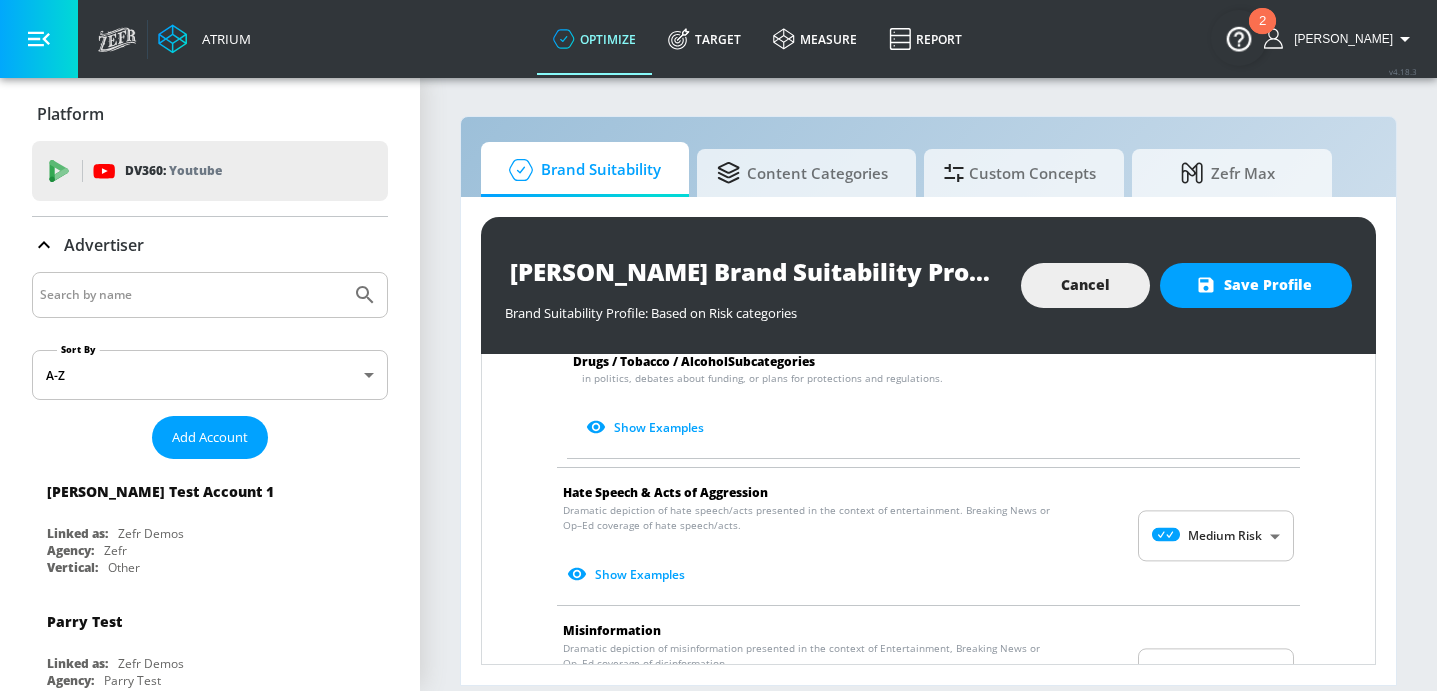 click on "Atrium optimize Target measure Report optimize Target measure Report v 4.18.3 Sharon Platform DV360:   Youtube DV360:   Youtube Advertiser Sort By A-Z asc ​ Add Account Aracely Test Account 1 Linked as: Zefr Demos Agency: Zefr Vertical: Other Parry Test Linked as: Zefr Demos Agency: Parry Test Vertical: Music alicyn test Linked as: Zefr Demos Agency: alicyn test Vertical: Healthcare Kelsey Test Linked as: Zefr Demos Agency: Kelsey Test Vertical: CPG (Consumer Packaged Goods) Test Linked as: Zefr Demos Agency: Test Vertical: Travel Veronica TEST Linked as: Zefr Demos Agency: veronica TEST Vertical: Other Shannan Test Account Linked as: Zefr Demos Agency: #1 Media Agency in the World Vertical: Retail Casey C Test Account Linked as: Zefr Demos Agency: Sterling Cooper Vertical: CPG (Consumer Packaged Goods) Stefan TEST YTL USR Q|A Linked as: QA YTL Test Brand Agency: QA Vertical: Healthcare Mike Test Account Linked as: Zefr Demos Agency: Mike Test Agency Vertical: Fashion KZ Test  Linked as: Zefr Demos Other" at bounding box center (718, 345) 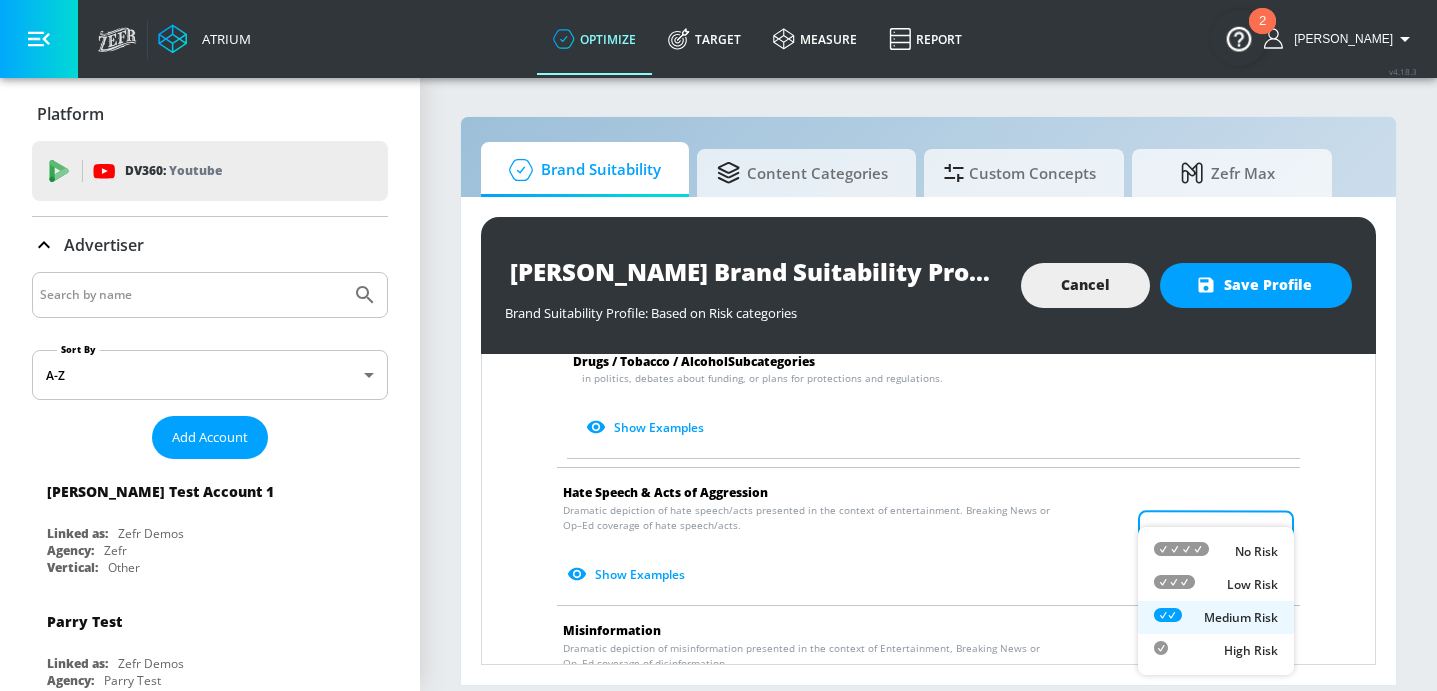 click on "No Risk" at bounding box center [1216, 551] 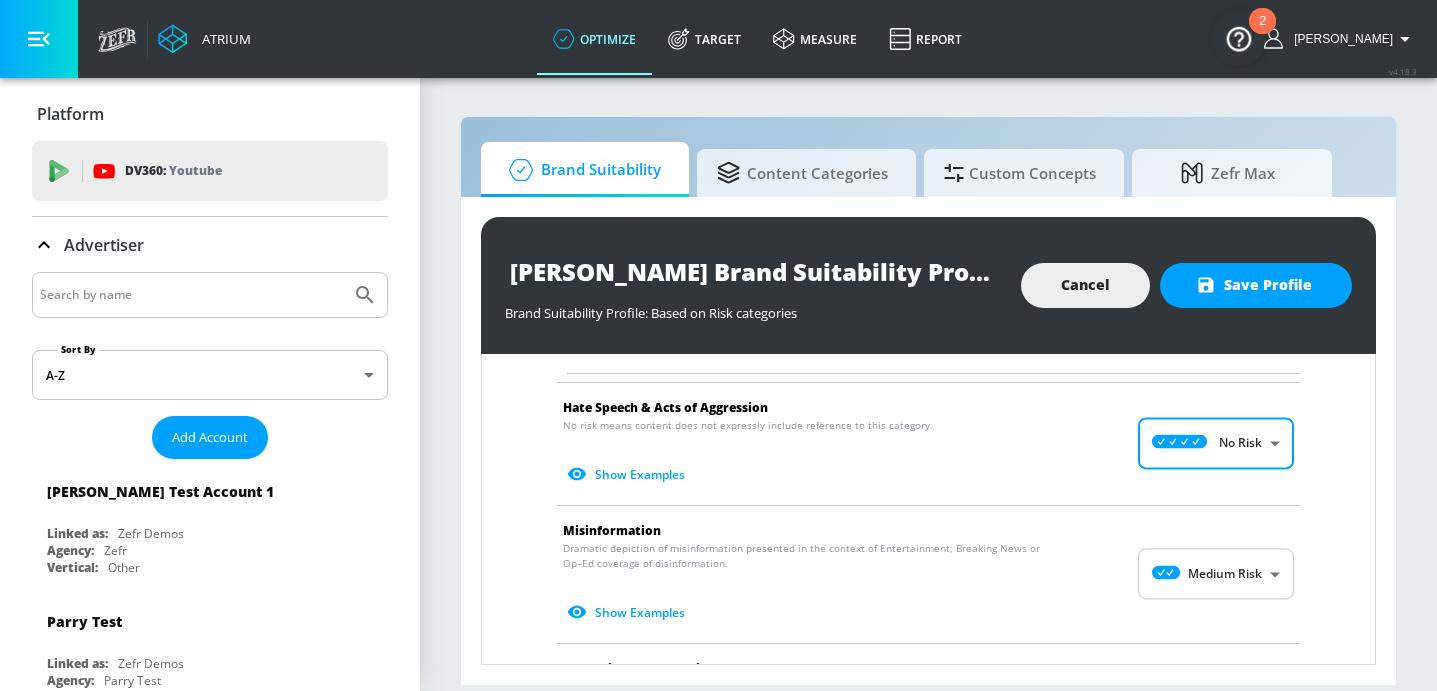 scroll, scrollTop: 1664, scrollLeft: 0, axis: vertical 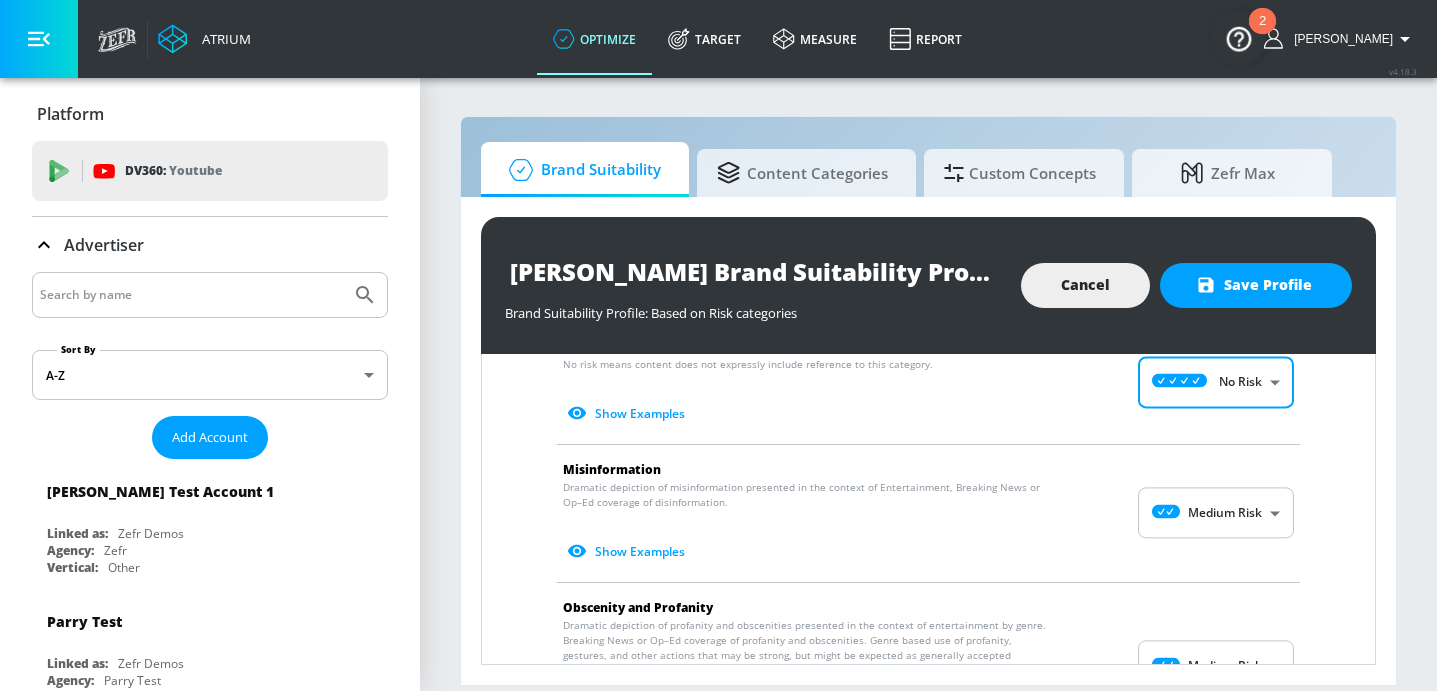 click on "Atrium optimize Target measure Report optimize Target measure Report v 4.18.3 Sharon Platform DV360:   Youtube DV360:   Youtube Advertiser Sort By A-Z asc ​ Add Account Aracely Test Account 1 Linked as: Zefr Demos Agency: Zefr Vertical: Other Parry Test Linked as: Zefr Demos Agency: Parry Test Vertical: Music alicyn test Linked as: Zefr Demos Agency: alicyn test Vertical: Healthcare Kelsey Test Linked as: Zefr Demos Agency: Kelsey Test Vertical: CPG (Consumer Packaged Goods) Test Linked as: Zefr Demos Agency: Test Vertical: Travel Veronica TEST Linked as: Zefr Demos Agency: veronica TEST Vertical: Other Shannan Test Account Linked as: Zefr Demos Agency: #1 Media Agency in the World Vertical: Retail Casey C Test Account Linked as: Zefr Demos Agency: Sterling Cooper Vertical: CPG (Consumer Packaged Goods) Stefan TEST YTL USR Q|A Linked as: QA YTL Test Brand Agency: QA Vertical: Healthcare Mike Test Account Linked as: Zefr Demos Agency: Mike Test Agency Vertical: Fashion KZ Test  Linked as: Zefr Demos Other" at bounding box center [718, 345] 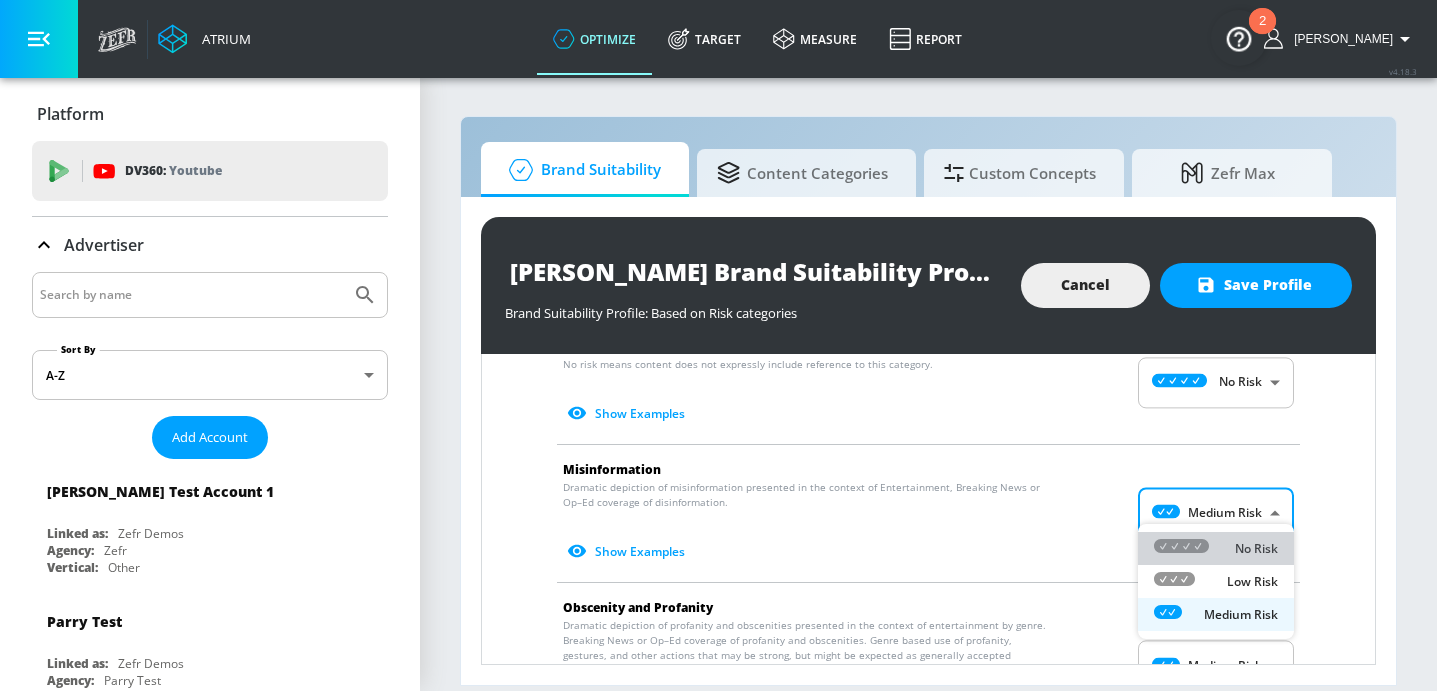 click on "No Risk" at bounding box center [1216, 548] 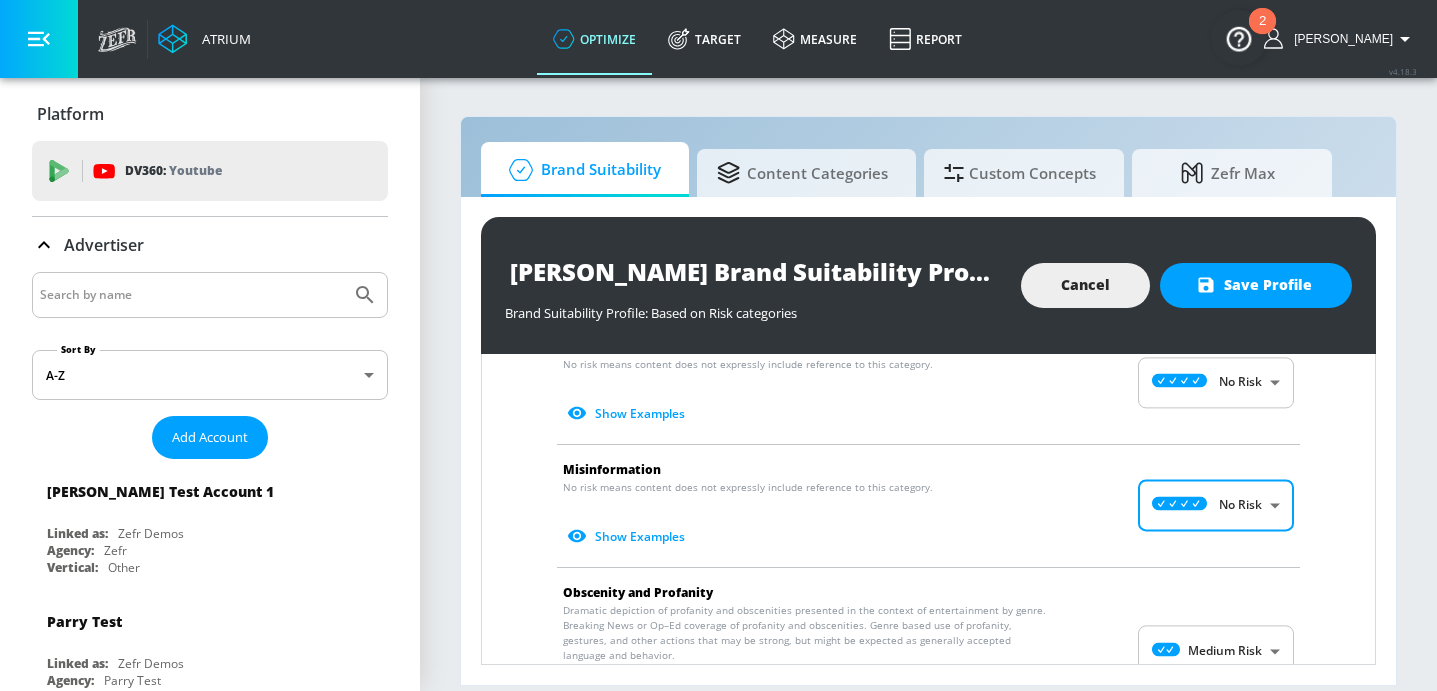 click on "Atrium optimize Target measure Report optimize Target measure Report v 4.18.3 Sharon Platform DV360:   Youtube DV360:   Youtube Advertiser Sort By A-Z asc ​ Add Account Aracely Test Account 1 Linked as: Zefr Demos Agency: Zefr Vertical: Other Parry Test Linked as: Zefr Demos Agency: Parry Test Vertical: Music alicyn test Linked as: Zefr Demos Agency: alicyn test Vertical: Healthcare Kelsey Test Linked as: Zefr Demos Agency: Kelsey Test Vertical: CPG (Consumer Packaged Goods) Test Linked as: Zefr Demos Agency: Test Vertical: Travel Veronica TEST Linked as: Zefr Demos Agency: veronica TEST Vertical: Other Shannan Test Account Linked as: Zefr Demos Agency: #1 Media Agency in the World Vertical: Retail Casey C Test Account Linked as: Zefr Demos Agency: Sterling Cooper Vertical: CPG (Consumer Packaged Goods) Stefan TEST YTL USR Q|A Linked as: QA YTL Test Brand Agency: QA Vertical: Healthcare Mike Test Account Linked as: Zefr Demos Agency: Mike Test Agency Vertical: Fashion KZ Test  Linked as: Zefr Demos Other" at bounding box center [718, 345] 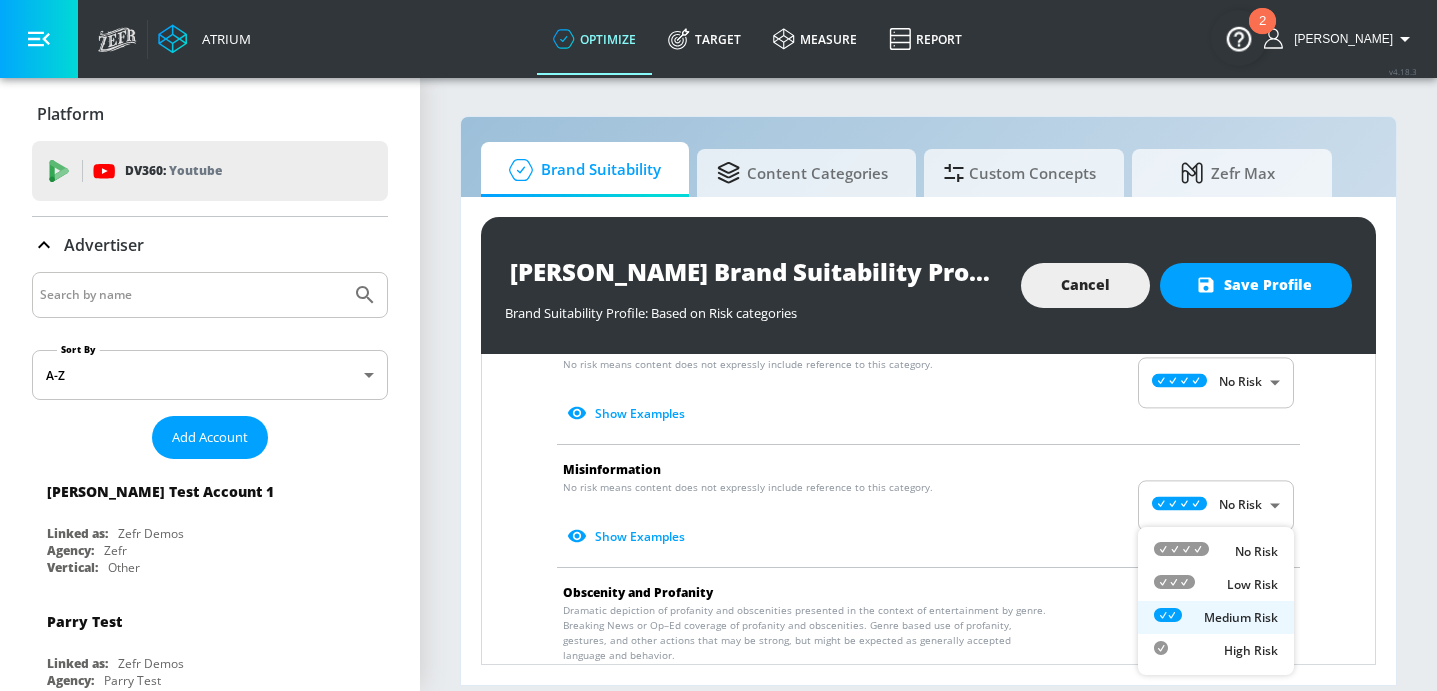 click on "No Risk" at bounding box center (1256, 552) 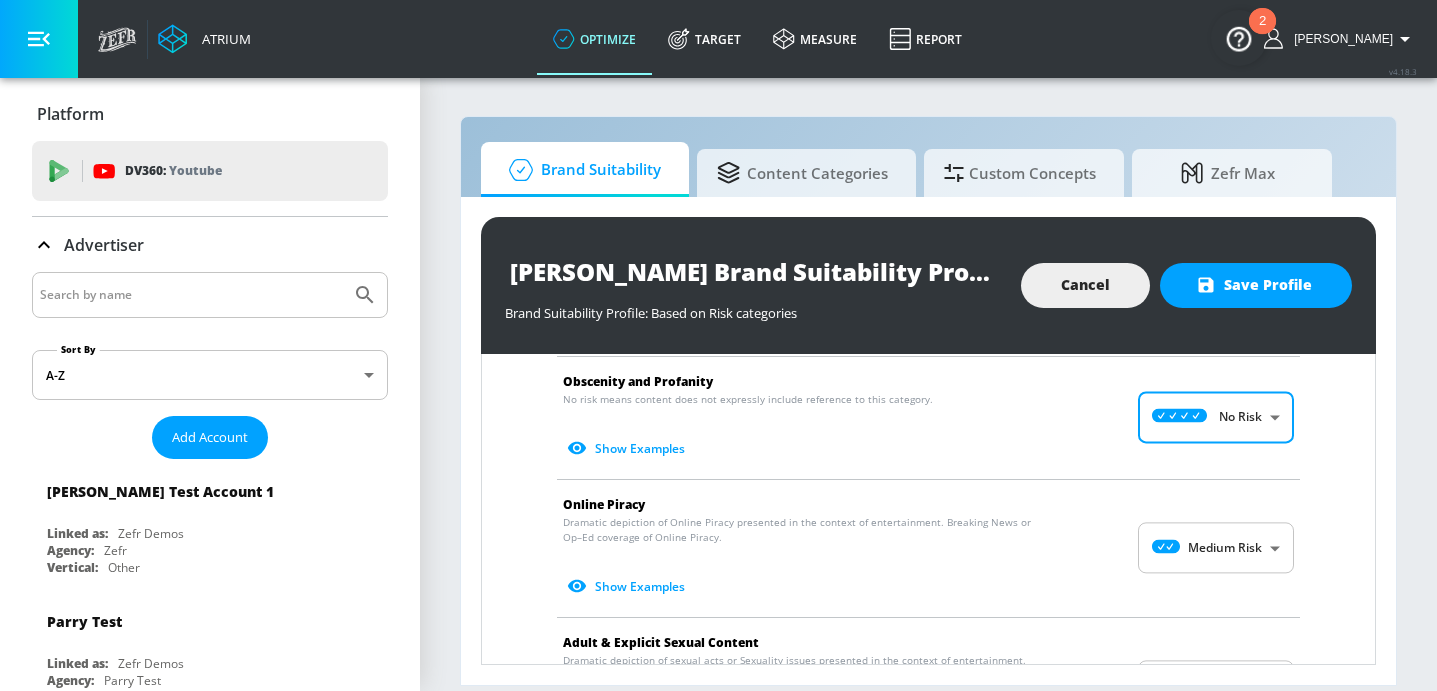 scroll, scrollTop: 1906, scrollLeft: 0, axis: vertical 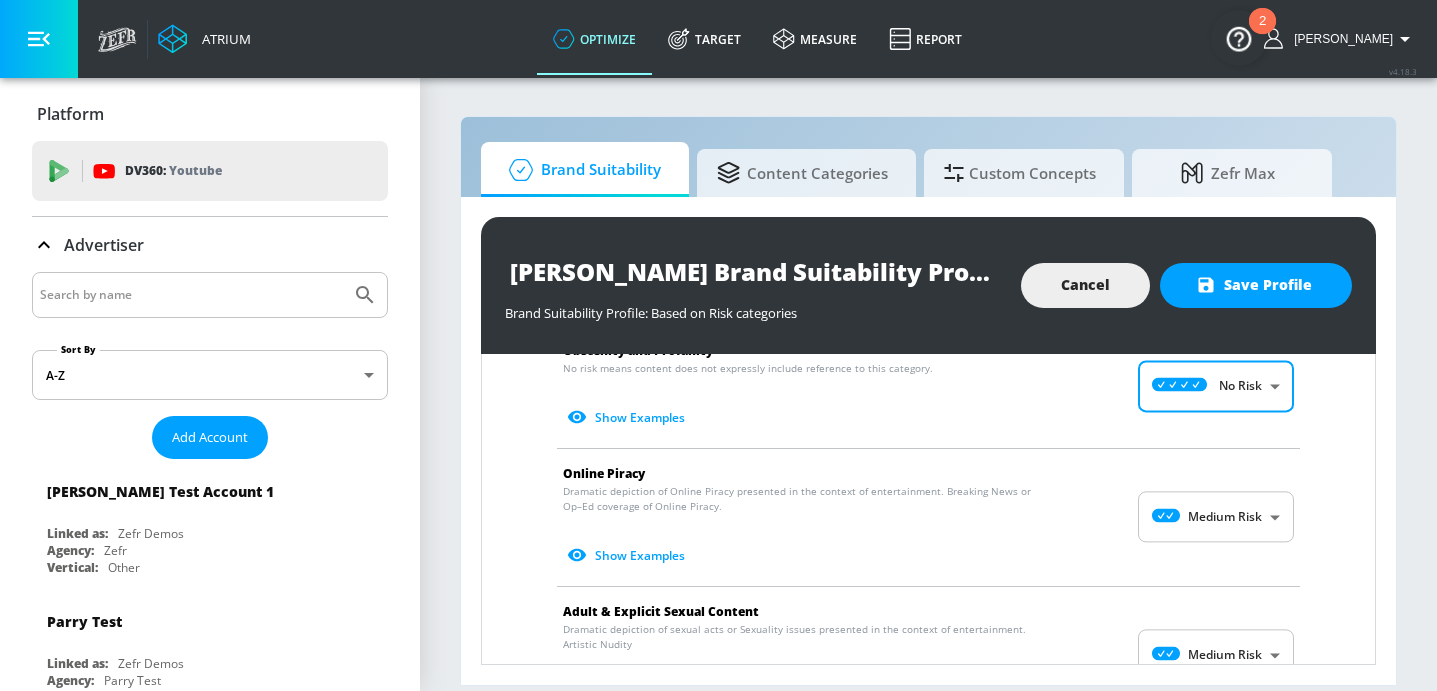click on "Atrium optimize Target measure Report optimize Target measure Report v 4.18.3 Sharon Platform DV360:   Youtube DV360:   Youtube Advertiser Sort By A-Z asc ​ Add Account Aracely Test Account 1 Linked as: Zefr Demos Agency: Zefr Vertical: Other Parry Test Linked as: Zefr Demos Agency: Parry Test Vertical: Music alicyn test Linked as: Zefr Demos Agency: alicyn test Vertical: Healthcare Kelsey Test Linked as: Zefr Demos Agency: Kelsey Test Vertical: CPG (Consumer Packaged Goods) Test Linked as: Zefr Demos Agency: Test Vertical: Travel Veronica TEST Linked as: Zefr Demos Agency: veronica TEST Vertical: Other Shannan Test Account Linked as: Zefr Demos Agency: #1 Media Agency in the World Vertical: Retail Casey C Test Account Linked as: Zefr Demos Agency: Sterling Cooper Vertical: CPG (Consumer Packaged Goods) Stefan TEST YTL USR Q|A Linked as: QA YTL Test Brand Agency: QA Vertical: Healthcare Mike Test Account Linked as: Zefr Demos Agency: Mike Test Agency Vertical: Fashion KZ Test  Linked as: Zefr Demos Other" at bounding box center (718, 345) 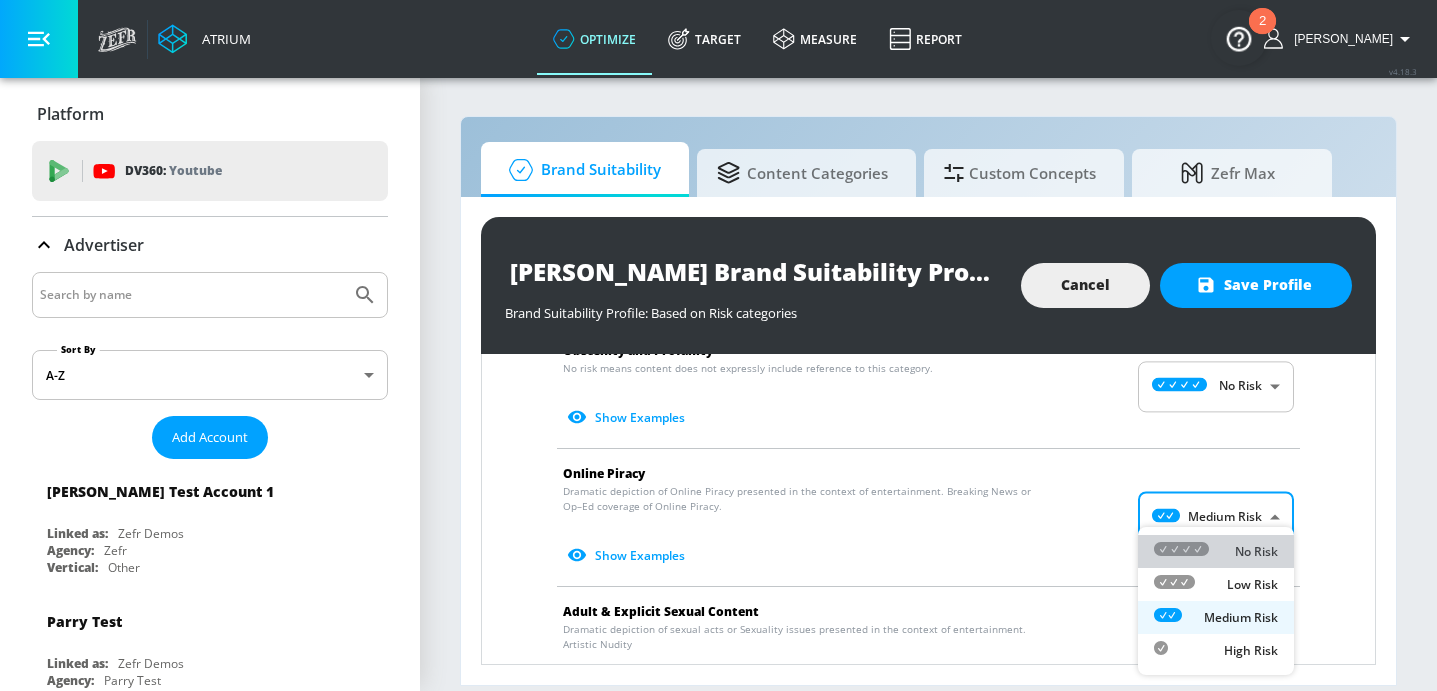 click on "No Risk" at bounding box center [1216, 551] 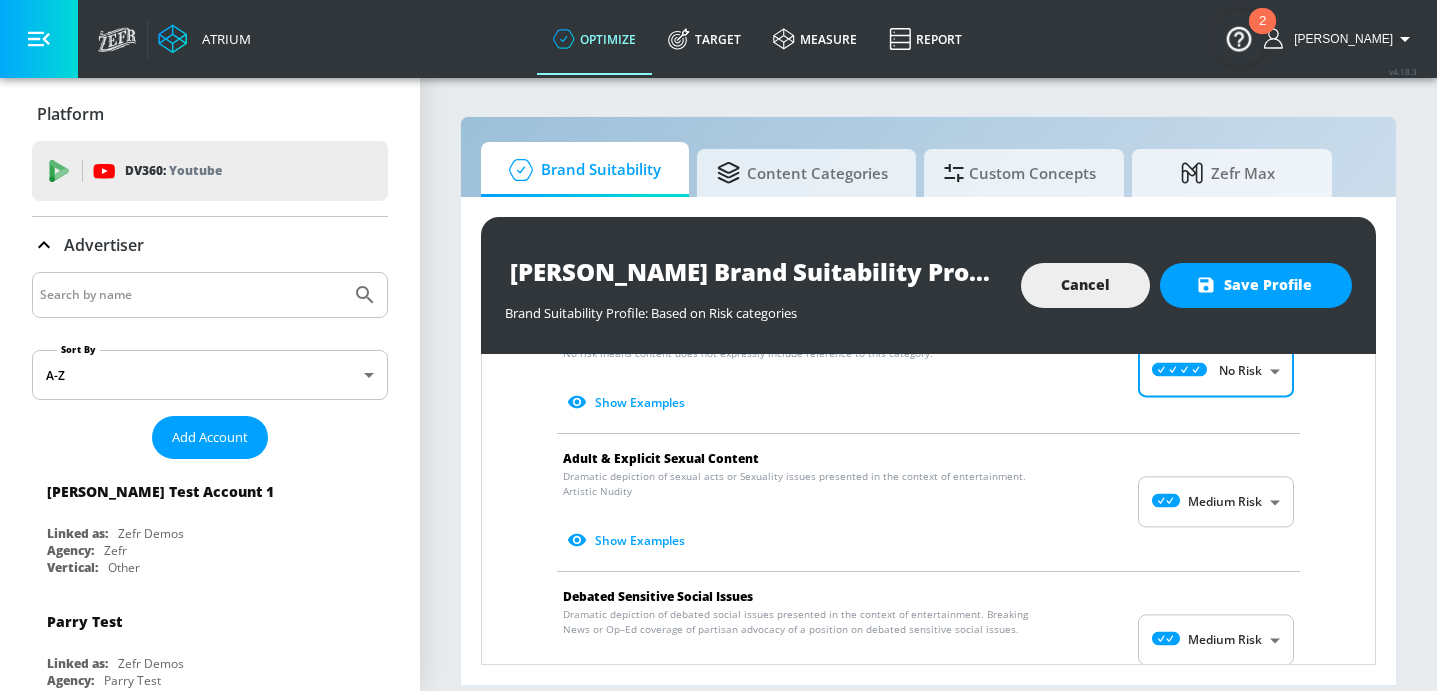 scroll, scrollTop: 2053, scrollLeft: 0, axis: vertical 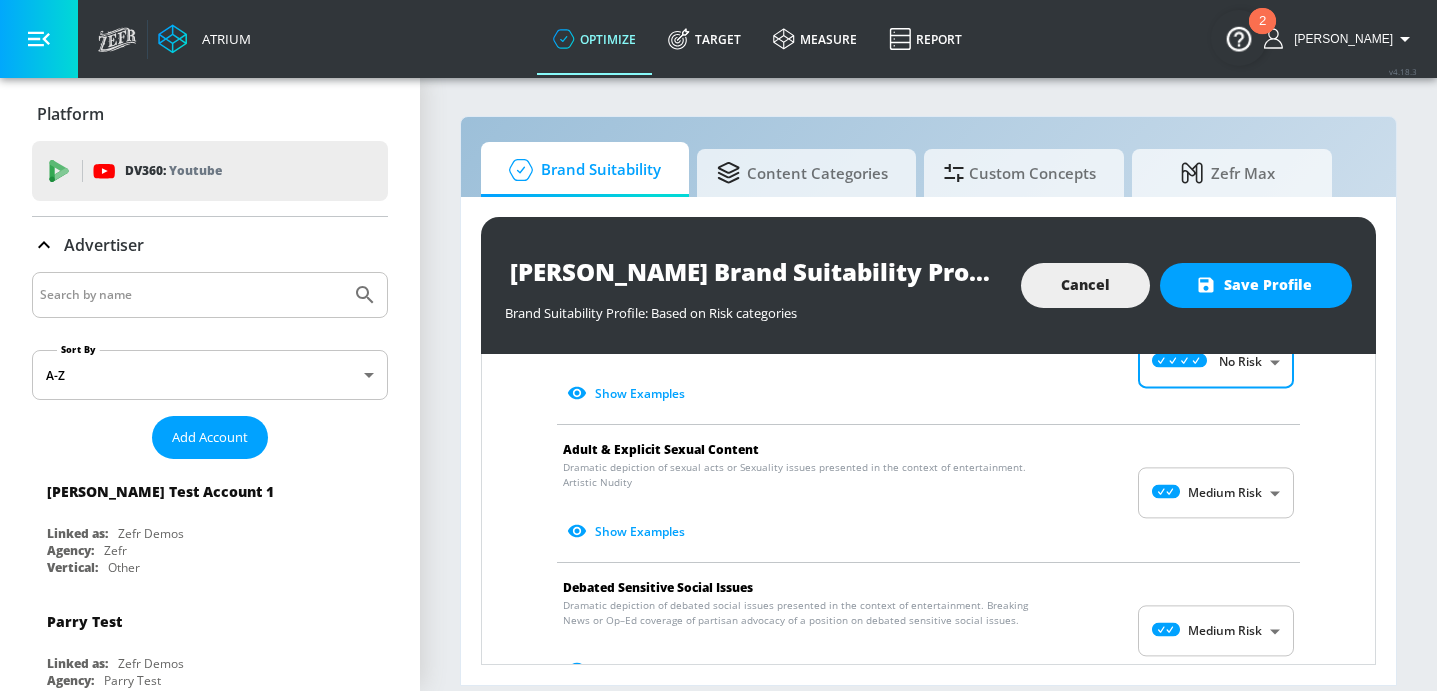 click on "Atrium optimize Target measure Report optimize Target measure Report v 4.18.3 Sharon Platform DV360:   Youtube DV360:   Youtube Advertiser Sort By A-Z asc ​ Add Account Aracely Test Account 1 Linked as: Zefr Demos Agency: Zefr Vertical: Other Parry Test Linked as: Zefr Demos Agency: Parry Test Vertical: Music alicyn test Linked as: Zefr Demos Agency: alicyn test Vertical: Healthcare Kelsey Test Linked as: Zefr Demos Agency: Kelsey Test Vertical: CPG (Consumer Packaged Goods) Test Linked as: Zefr Demos Agency: Test Vertical: Travel Veronica TEST Linked as: Zefr Demos Agency: veronica TEST Vertical: Other Shannan Test Account Linked as: Zefr Demos Agency: #1 Media Agency in the World Vertical: Retail Casey C Test Account Linked as: Zefr Demos Agency: Sterling Cooper Vertical: CPG (Consumer Packaged Goods) Stefan TEST YTL USR Q|A Linked as: QA YTL Test Brand Agency: QA Vertical: Healthcare Mike Test Account Linked as: Zefr Demos Agency: Mike Test Agency Vertical: Fashion KZ Test  Linked as: Zefr Demos Other" at bounding box center (718, 345) 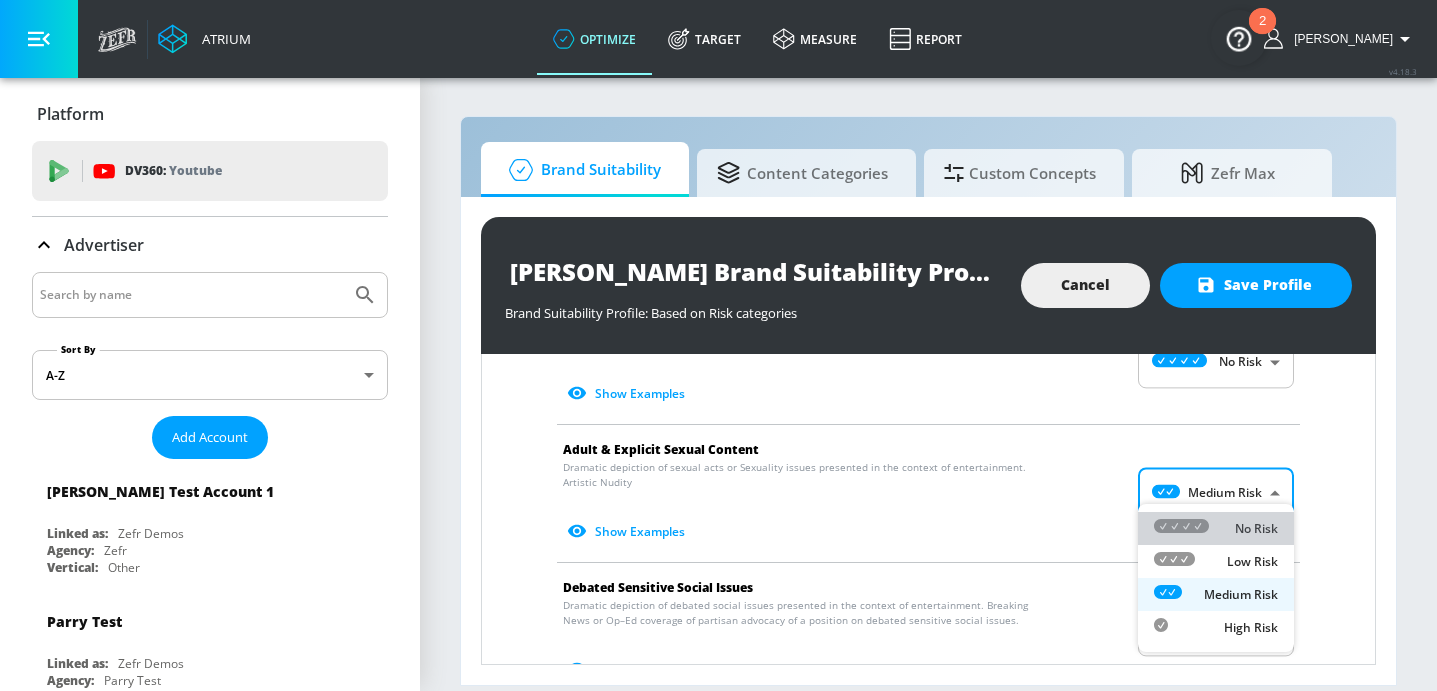 click 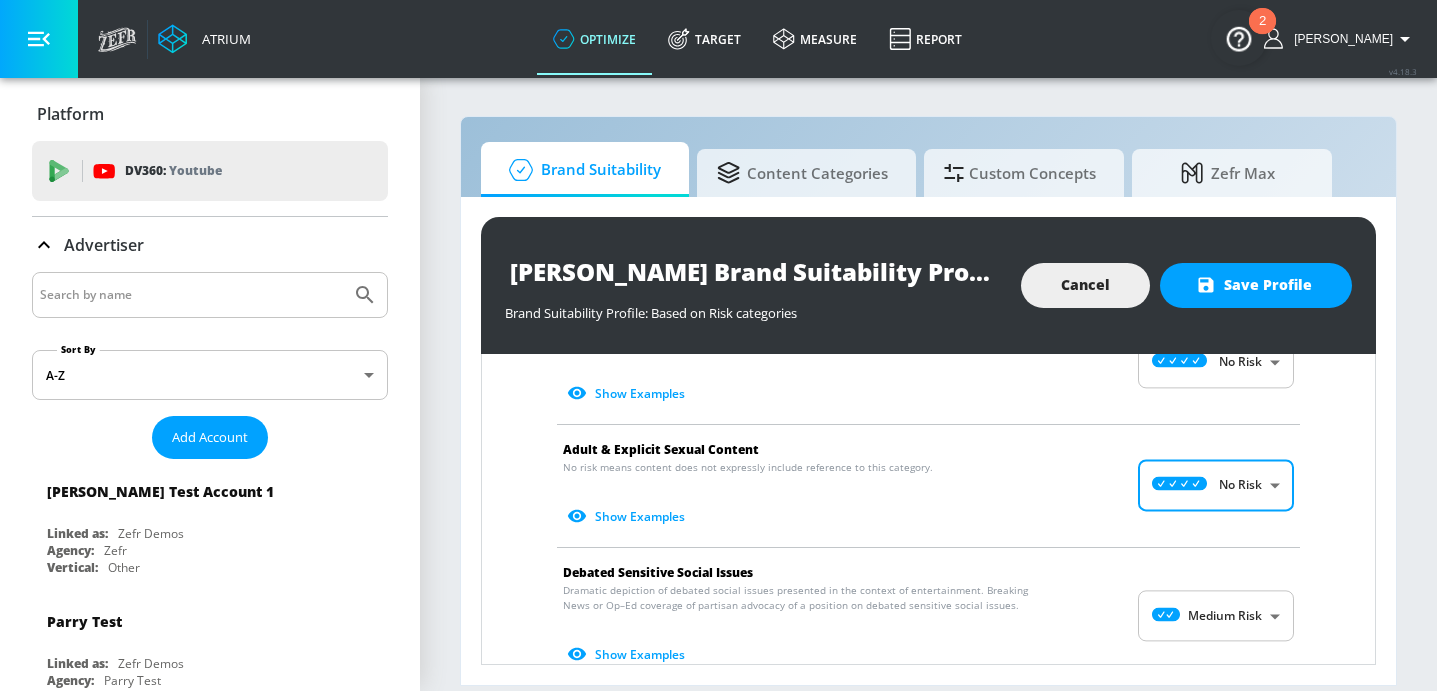 scroll, scrollTop: 2155, scrollLeft: 0, axis: vertical 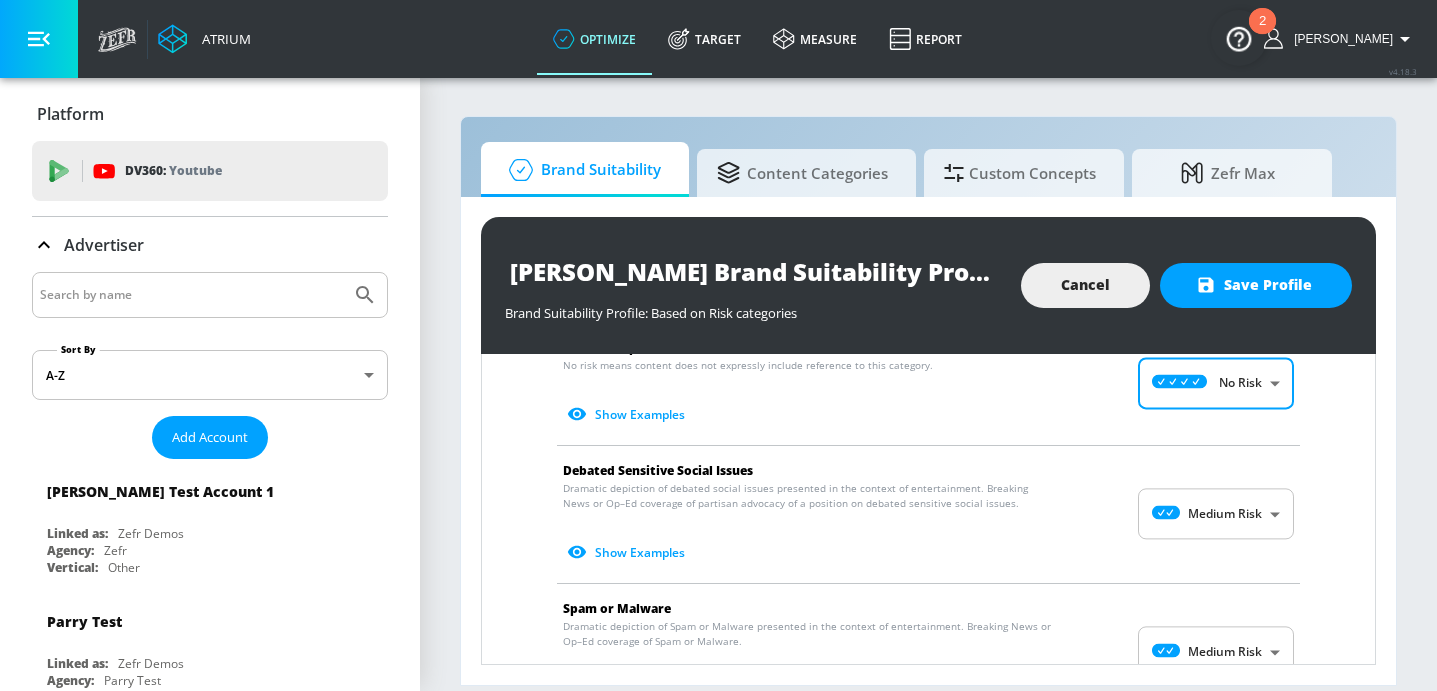 click on "Atrium optimize Target measure Report optimize Target measure Report v 4.18.3 Sharon Platform DV360:   Youtube DV360:   Youtube Advertiser Sort By A-Z asc ​ Add Account Aracely Test Account 1 Linked as: Zefr Demos Agency: Zefr Vertical: Other Parry Test Linked as: Zefr Demos Agency: Parry Test Vertical: Music alicyn test Linked as: Zefr Demos Agency: alicyn test Vertical: Healthcare Kelsey Test Linked as: Zefr Demos Agency: Kelsey Test Vertical: CPG (Consumer Packaged Goods) Test Linked as: Zefr Demos Agency: Test Vertical: Travel Veronica TEST Linked as: Zefr Demos Agency: veronica TEST Vertical: Other Shannan Test Account Linked as: Zefr Demos Agency: #1 Media Agency in the World Vertical: Retail Casey C Test Account Linked as: Zefr Demos Agency: Sterling Cooper Vertical: CPG (Consumer Packaged Goods) Stefan TEST YTL USR Q|A Linked as: QA YTL Test Brand Agency: QA Vertical: Healthcare Mike Test Account Linked as: Zefr Demos Agency: Mike Test Agency Vertical: Fashion KZ Test  Linked as: Zefr Demos Other" at bounding box center (718, 345) 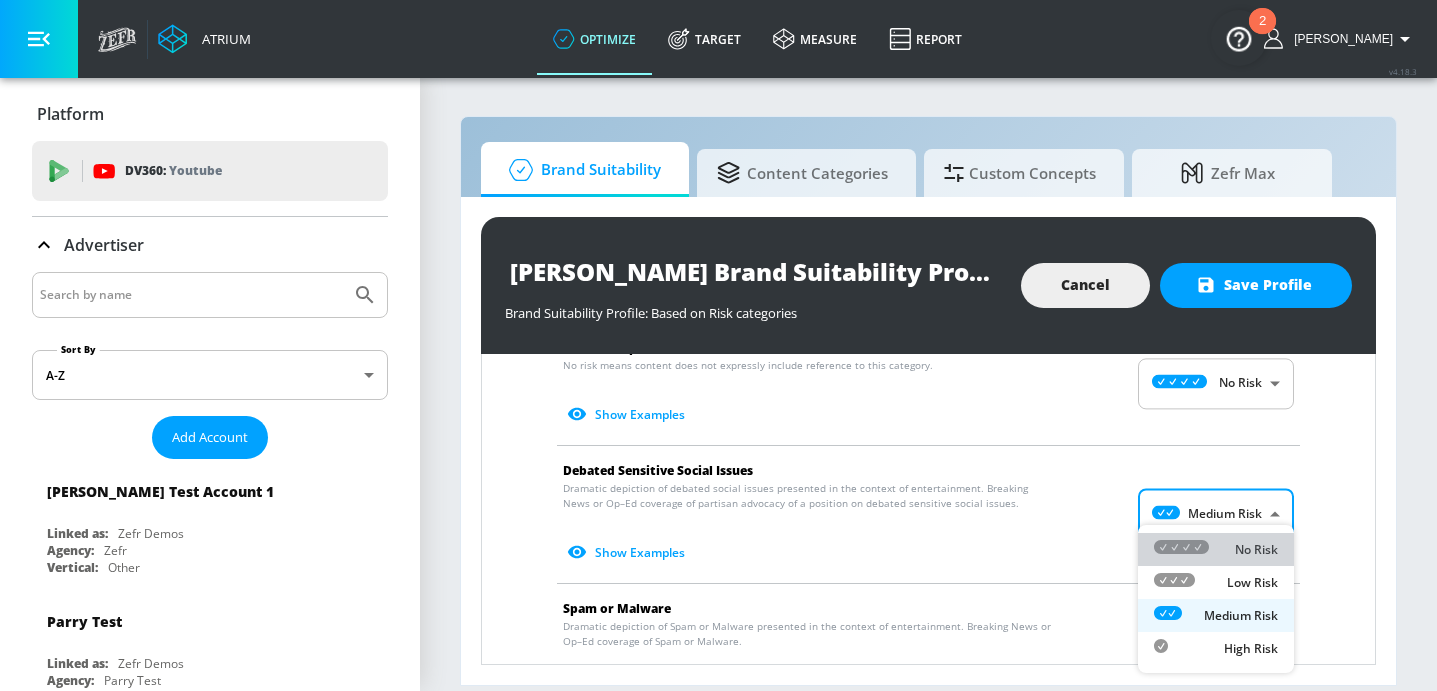 click on "No Risk" at bounding box center (1216, 549) 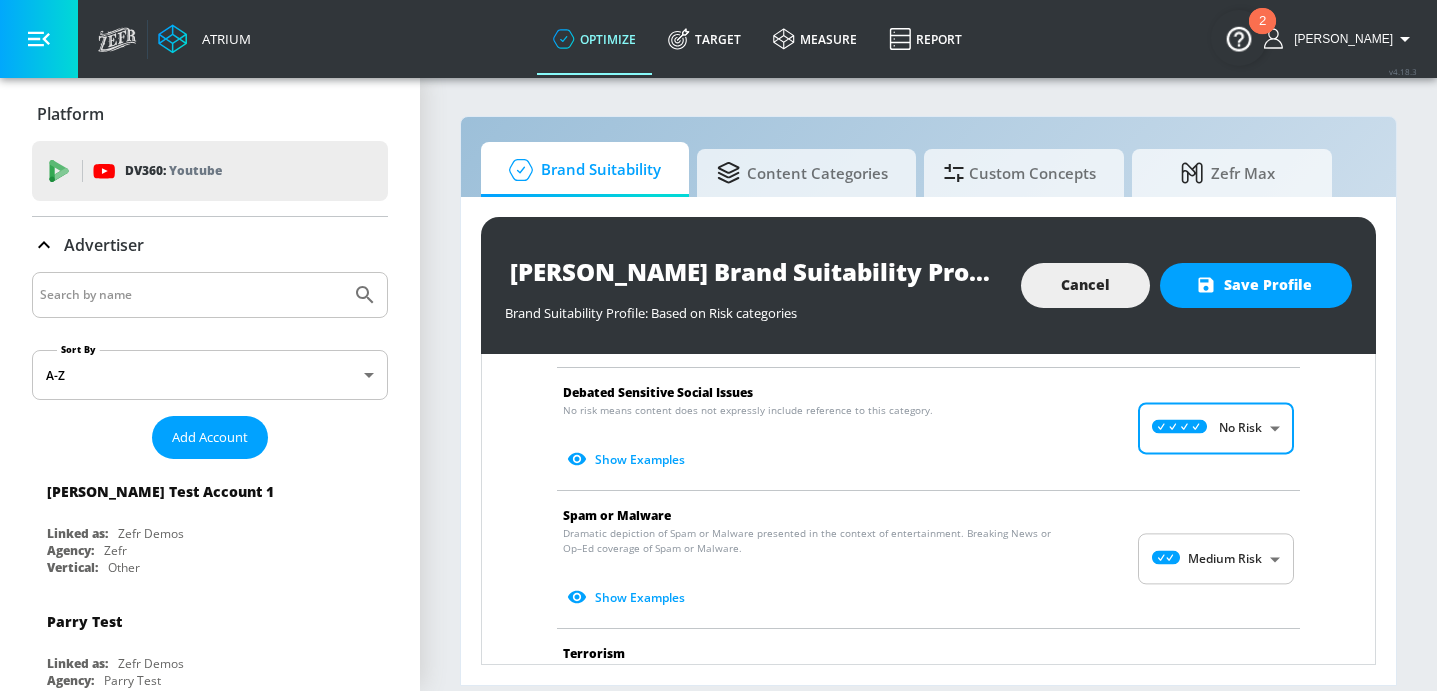 scroll, scrollTop: 2301, scrollLeft: 0, axis: vertical 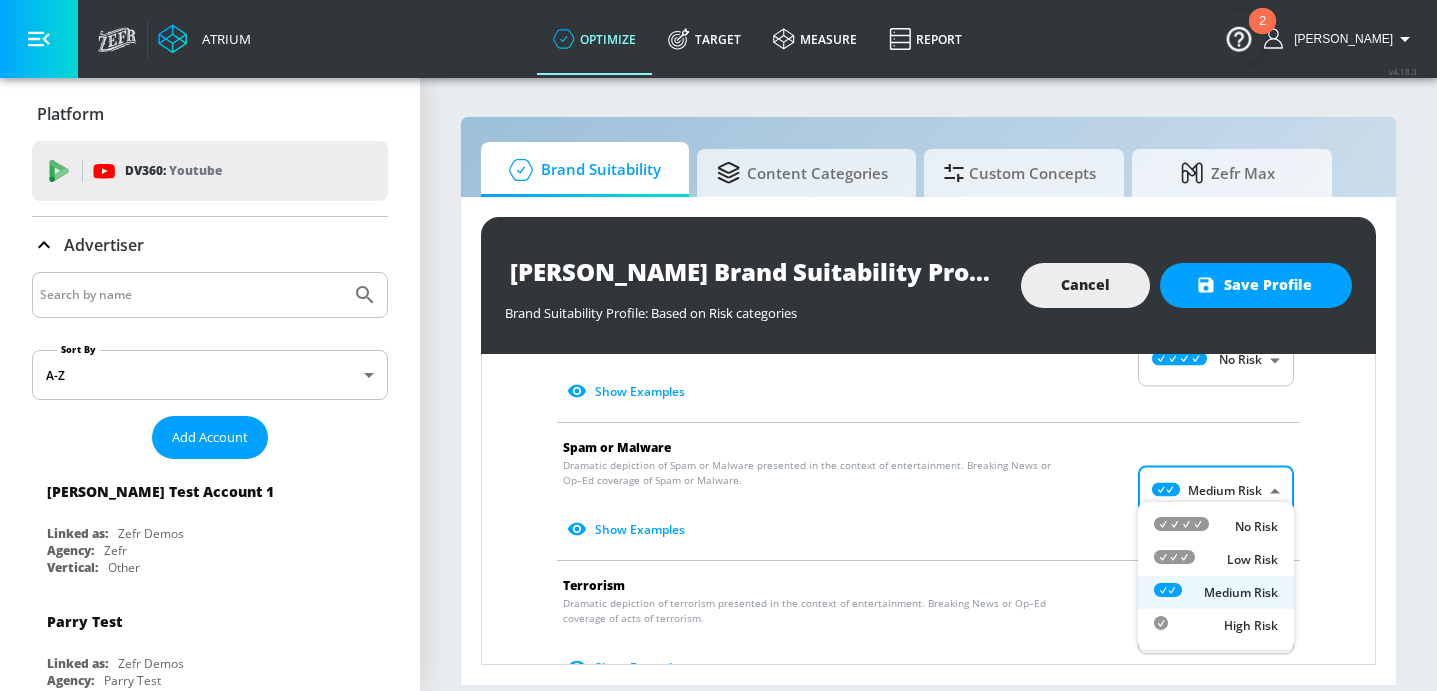 click on "Atrium optimize Target measure Report optimize Target measure Report v 4.18.3 Sharon Platform DV360:   Youtube DV360:   Youtube Advertiser Sort By A-Z asc ​ Add Account Aracely Test Account 1 Linked as: Zefr Demos Agency: Zefr Vertical: Other Parry Test Linked as: Zefr Demos Agency: Parry Test Vertical: Music alicyn test Linked as: Zefr Demos Agency: alicyn test Vertical: Healthcare Kelsey Test Linked as: Zefr Demos Agency: Kelsey Test Vertical: CPG (Consumer Packaged Goods) Test Linked as: Zefr Demos Agency: Test Vertical: Travel Veronica TEST Linked as: Zefr Demos Agency: veronica TEST Vertical: Other Shannan Test Account Linked as: Zefr Demos Agency: #1 Media Agency in the World Vertical: Retail Casey C Test Account Linked as: Zefr Demos Agency: Sterling Cooper Vertical: CPG (Consumer Packaged Goods) Stefan TEST YTL USR Q|A Linked as: QA YTL Test Brand Agency: QA Vertical: Healthcare Mike Test Account Linked as: Zefr Demos Agency: Mike Test Agency Vertical: Fashion KZ Test  Linked as: Zefr Demos Other" at bounding box center (718, 345) 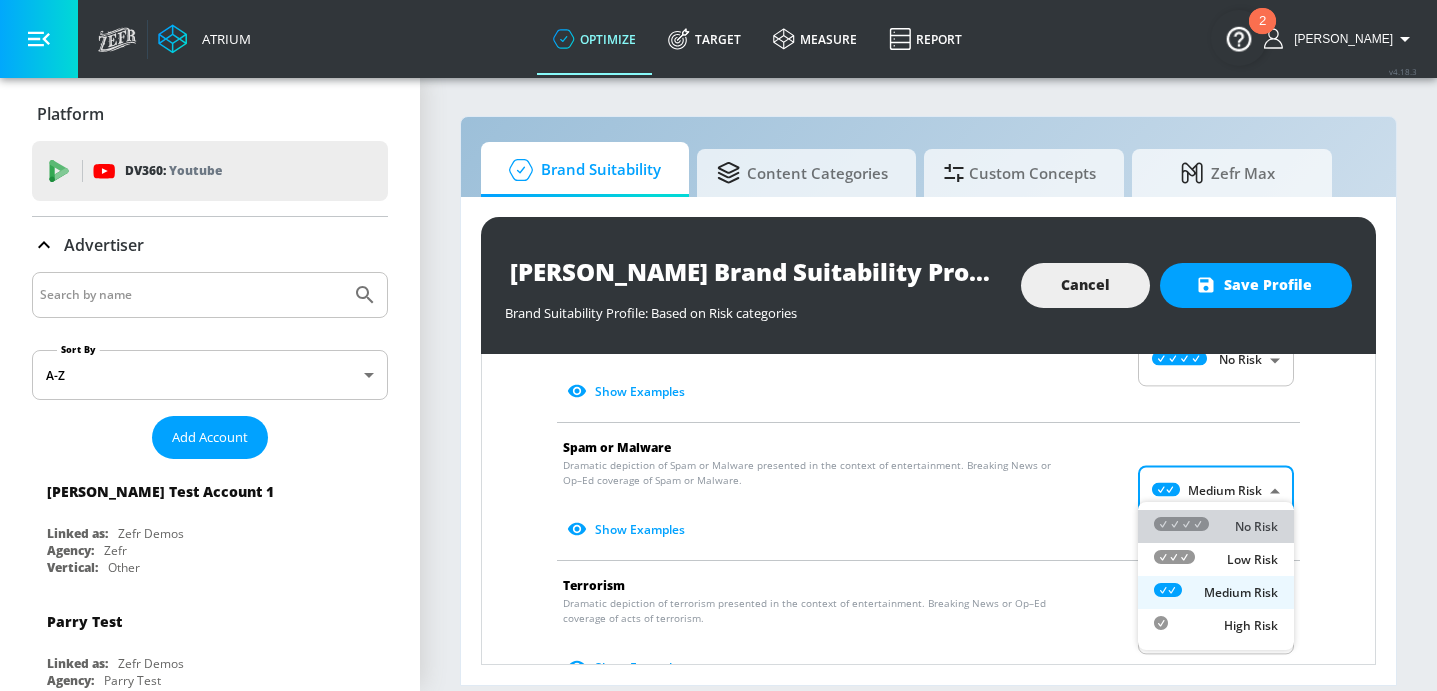 click at bounding box center [1181, 526] 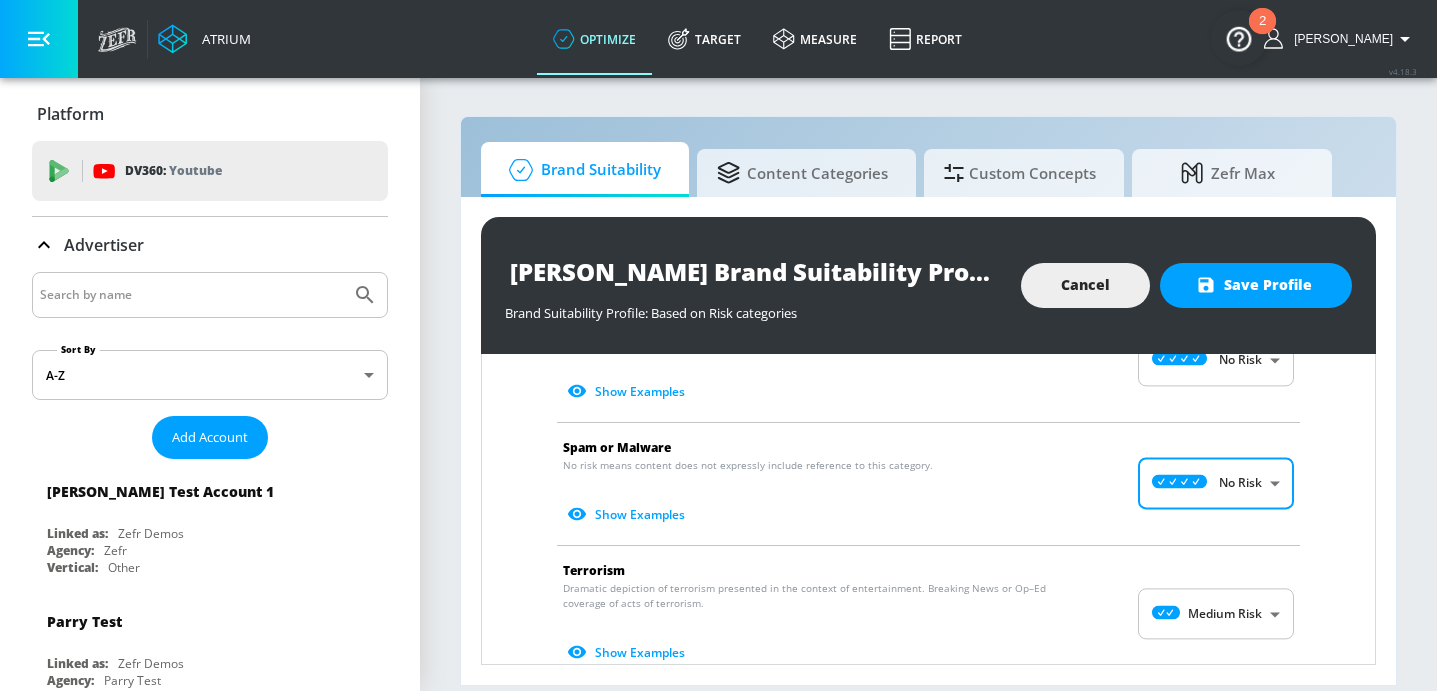 scroll, scrollTop: 2396, scrollLeft: 0, axis: vertical 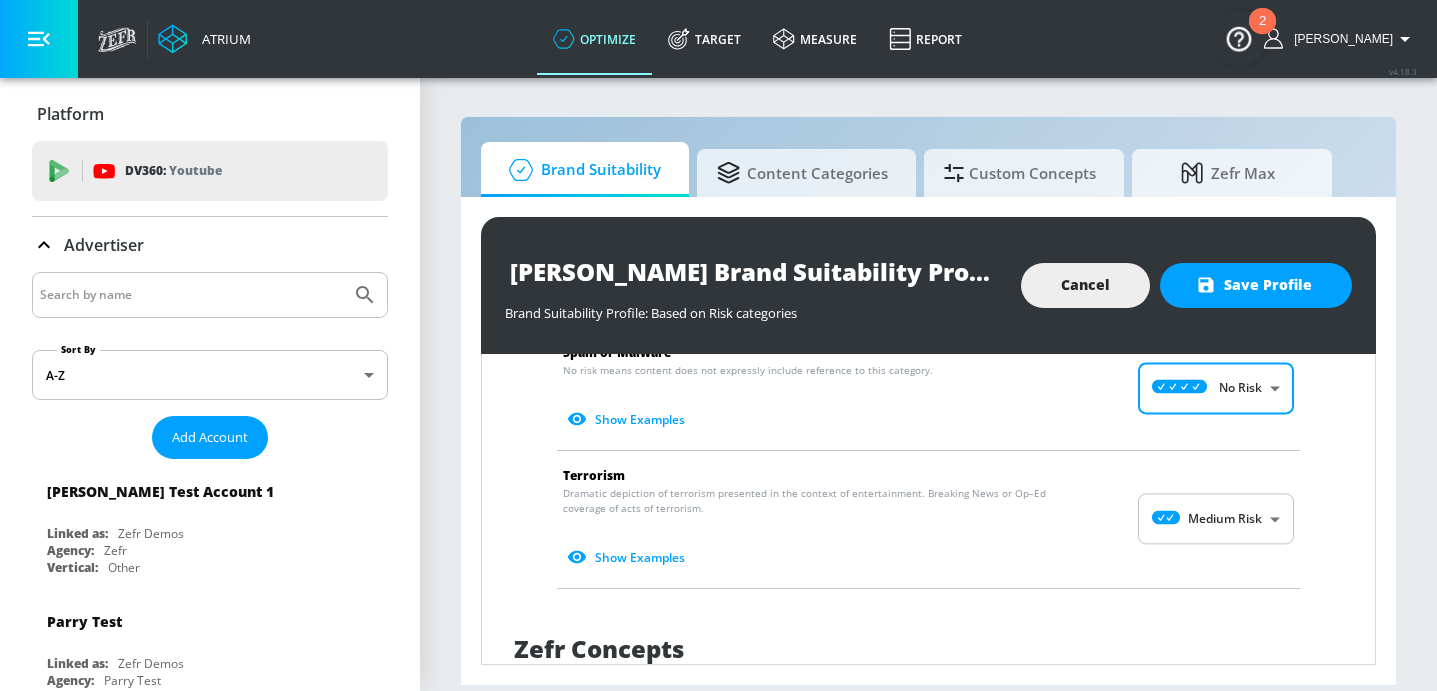 click on "Atrium optimize Target measure Report optimize Target measure Report v 4.18.3 Sharon Platform DV360:   Youtube DV360:   Youtube Advertiser Sort By A-Z asc ​ Add Account Aracely Test Account 1 Linked as: Zefr Demos Agency: Zefr Vertical: Other Parry Test Linked as: Zefr Demos Agency: Parry Test Vertical: Music alicyn test Linked as: Zefr Demos Agency: alicyn test Vertical: Healthcare Kelsey Test Linked as: Zefr Demos Agency: Kelsey Test Vertical: CPG (Consumer Packaged Goods) Test Linked as: Zefr Demos Agency: Test Vertical: Travel Veronica TEST Linked as: Zefr Demos Agency: veronica TEST Vertical: Other Shannan Test Account Linked as: Zefr Demos Agency: #1 Media Agency in the World Vertical: Retail Casey C Test Account Linked as: Zefr Demos Agency: Sterling Cooper Vertical: CPG (Consumer Packaged Goods) Stefan TEST YTL USR Q|A Linked as: QA YTL Test Brand Agency: QA Vertical: Healthcare Mike Test Account Linked as: Zefr Demos Agency: Mike Test Agency Vertical: Fashion KZ Test  Linked as: Zefr Demos Other" at bounding box center [718, 345] 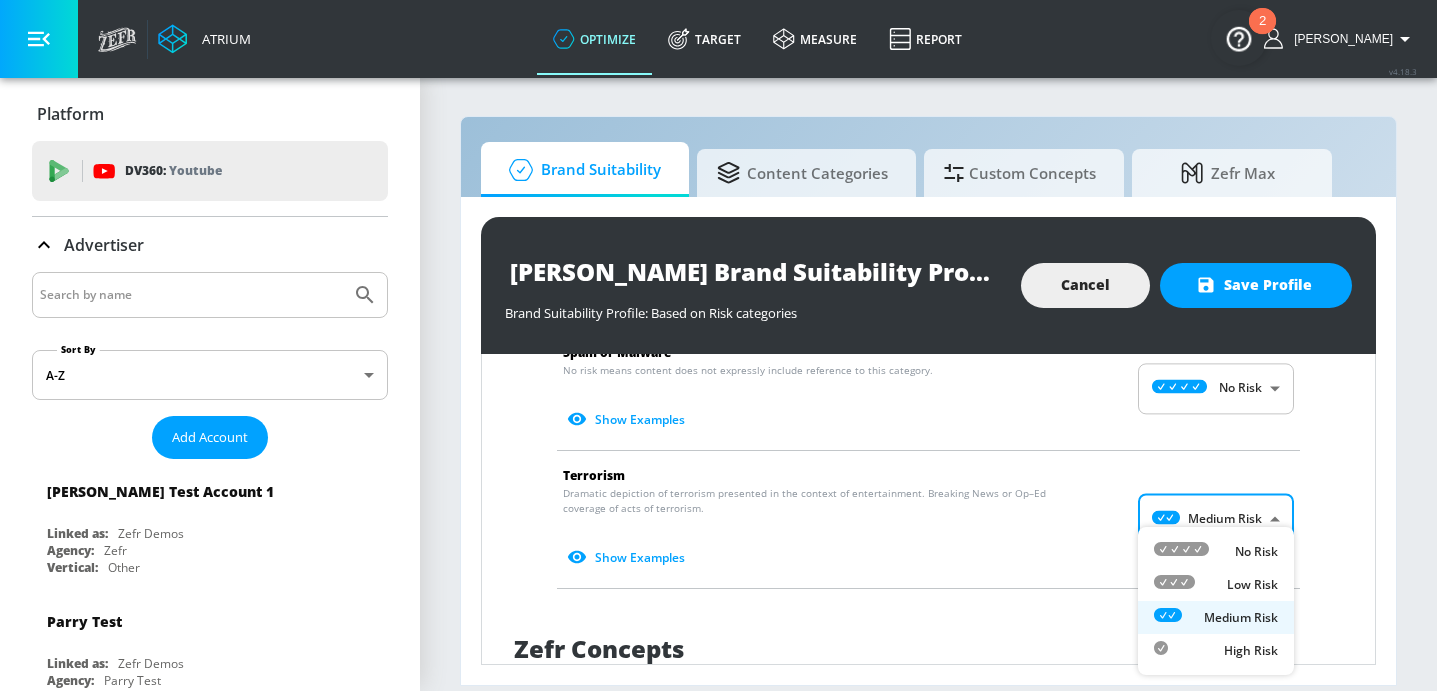 click on "No Risk" at bounding box center (1216, 551) 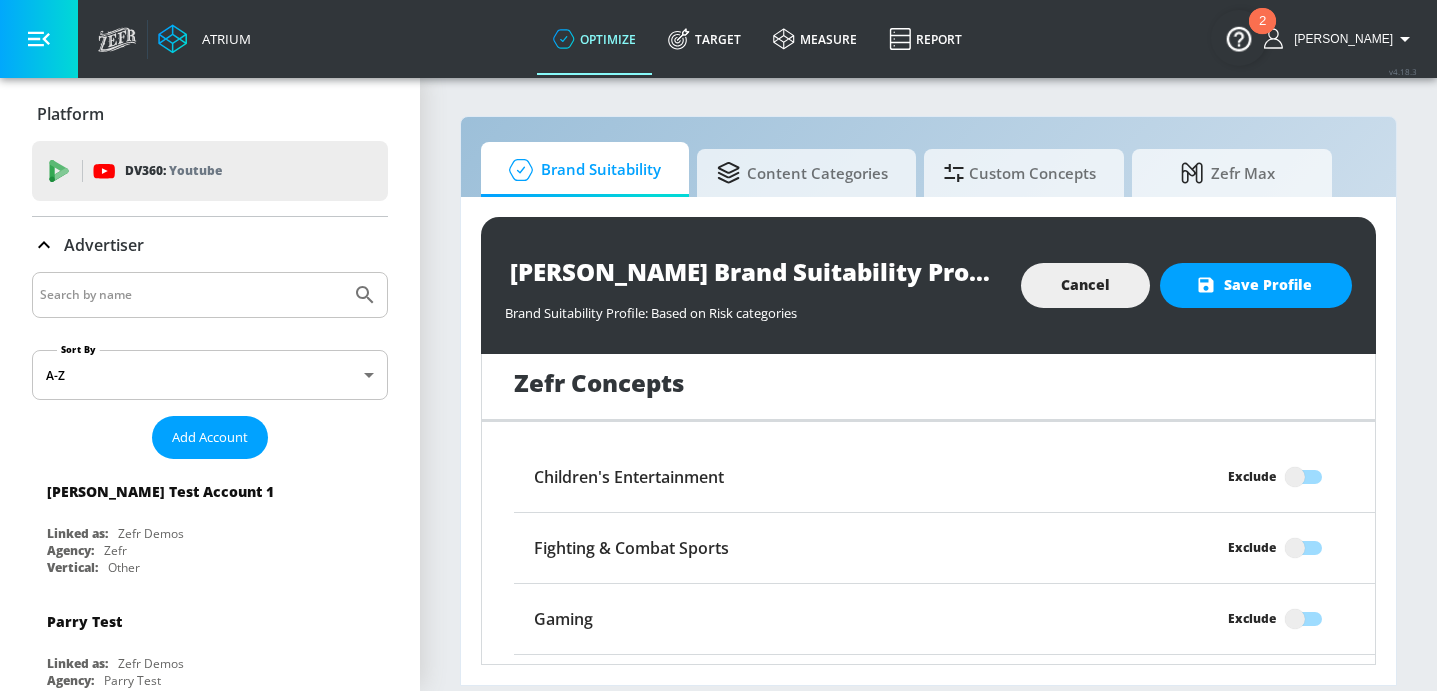 scroll, scrollTop: 2702, scrollLeft: 0, axis: vertical 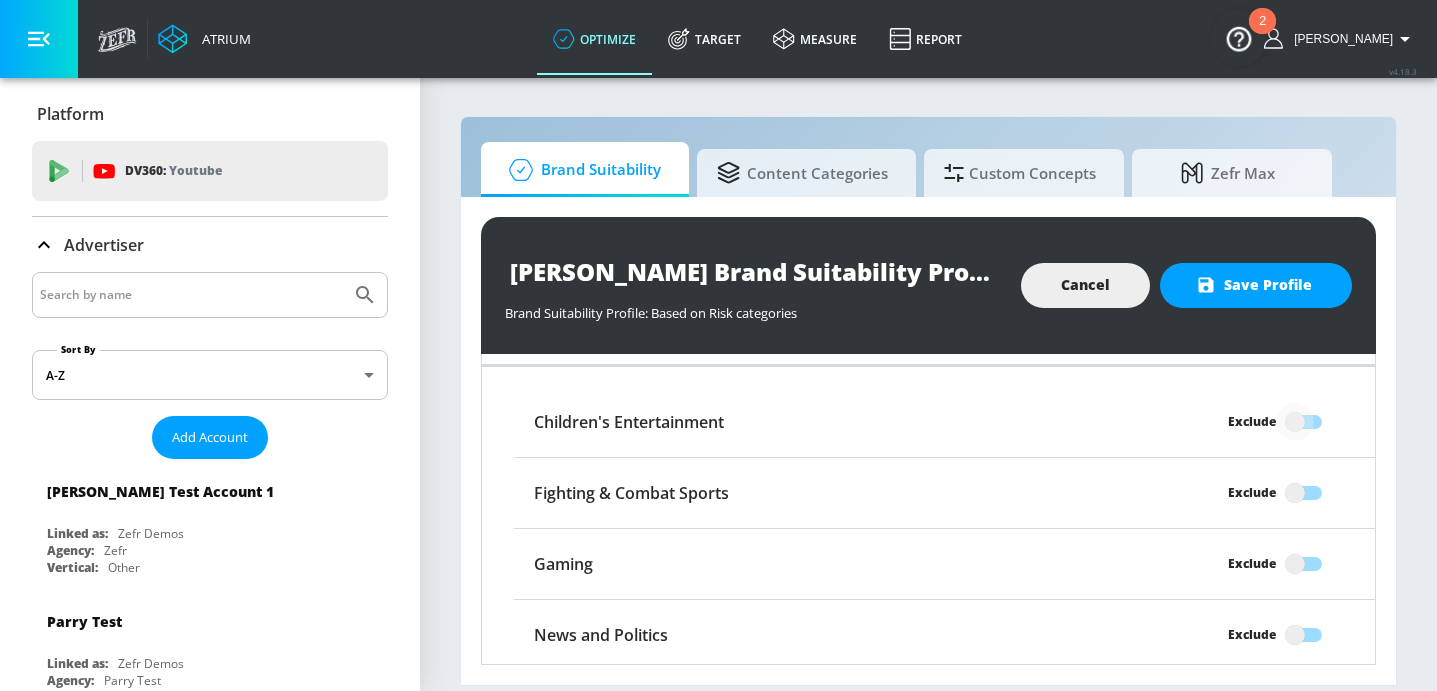 click on "Exclude" at bounding box center (1295, 422) 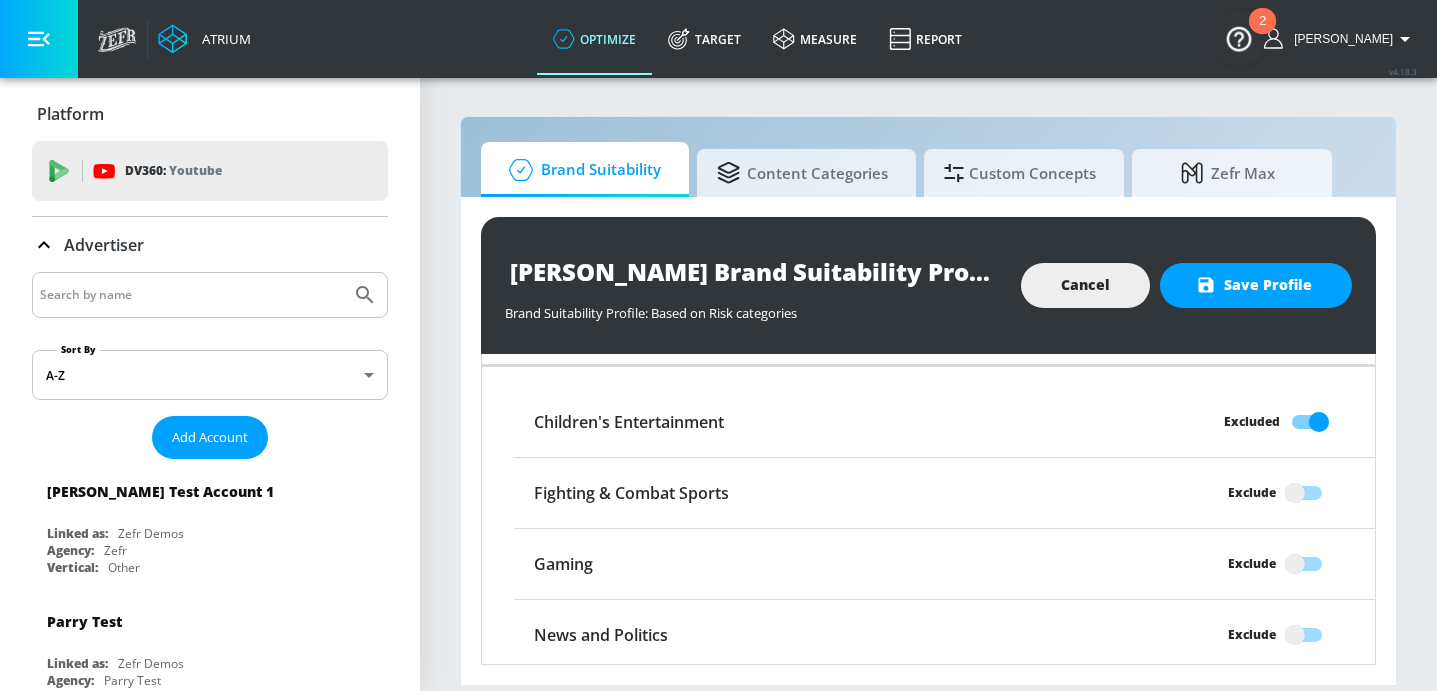 scroll, scrollTop: 2789, scrollLeft: 0, axis: vertical 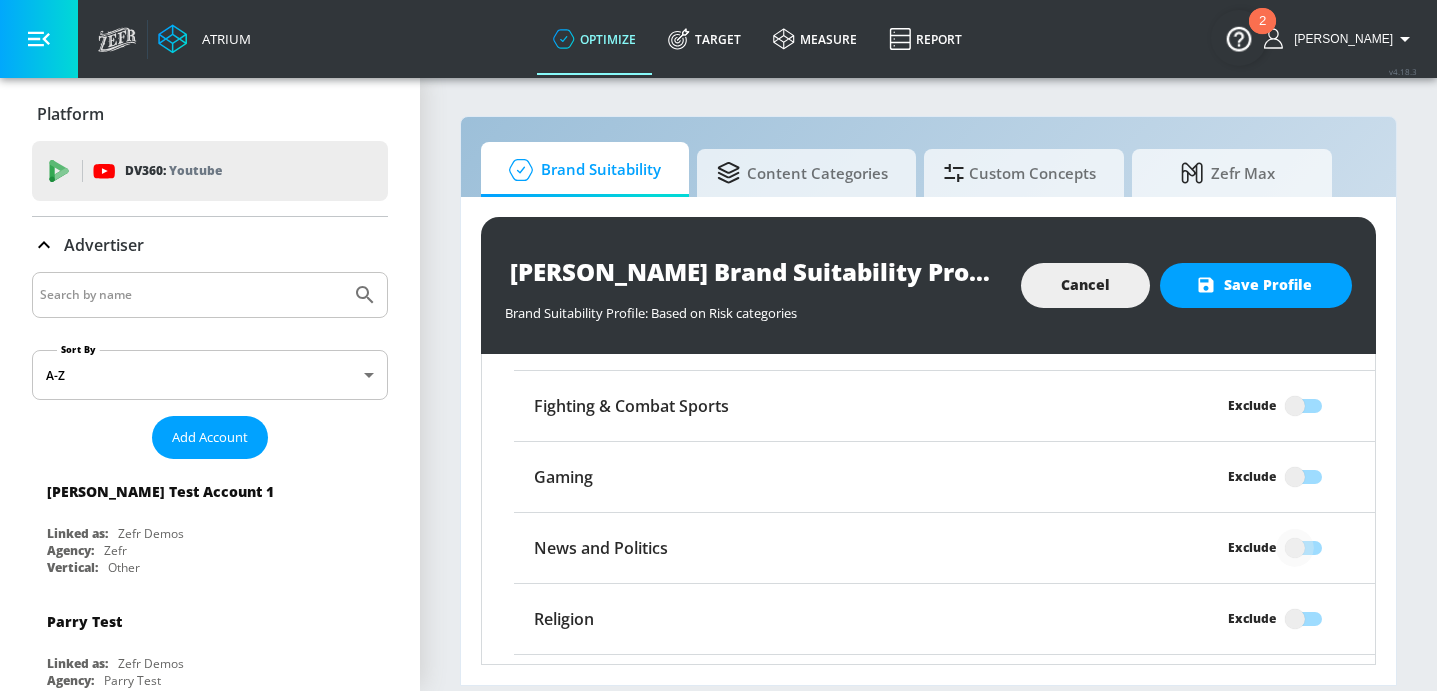 click on "Exclude" at bounding box center (1295, 548) 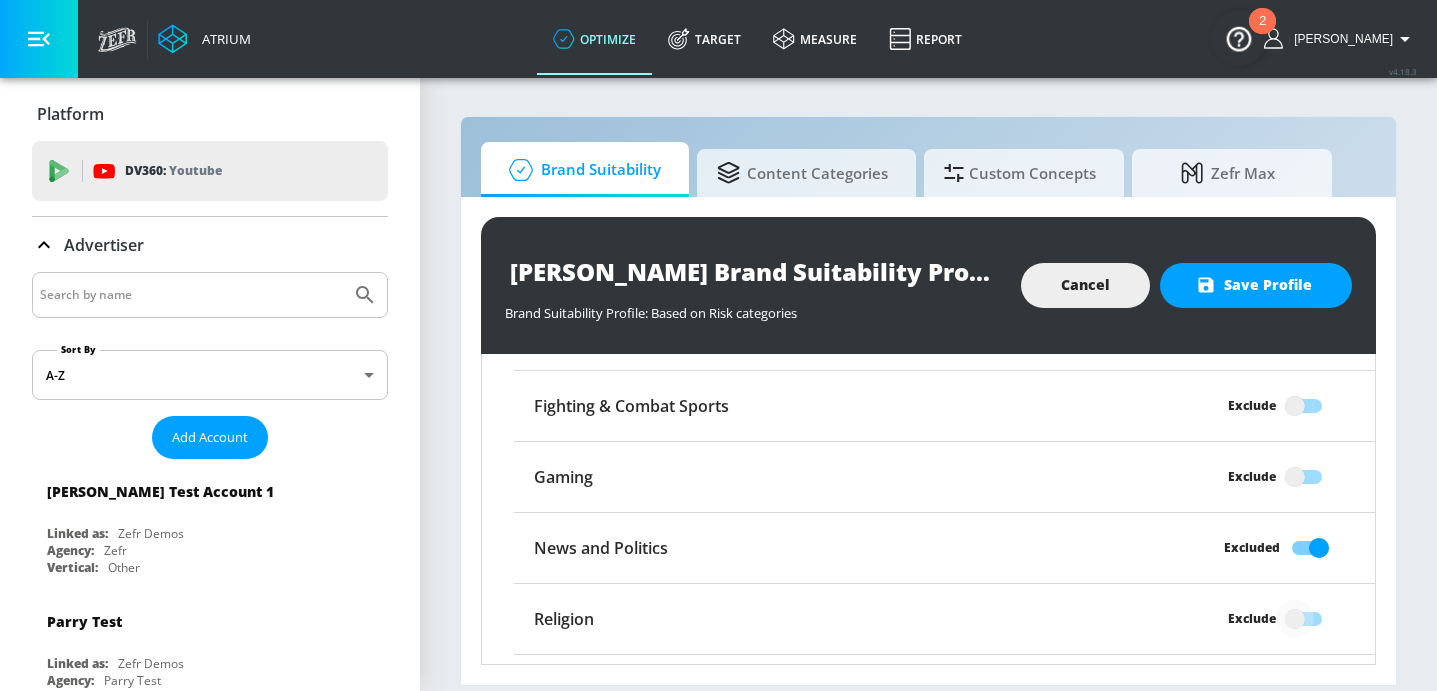 click on "Exclude" at bounding box center (1295, 619) 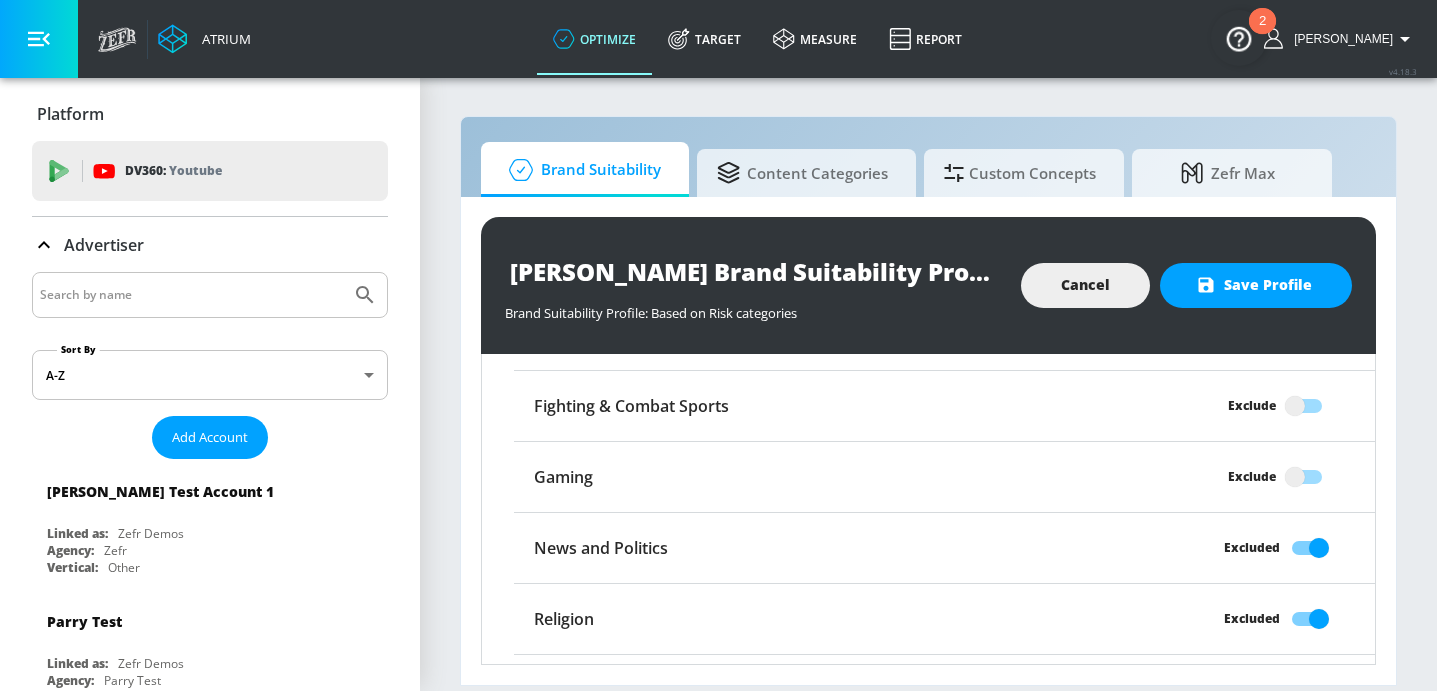 scroll, scrollTop: 2834, scrollLeft: 0, axis: vertical 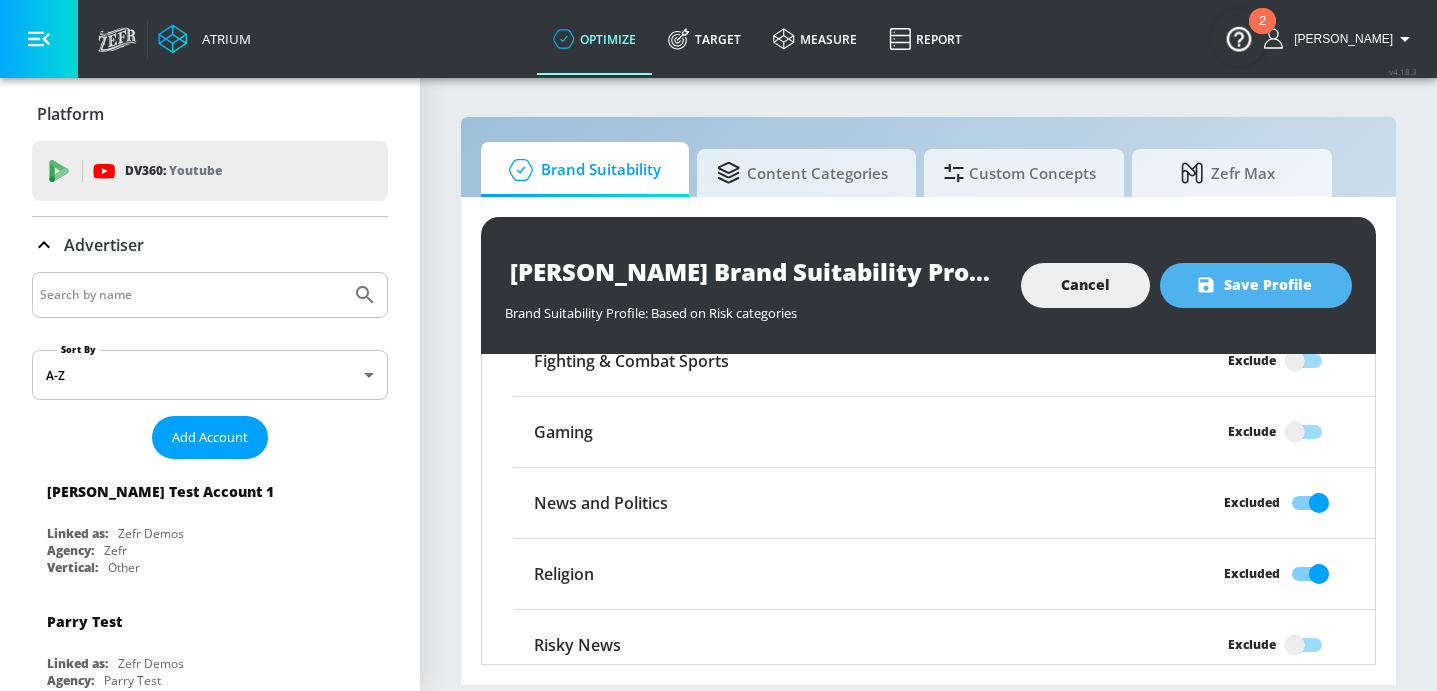 click on "Save Profile" at bounding box center [1256, 285] 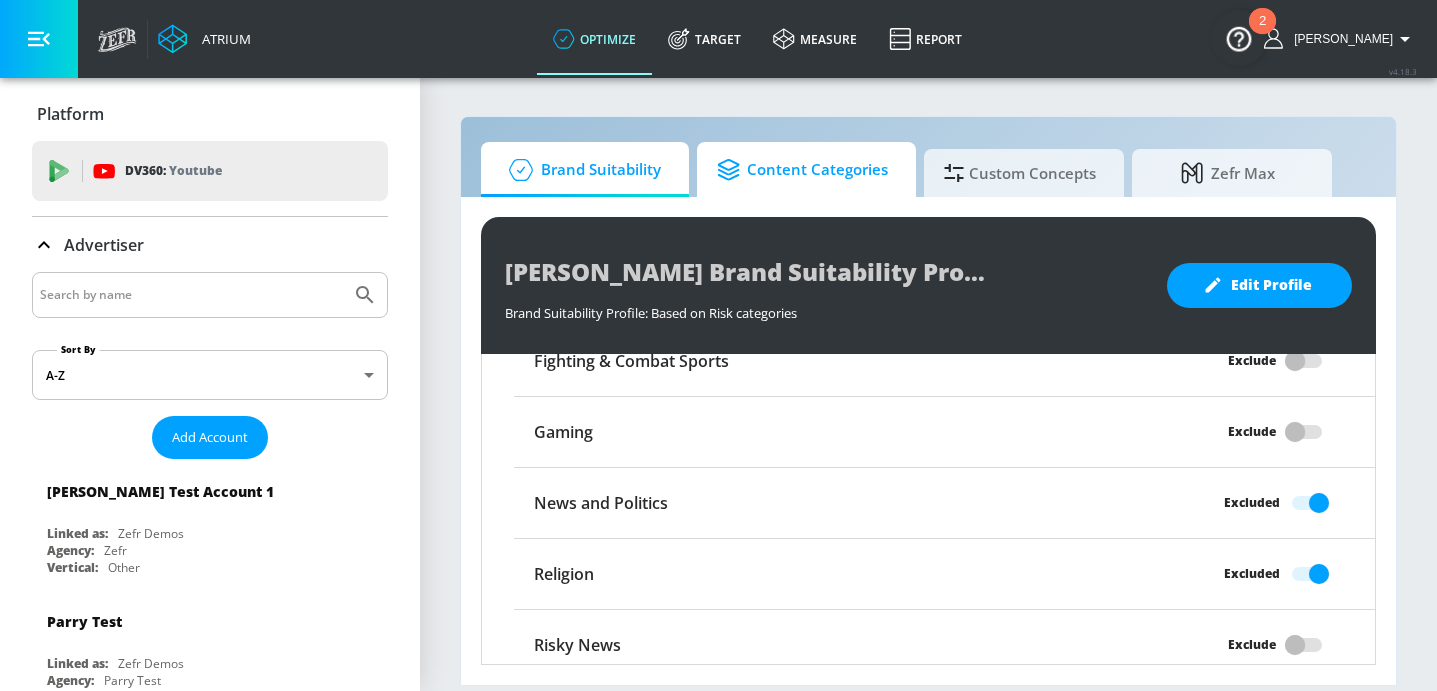click on "Content Categories" at bounding box center (802, 170) 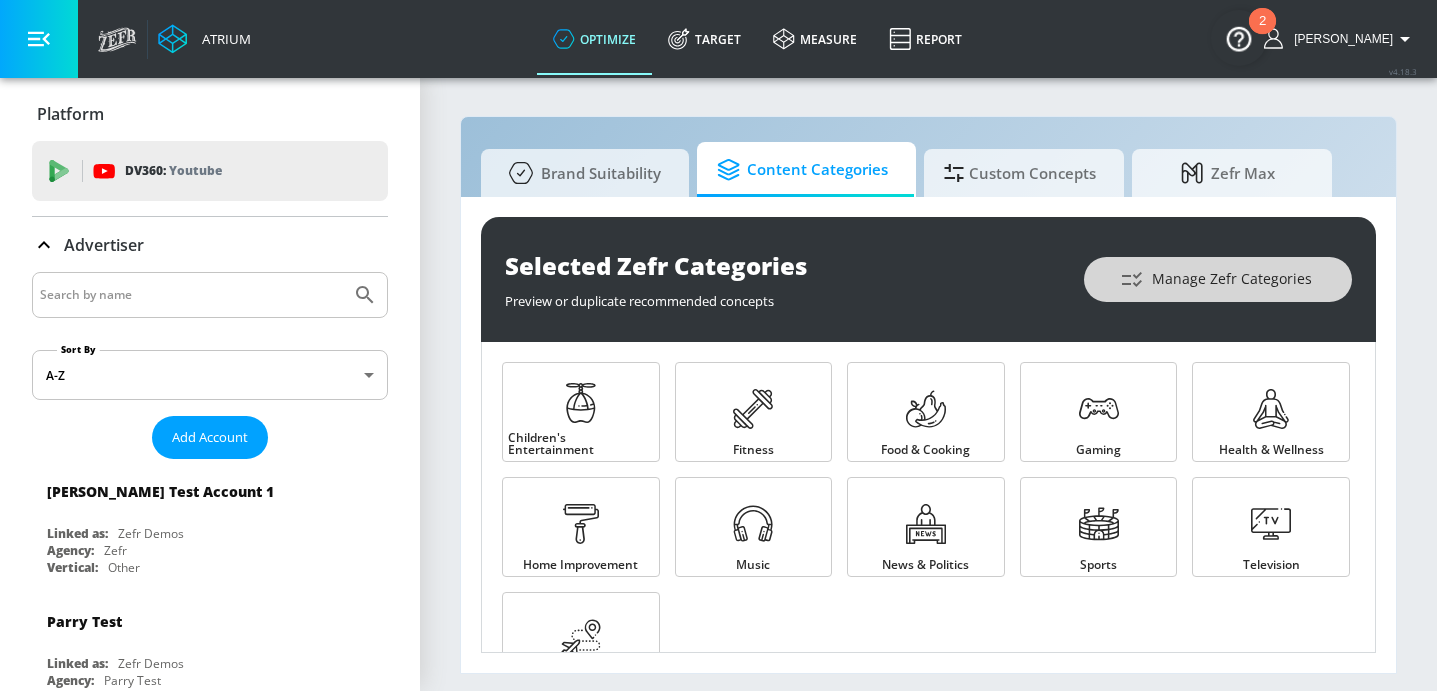 click on "Manage Zefr Categories" at bounding box center [1218, 279] 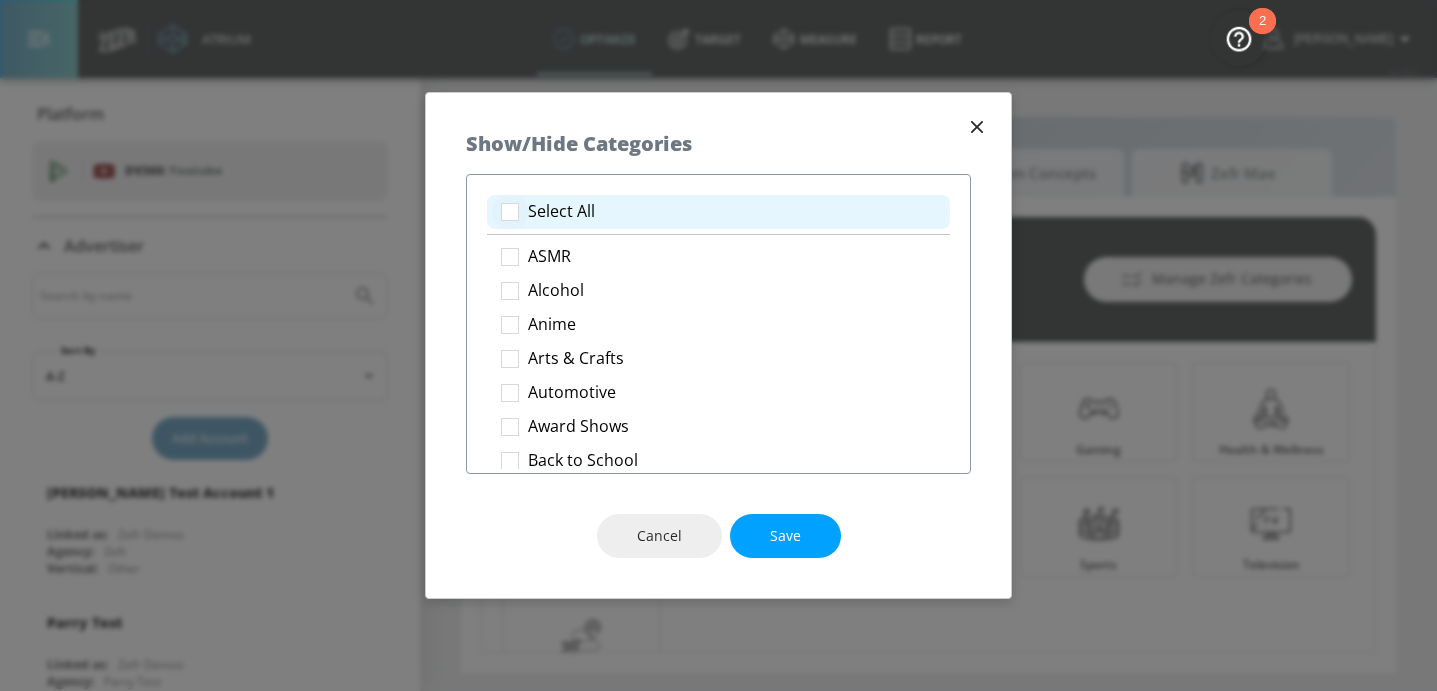 click at bounding box center [510, 212] 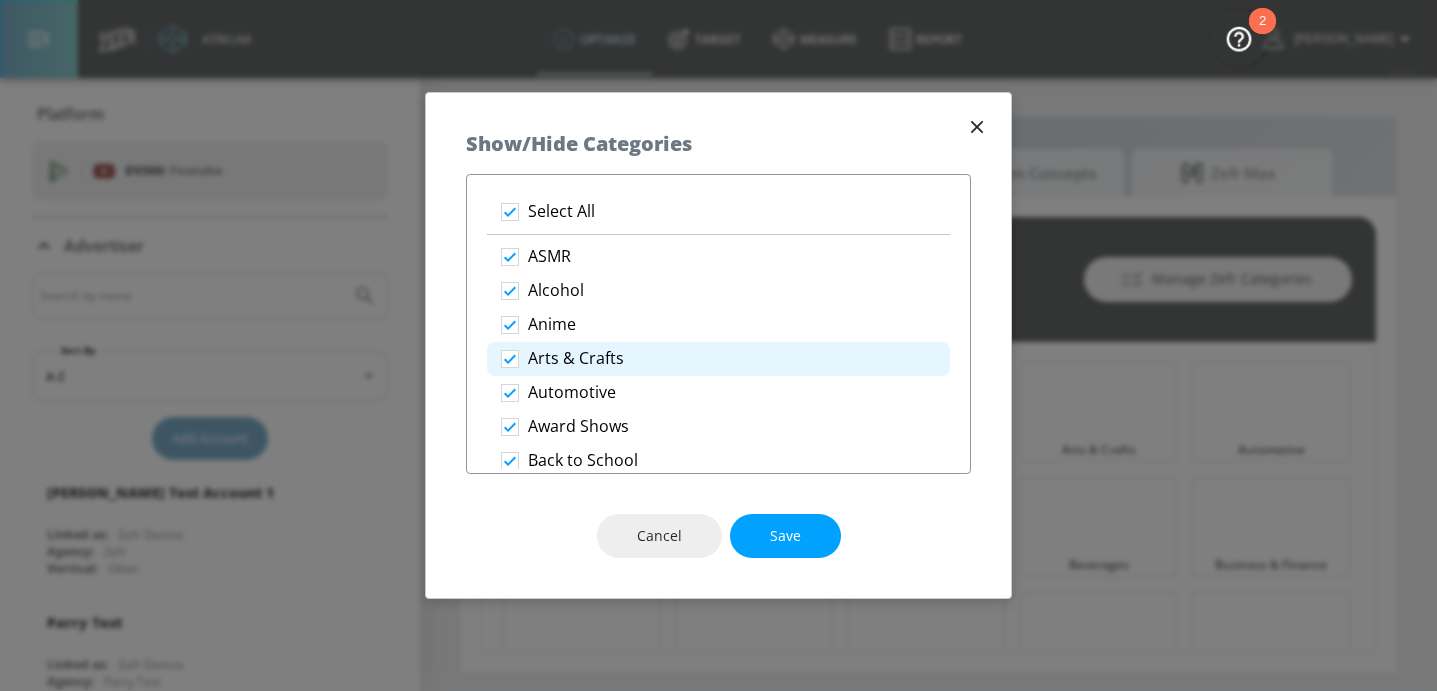 checkbox on "true" 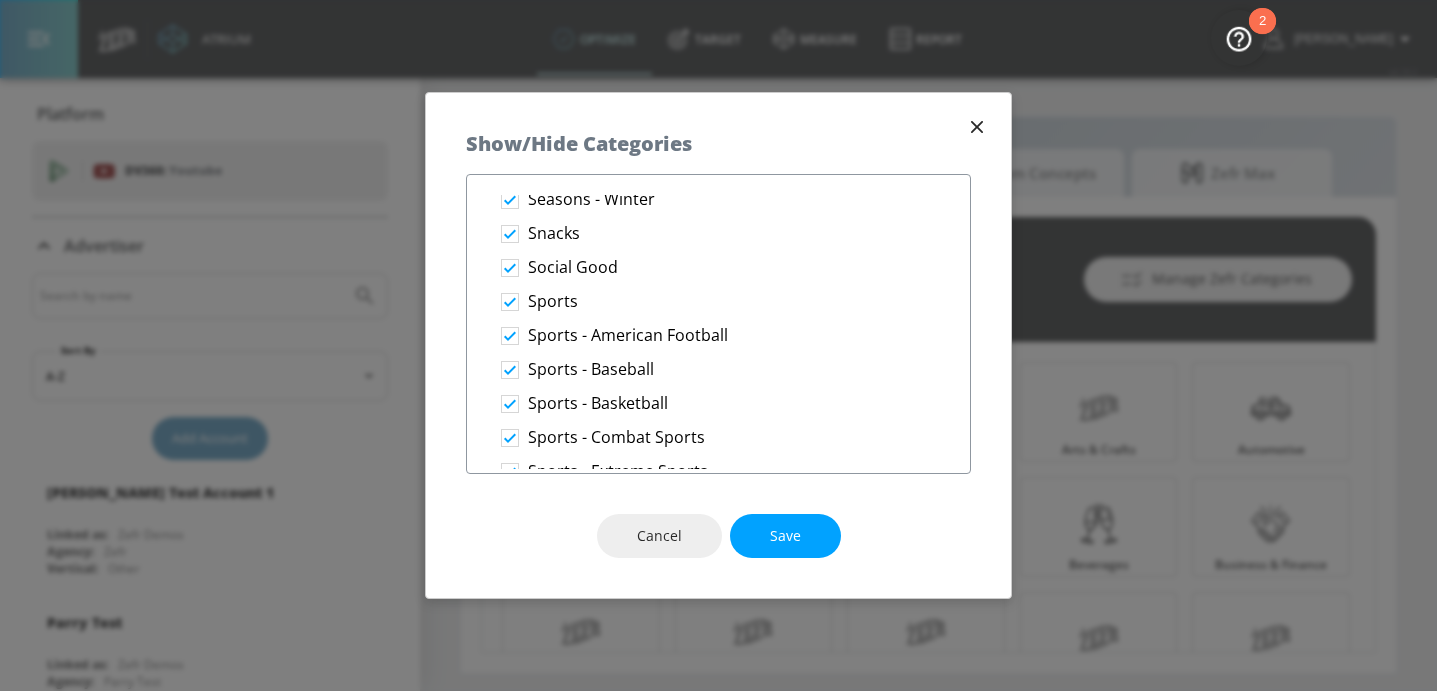 scroll, scrollTop: 3478, scrollLeft: 0, axis: vertical 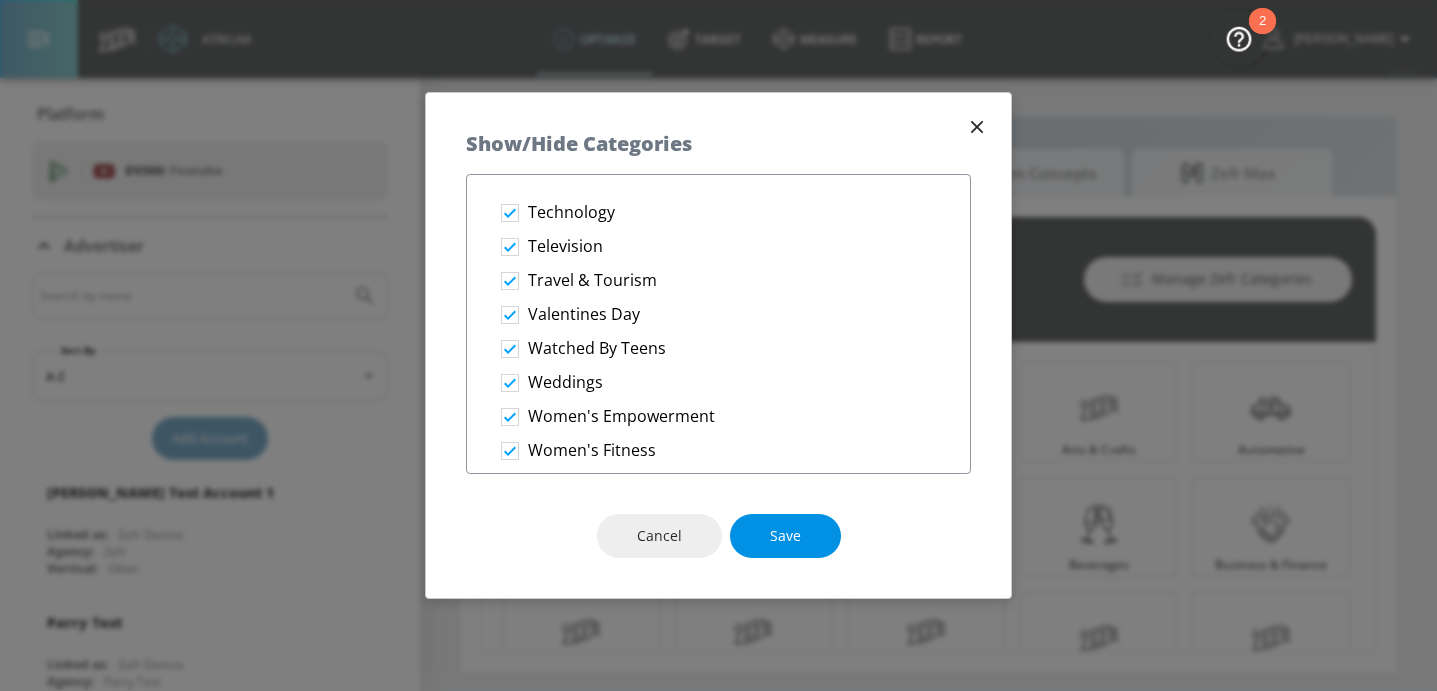 click on "Save" at bounding box center (785, 536) 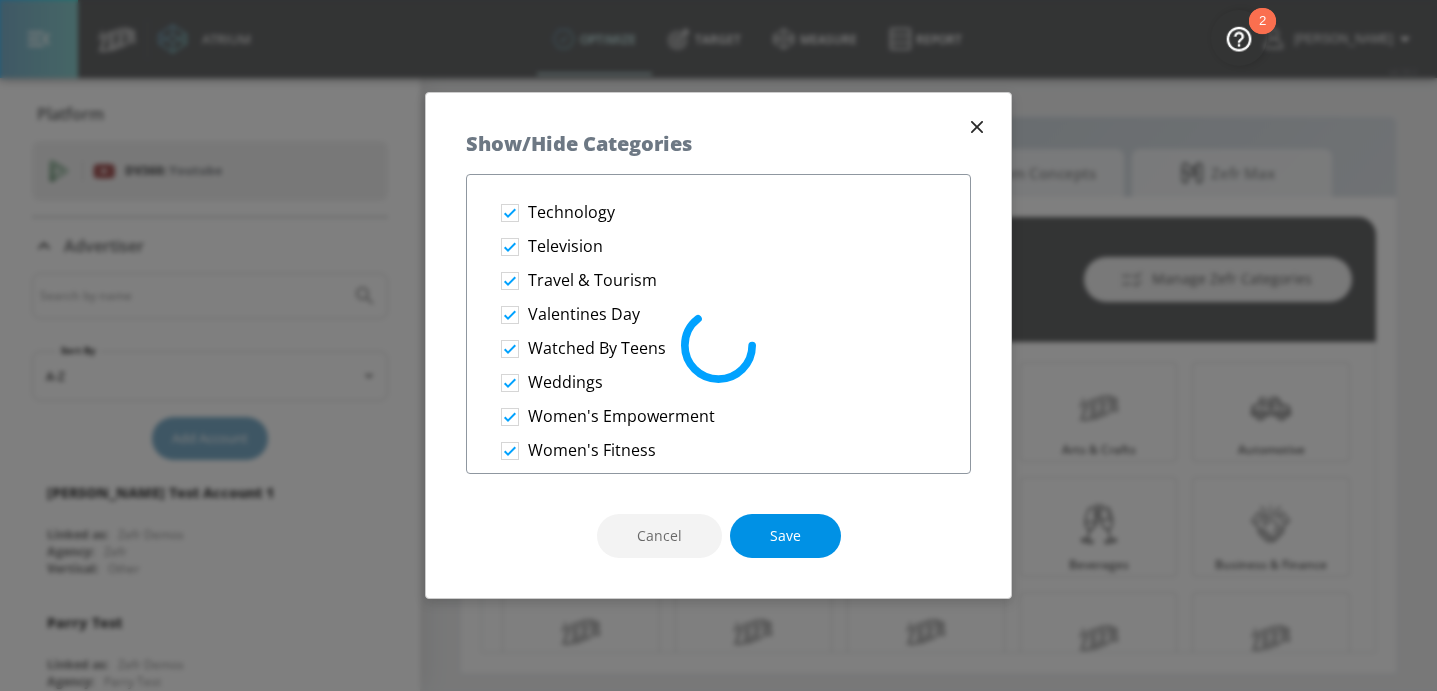 click on "Save" at bounding box center [785, 536] 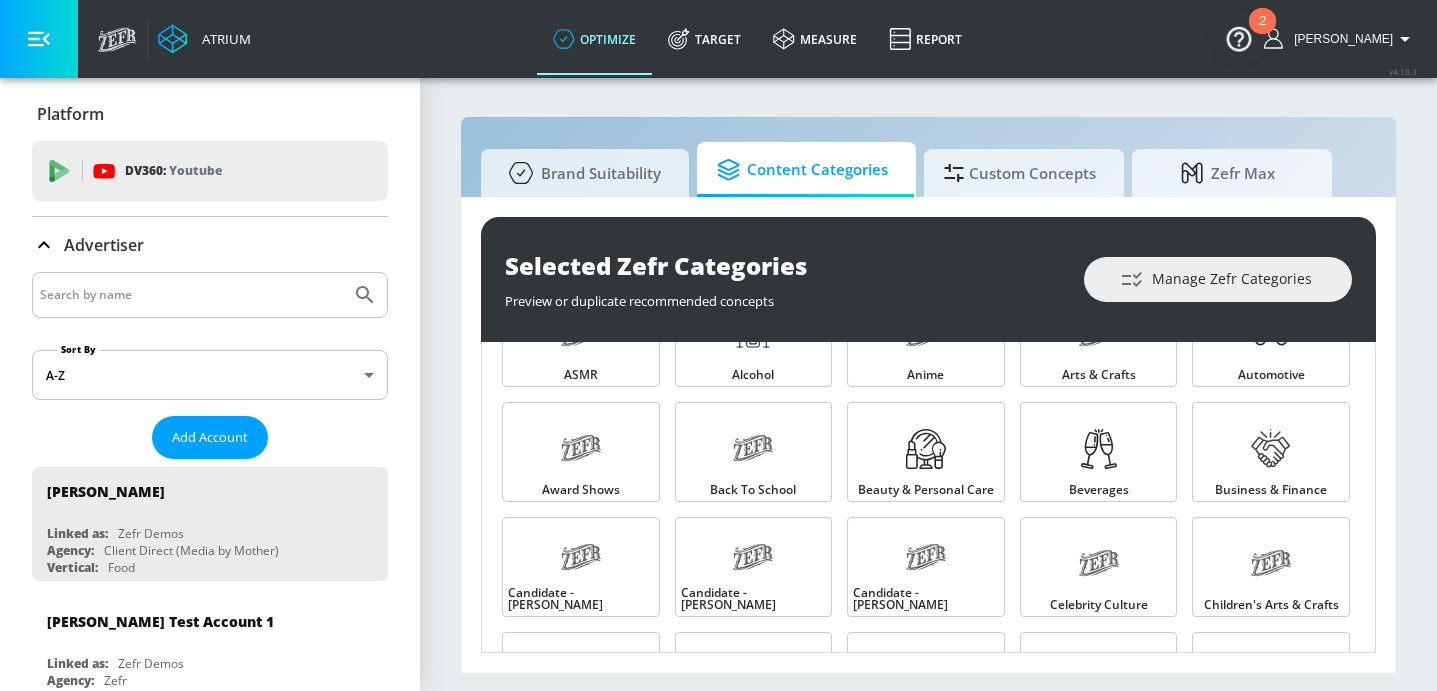 scroll, scrollTop: 0, scrollLeft: 0, axis: both 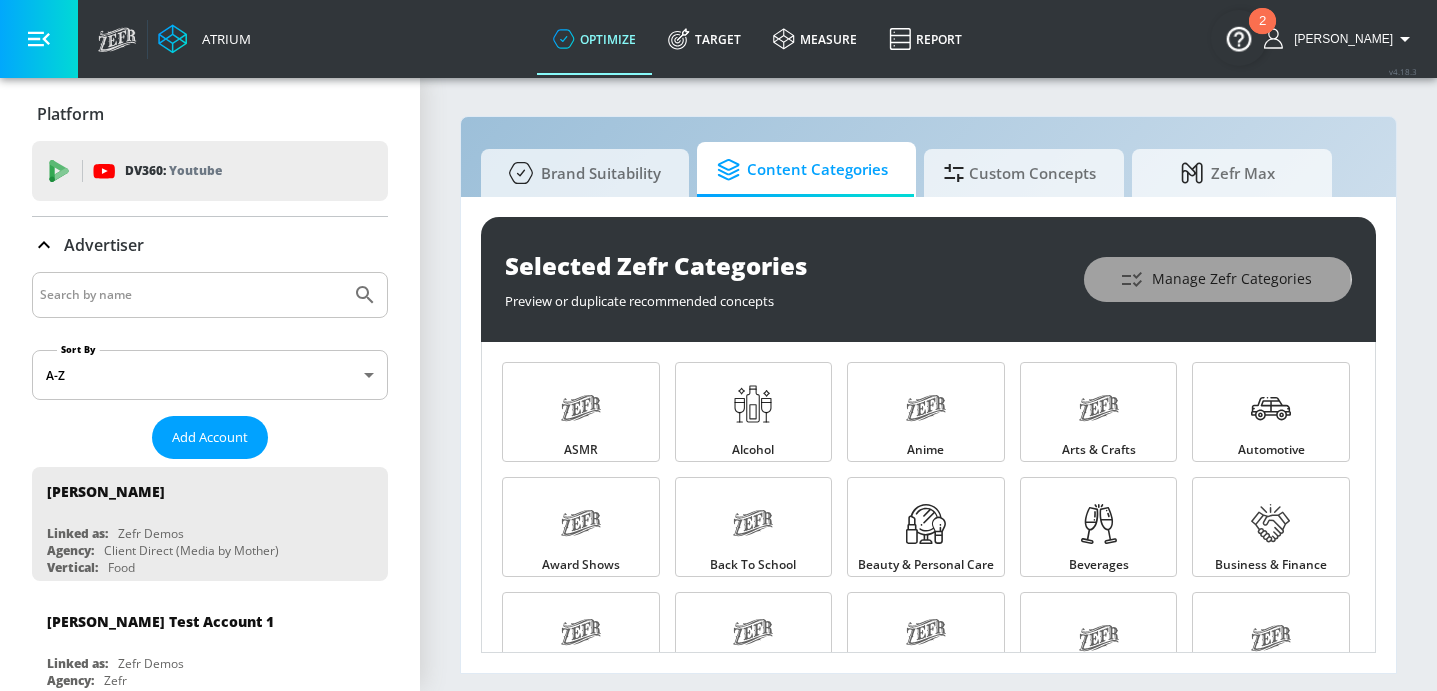 click on "Manage Zefr Categories" at bounding box center (1218, 279) 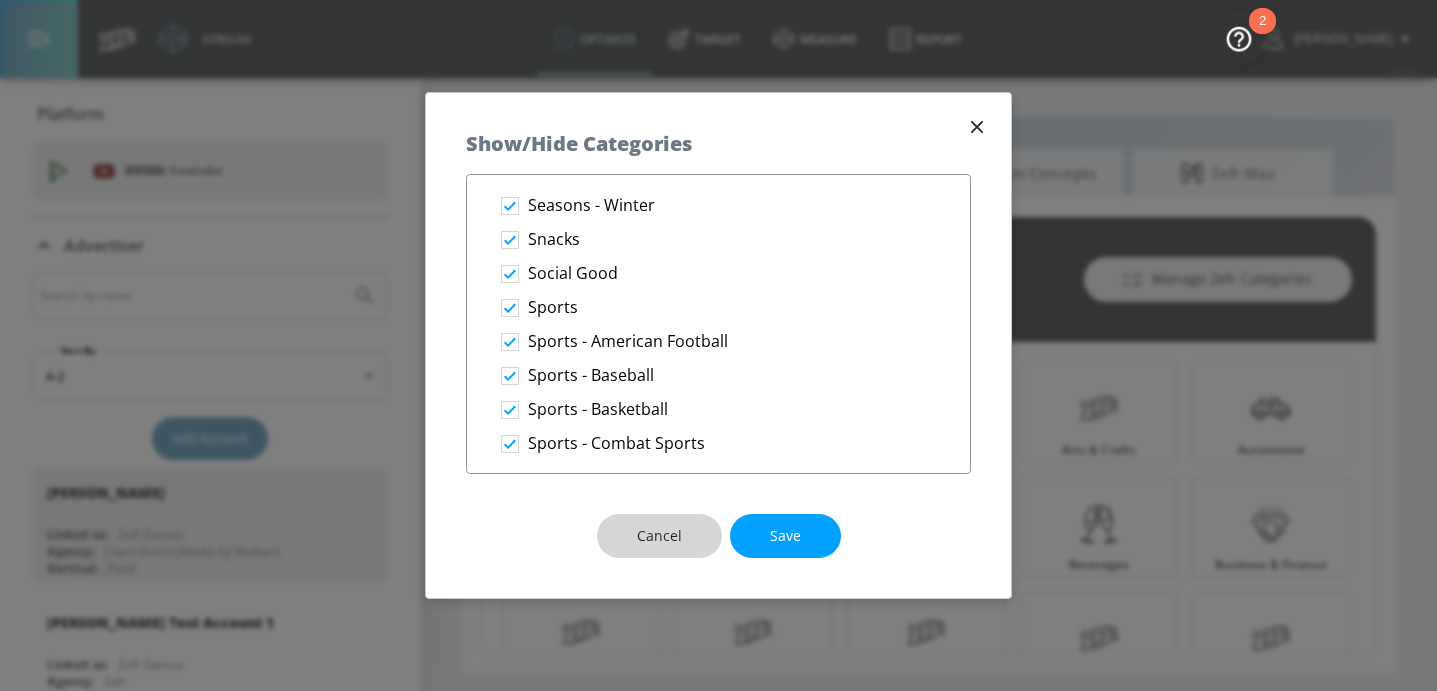 scroll, scrollTop: 2929, scrollLeft: 0, axis: vertical 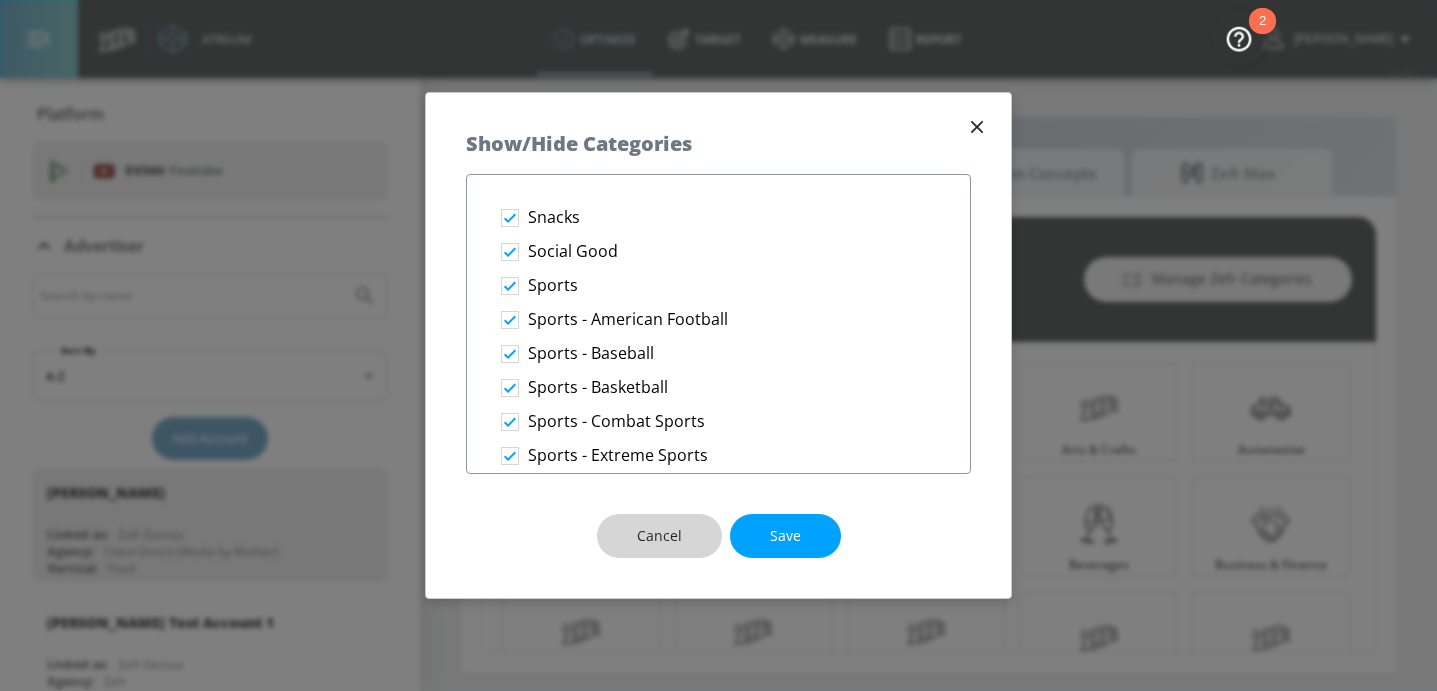 click on "Cancel" at bounding box center [659, 536] 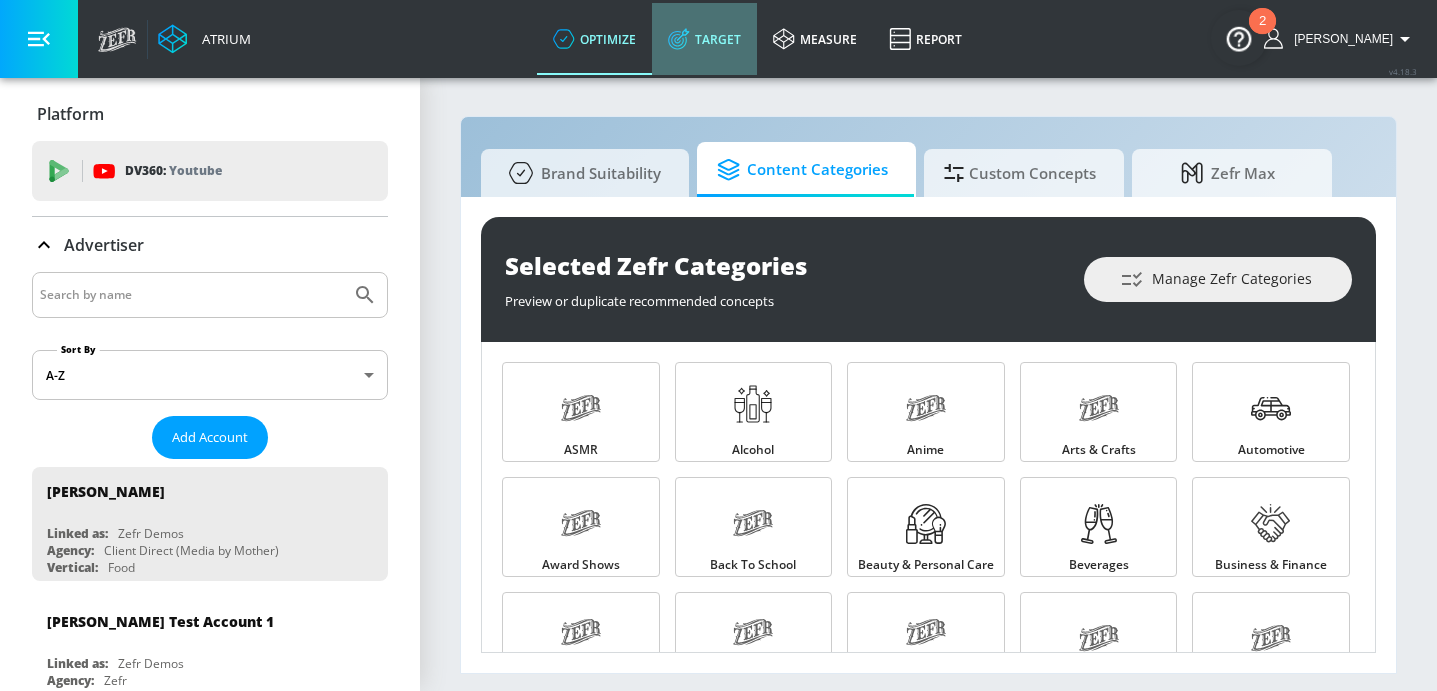 click on "Target" at bounding box center (704, 39) 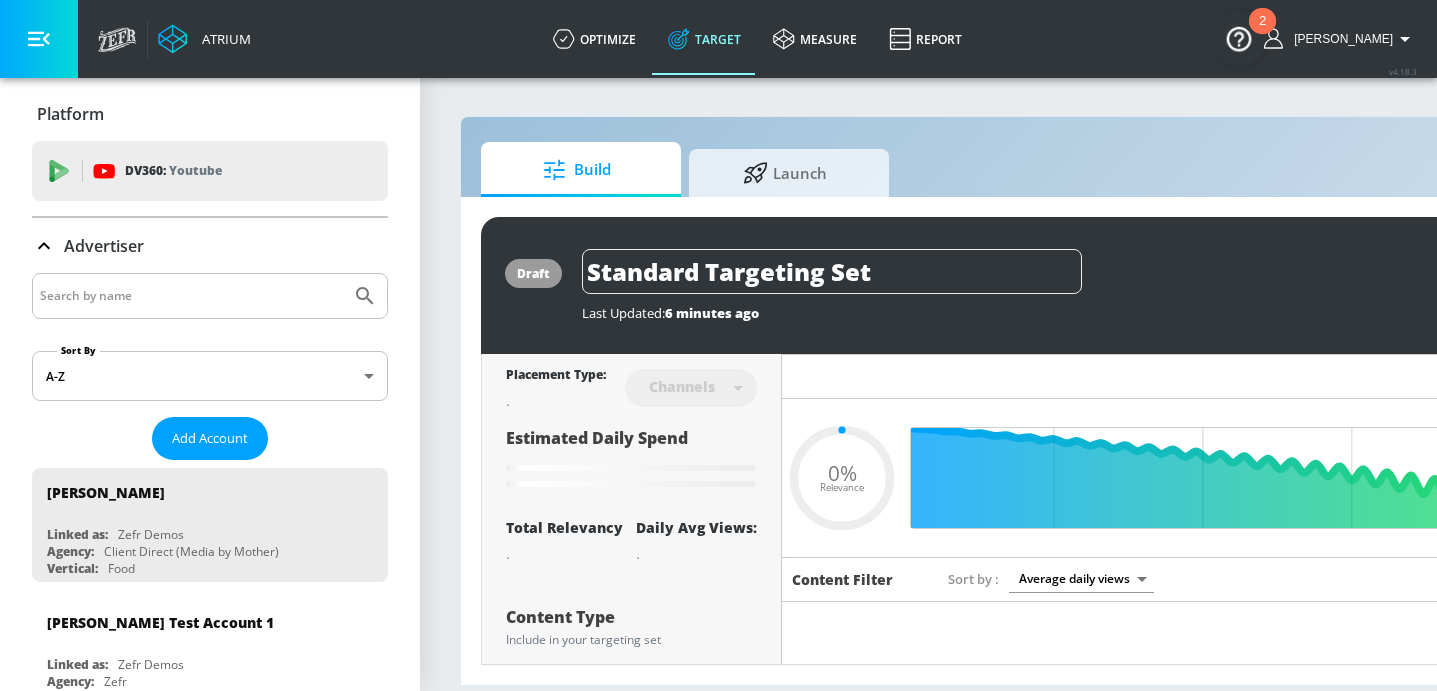click 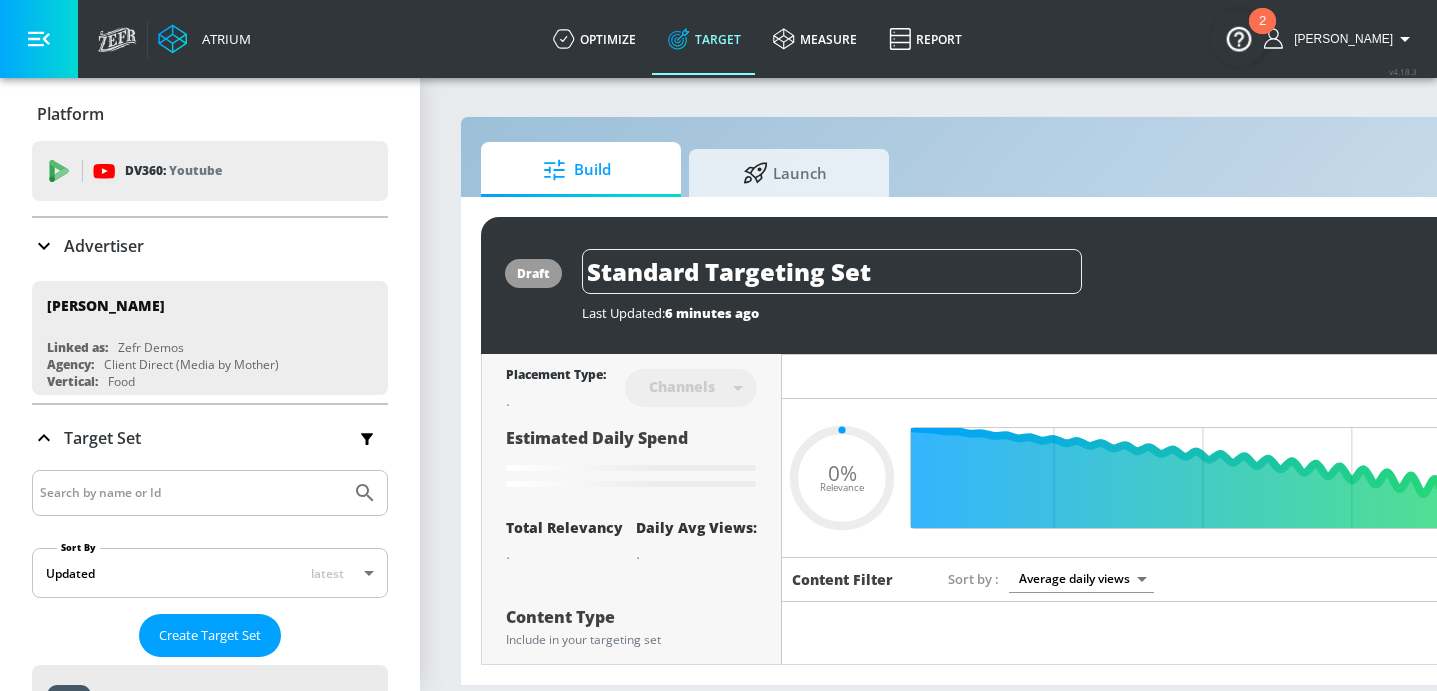 type on "0.6" 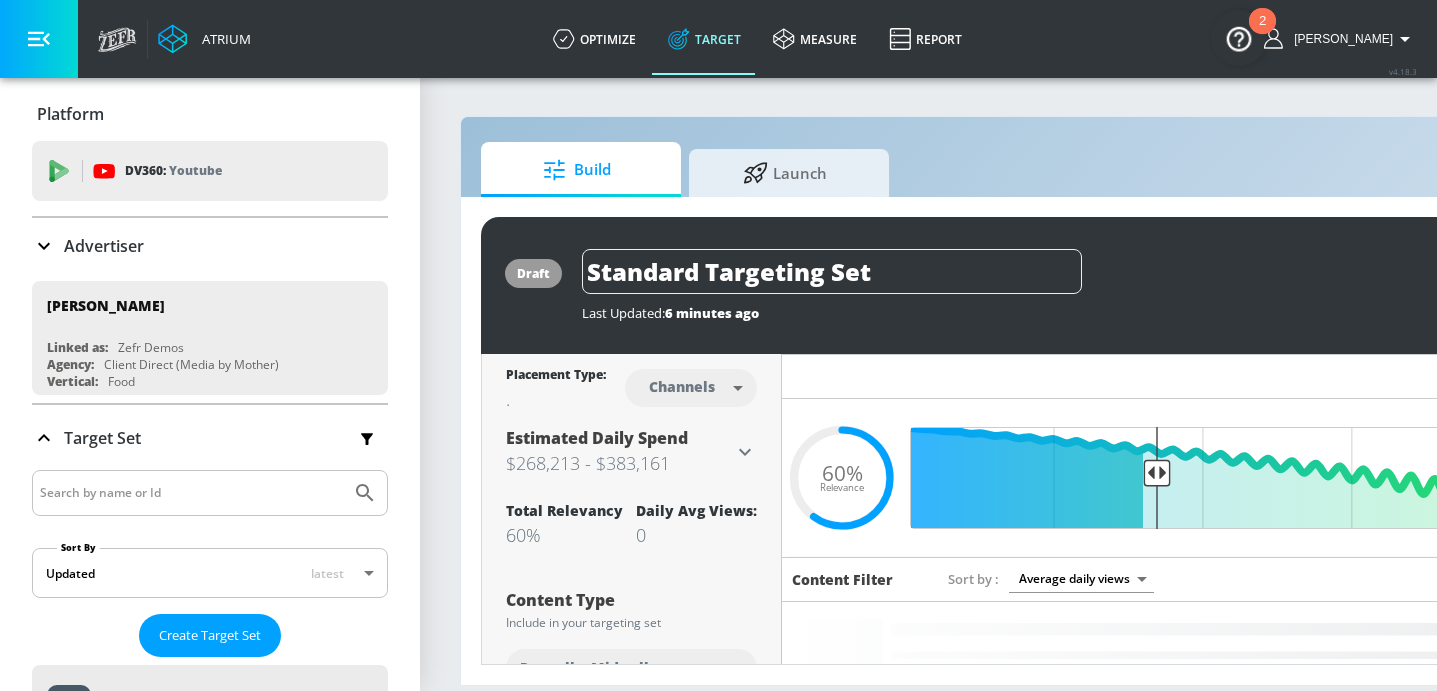 click on "Build Launch" at bounding box center [1052, 169] 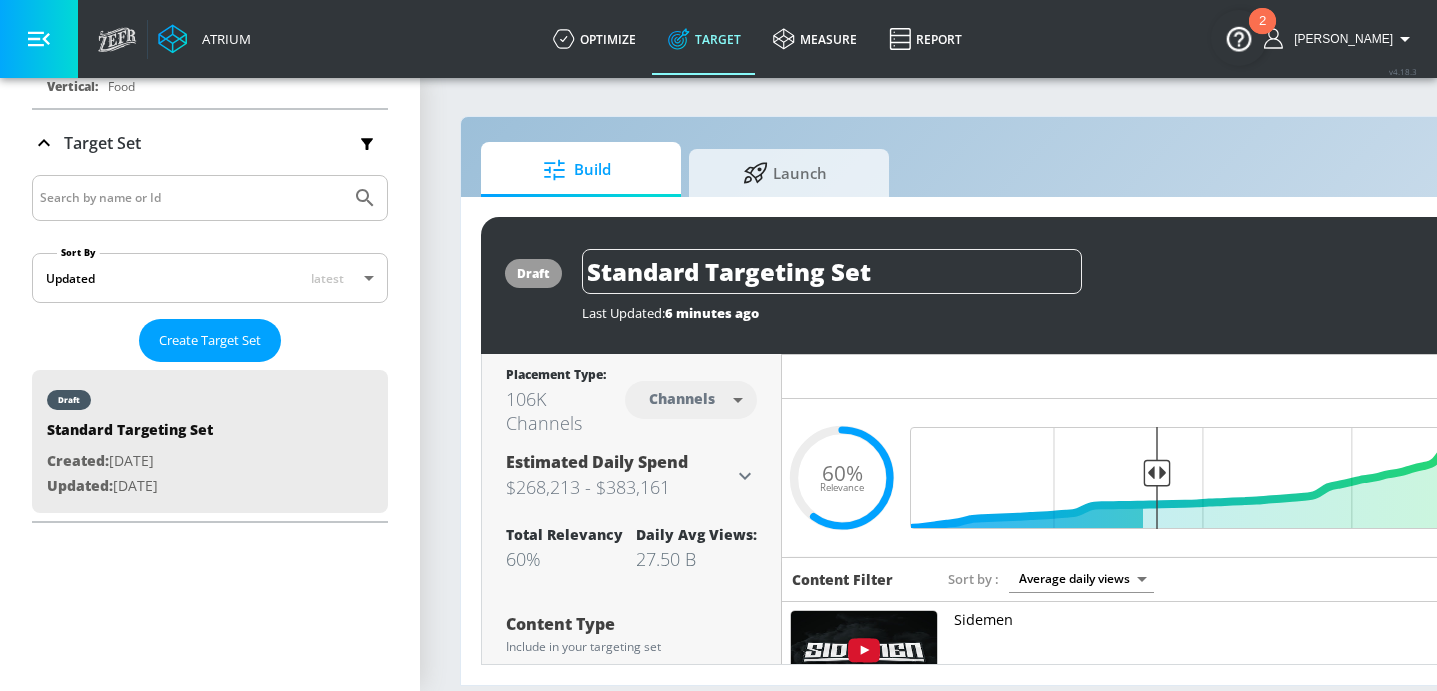 scroll, scrollTop: 317, scrollLeft: 0, axis: vertical 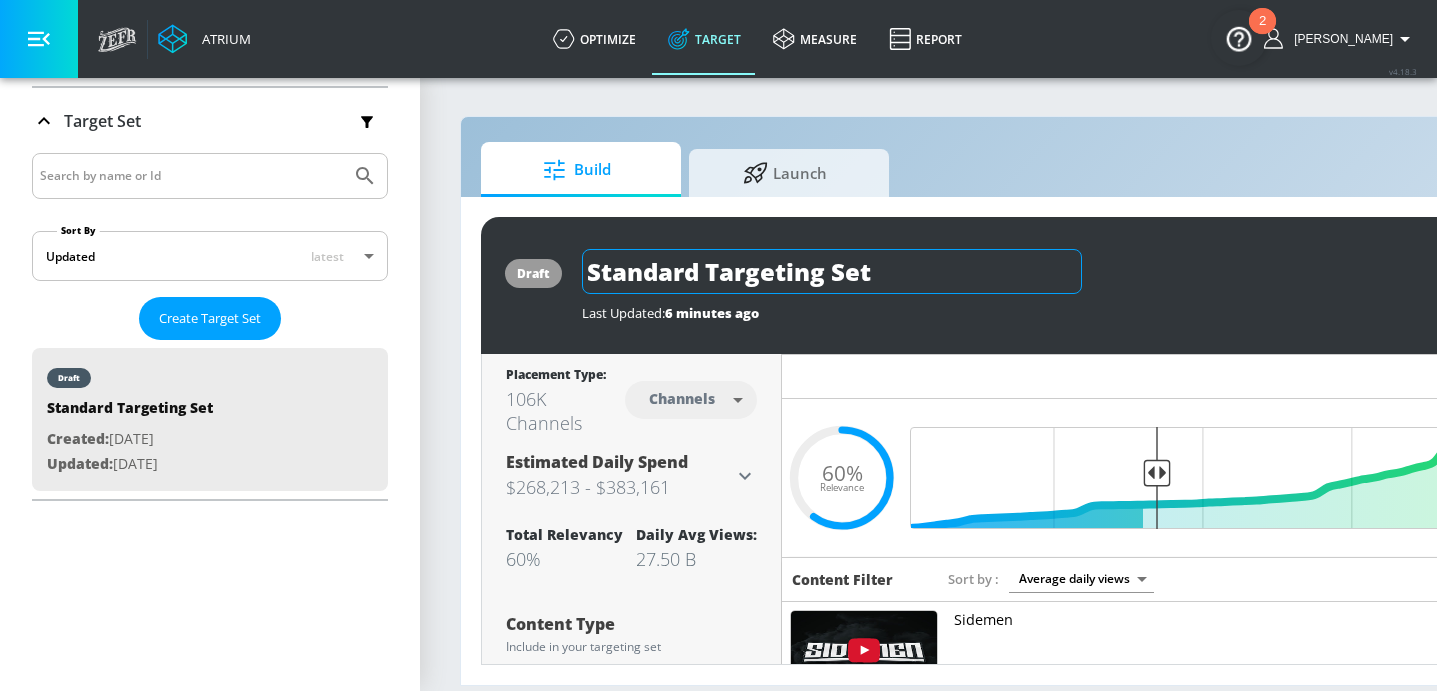 click on "Standard Targeting Set" at bounding box center (832, 271) 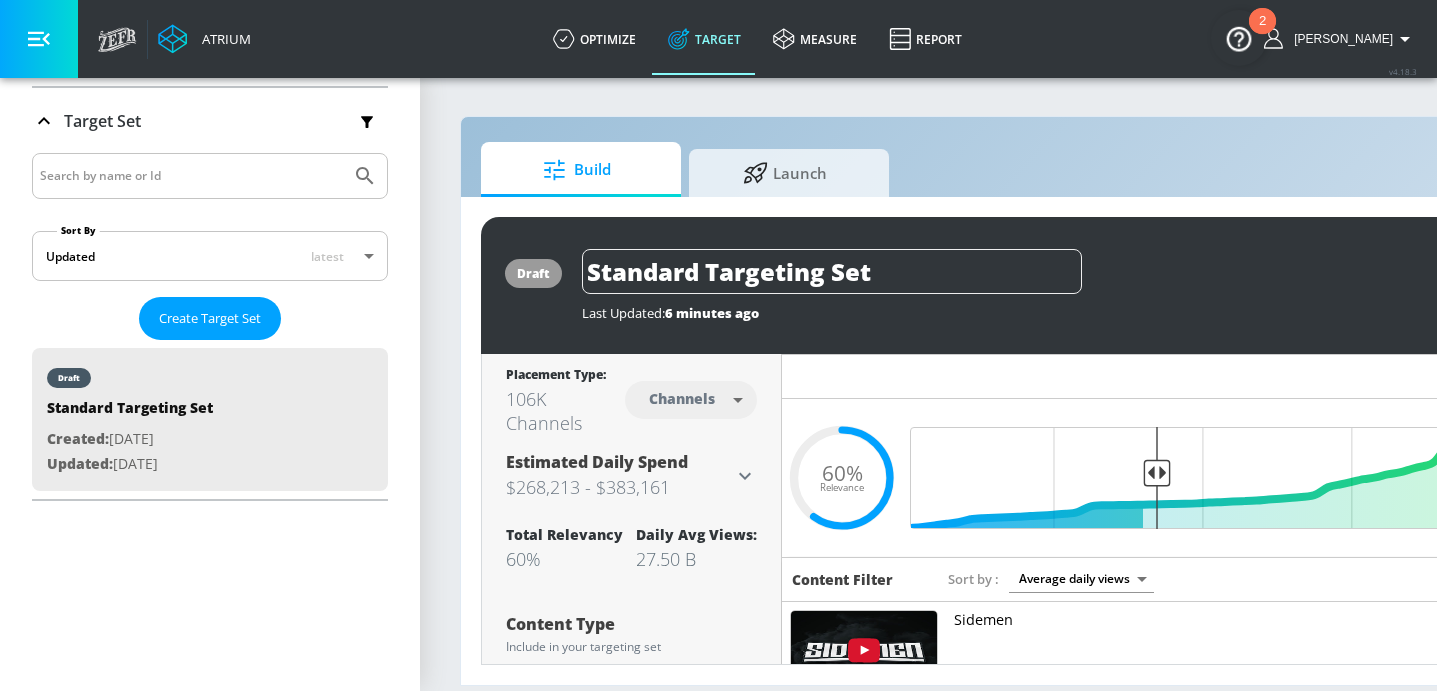 drag, startPoint x: 907, startPoint y: 269, endPoint x: 544, endPoint y: 269, distance: 363 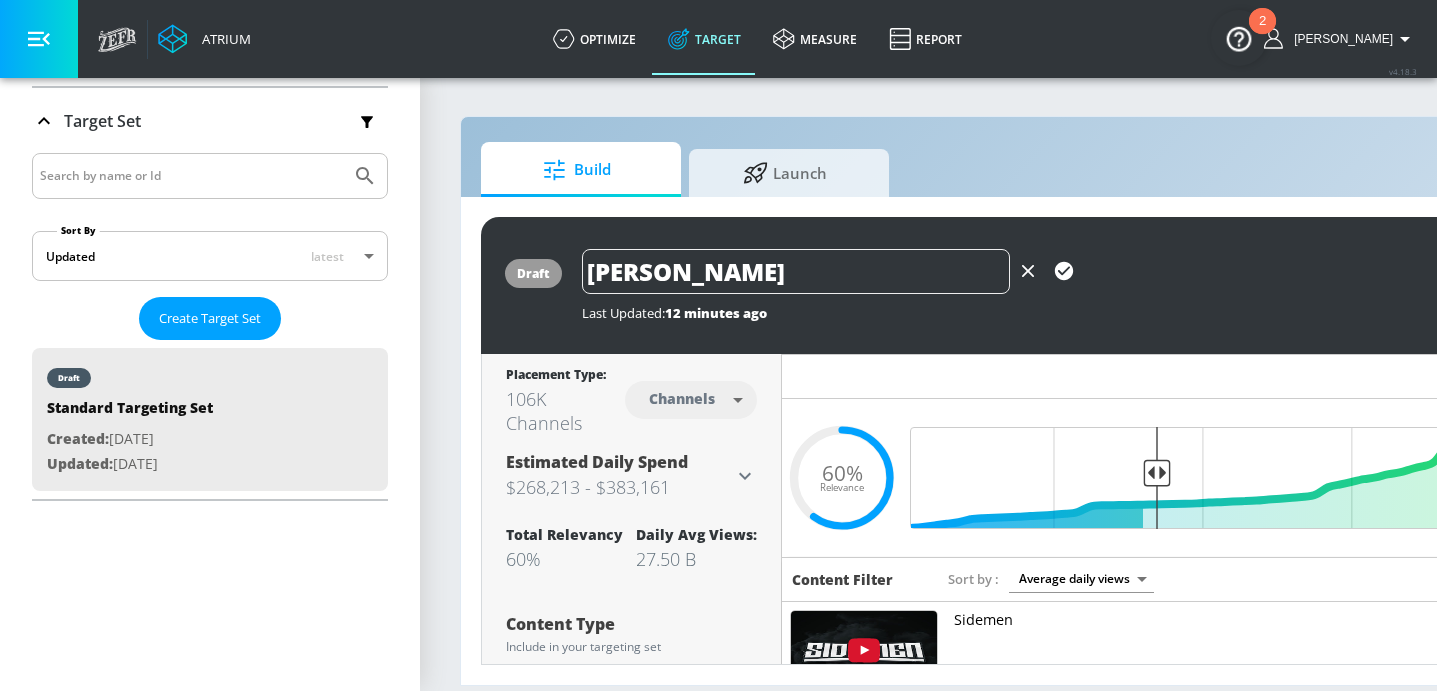 type on "T" 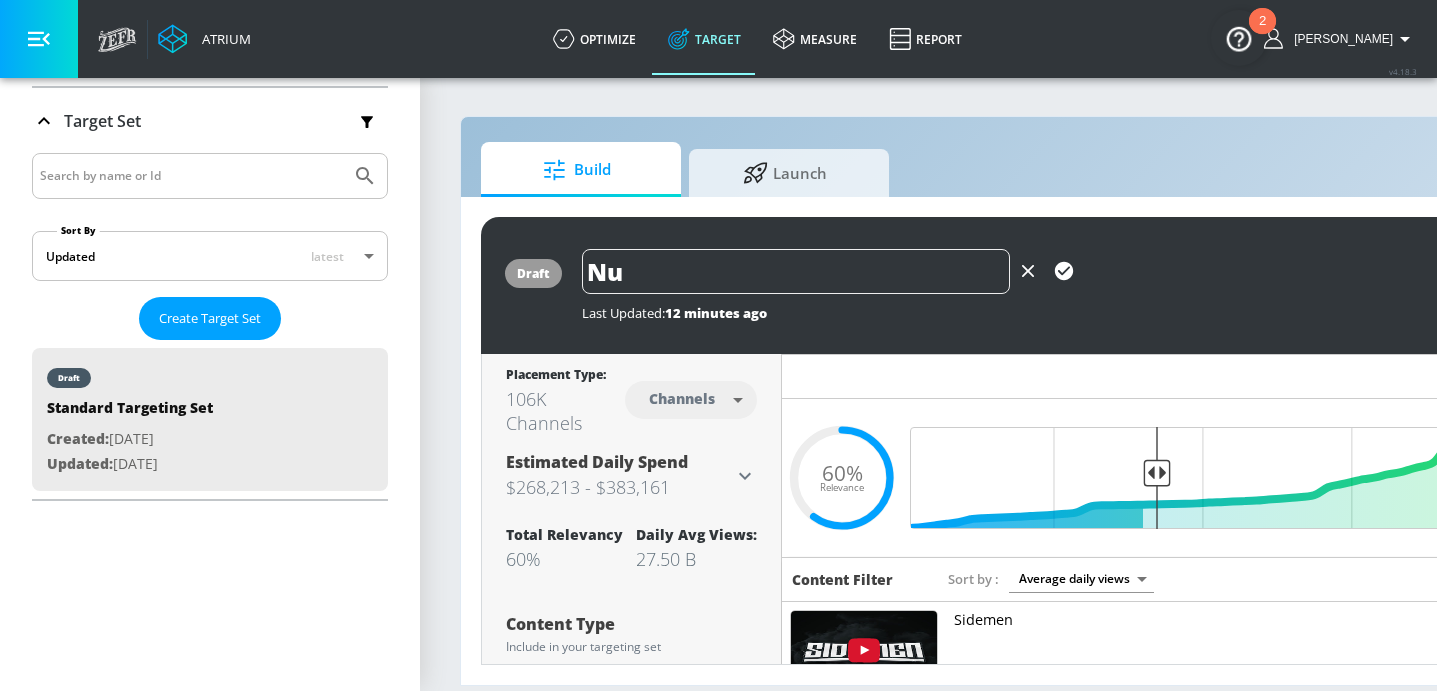 type on "N" 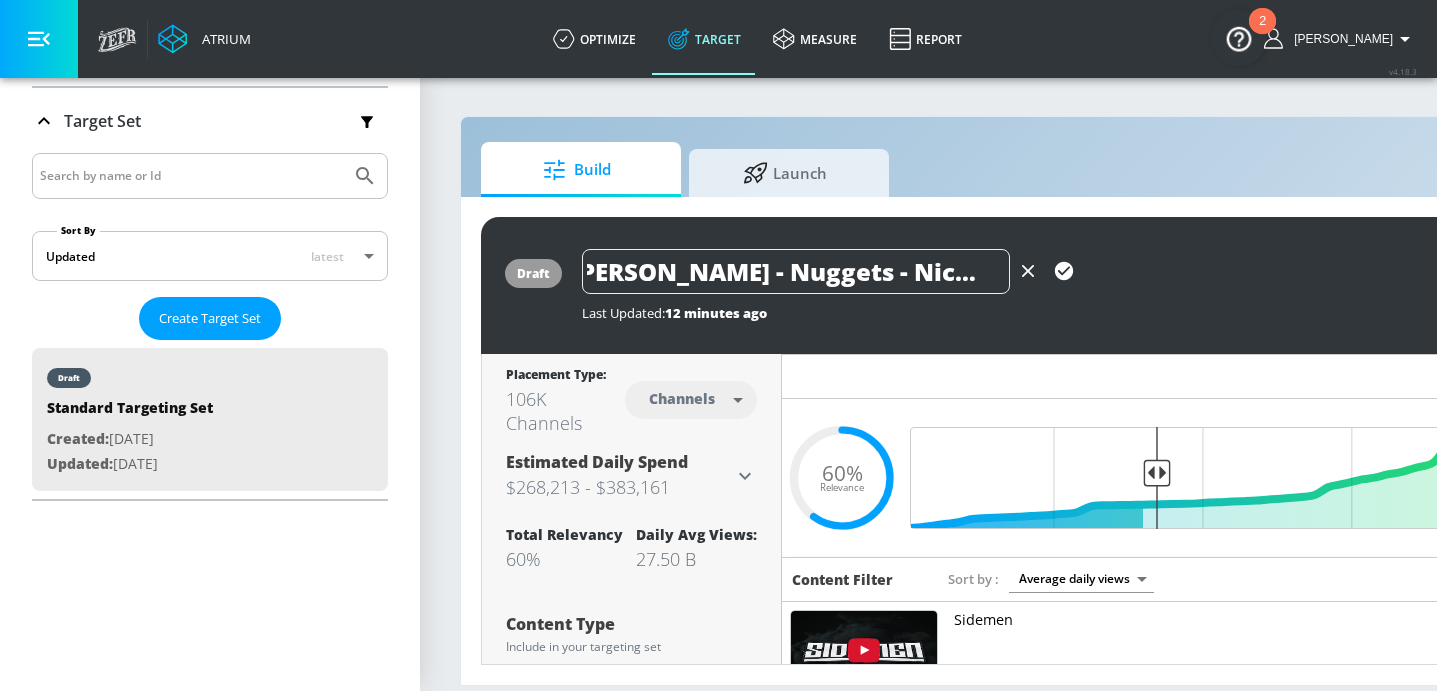 scroll, scrollTop: 0, scrollLeft: 43, axis: horizontal 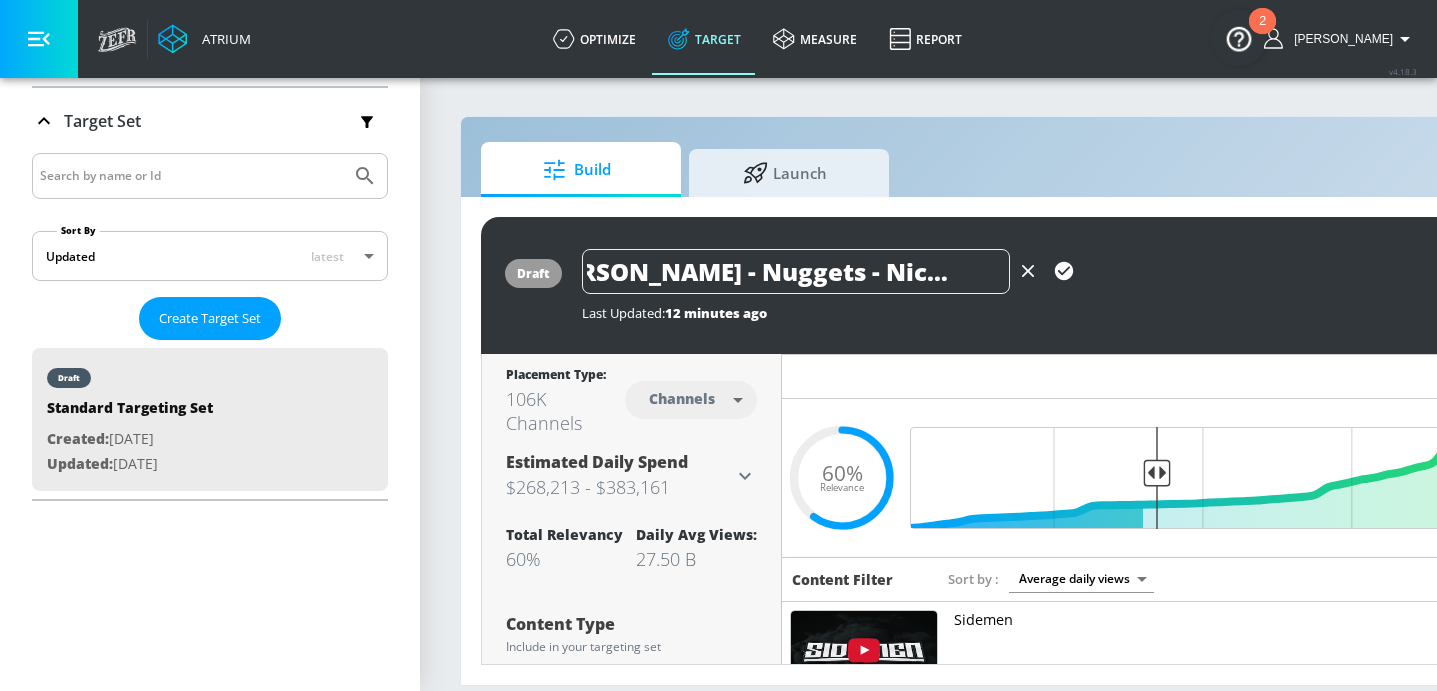 type on "[PERSON_NAME] - Nuggets - Niche Targeting - TS" 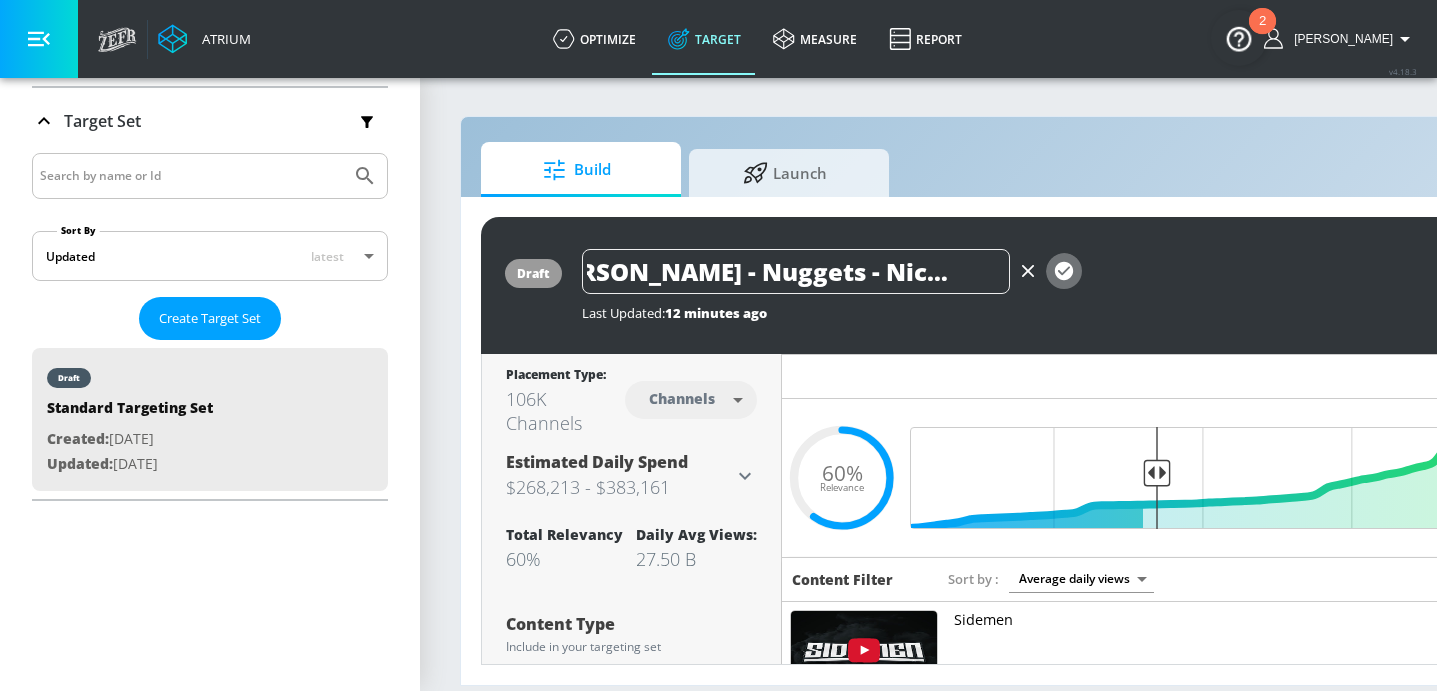 click 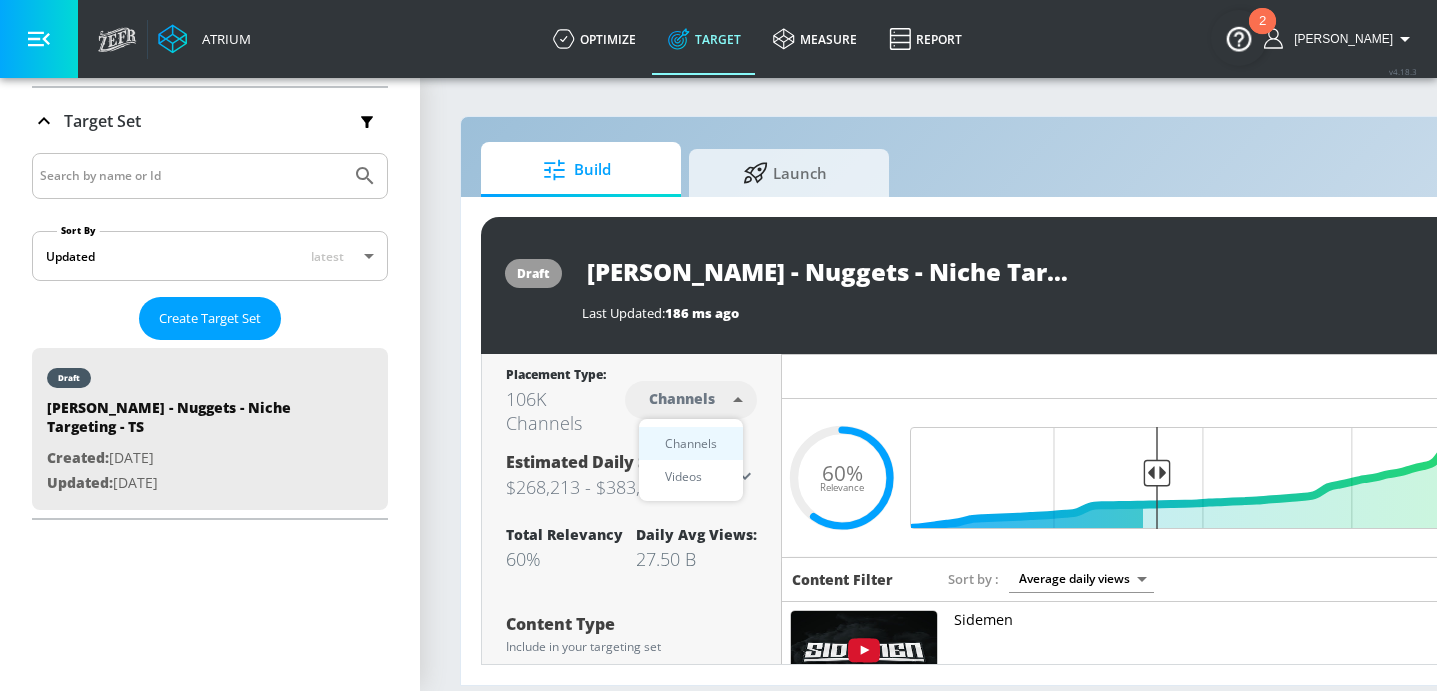 click on "Atrium optimize Target measure Report optimize Target measure Report v 4.18.3 Sharon Platform DV360:   Youtube DV360:   Youtube Advertiser Sort By A-Z asc ​ Add Account Tyson Linked as: Zefr Demos Agency: Client Direct (Media by Mother) Vertical: Food Aracely Test Account 1 Linked as: Zefr Demos Agency: Zefr Vertical: Other Parry Test Linked as: Zefr Demos Agency: Parry Test Vertical: Music alicyn test Linked as: Zefr Demos Agency: alicyn test Vertical: Healthcare Kelsey Test Linked as: Zefr Demos Agency: Kelsey Test Vertical: CPG (Consumer Packaged Goods) Test Linked as: Zefr Demos Agency: Test Vertical: Travel Veronica TEST Linked as: Zefr Demos Agency: veronica TEST Vertical: Other Shannan Test Account Linked as: Zefr Demos Agency: #1 Media Agency in the World Vertical: Retail Casey C Test Account Linked as: Zefr Demos Agency: Sterling Cooper Vertical: CPG (Consumer Packaged Goods) Stefan TEST YTL USR Q|A Linked as: QA YTL Test Brand Agency: QA Vertical: Healthcare Mike Test Account Linked as: Agency:" at bounding box center [718, 345] 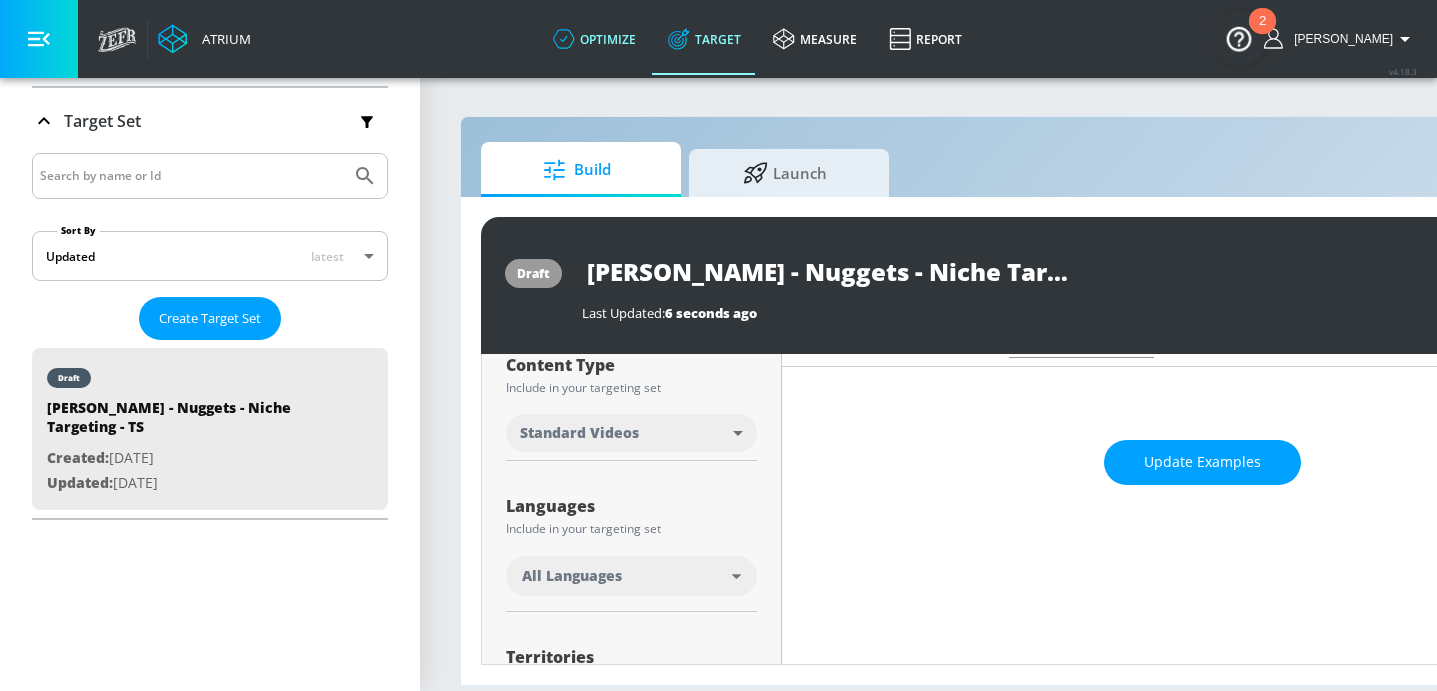 scroll, scrollTop: 218, scrollLeft: 0, axis: vertical 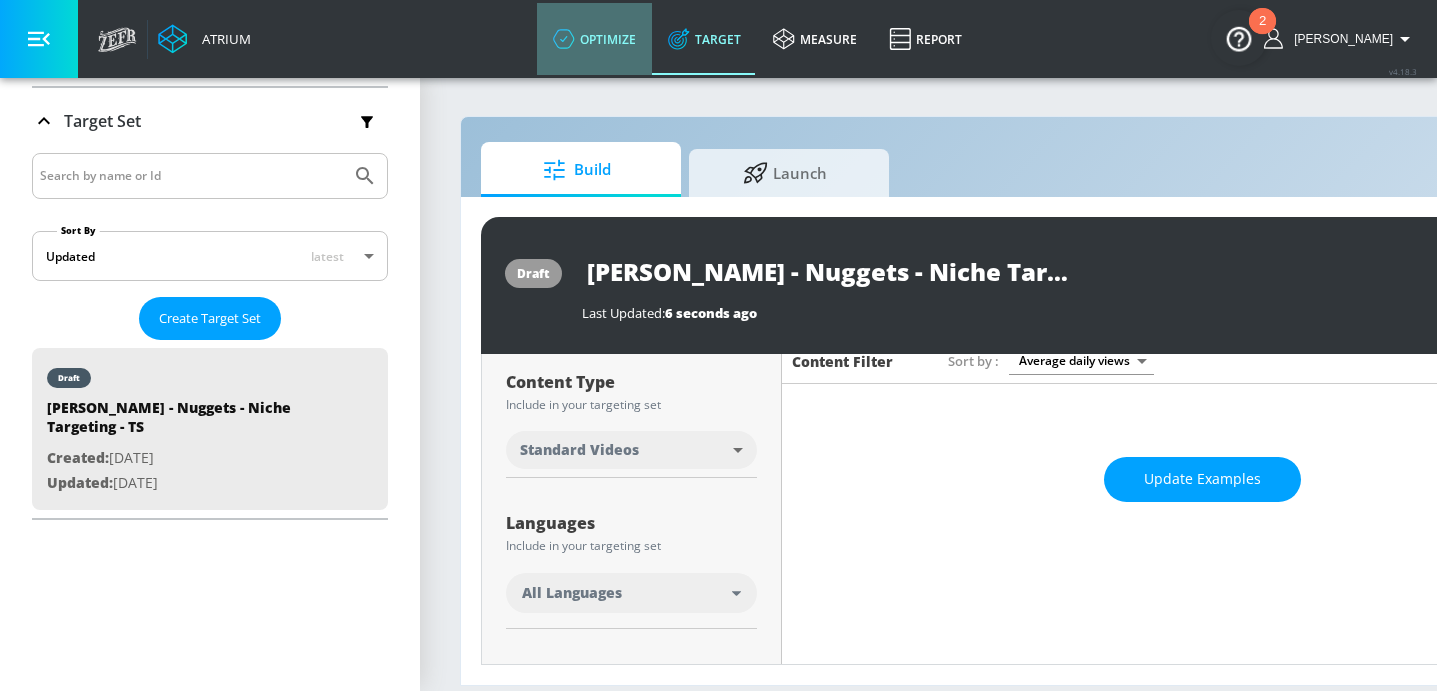 click on "optimize" at bounding box center (594, 39) 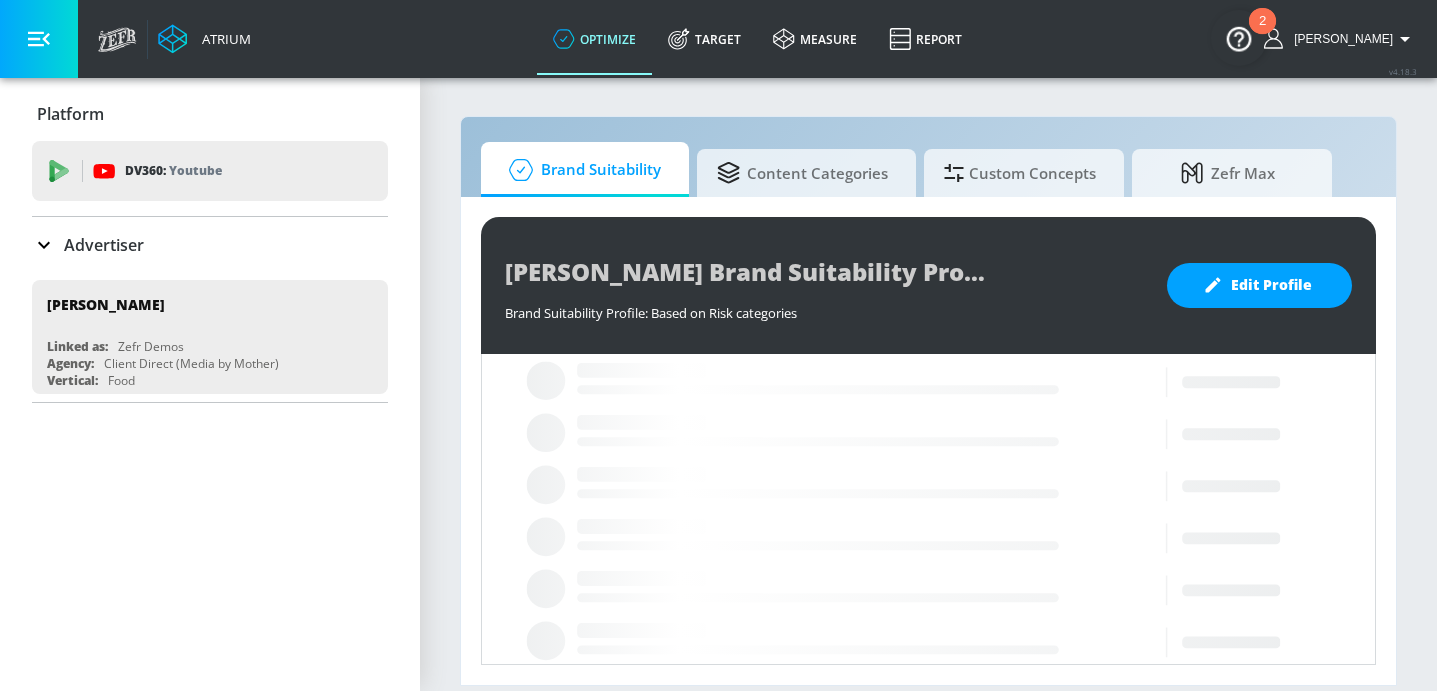 scroll, scrollTop: 0, scrollLeft: 0, axis: both 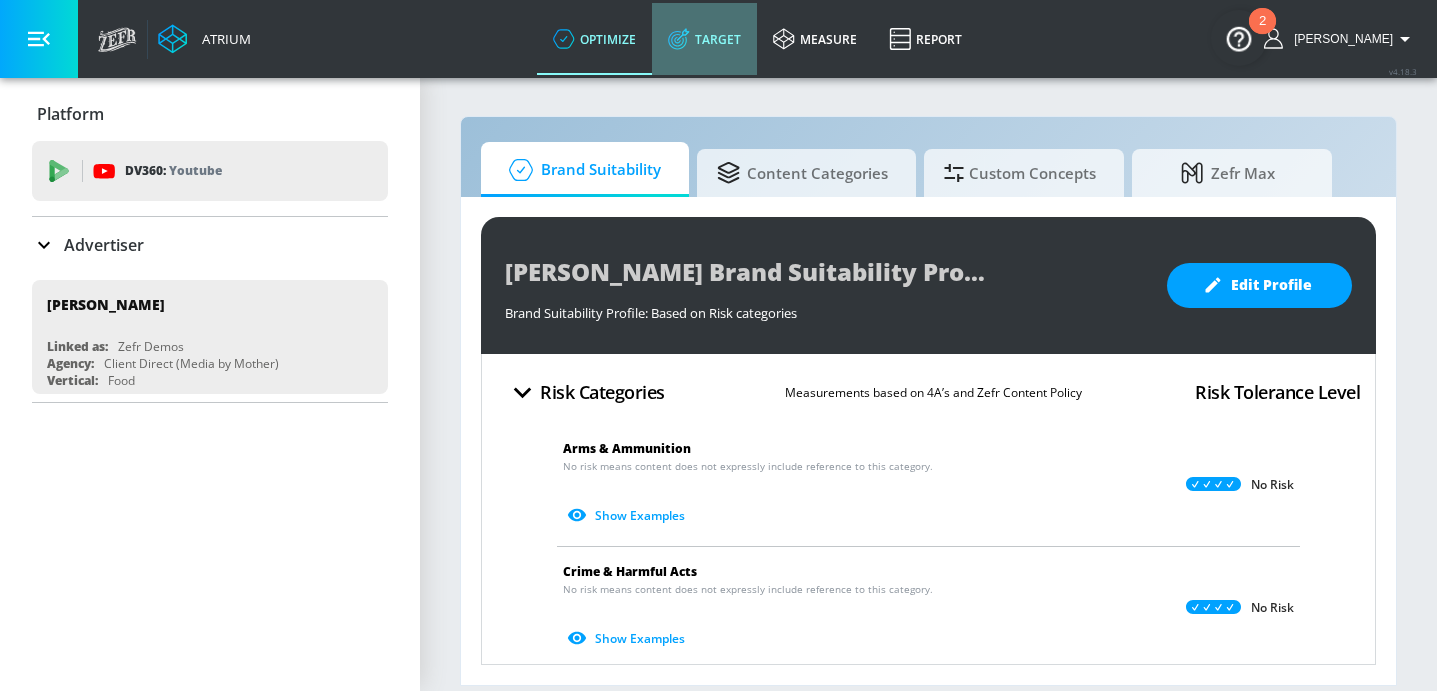 click on "Target" at bounding box center [704, 39] 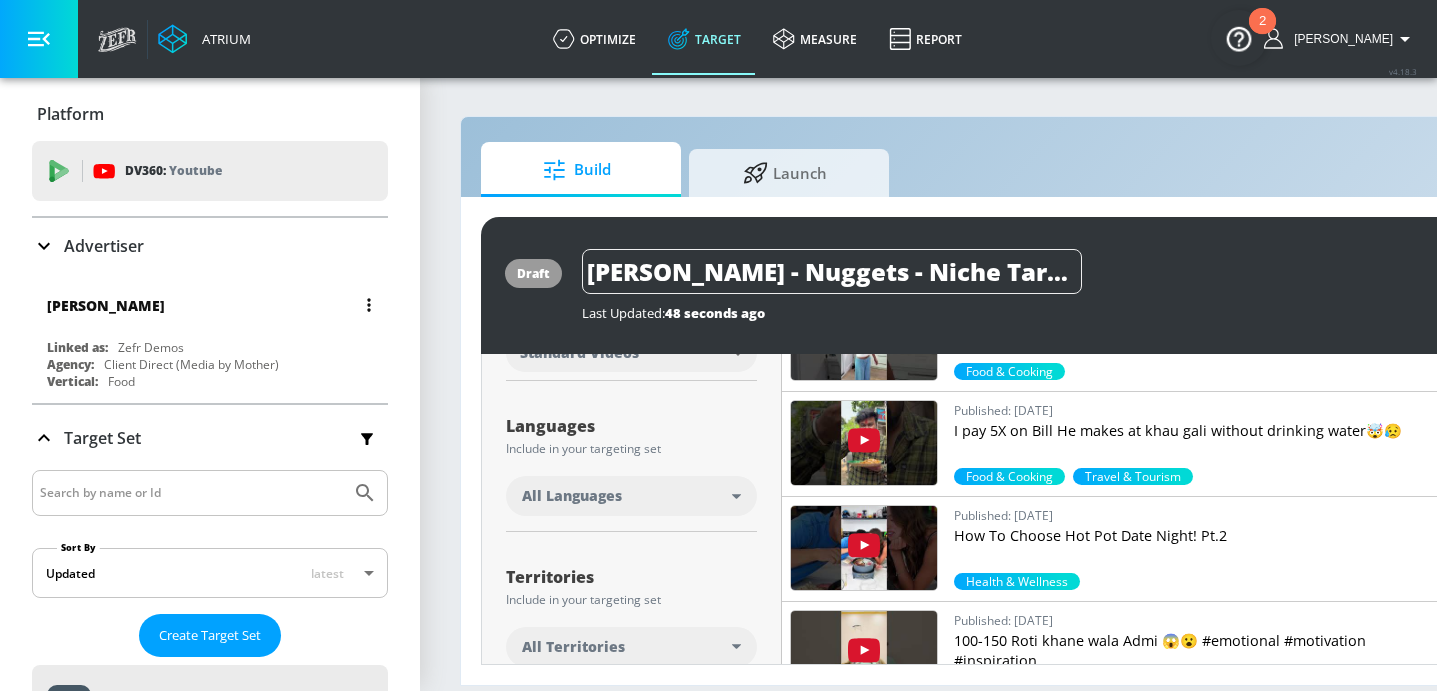 scroll, scrollTop: 356, scrollLeft: 0, axis: vertical 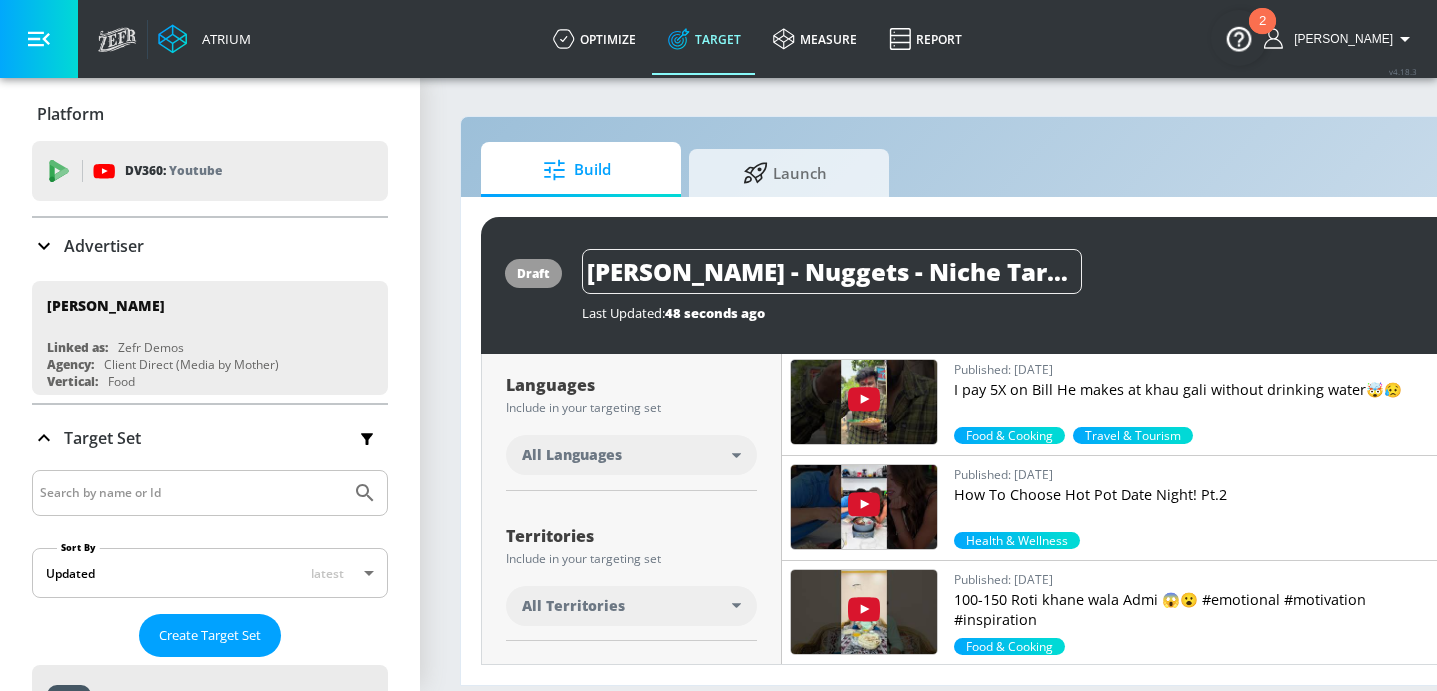 click on "All Languages" at bounding box center (627, 455) 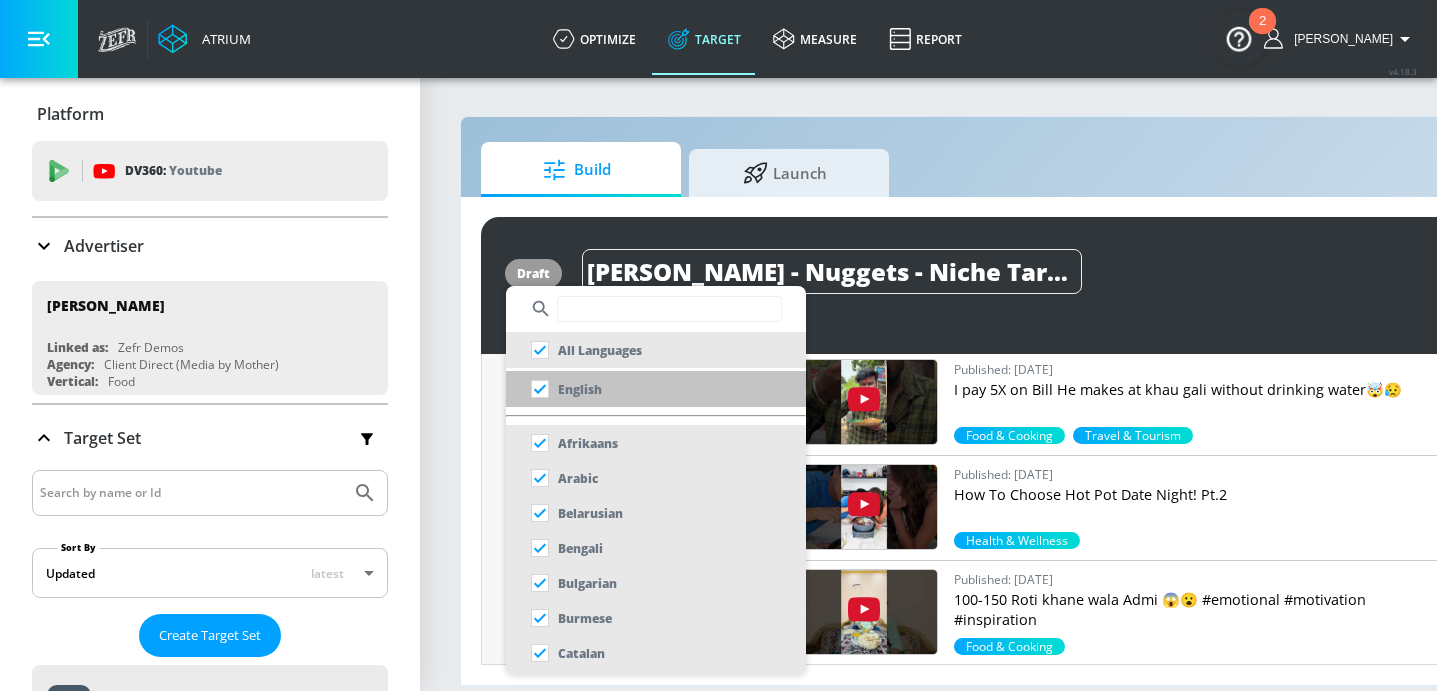 click on "English" at bounding box center [580, 389] 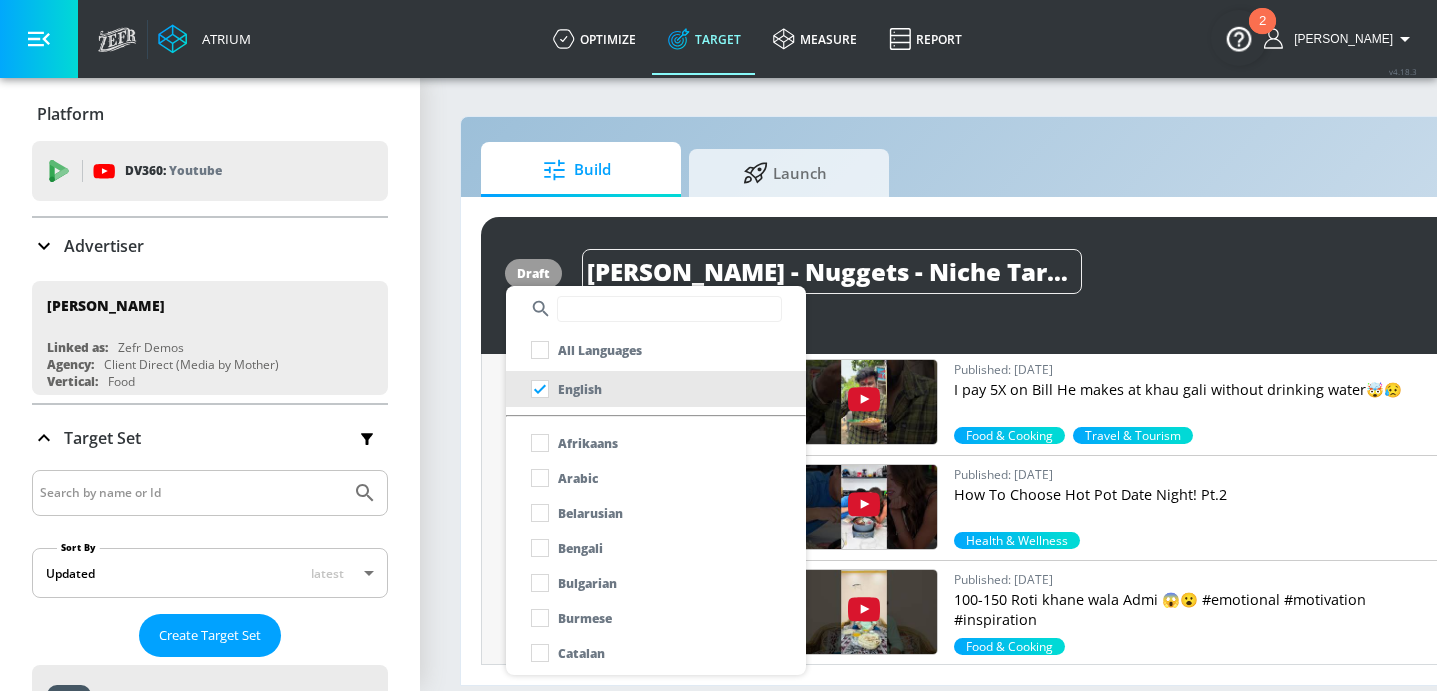 click at bounding box center (718, 345) 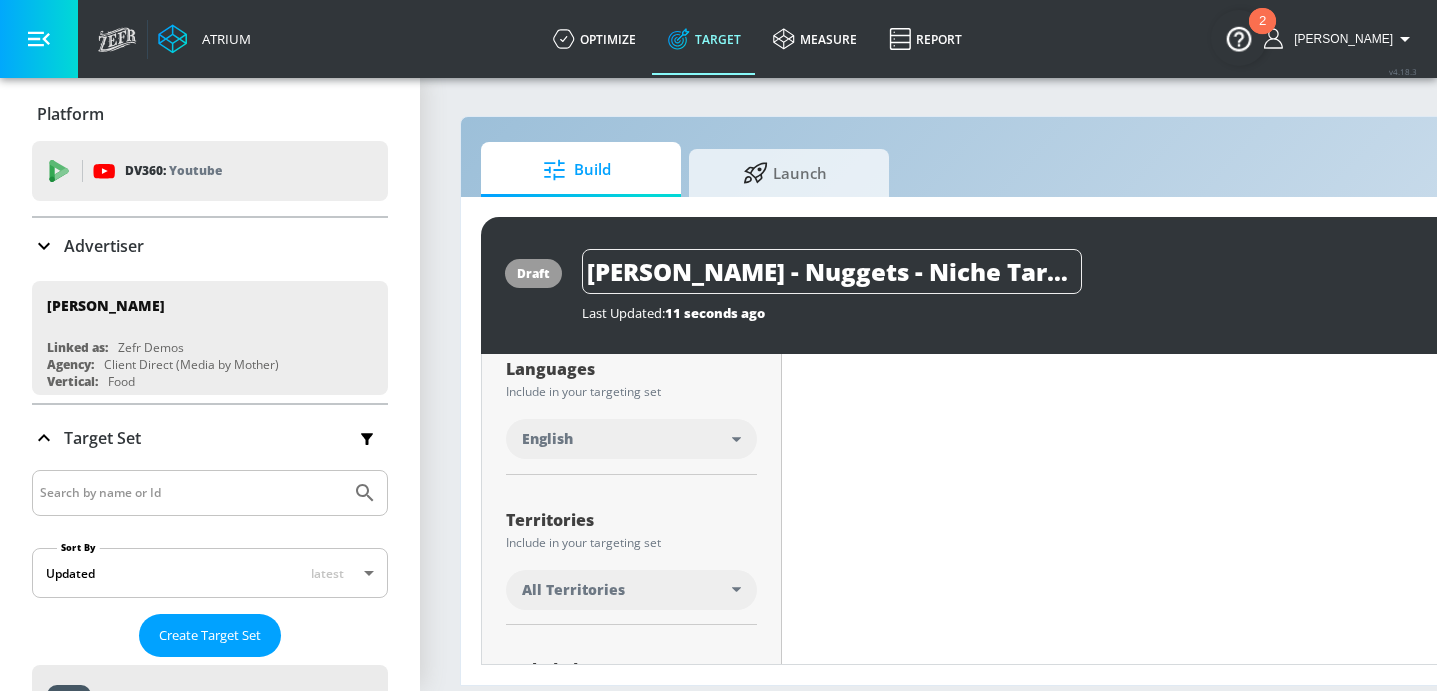 scroll, scrollTop: 356, scrollLeft: 0, axis: vertical 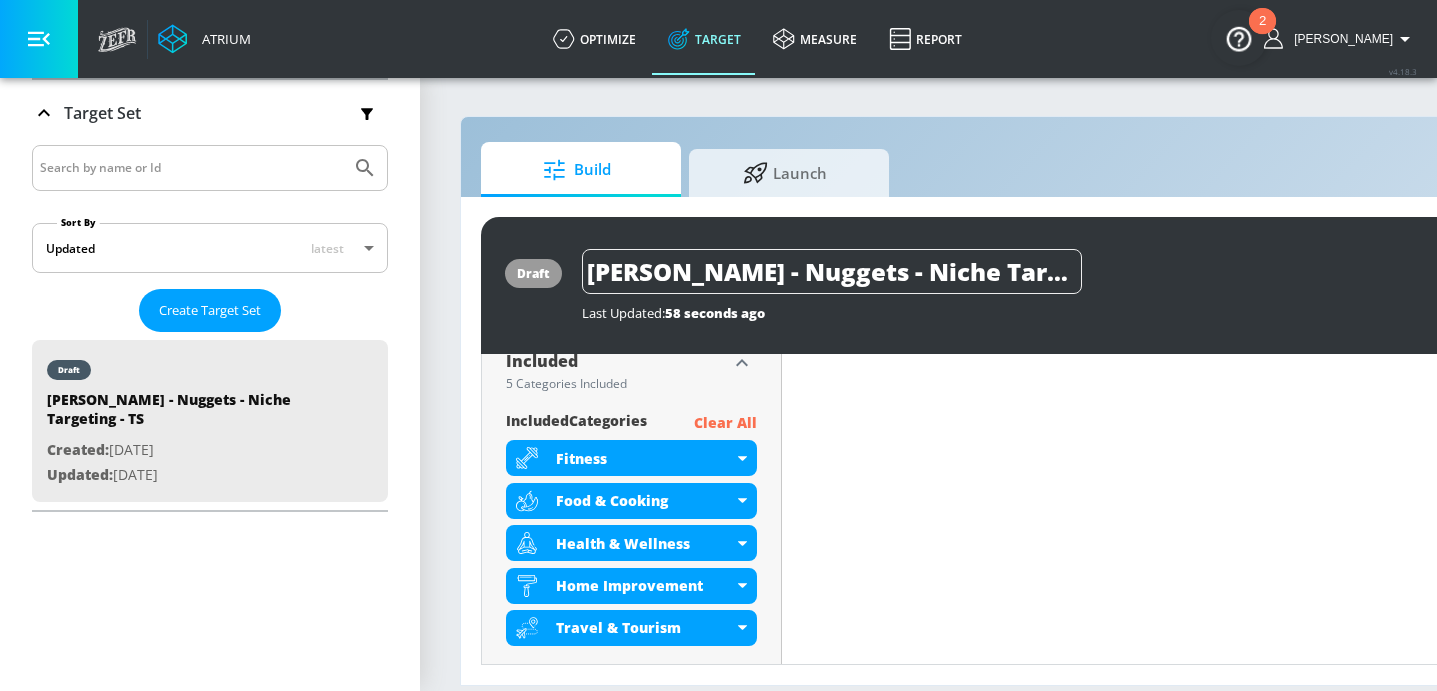 click on "Clear All" at bounding box center [725, 423] 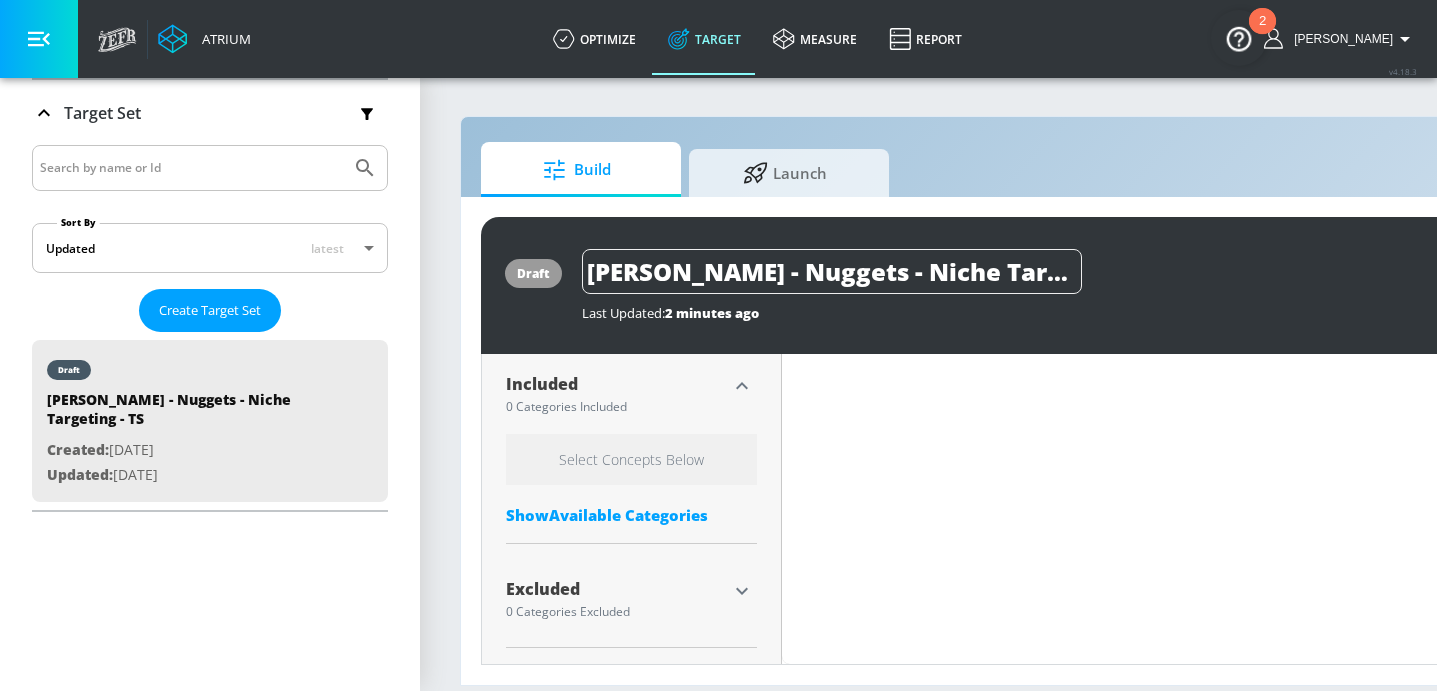 scroll, scrollTop: 675, scrollLeft: 0, axis: vertical 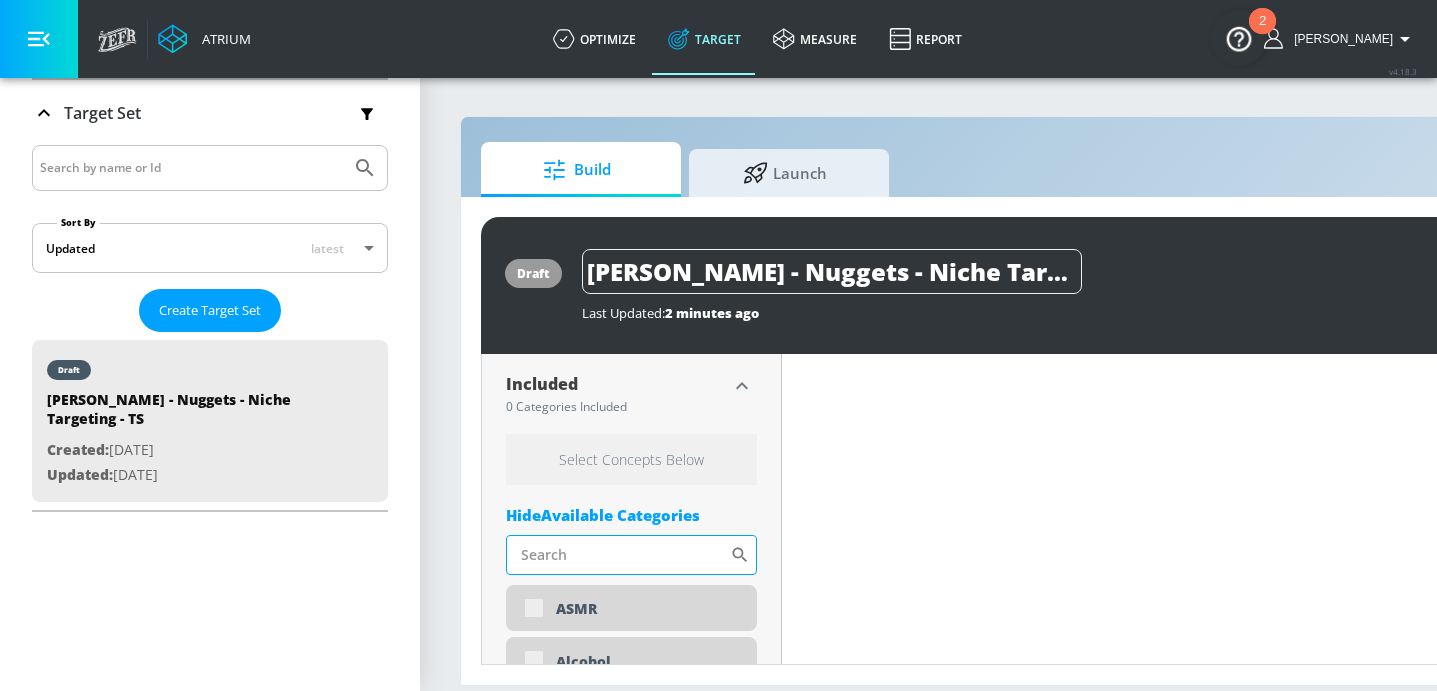click on "Sort By" at bounding box center [618, 555] 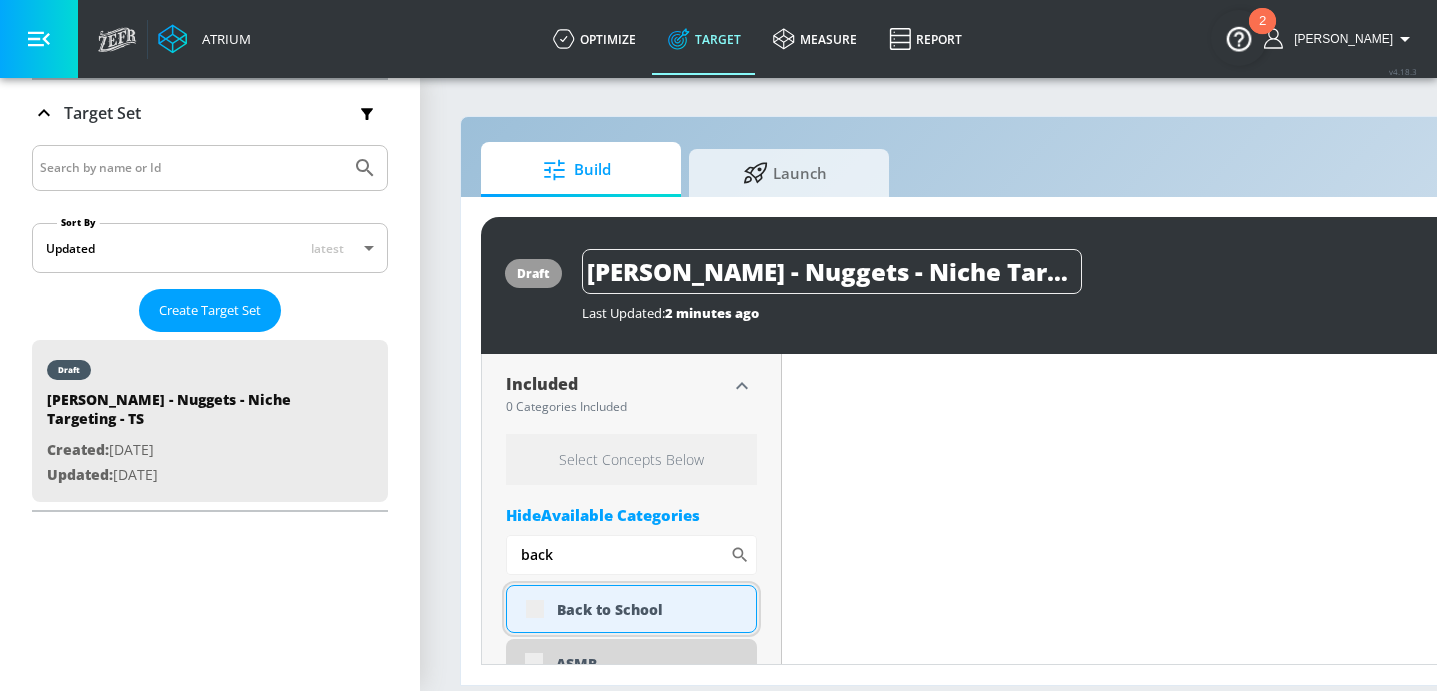 type on "back" 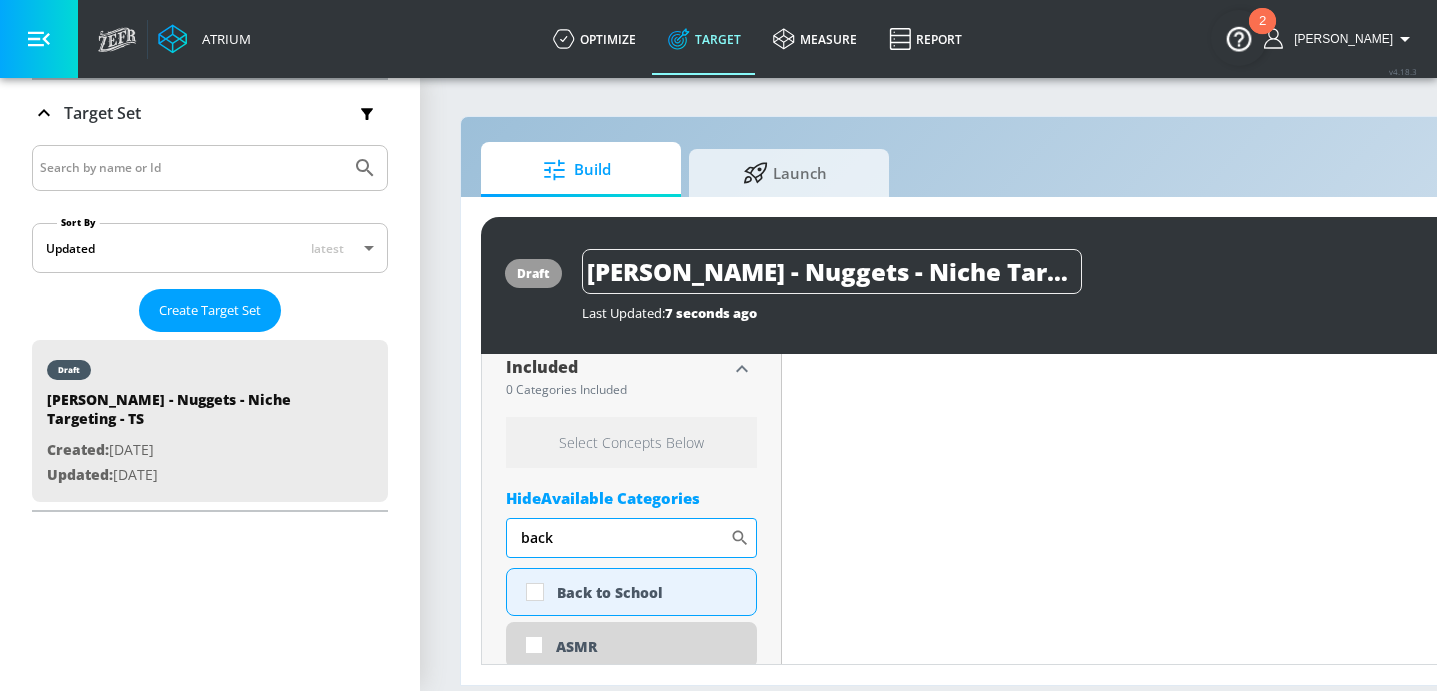 scroll, scrollTop: 659, scrollLeft: 0, axis: vertical 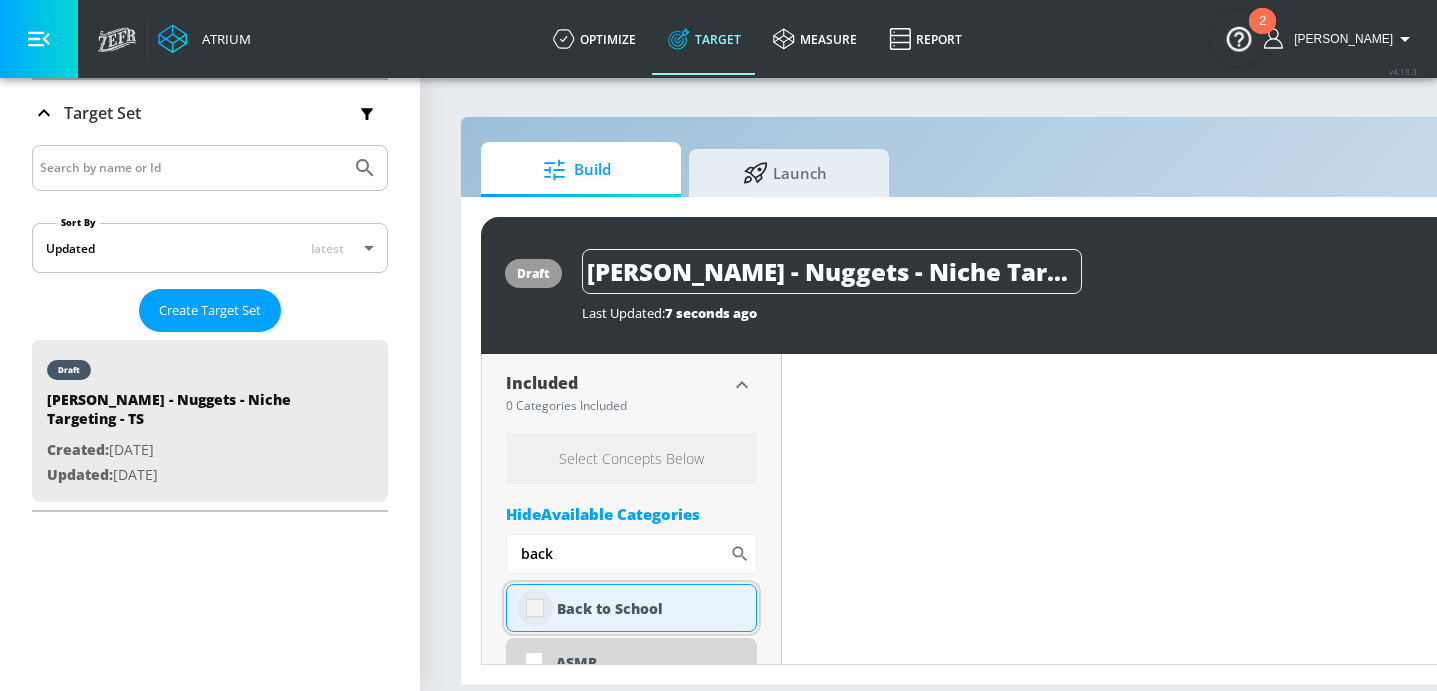click at bounding box center (535, 608) 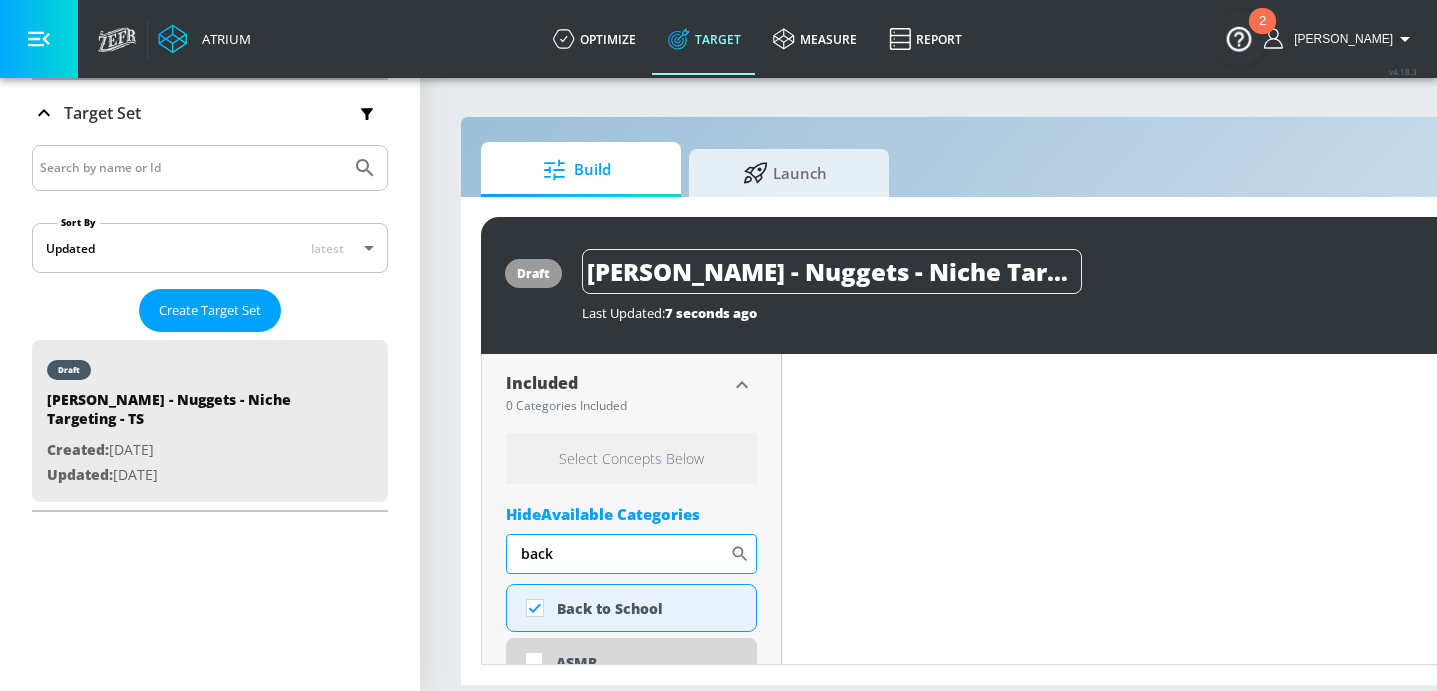 click on "back" at bounding box center (618, 554) 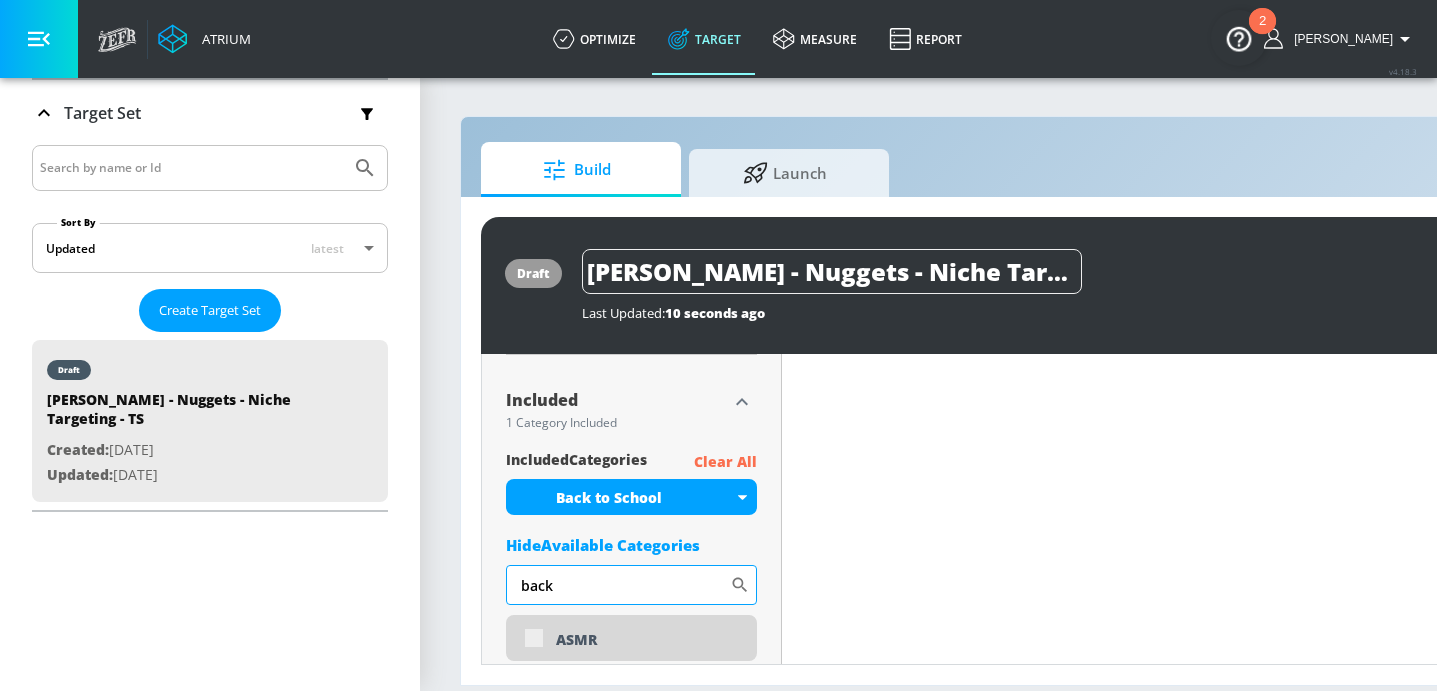 scroll, scrollTop: 675, scrollLeft: 0, axis: vertical 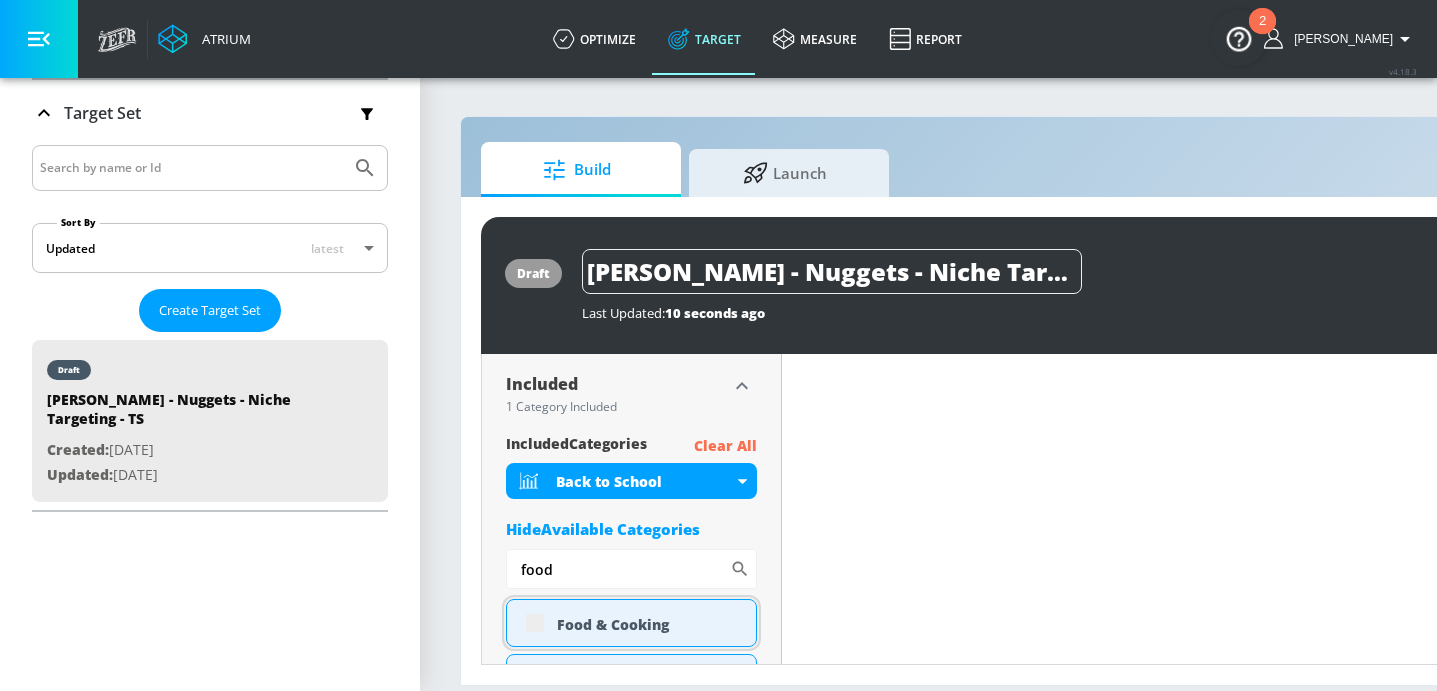 type on "food" 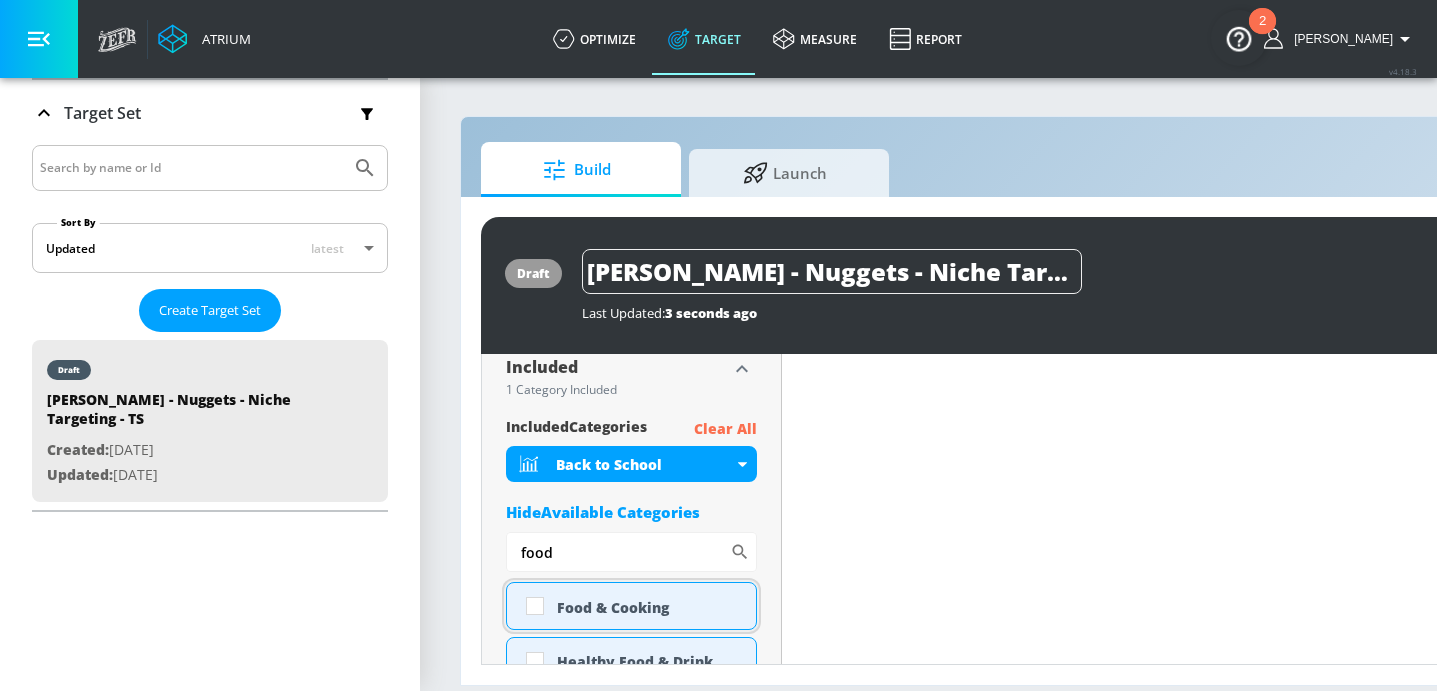 scroll, scrollTop: 659, scrollLeft: 0, axis: vertical 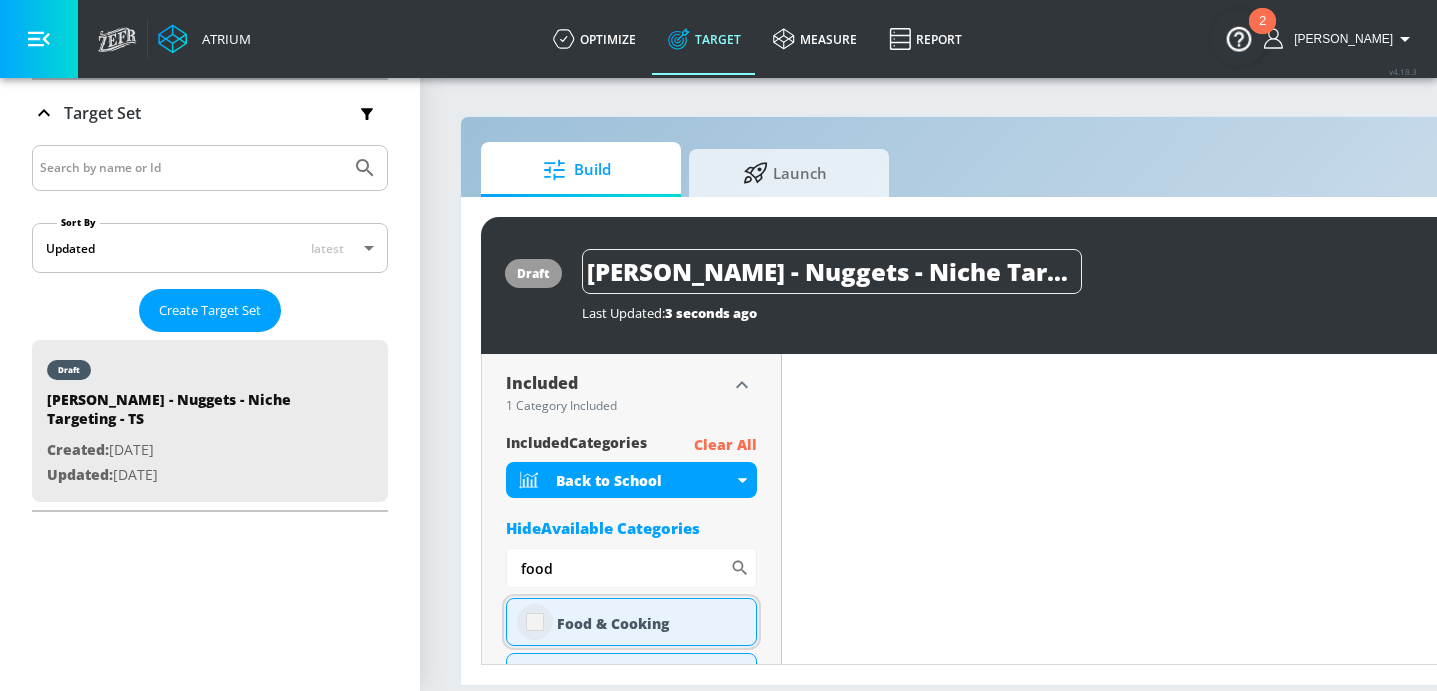 click at bounding box center [535, 622] 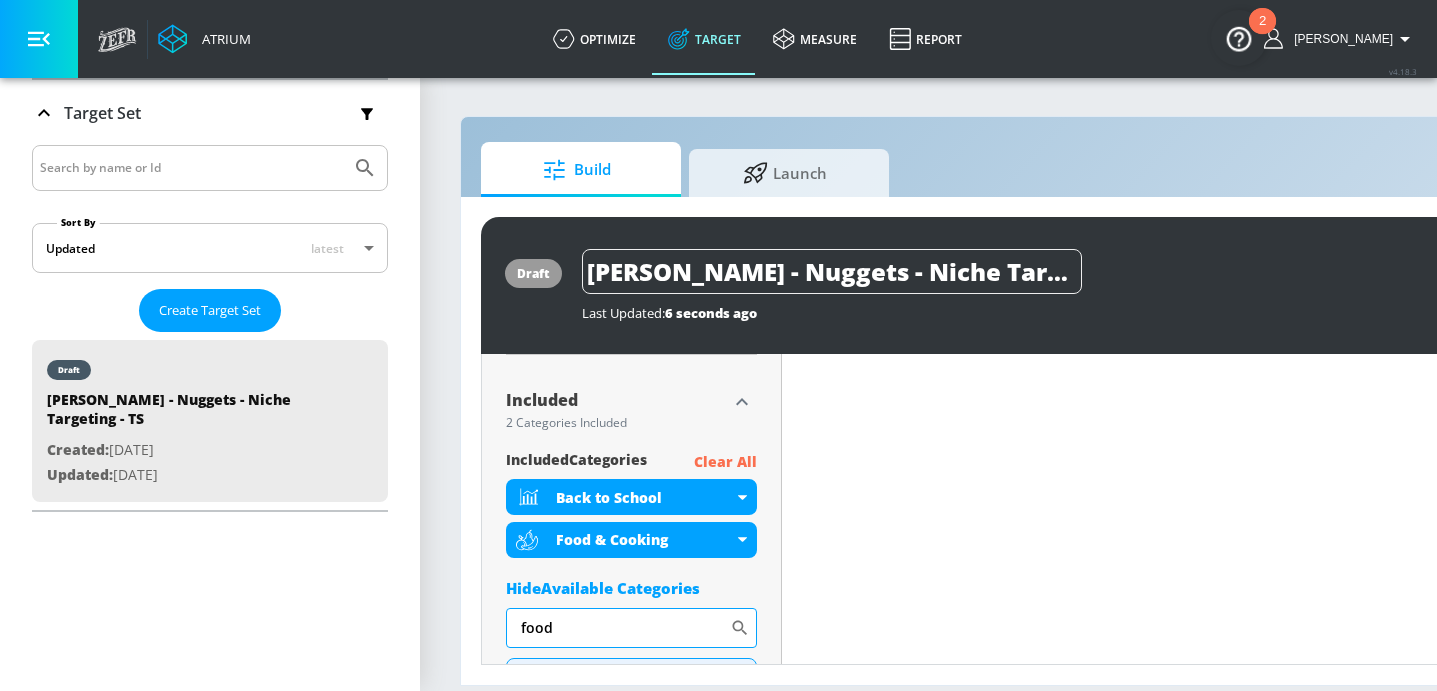 scroll, scrollTop: 675, scrollLeft: 0, axis: vertical 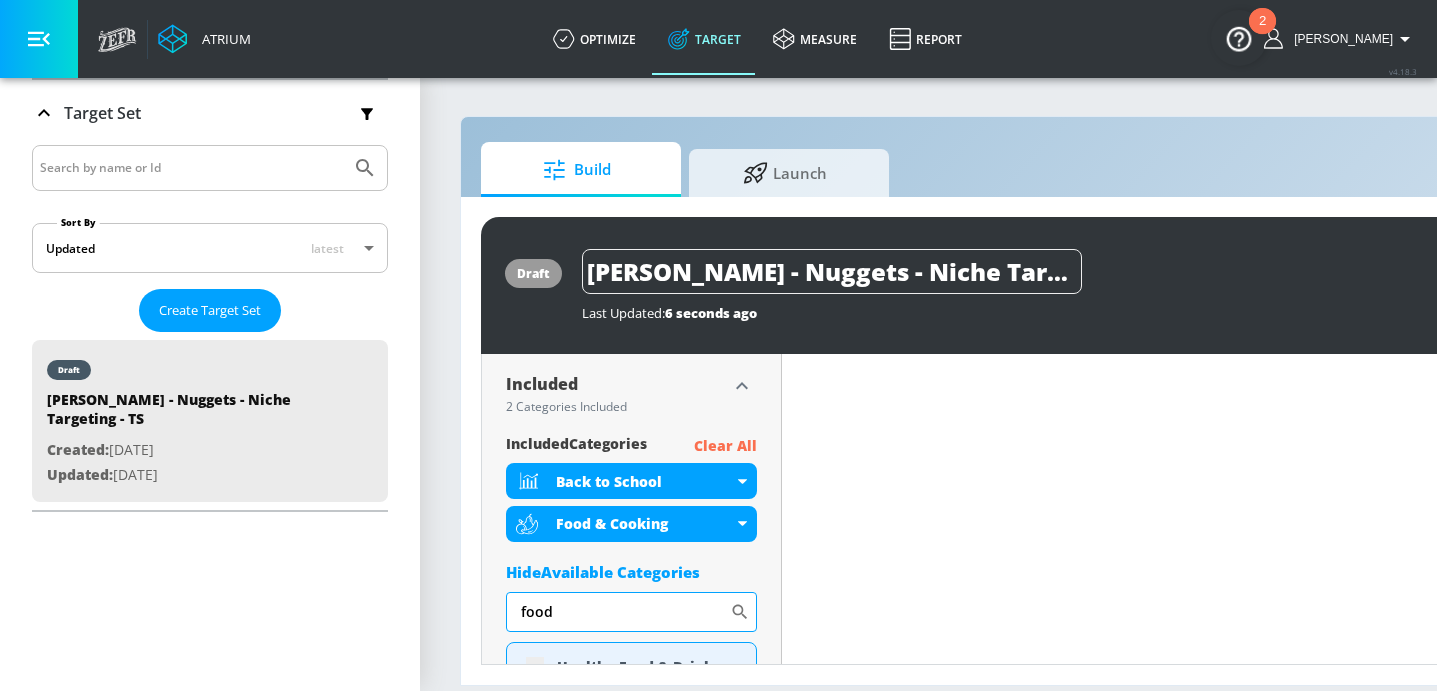 click on "food" at bounding box center [618, 612] 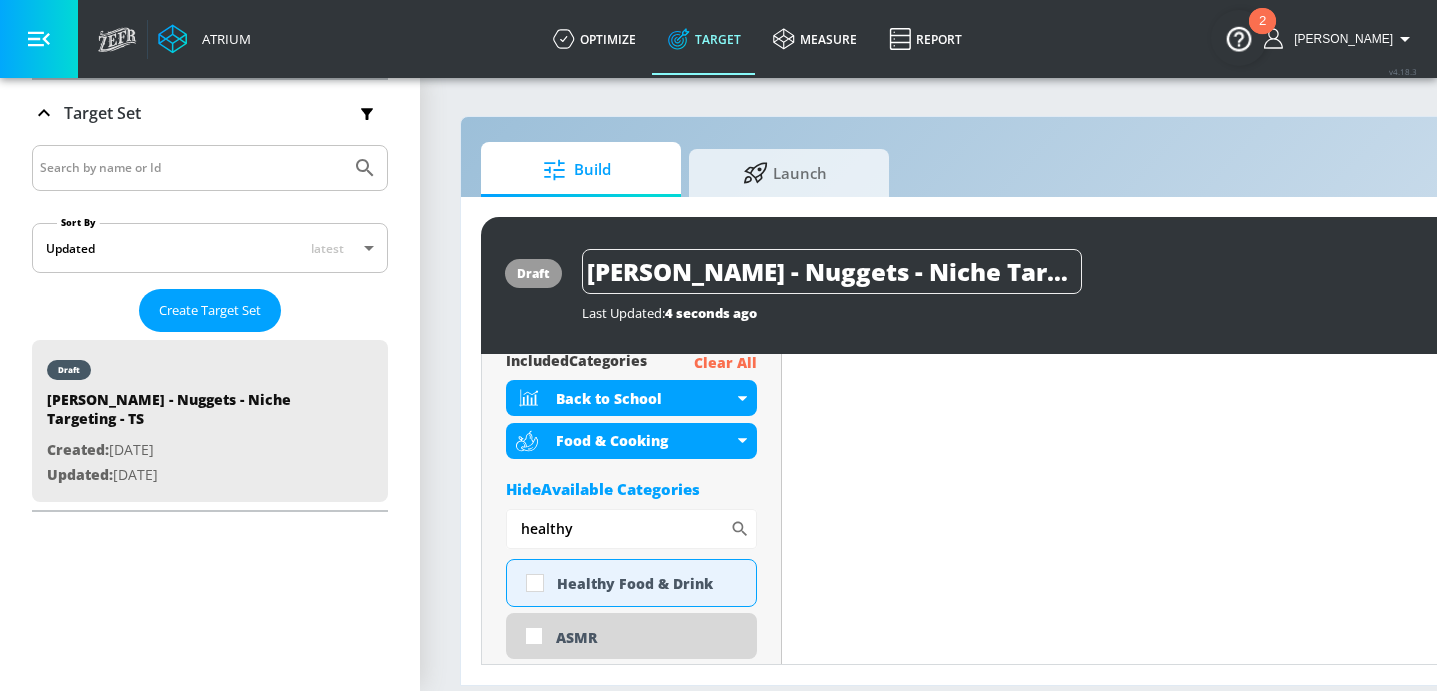 scroll, scrollTop: 788, scrollLeft: 0, axis: vertical 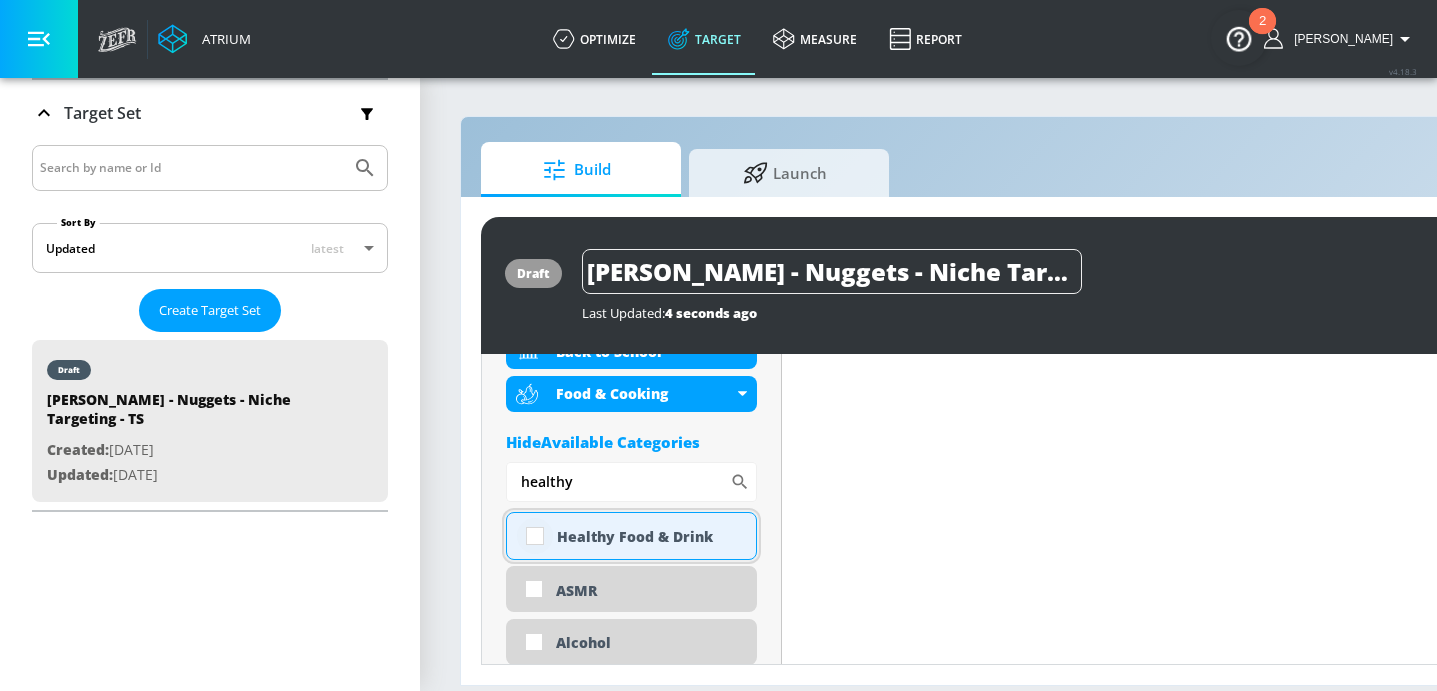 type on "healthy" 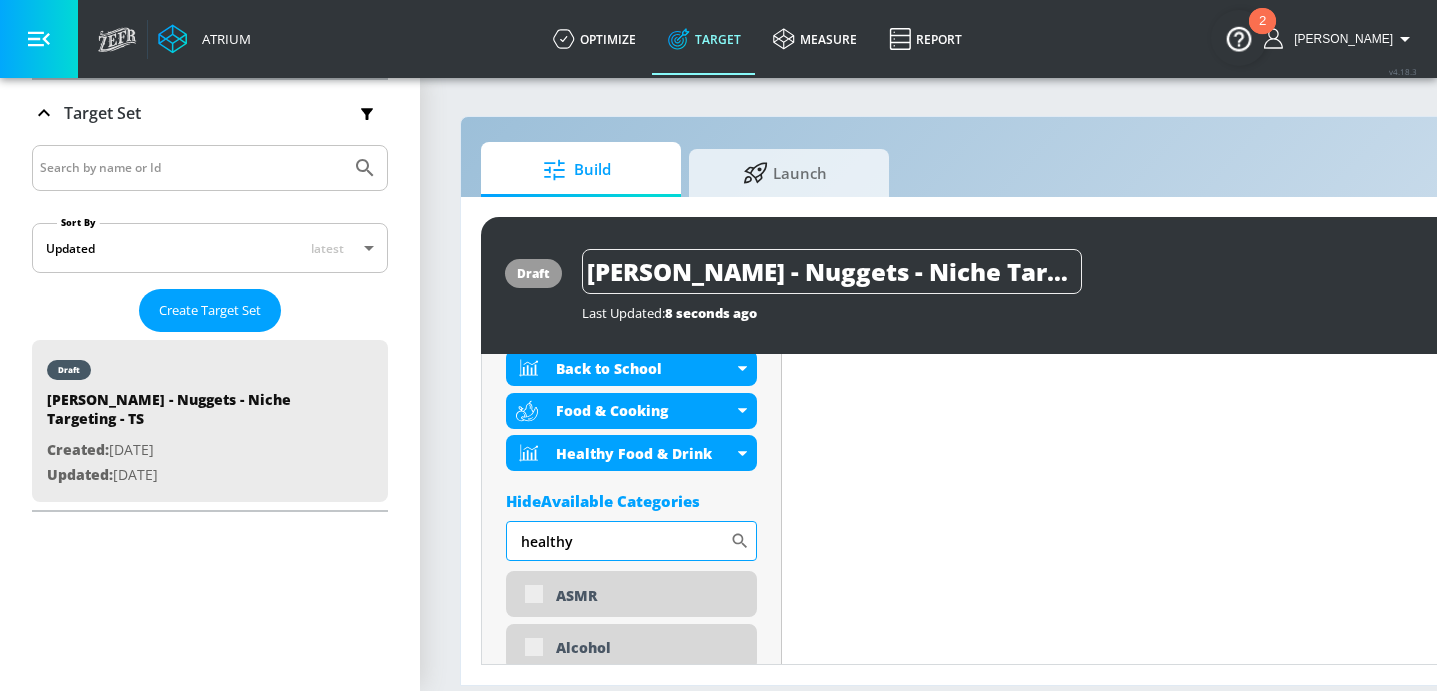 scroll, scrollTop: 804, scrollLeft: 0, axis: vertical 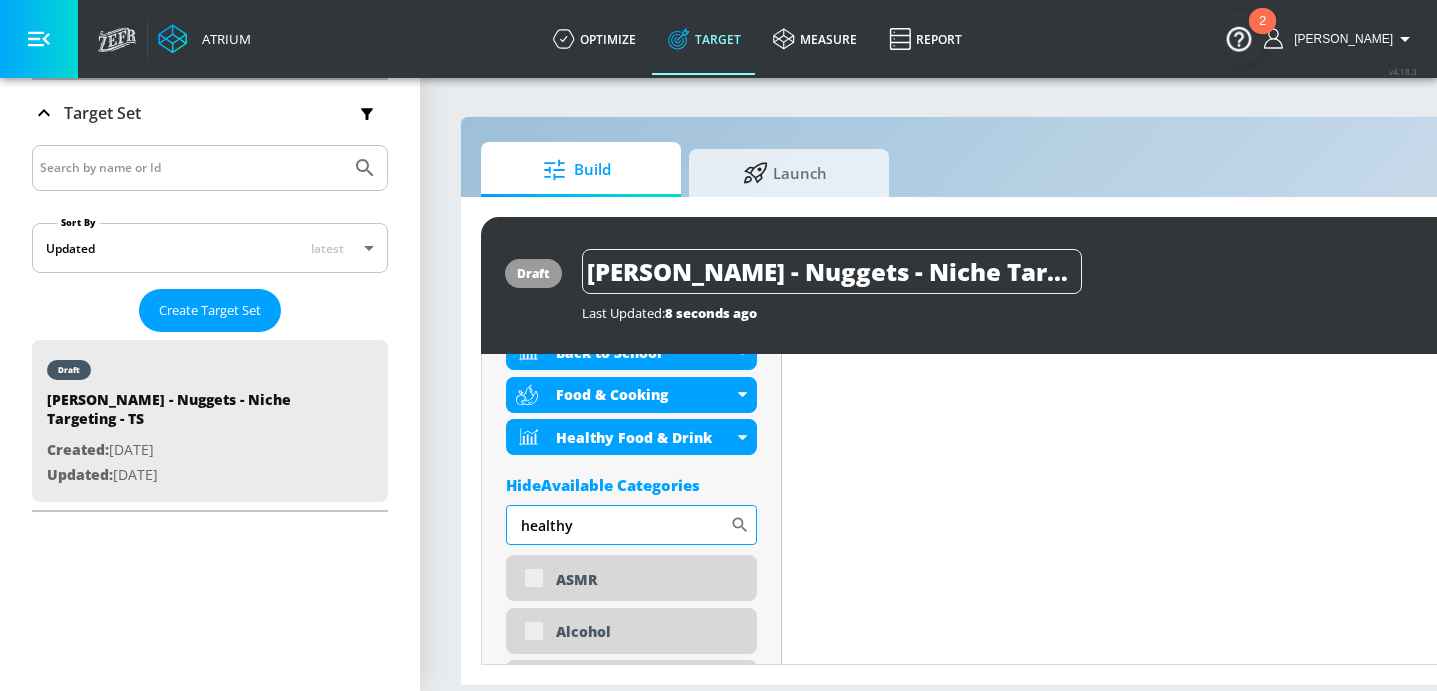 click on "healthy" at bounding box center (618, 525) 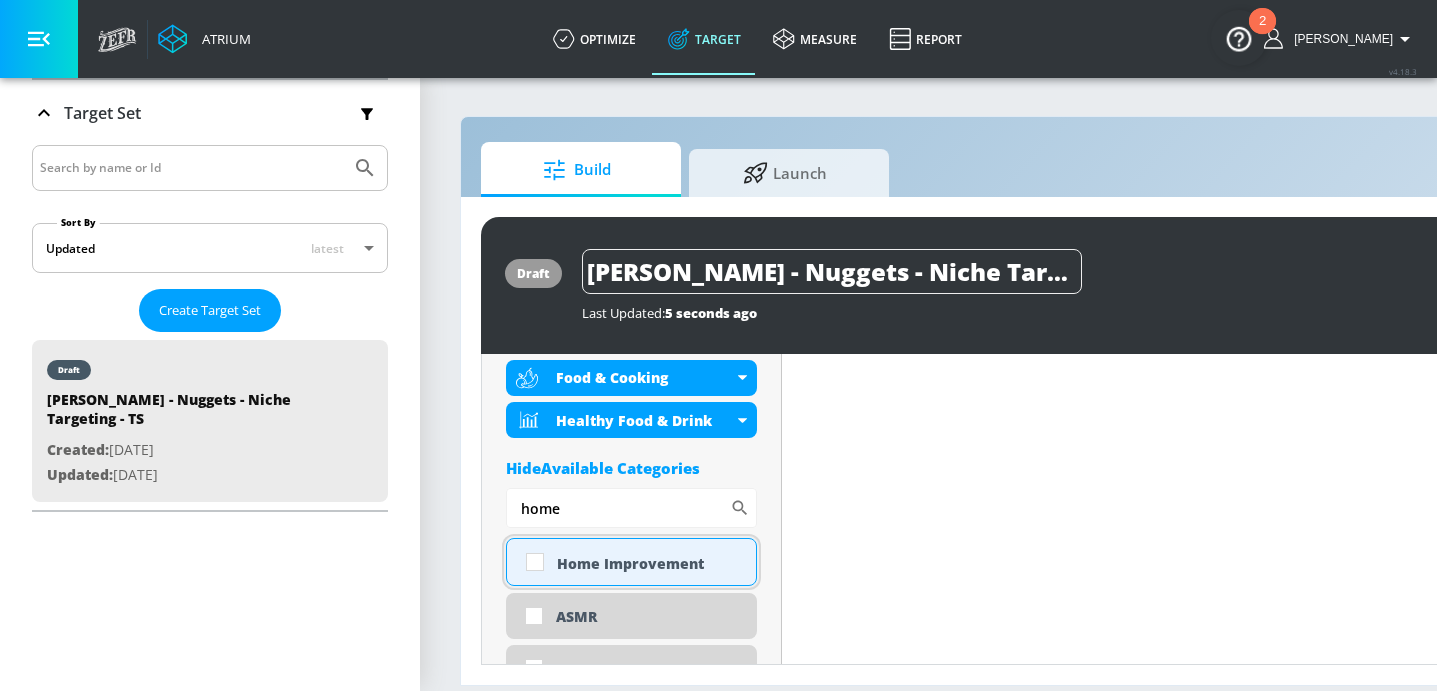 scroll, scrollTop: 788, scrollLeft: 0, axis: vertical 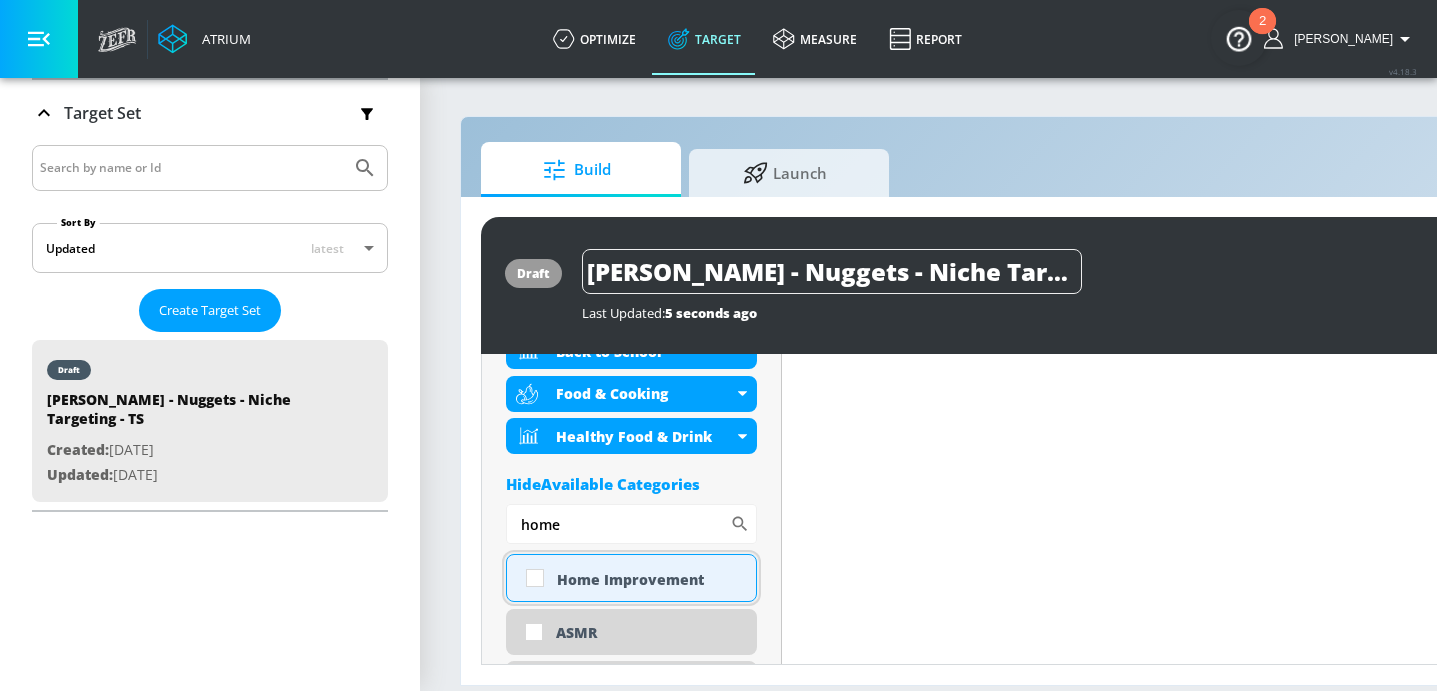 type on "home" 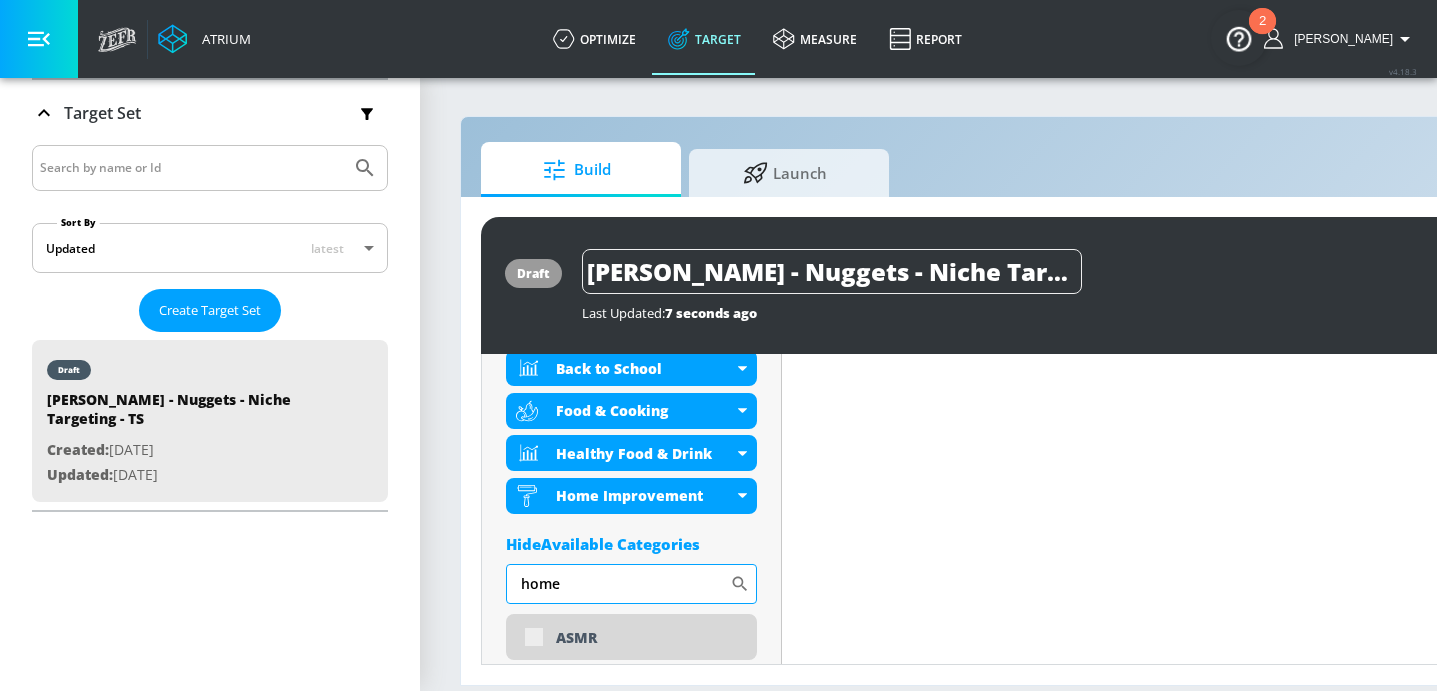 scroll, scrollTop: 804, scrollLeft: 0, axis: vertical 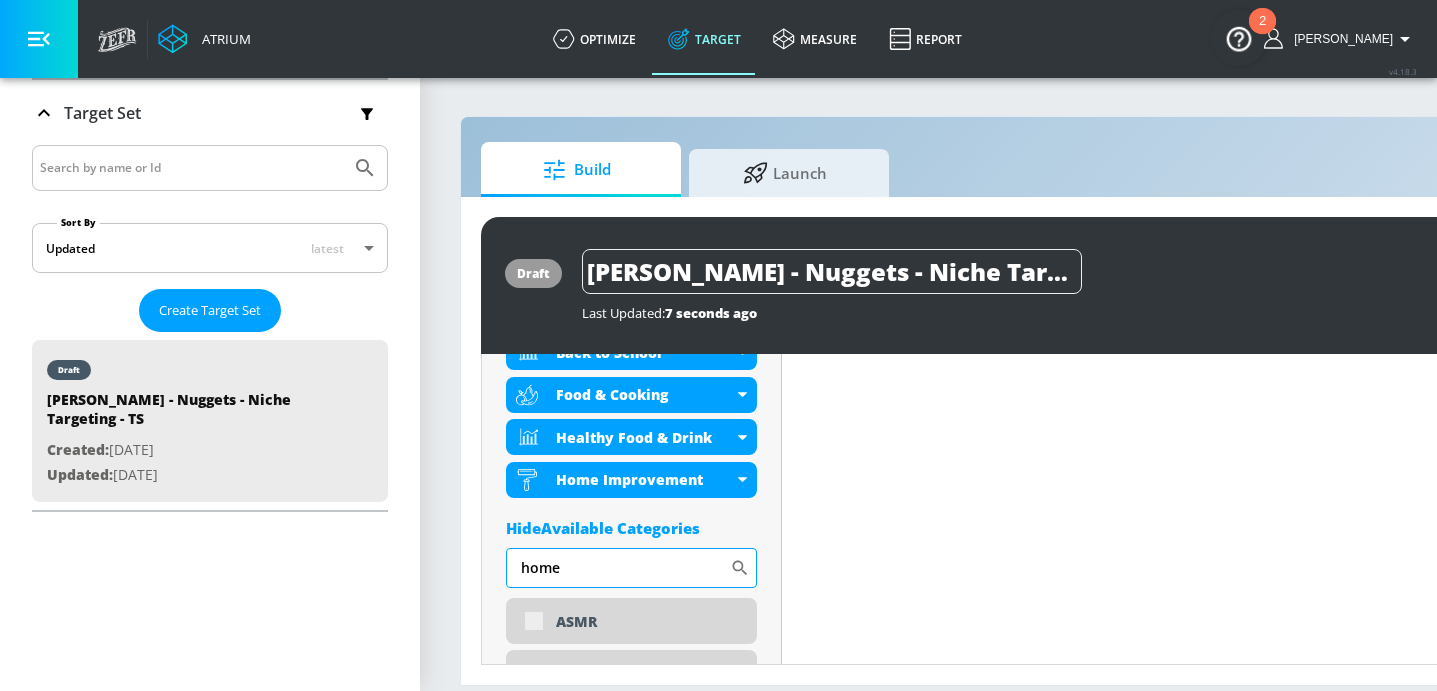 click on "home" at bounding box center [618, 568] 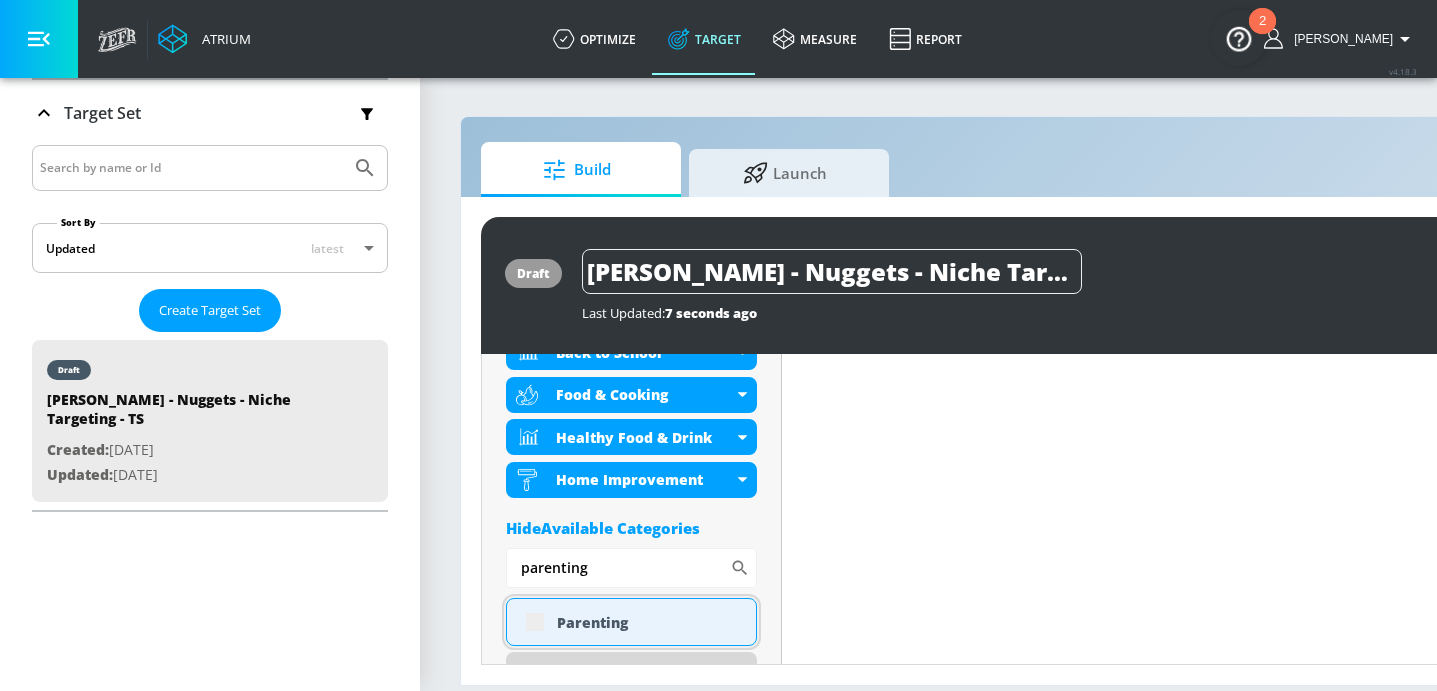 scroll, scrollTop: 788, scrollLeft: 0, axis: vertical 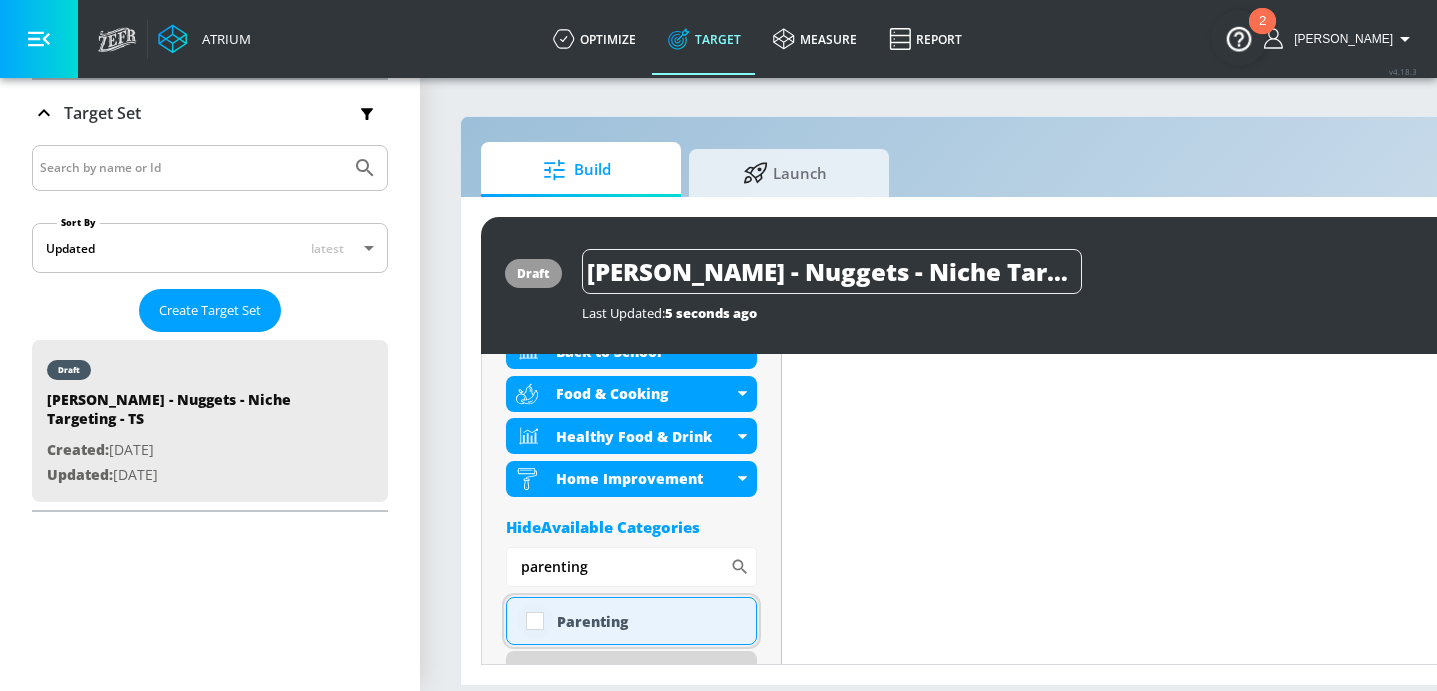 type on "parenting" 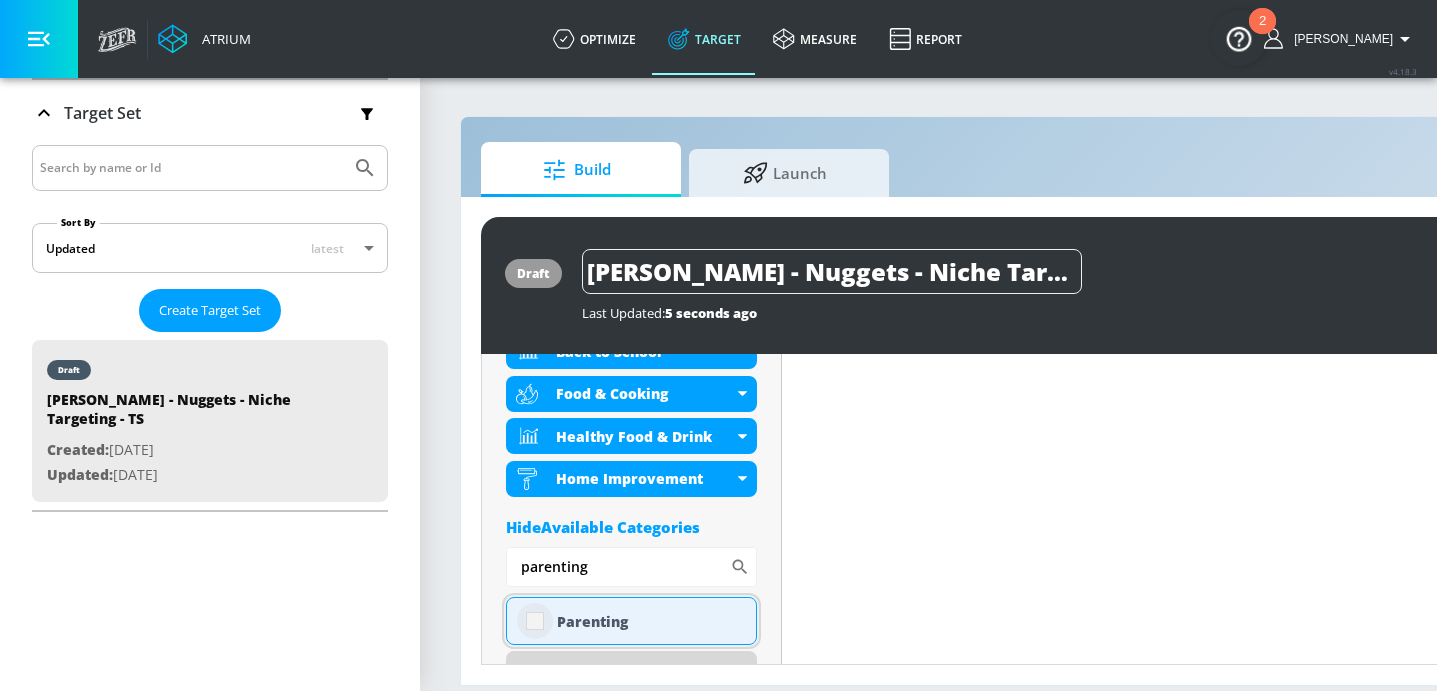 click at bounding box center (535, 621) 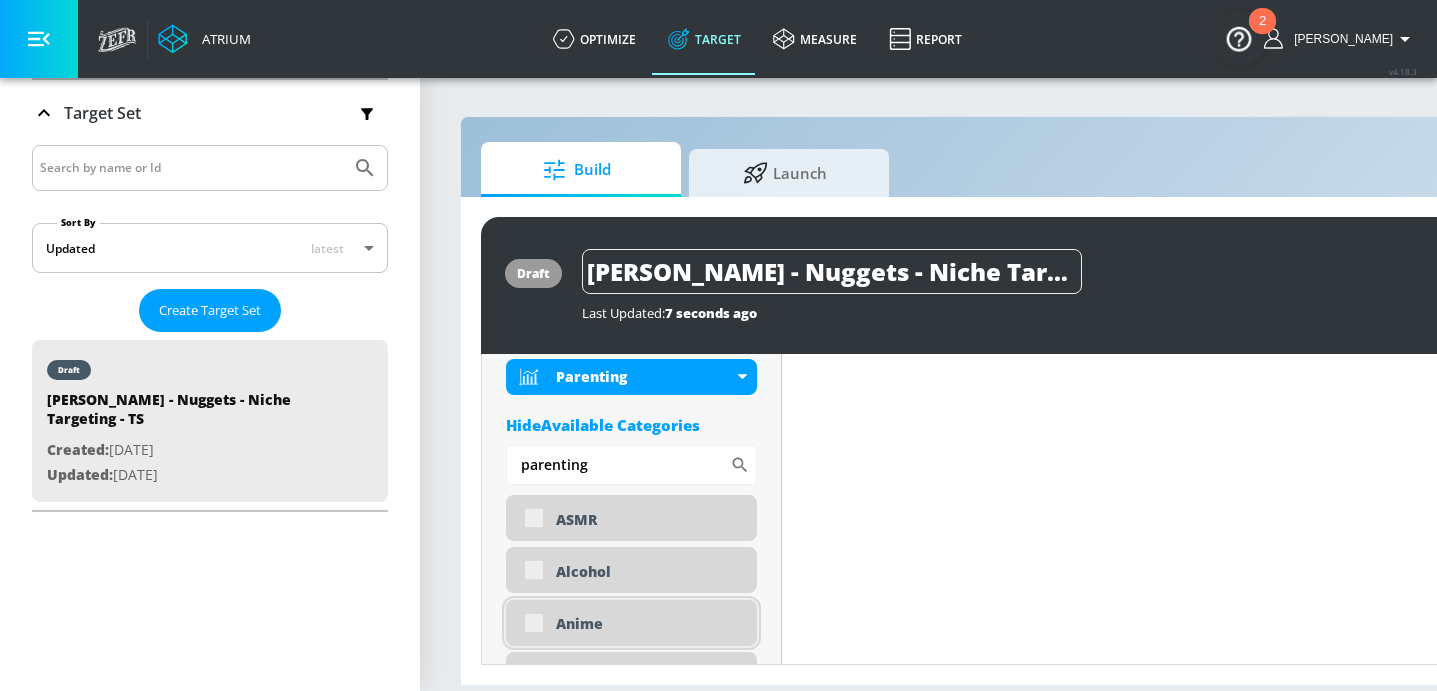 scroll, scrollTop: 958, scrollLeft: 0, axis: vertical 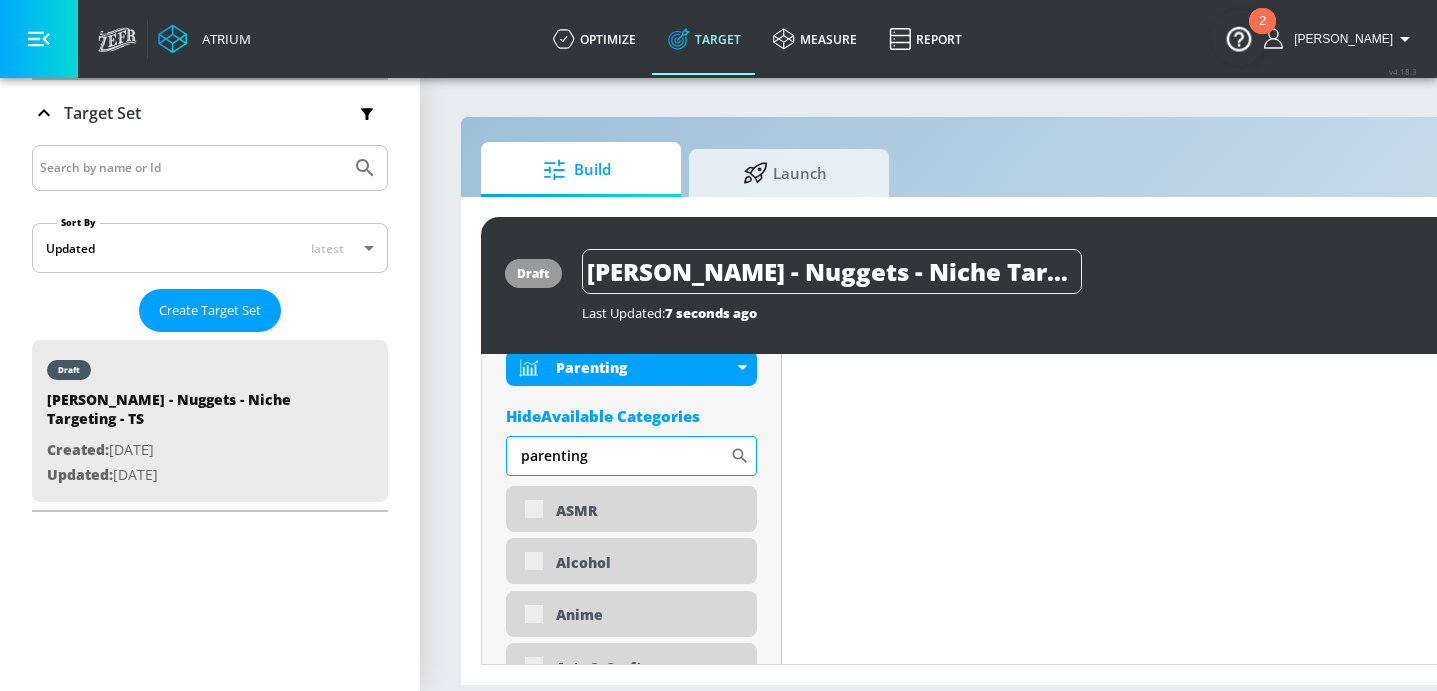 click on "parenting" at bounding box center (618, 456) 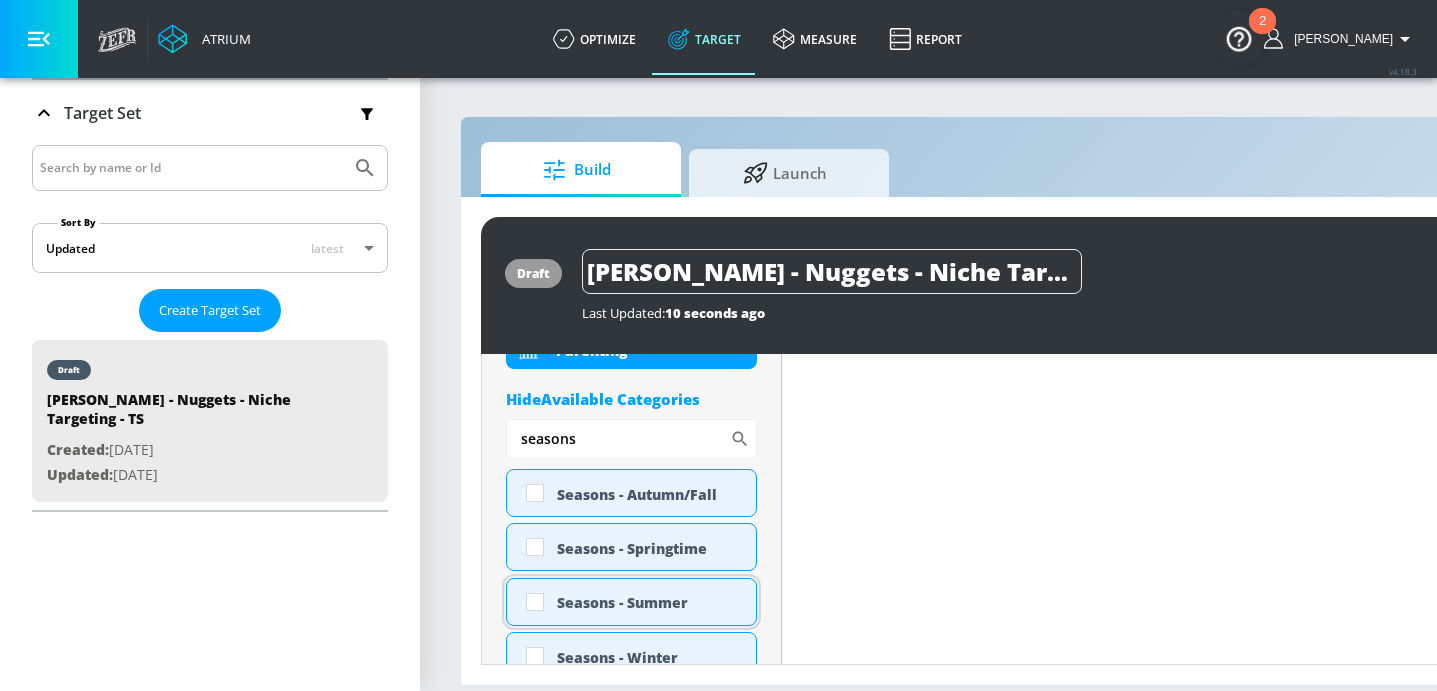 scroll, scrollTop: 942, scrollLeft: 0, axis: vertical 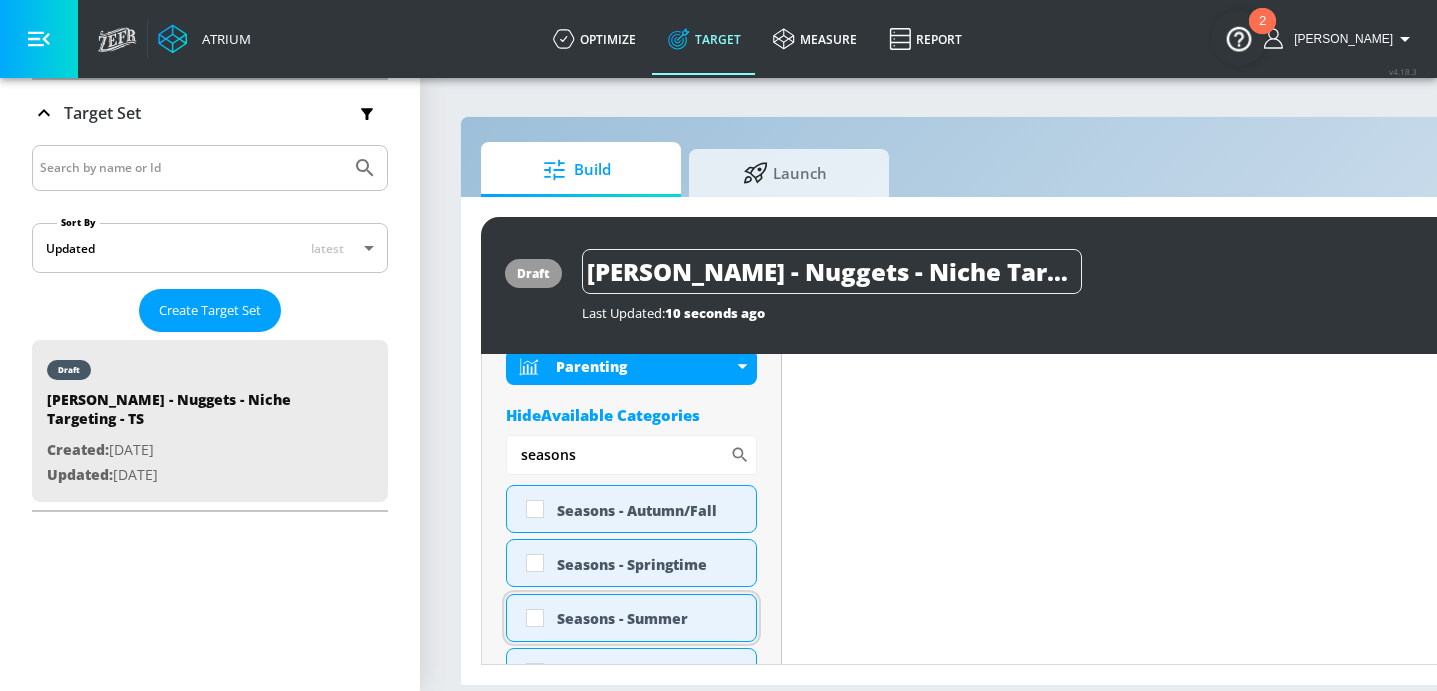 type on "seasons" 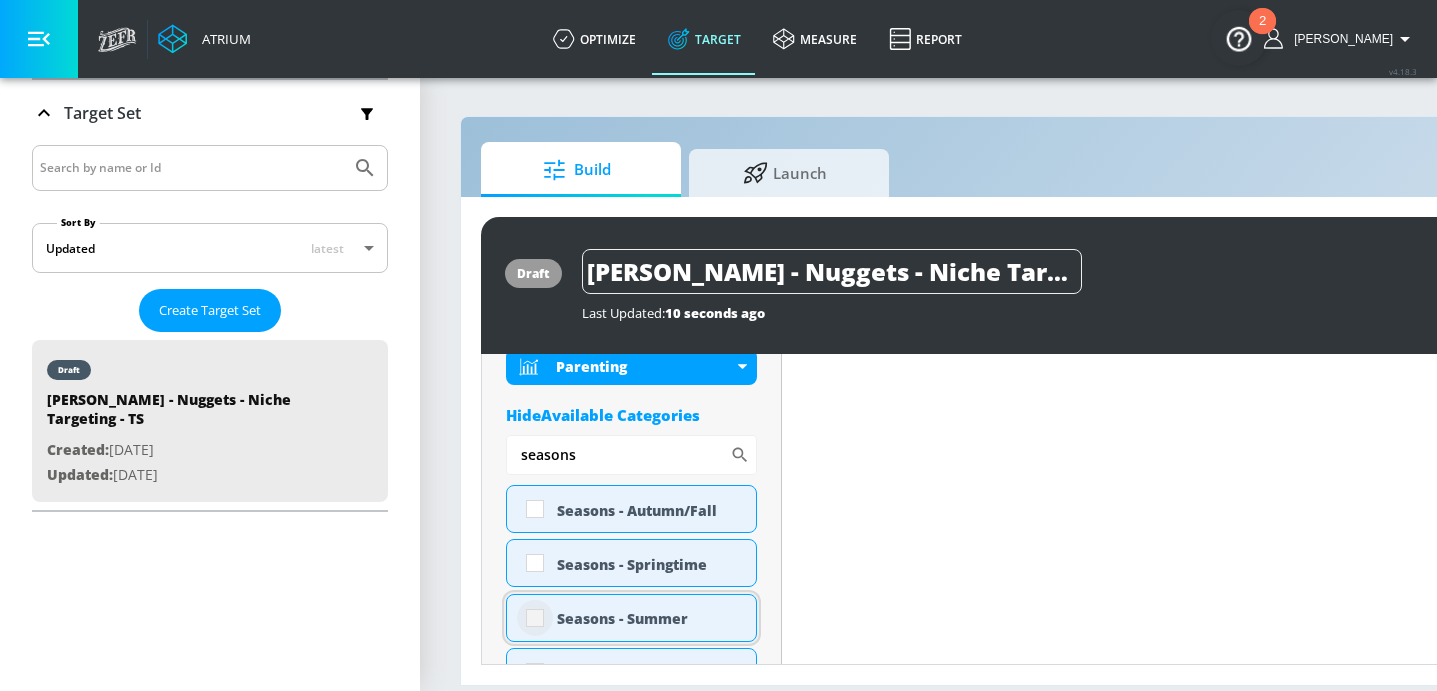 click at bounding box center (535, 618) 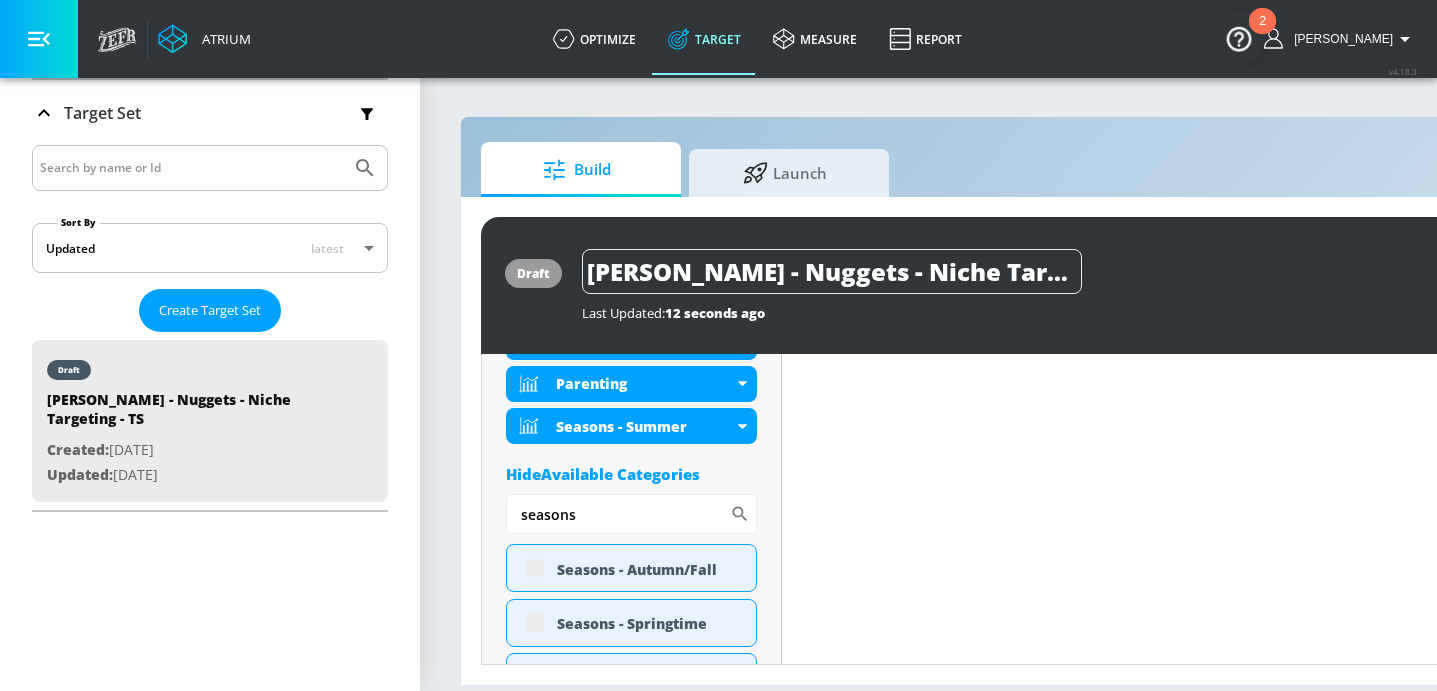 scroll, scrollTop: 958, scrollLeft: 0, axis: vertical 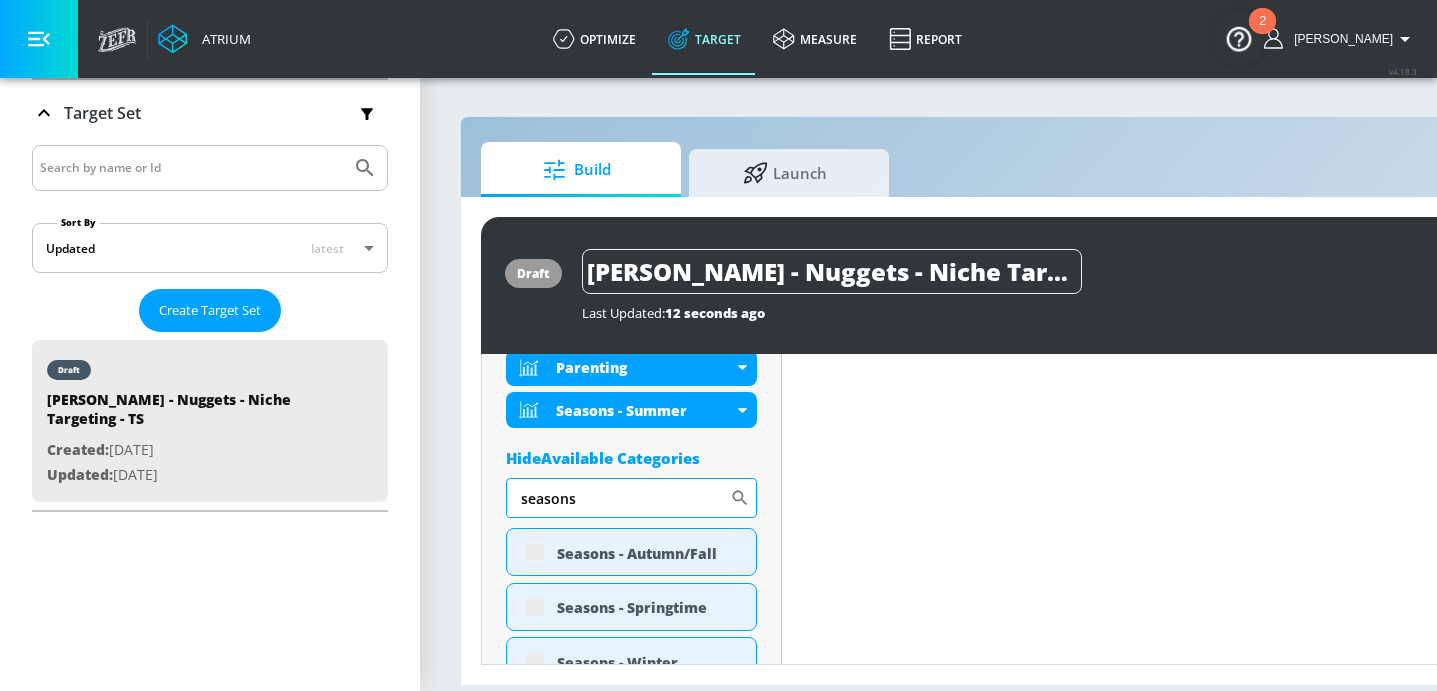 click on "seasons" at bounding box center (618, 498) 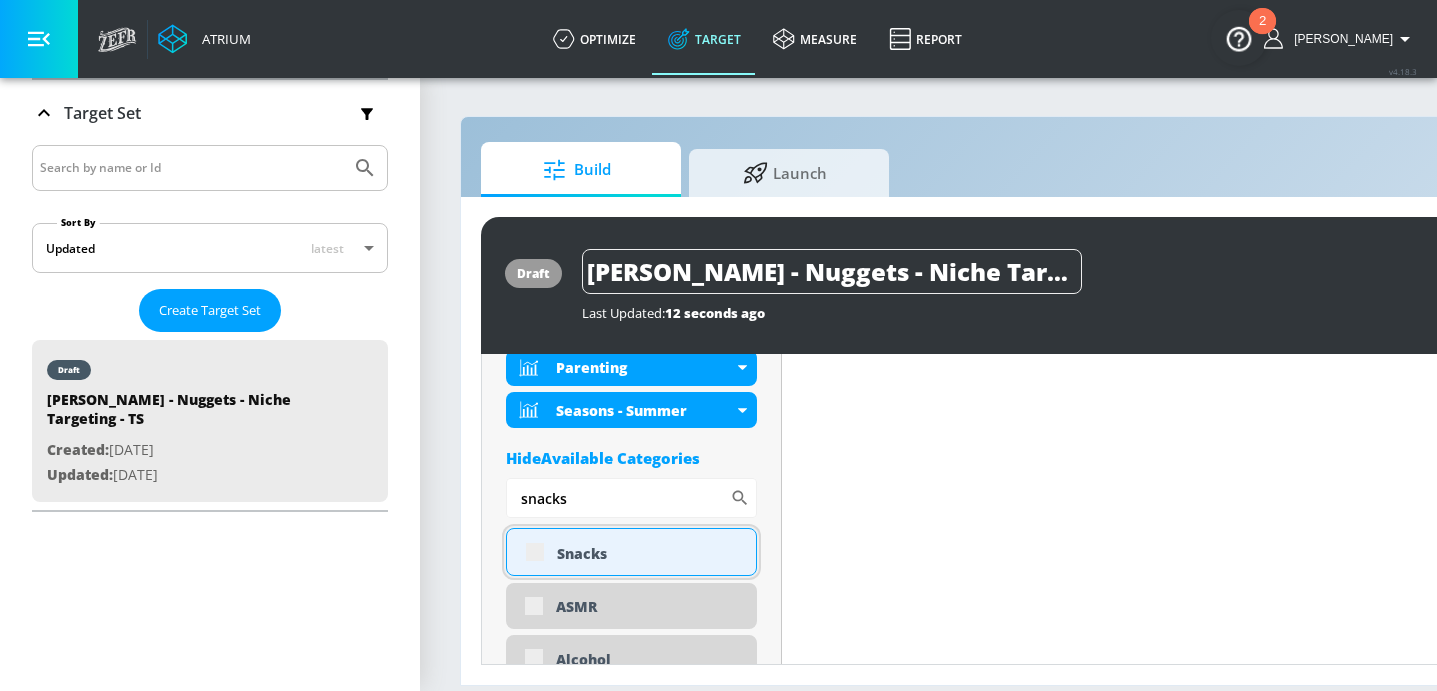 scroll, scrollTop: 0, scrollLeft: 1, axis: horizontal 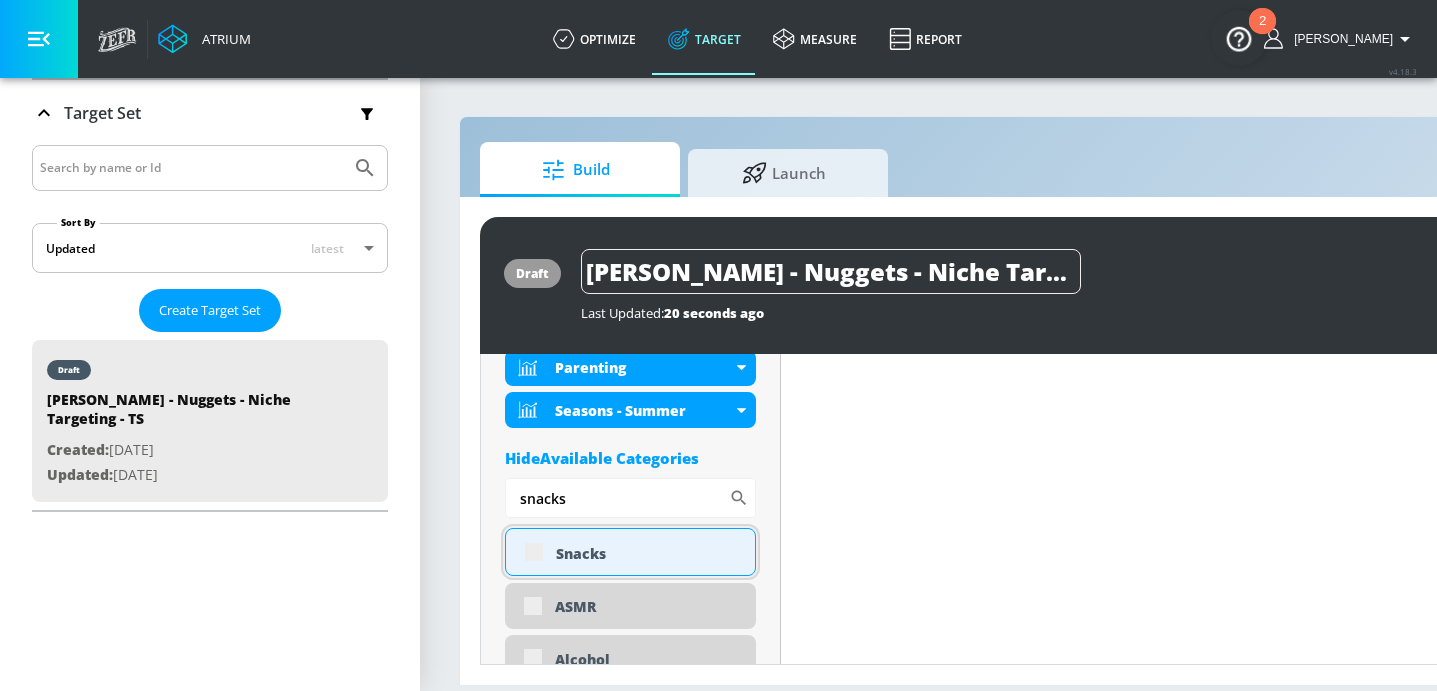 type on "snacks" 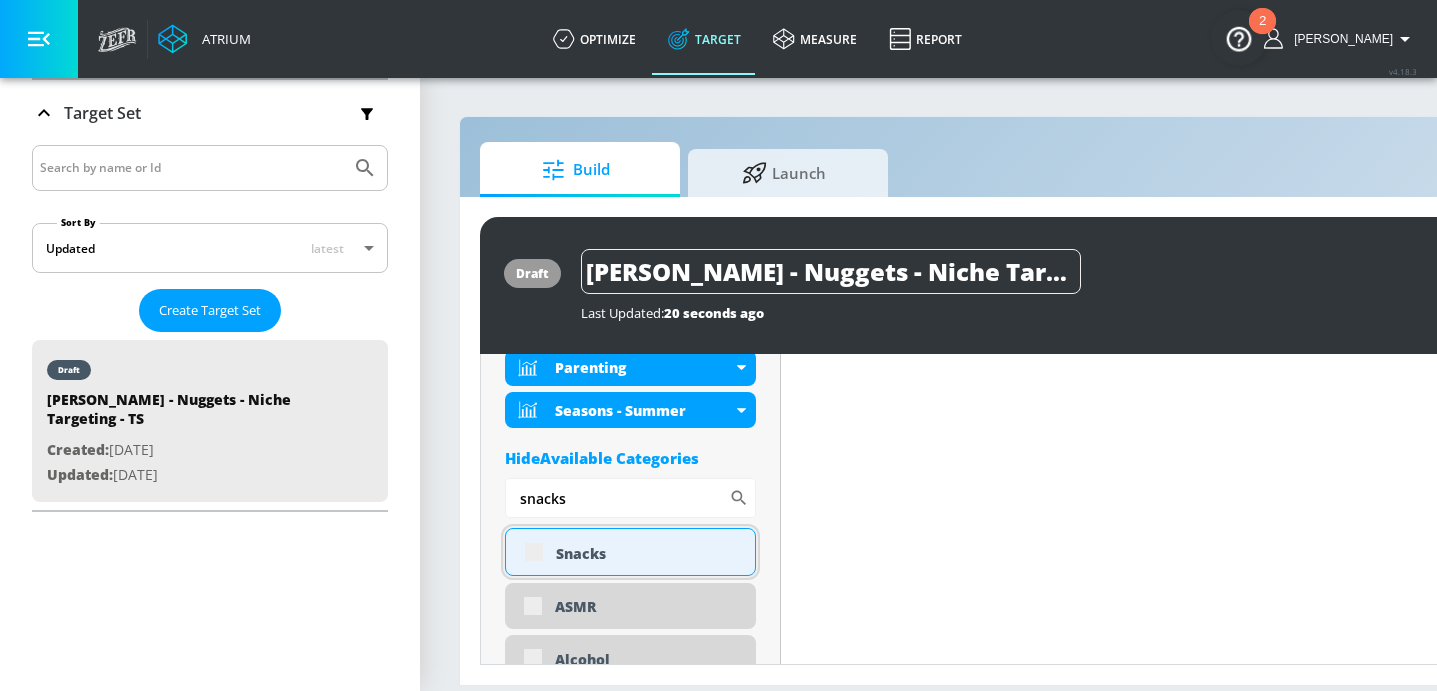 click on "Snacks" at bounding box center [630, 552] 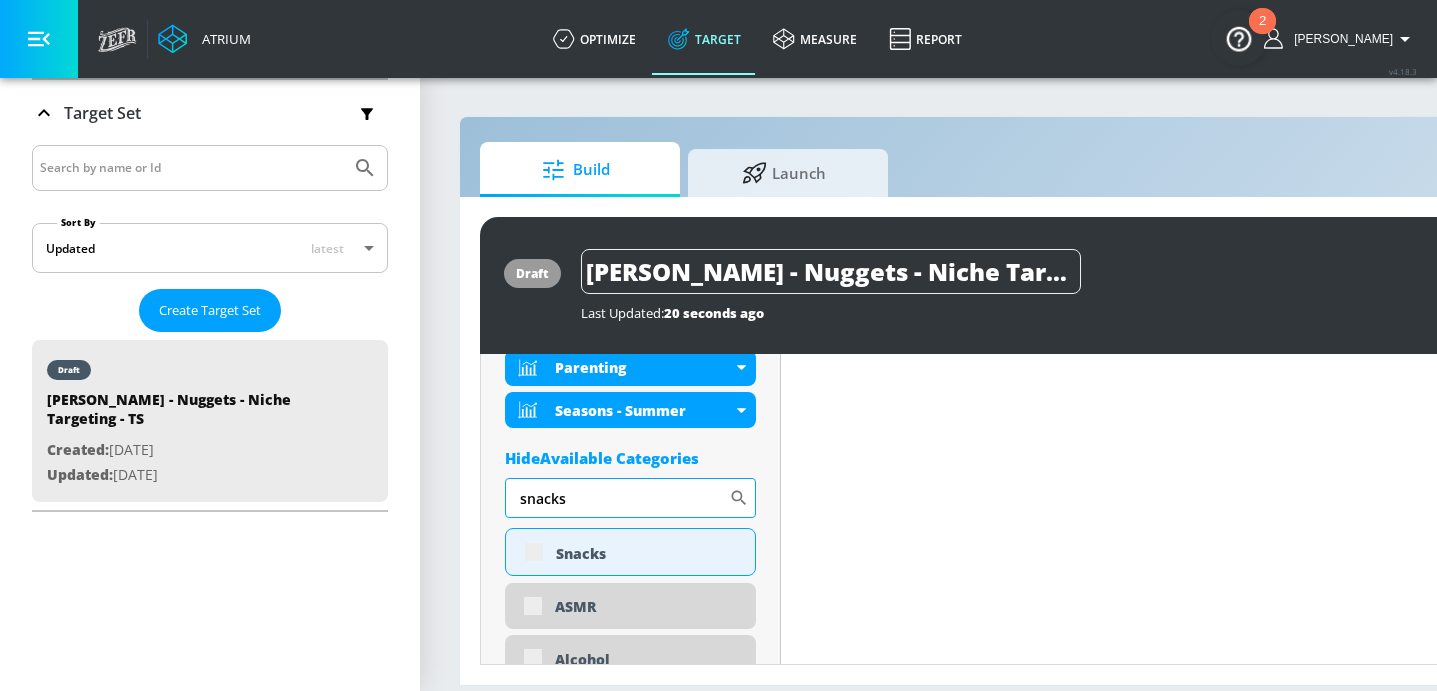 click on "snacks" at bounding box center [617, 498] 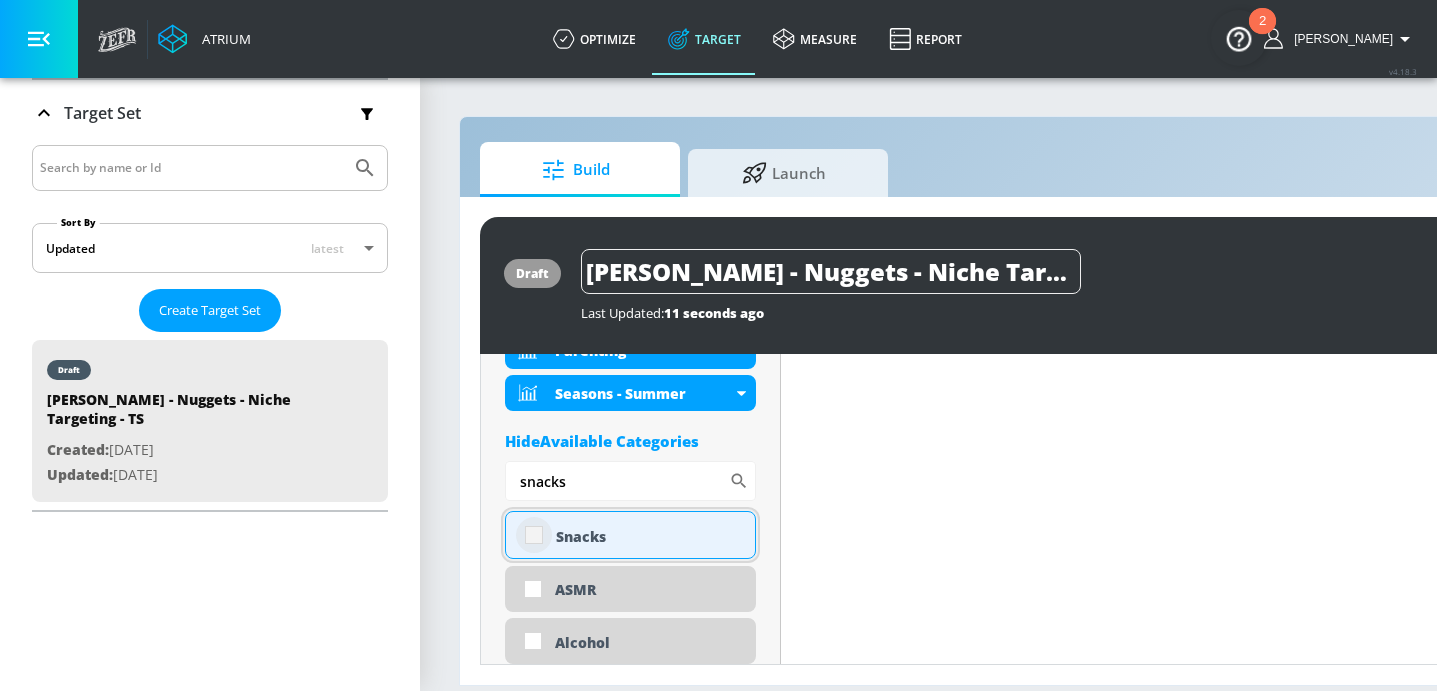 scroll, scrollTop: 942, scrollLeft: 0, axis: vertical 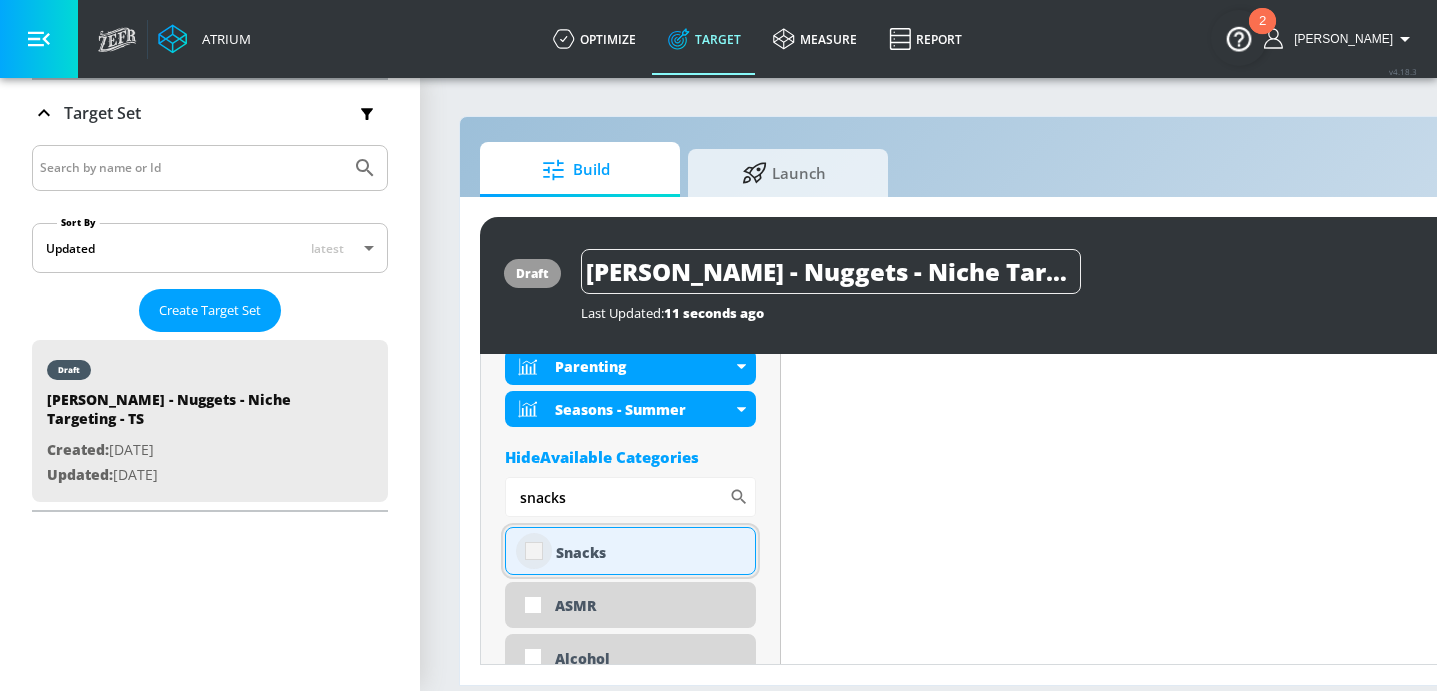 click at bounding box center (534, 551) 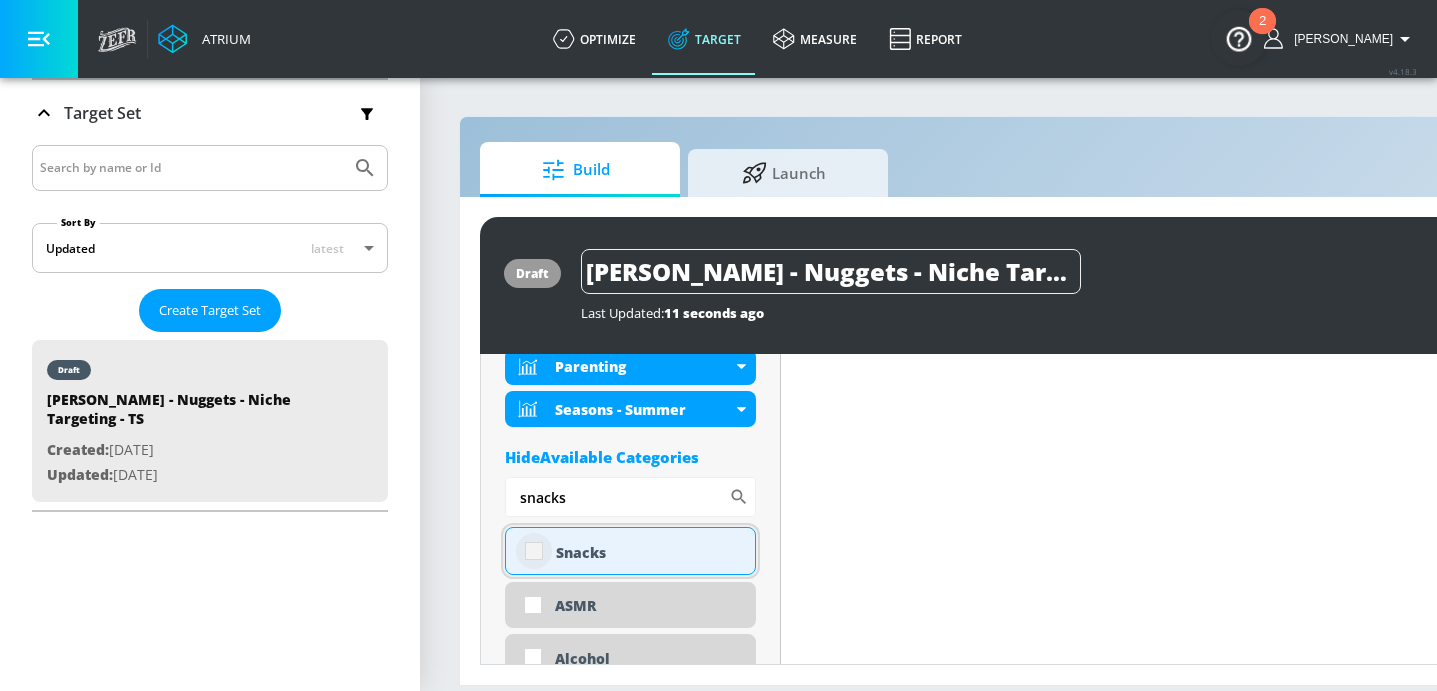 checkbox on "true" 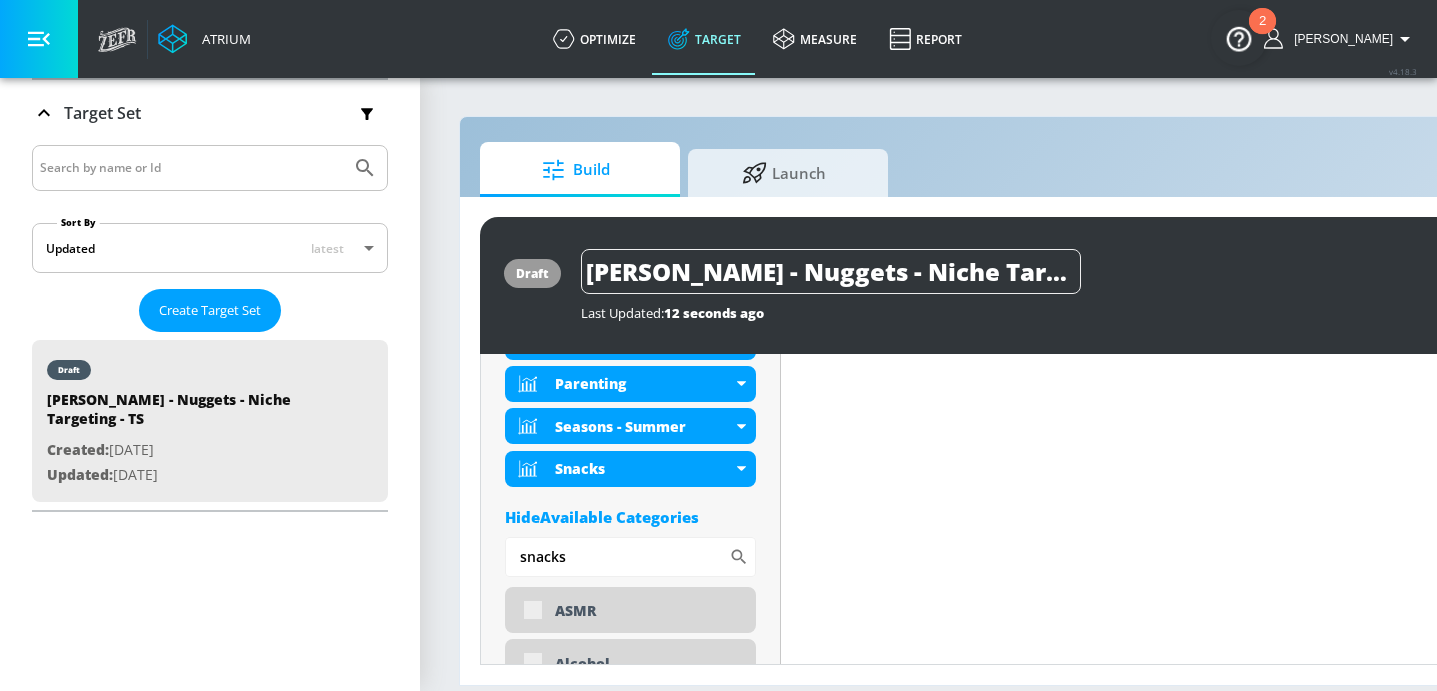 scroll, scrollTop: 958, scrollLeft: 0, axis: vertical 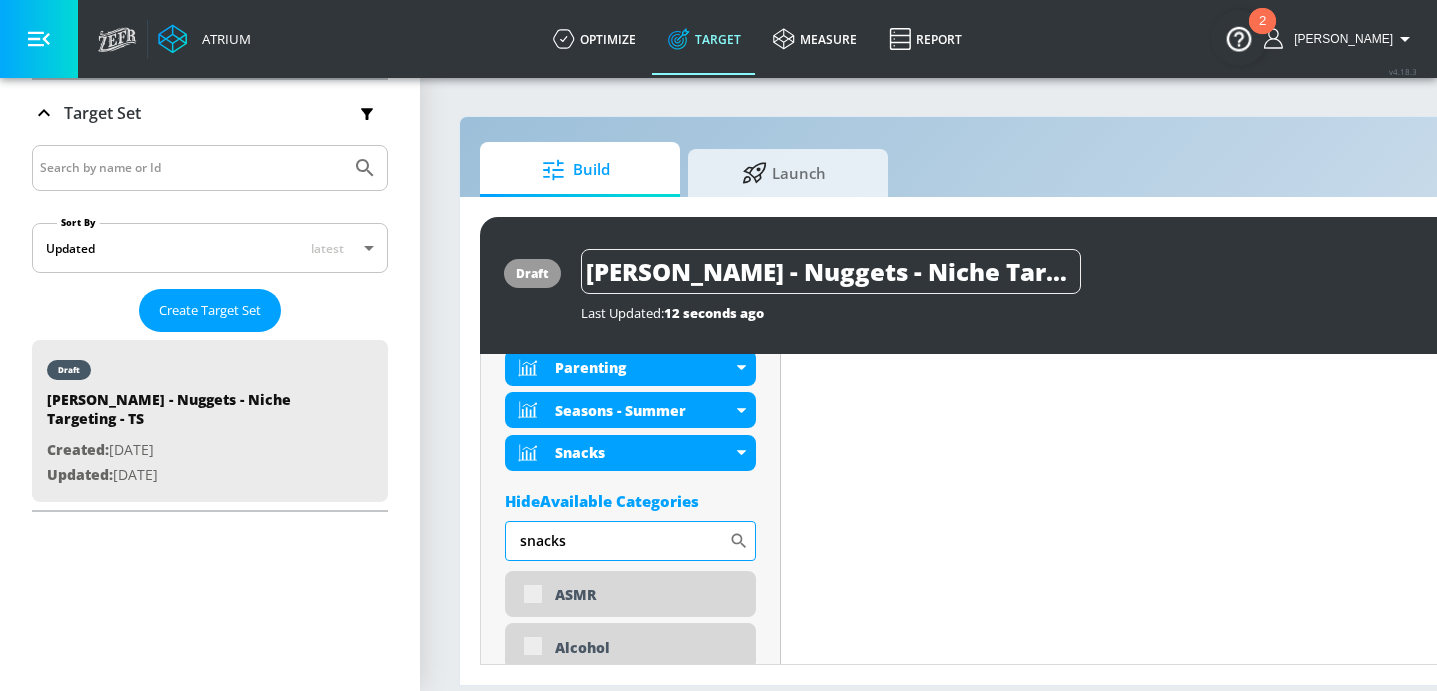 click on "snacks" at bounding box center (617, 541) 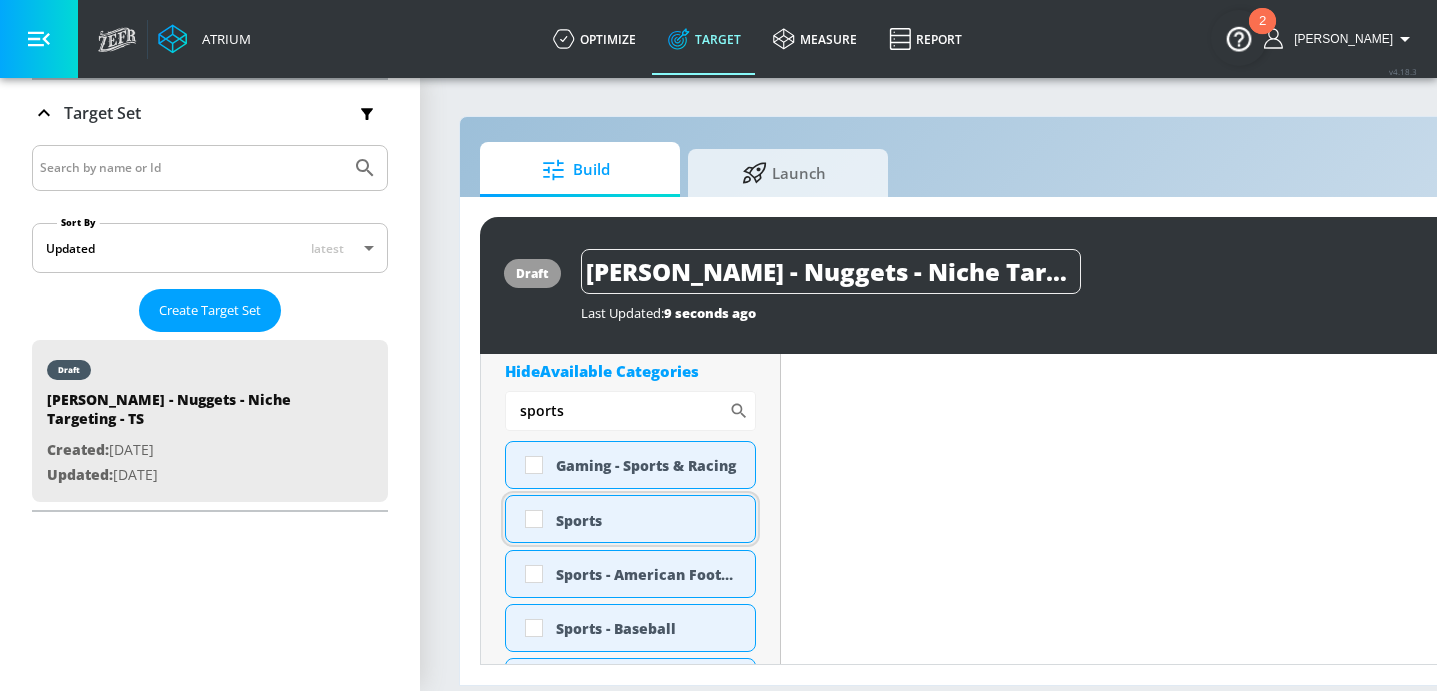 scroll, scrollTop: 1055, scrollLeft: 0, axis: vertical 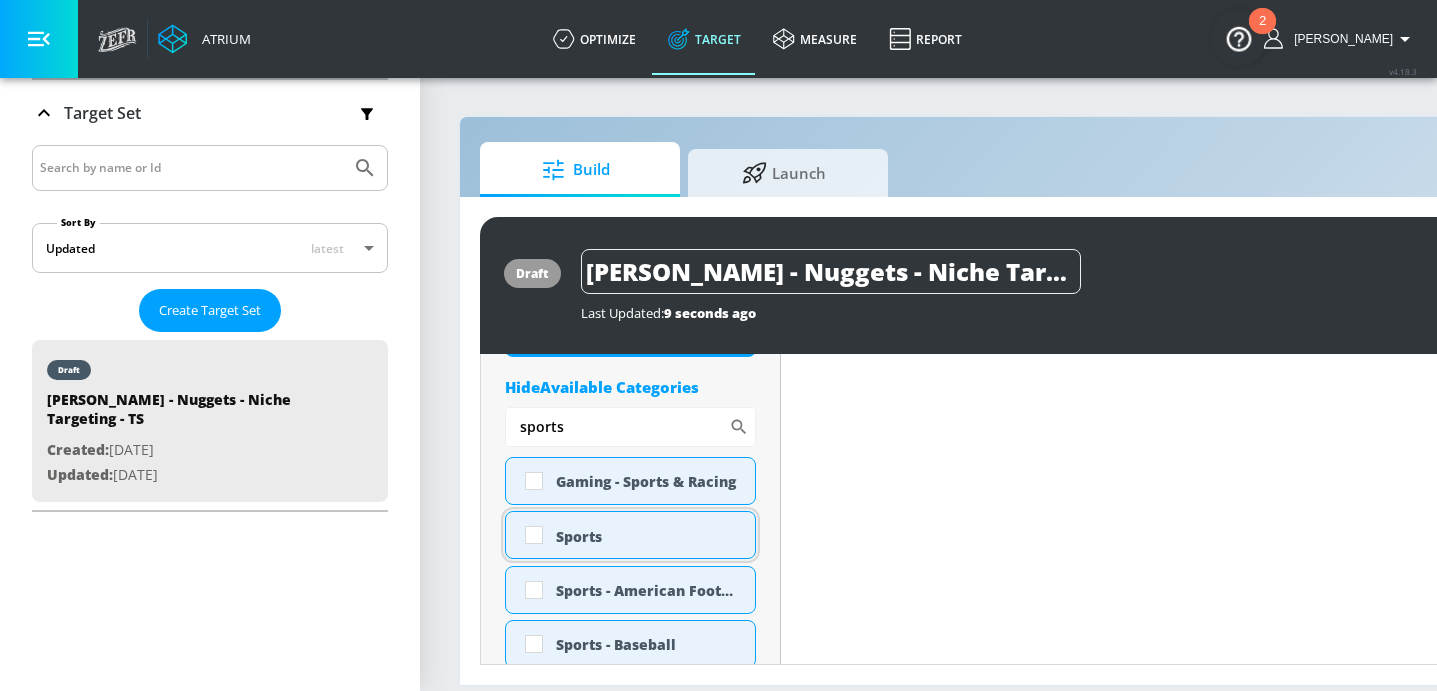 type on "sports" 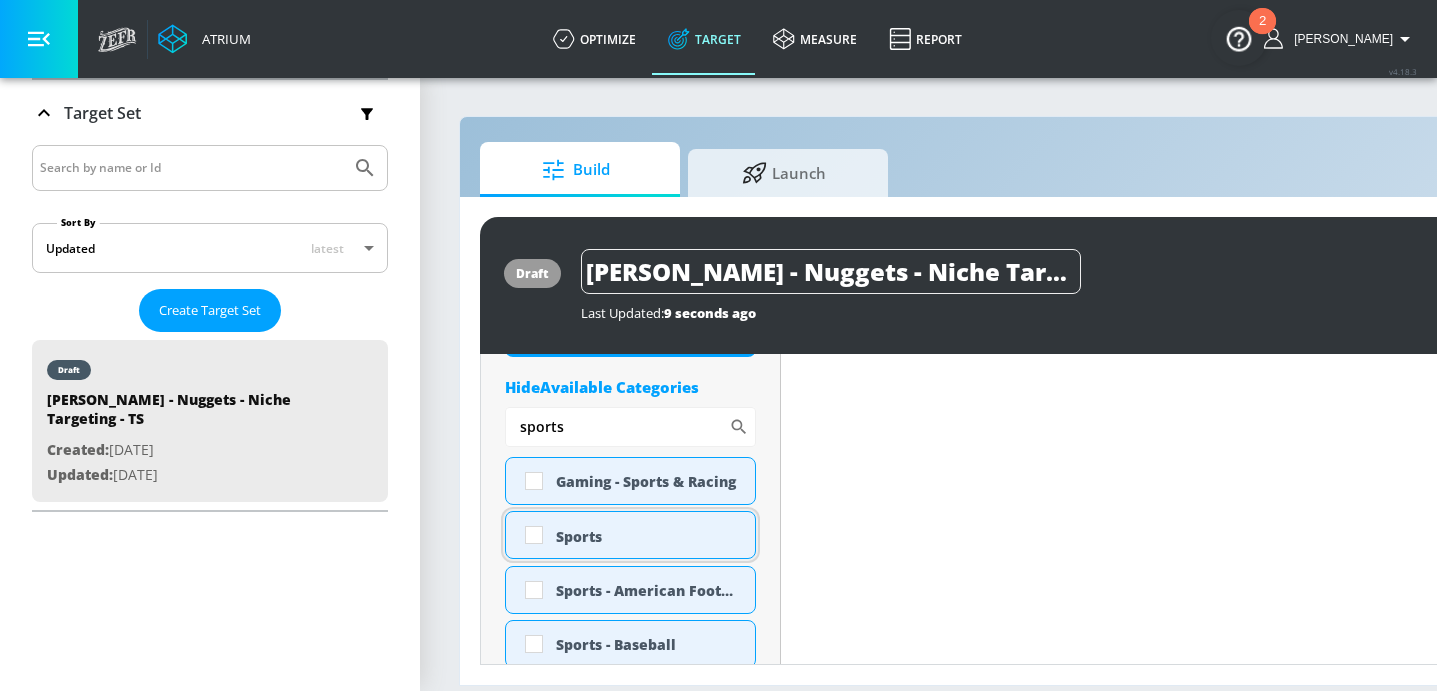 click at bounding box center (534, 535) 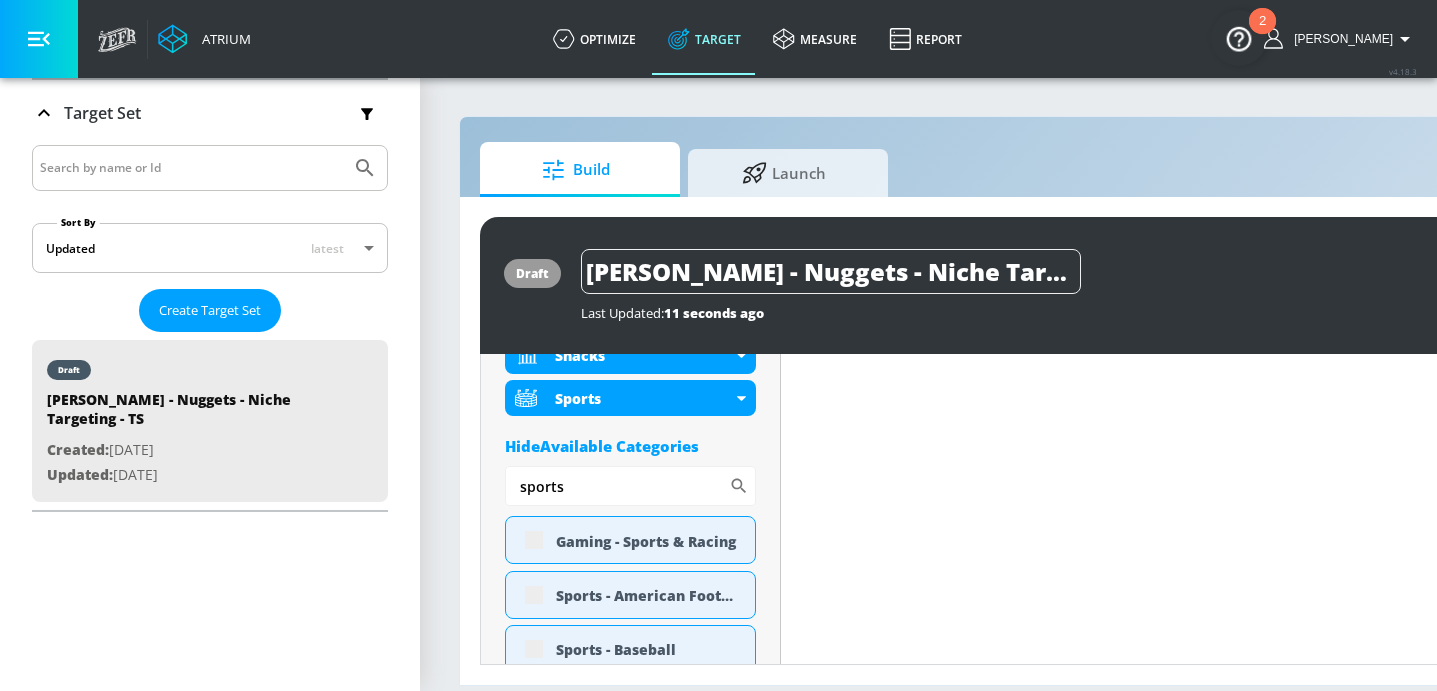 scroll, scrollTop: 1071, scrollLeft: 0, axis: vertical 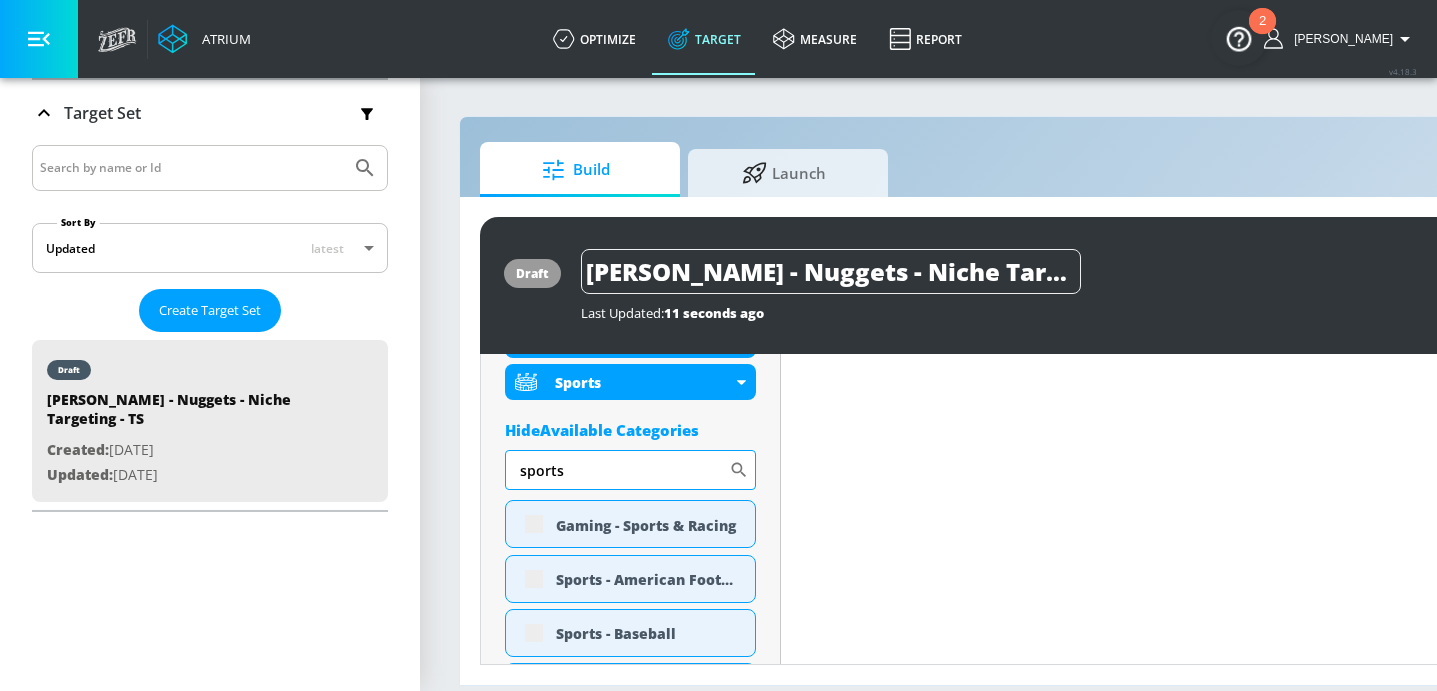 click on "sports" at bounding box center [617, 470] 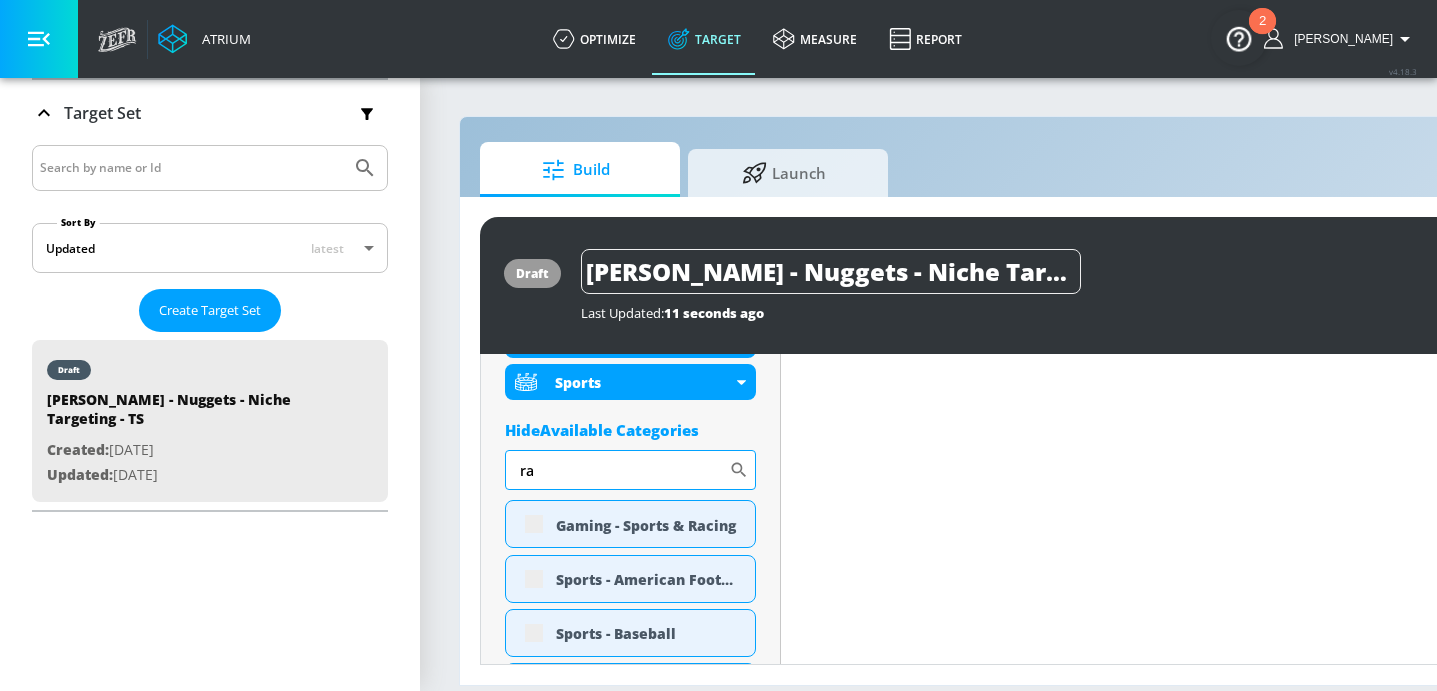 type on "r" 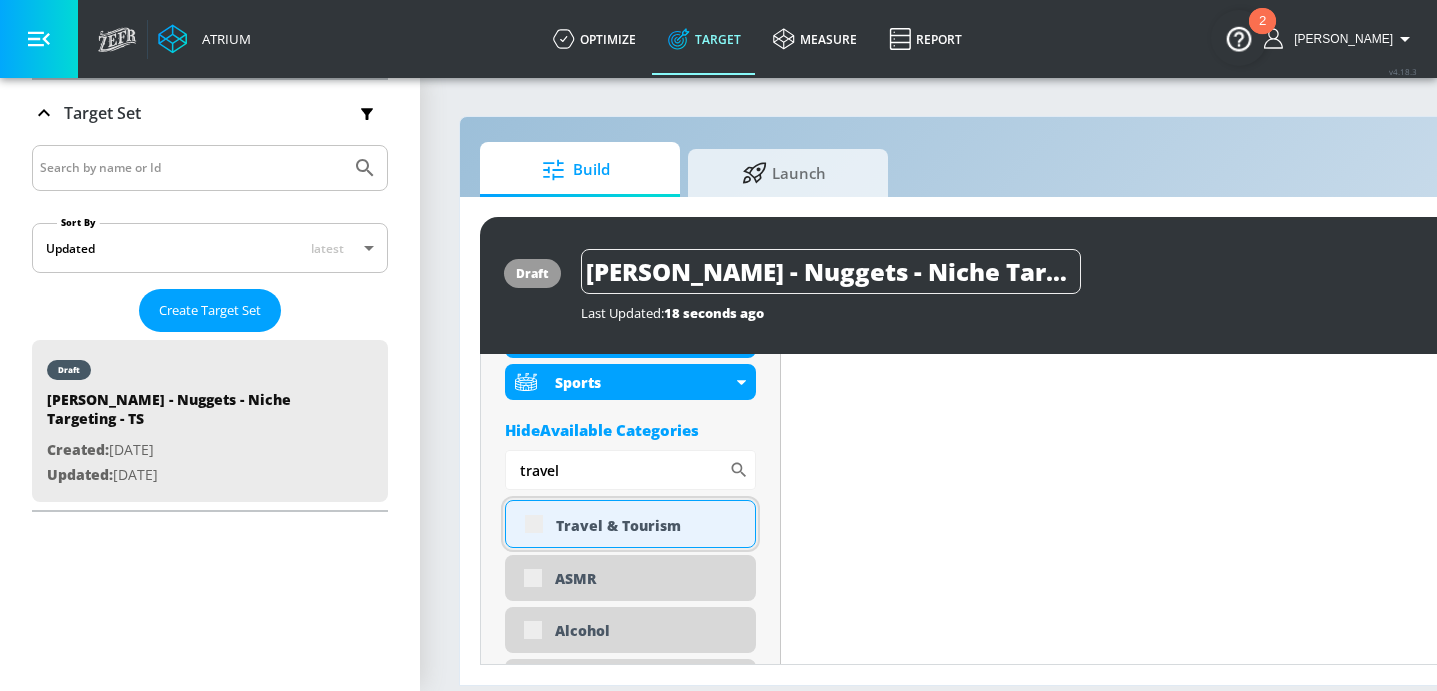 type on "travel" 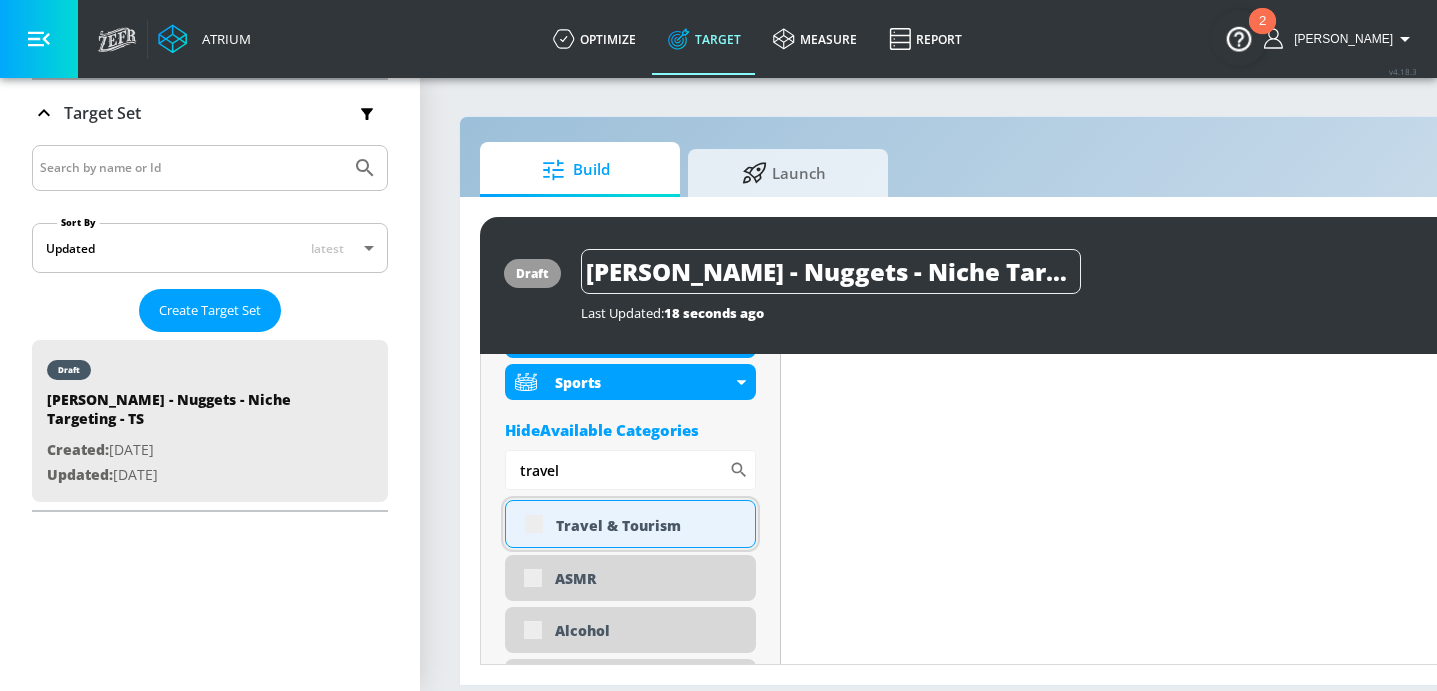 click on "Travel & Tourism" at bounding box center (630, 524) 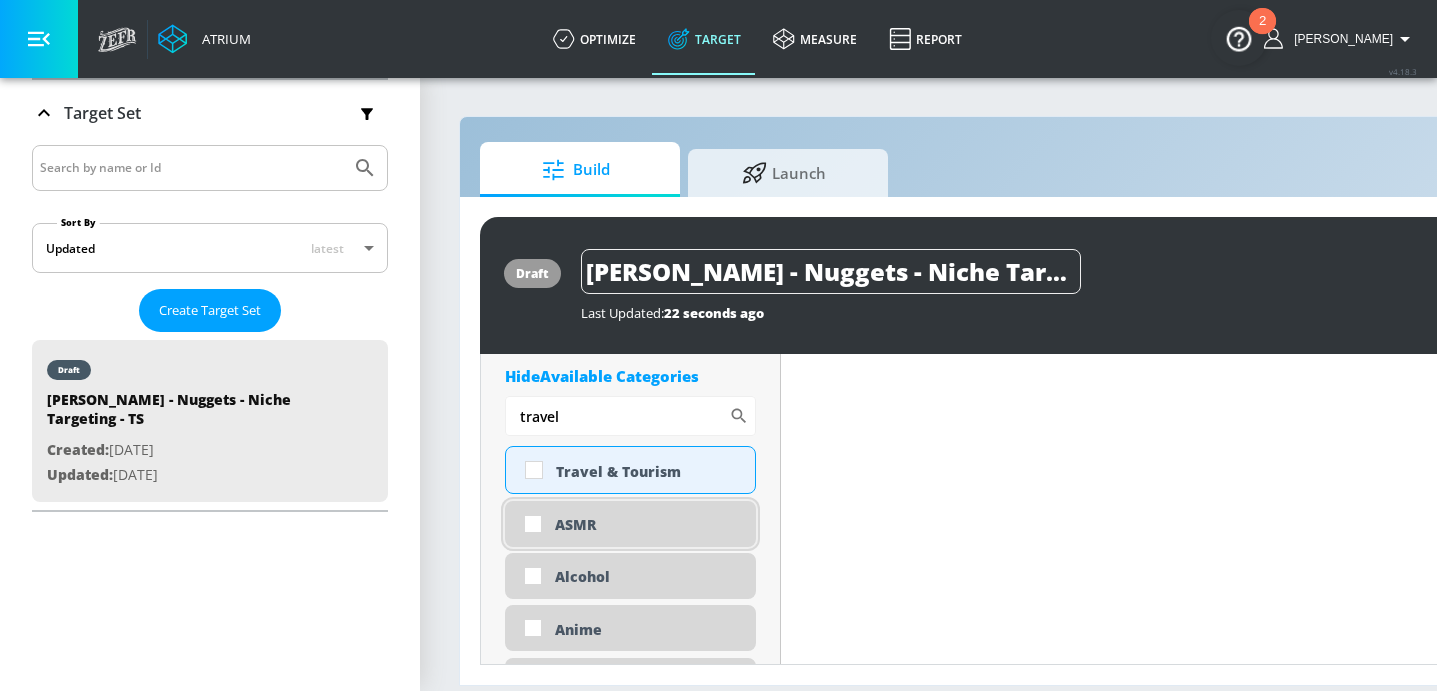 scroll, scrollTop: 1130, scrollLeft: 0, axis: vertical 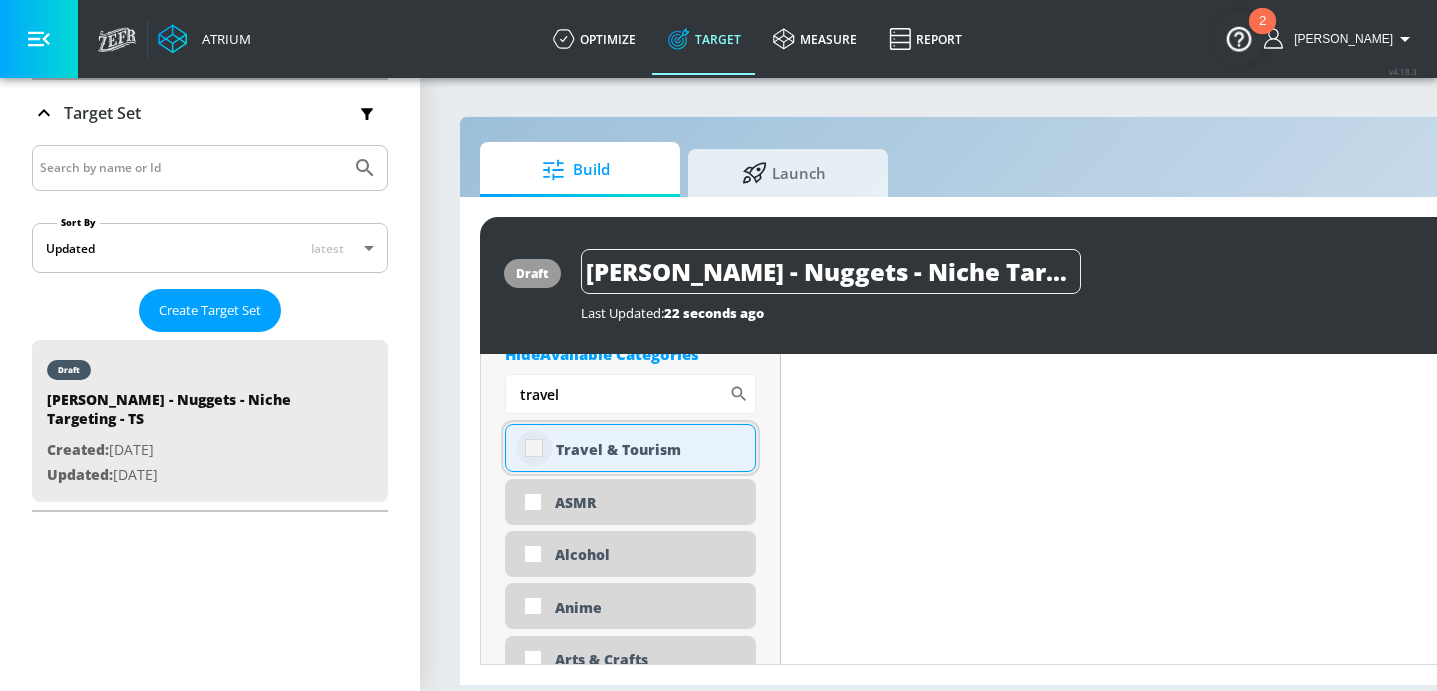 click at bounding box center (534, 448) 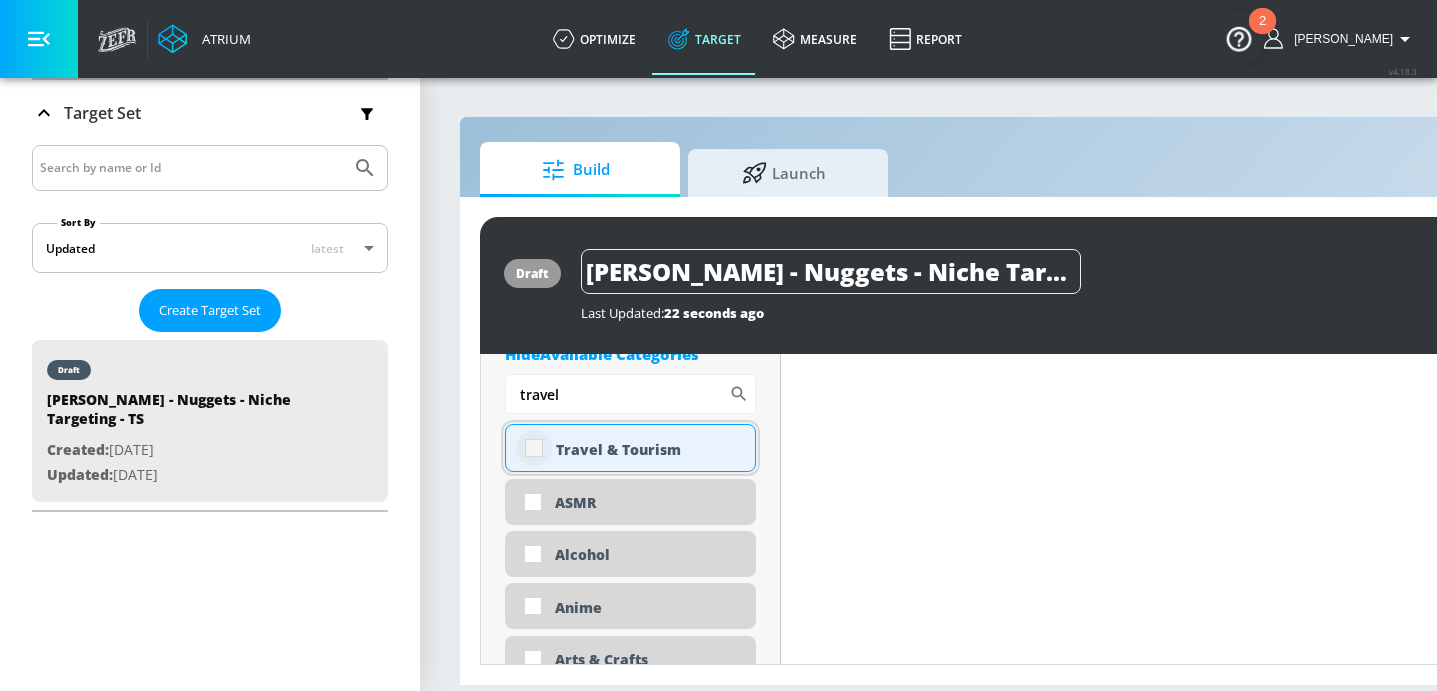 checkbox on "true" 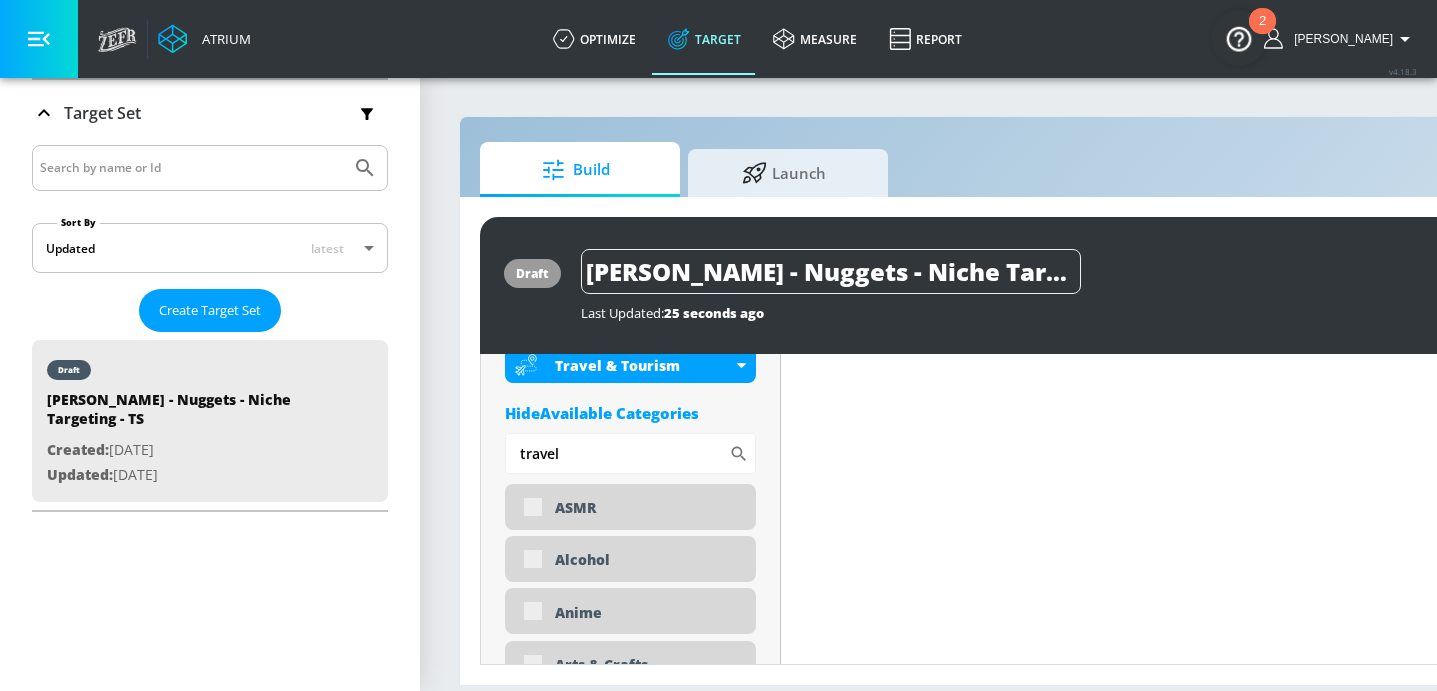 scroll, scrollTop: 1146, scrollLeft: 0, axis: vertical 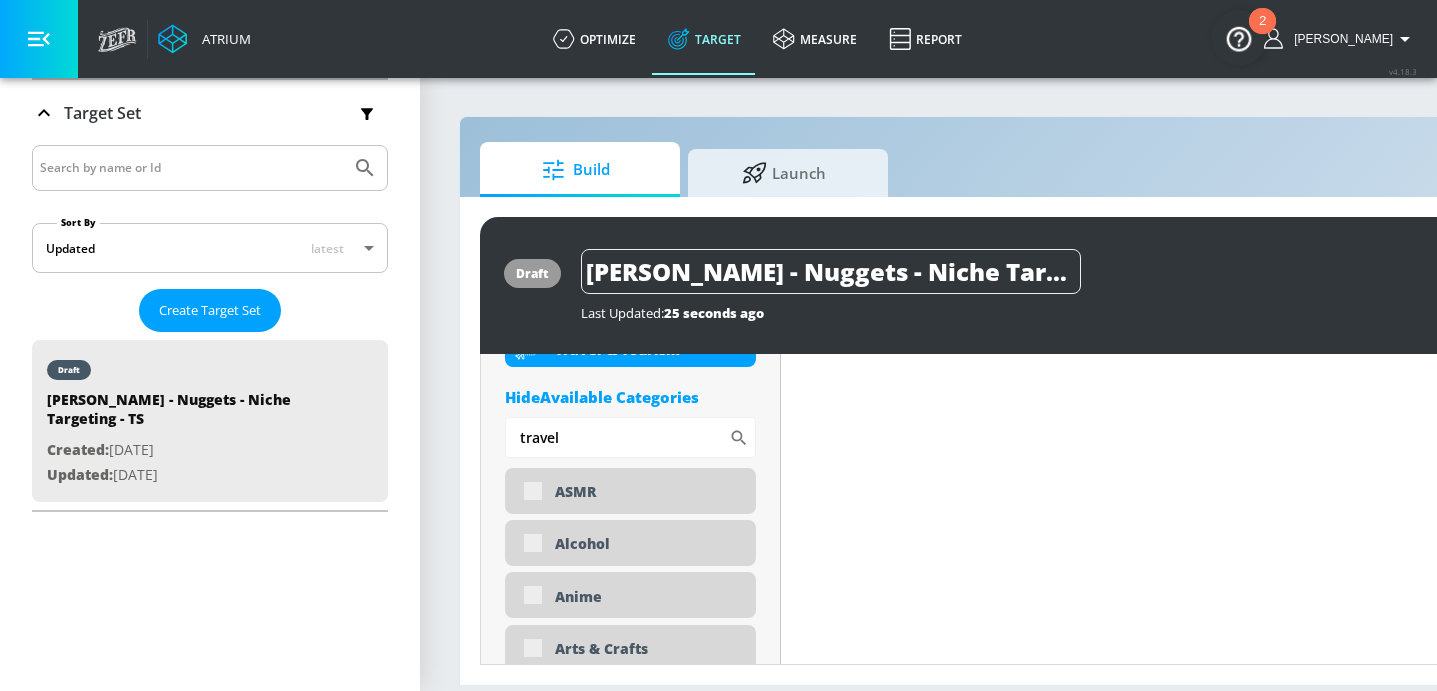 drag, startPoint x: 567, startPoint y: 444, endPoint x: 446, endPoint y: 438, distance: 121.14867 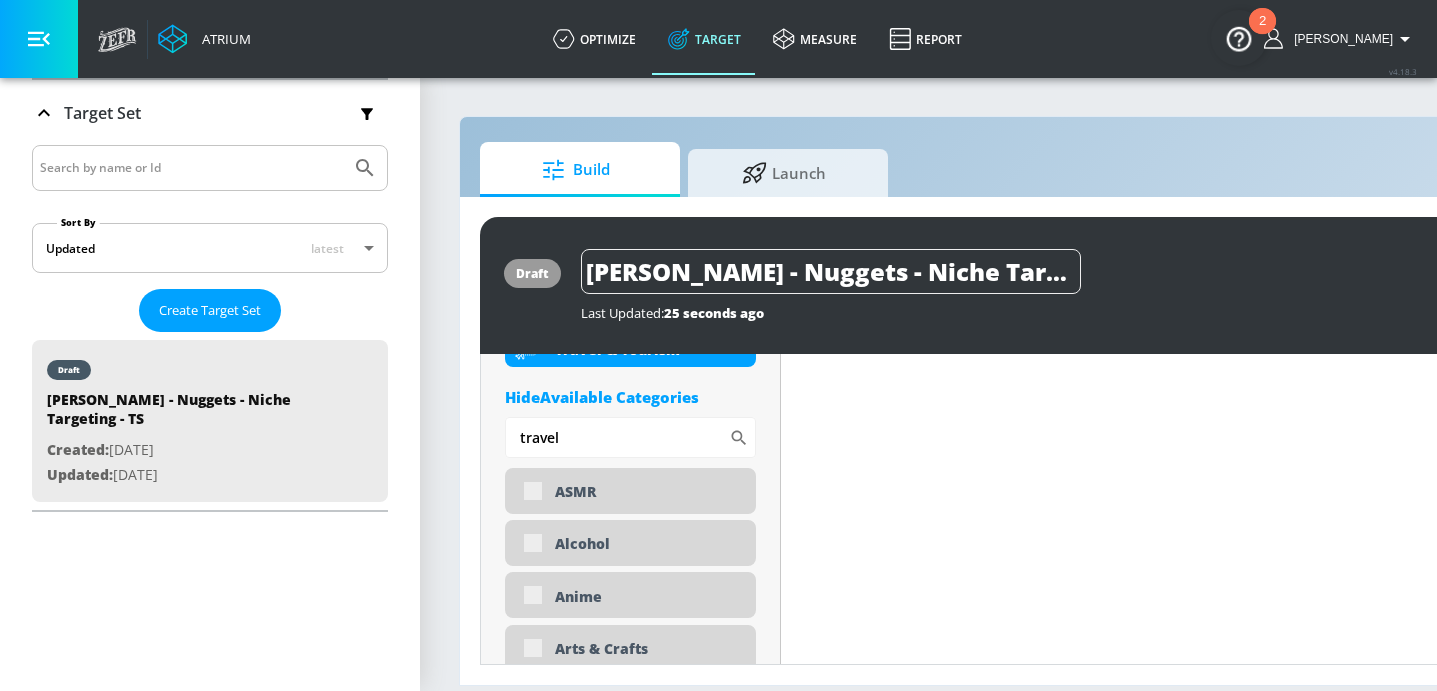 click on "Build Launch draft Tyson - Nuggets - Niche Targeting - TS Last Updated:  25 seconds ago Activate Placement Type: Videos videos ​ Estimated Daily Spend Loading... Activation Platform Google Ads Age Any Devices Any Gender Any Ad Type No Preference Number of Ad Groups 0 Edit Total Relevancy Daily Avg Views: Content Type Include in your targeting set Standard Videos standard ​ Languages Include in your targeting set English Territories Include in your targeting set All Territories Included 9 Categories Included included  Categories Clear All
Back to School
Food & Cooking
Healthy Food & Drink
Home Improvement
Parenting
Seasons - Summer
Snacks
Sports
Travel & Tourism Hide  Available Categories travel ​ ASMR Alcohol Anime Arts & Crafts Automotive Award Shows Beauty & Personal Care Beverages Business & Finance Candidate - Donald Trump Candidate - Joe Biden Candidate - Robert F. Kennedy Jr." at bounding box center [1051, 383] 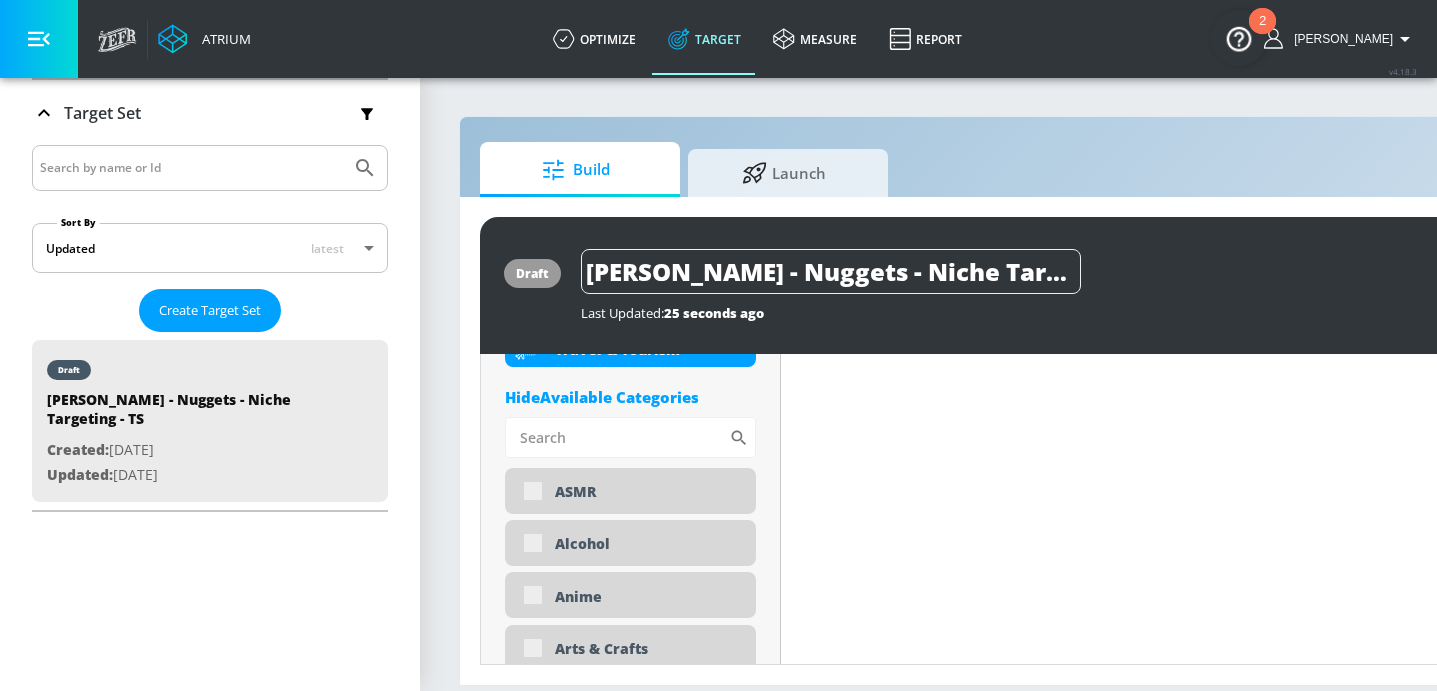type 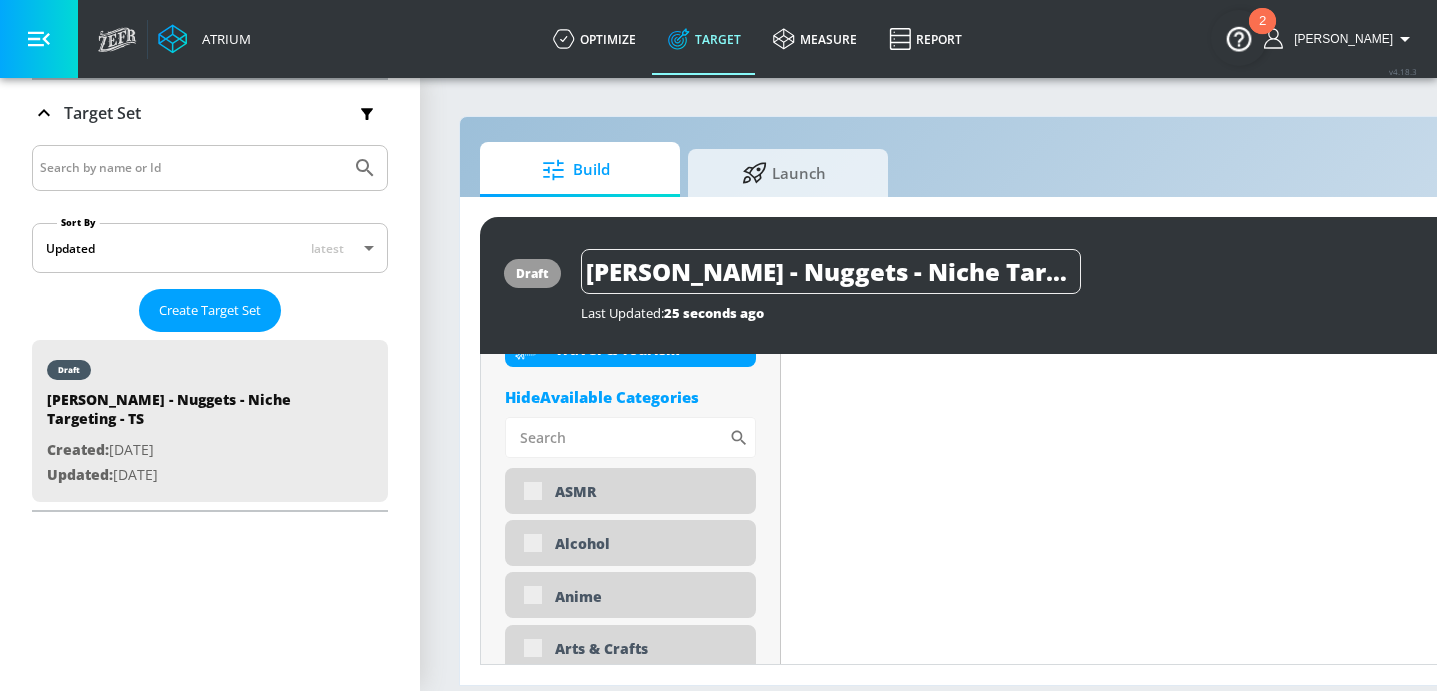 click on "Hide  Available Categories" at bounding box center [630, 397] 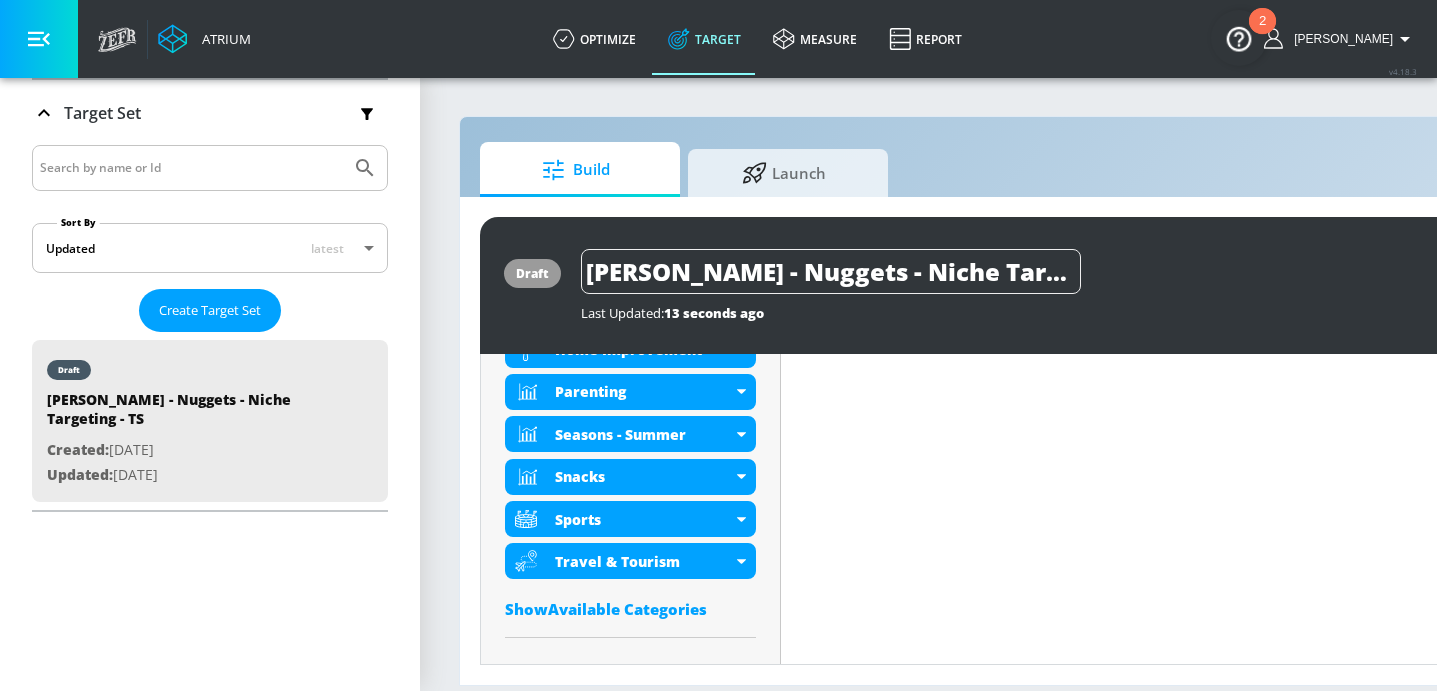 scroll, scrollTop: 1012, scrollLeft: 0, axis: vertical 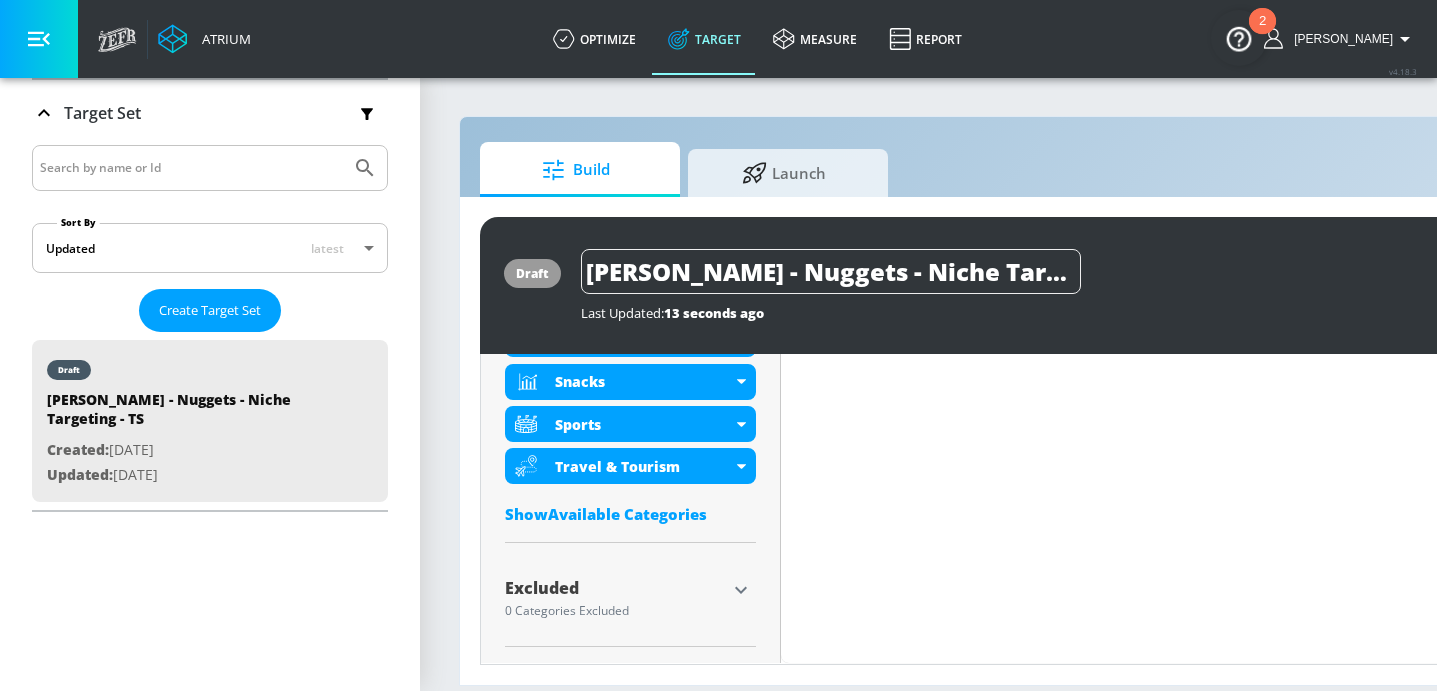 click 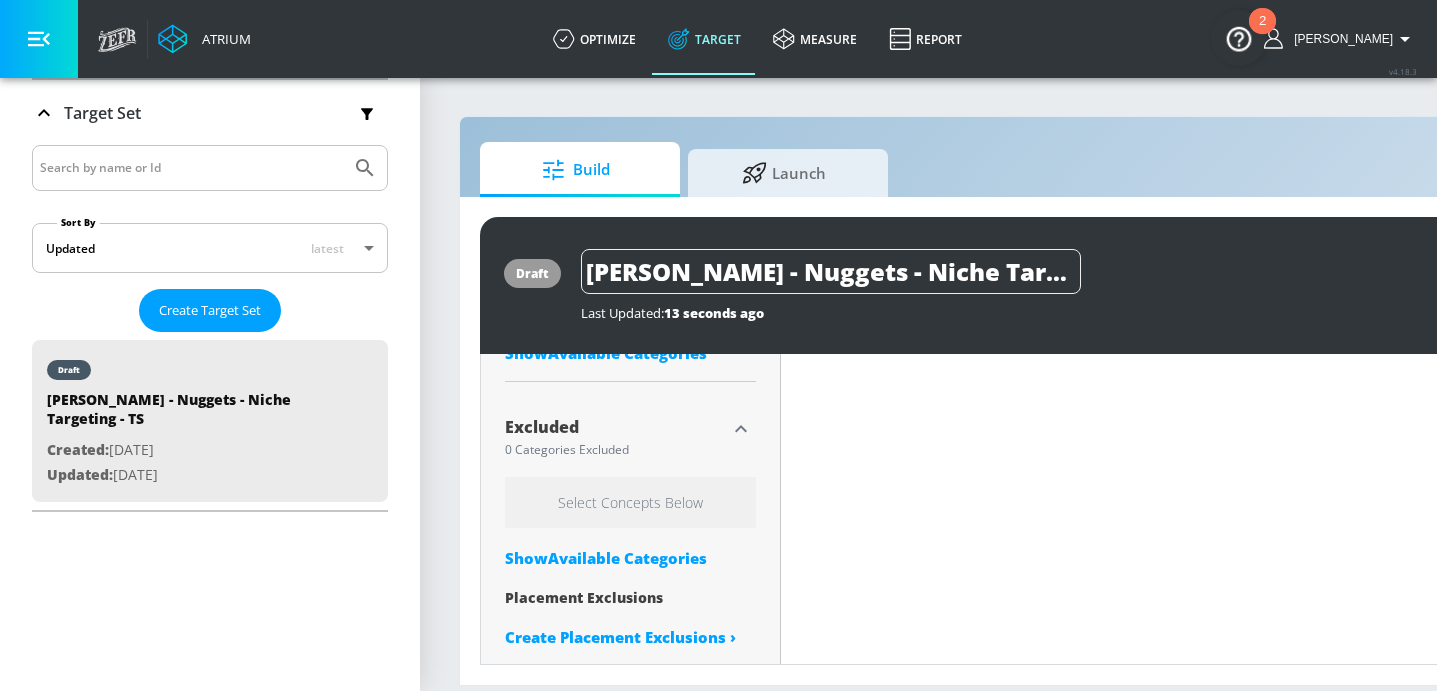 scroll, scrollTop: 1193, scrollLeft: 0, axis: vertical 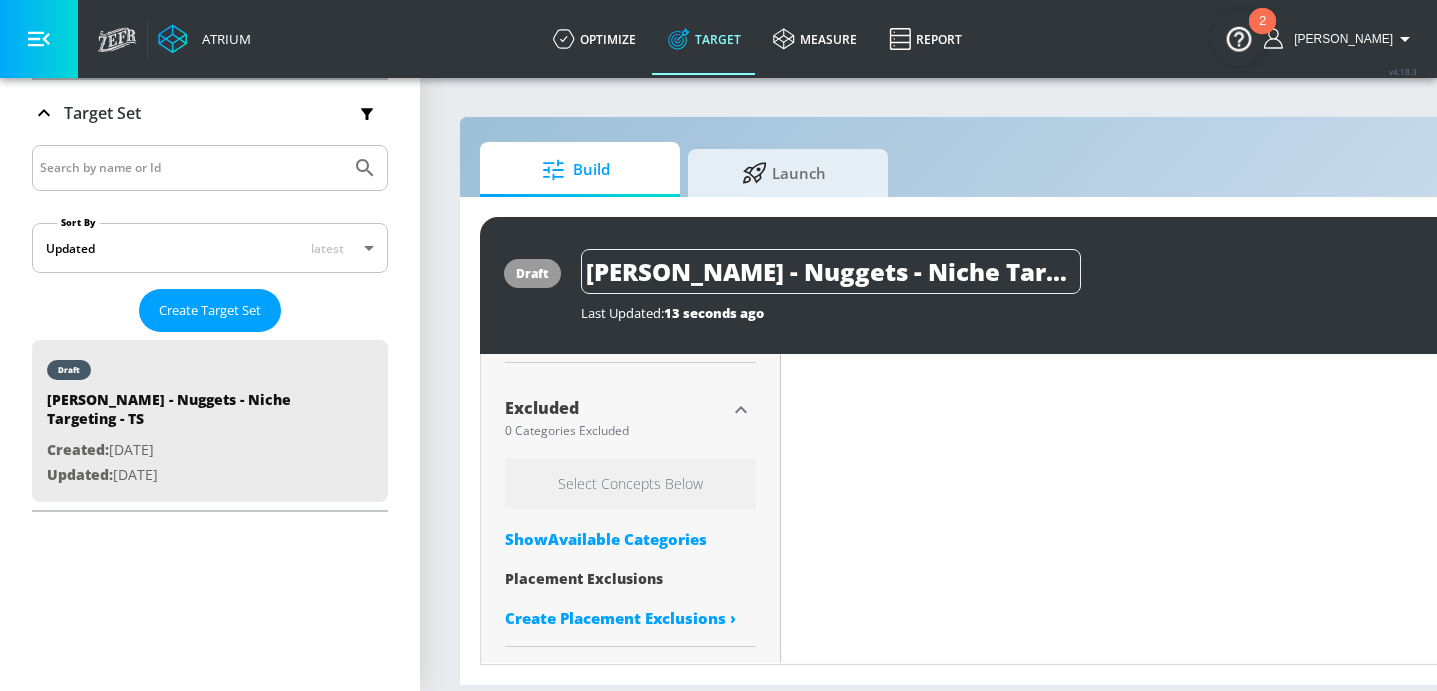 click on "Show  Available Categories" at bounding box center [630, 539] 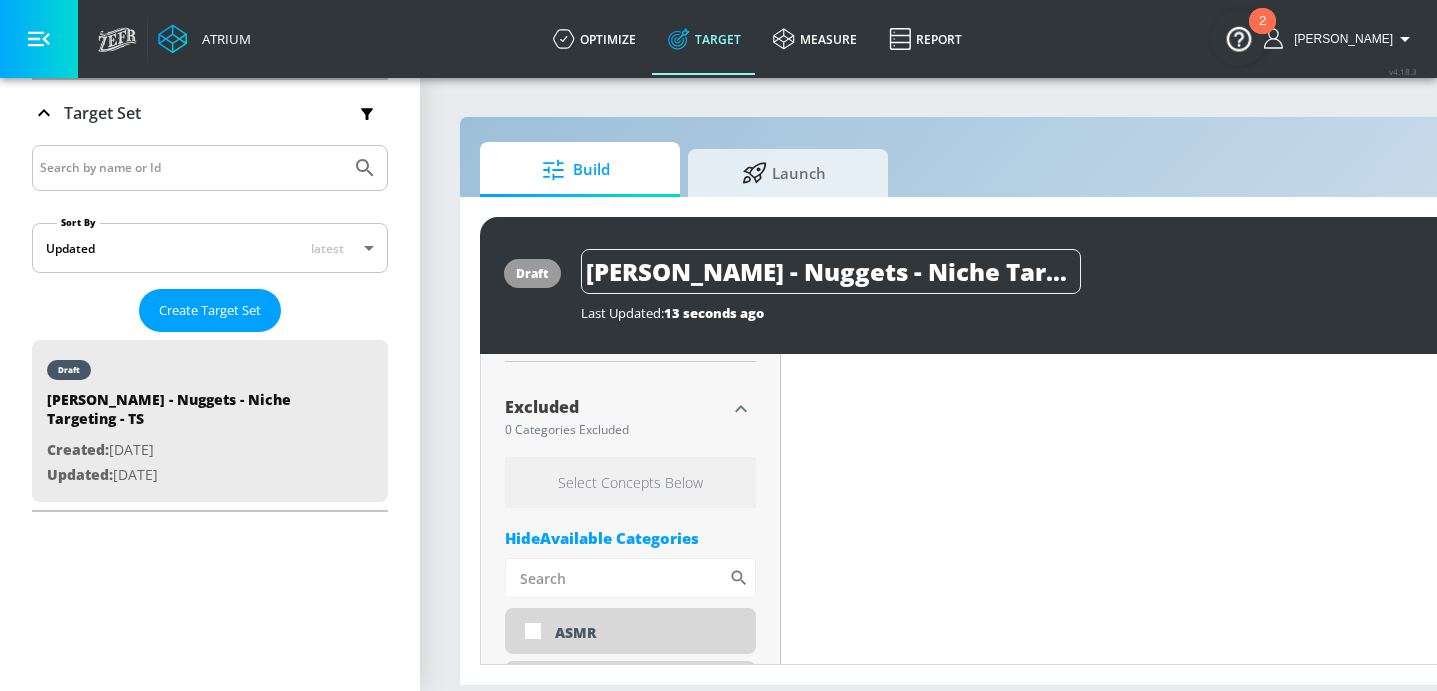 scroll, scrollTop: 0, scrollLeft: 0, axis: both 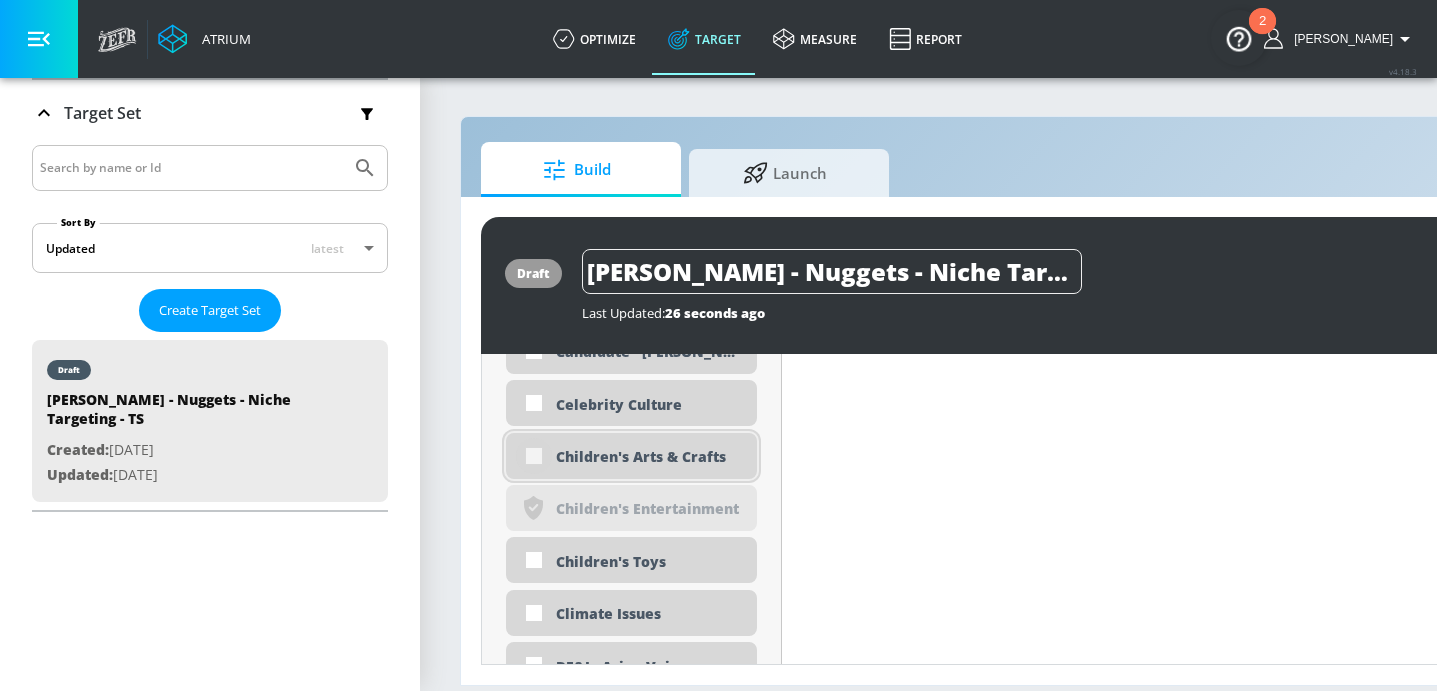 click at bounding box center [534, 456] 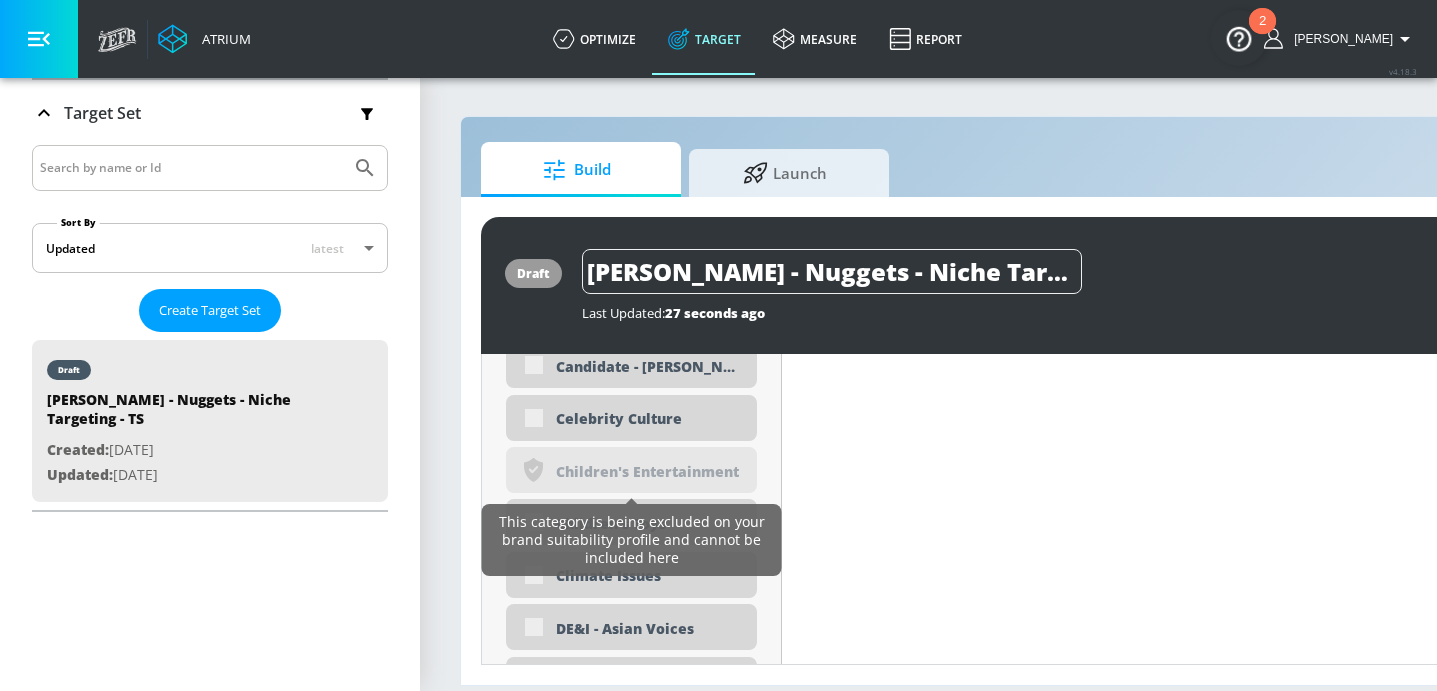 scroll, scrollTop: 2091, scrollLeft: 0, axis: vertical 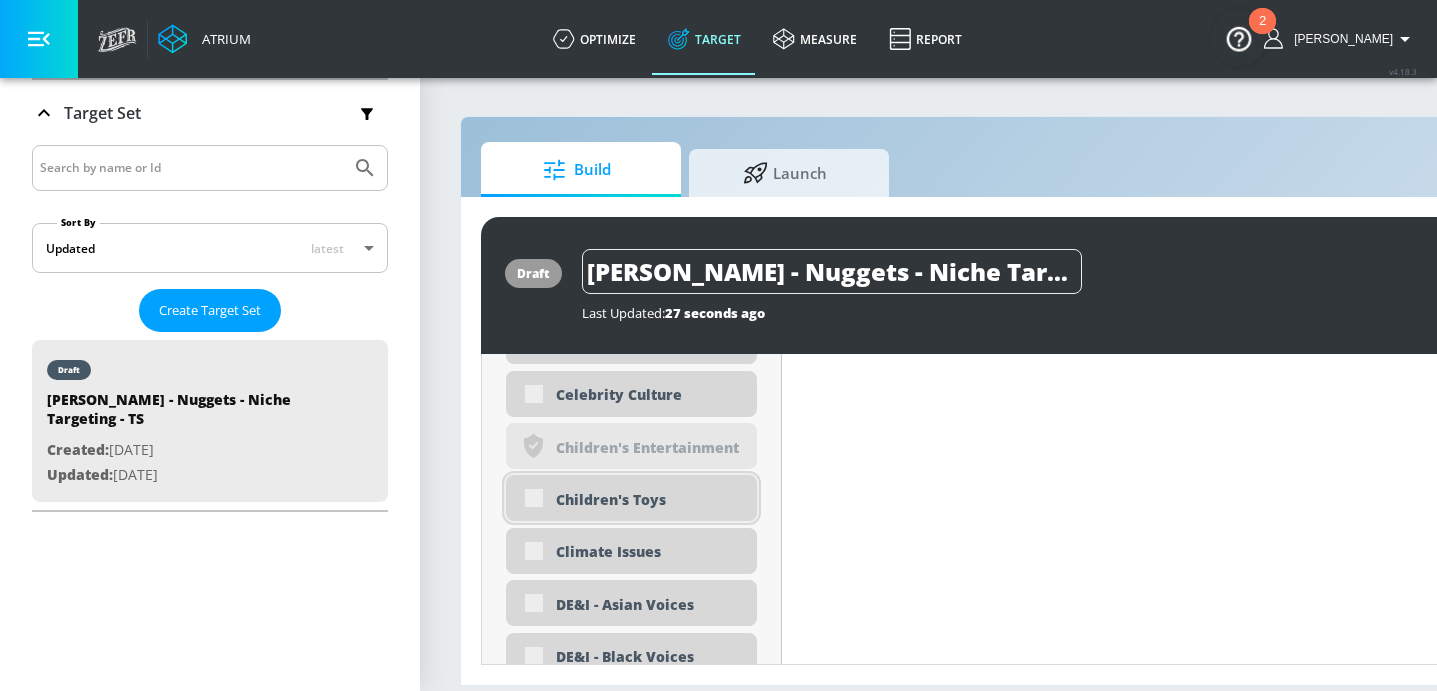 click on "Children's Toys" at bounding box center (631, 498) 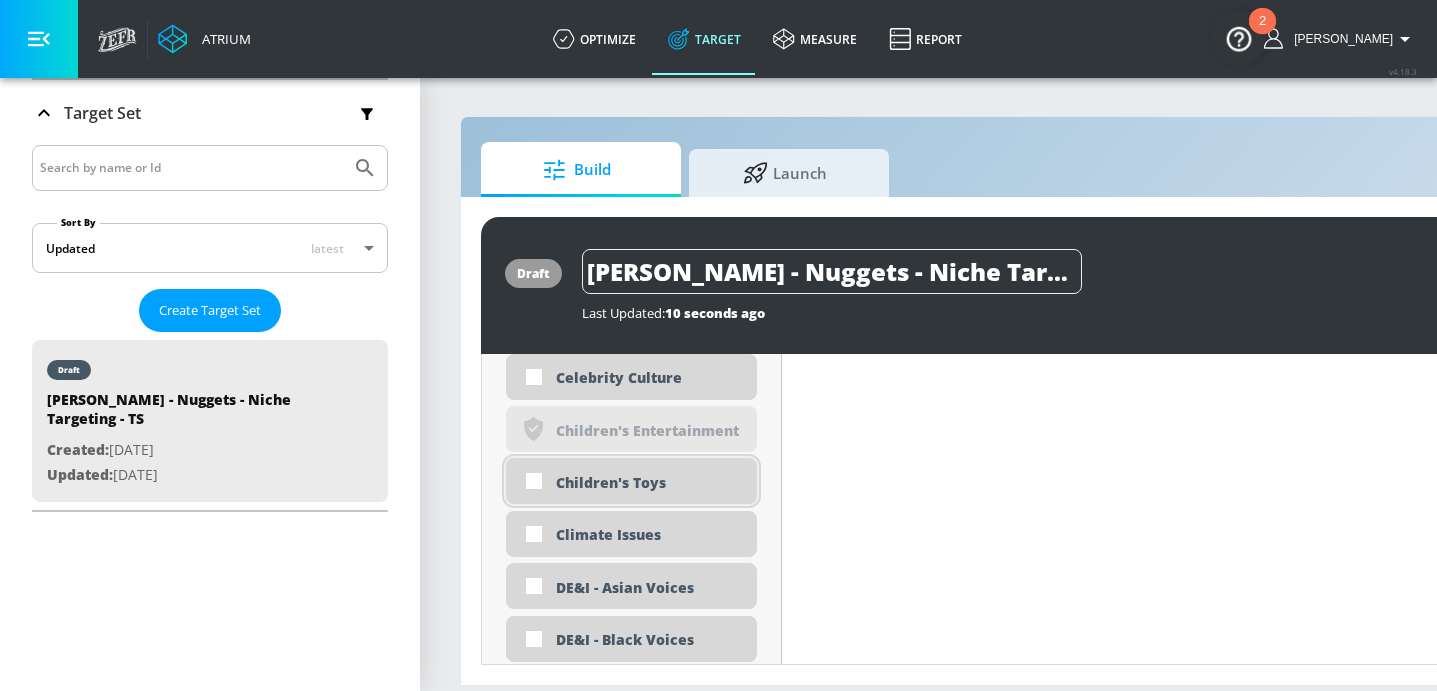 scroll, scrollTop: 2074, scrollLeft: 0, axis: vertical 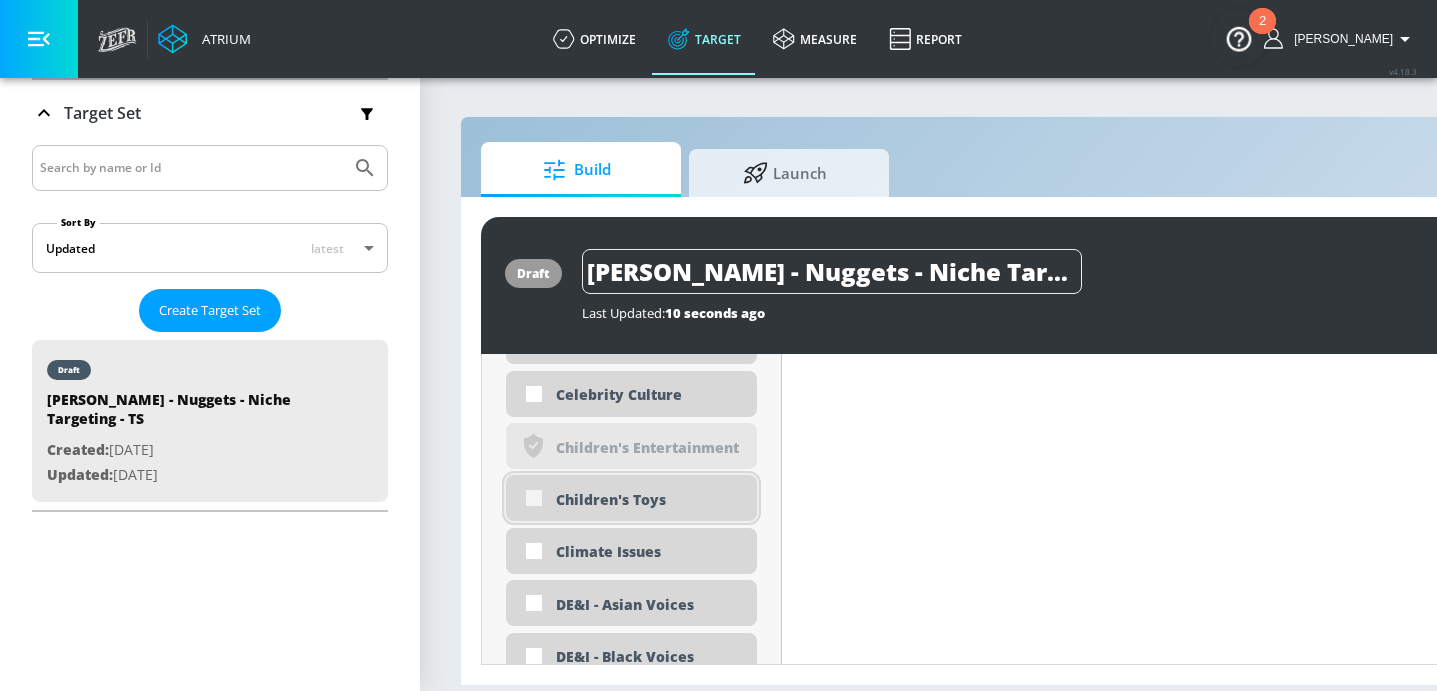 click at bounding box center [534, 498] 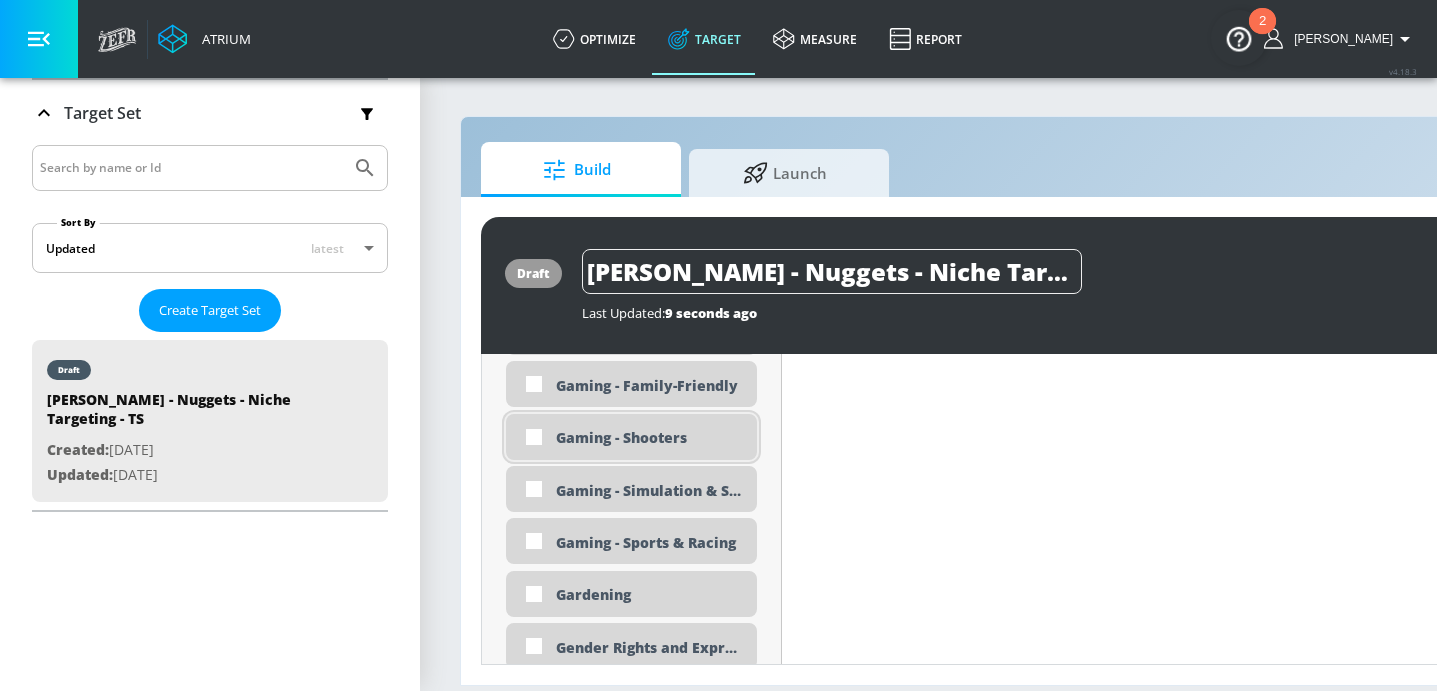 scroll, scrollTop: 3209, scrollLeft: 0, axis: vertical 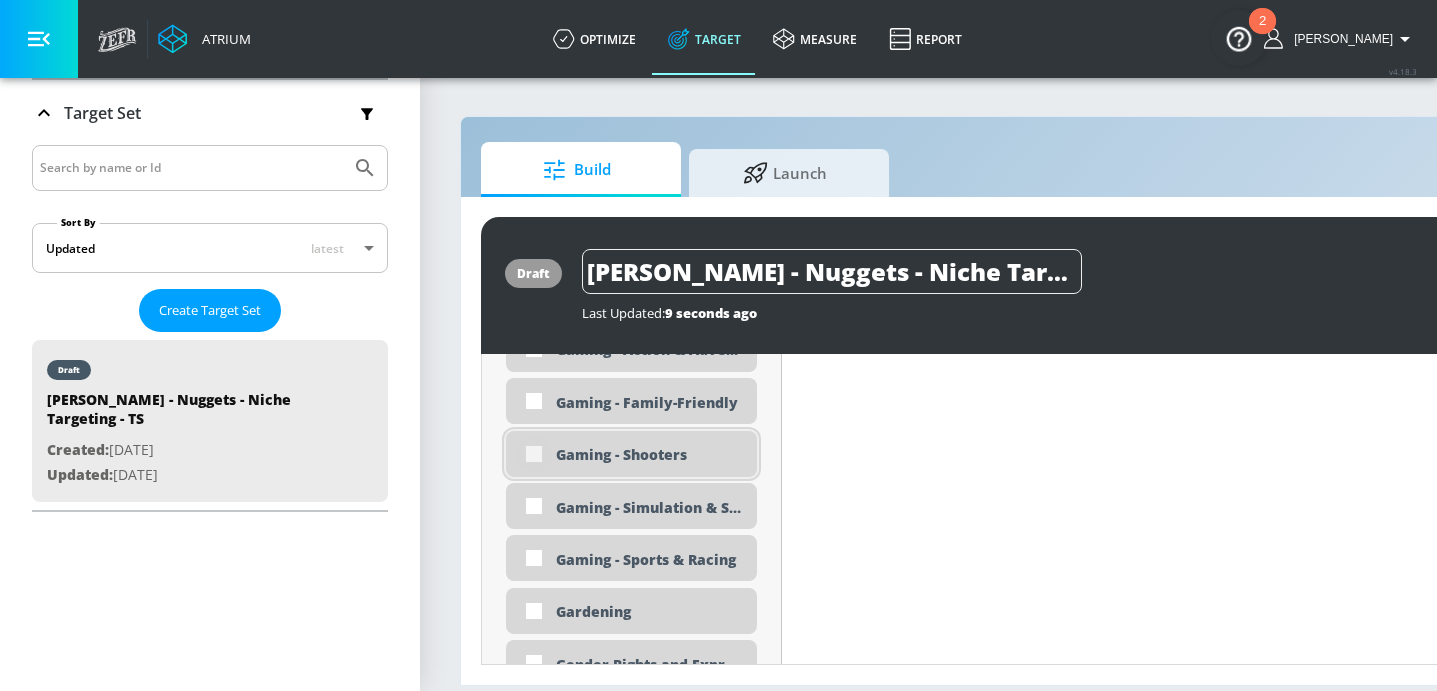 click at bounding box center [534, 454] 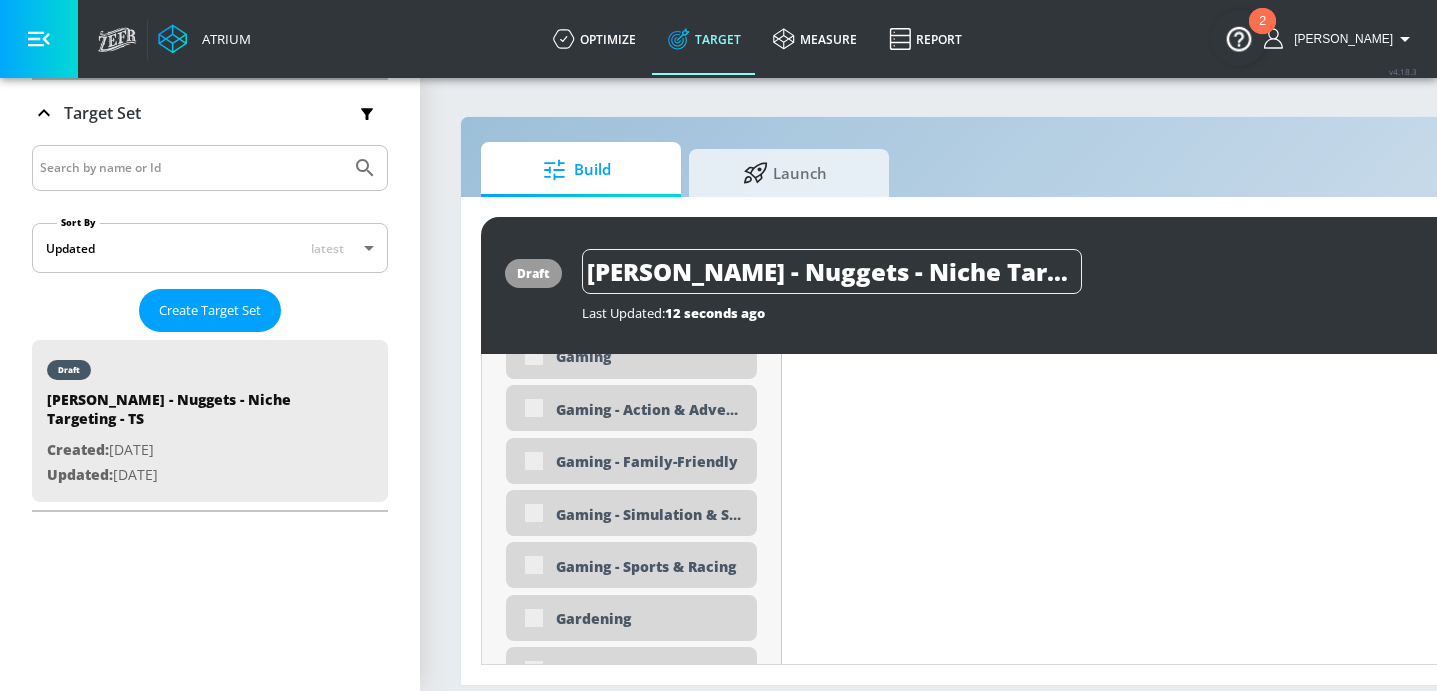 scroll, scrollTop: 3226, scrollLeft: 0, axis: vertical 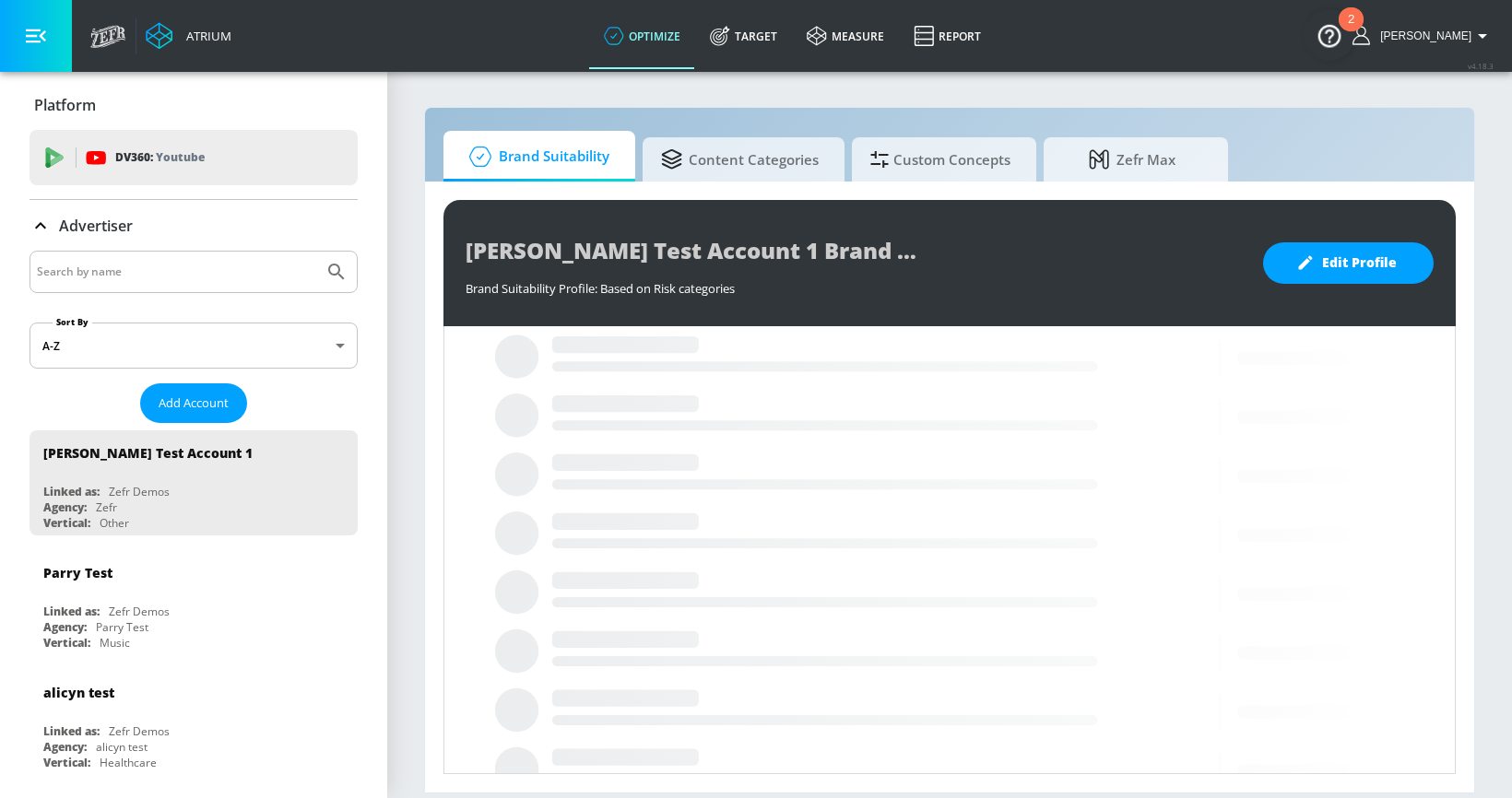 click at bounding box center [194, 272] 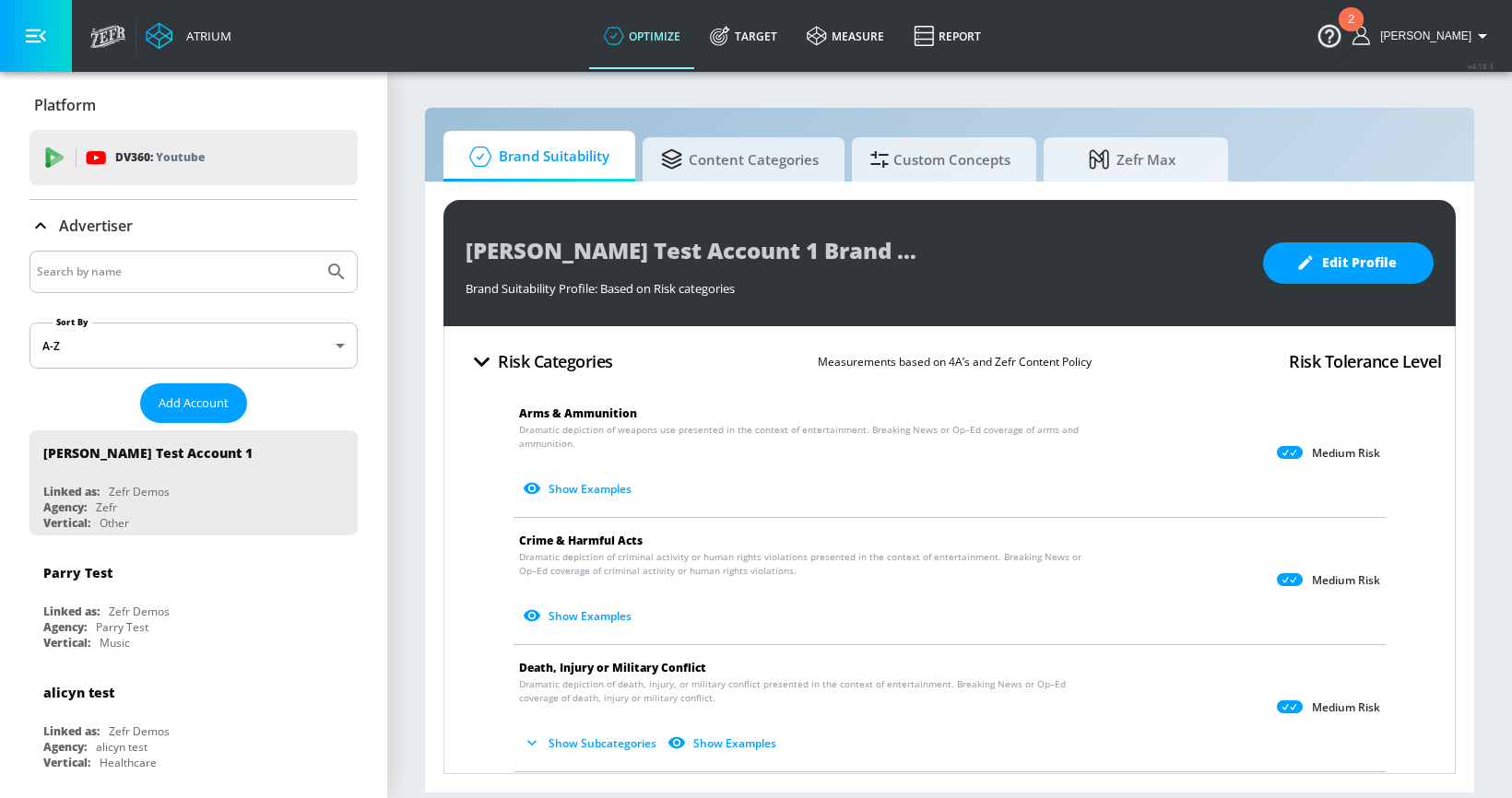 click at bounding box center [176, 272] 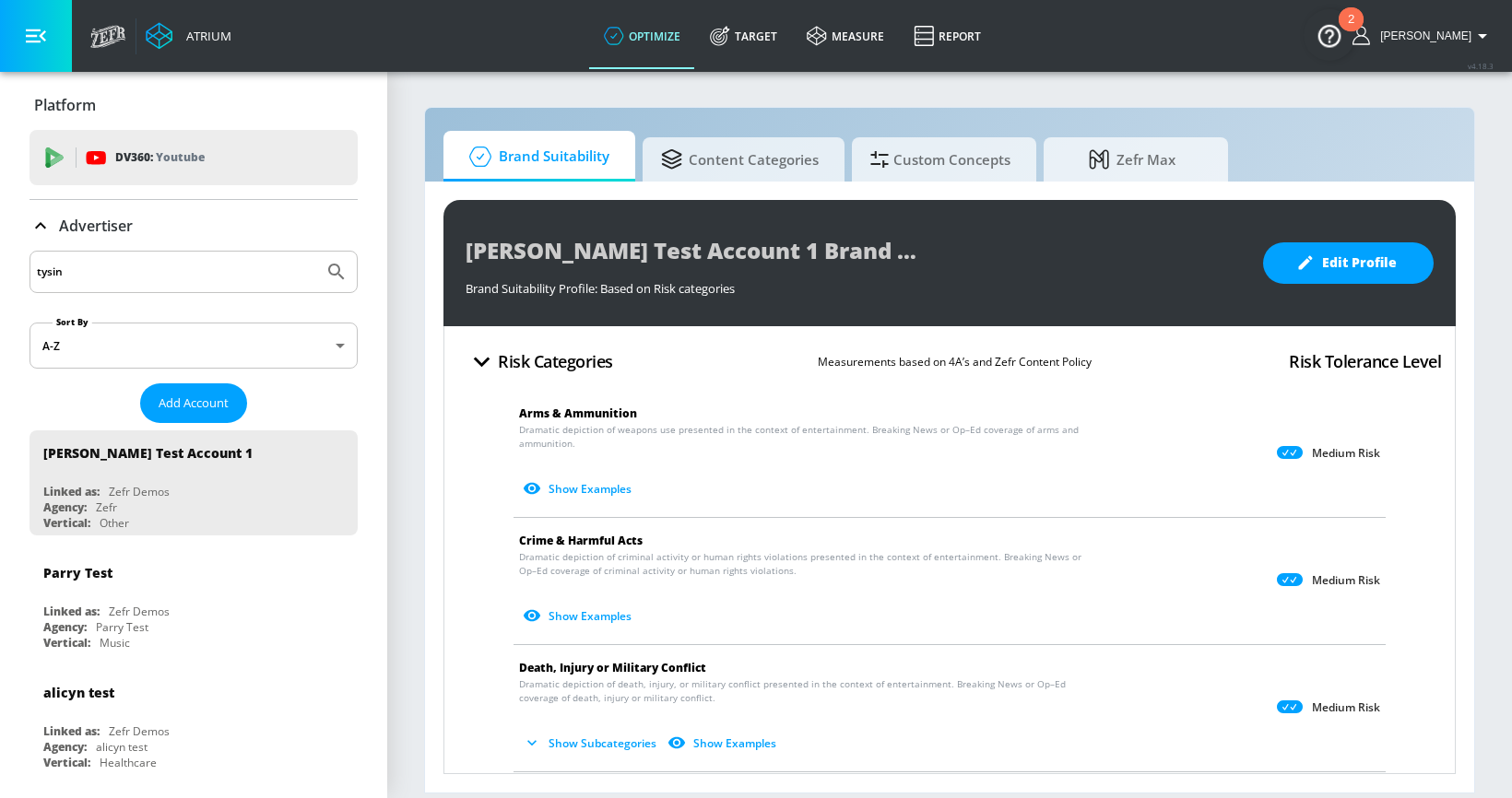 click at bounding box center (337, 272) 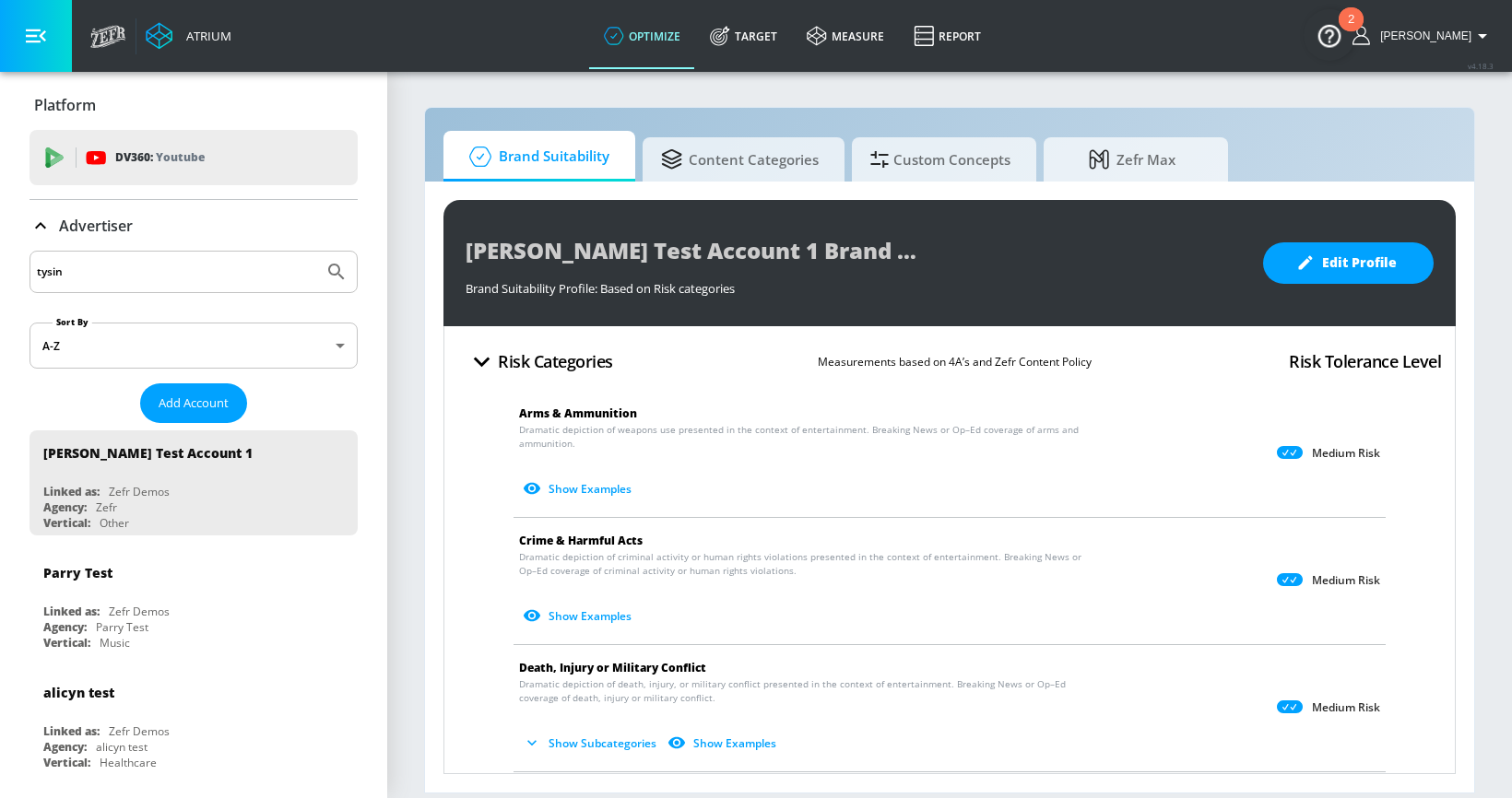 click on "tysin" at bounding box center [176, 272] 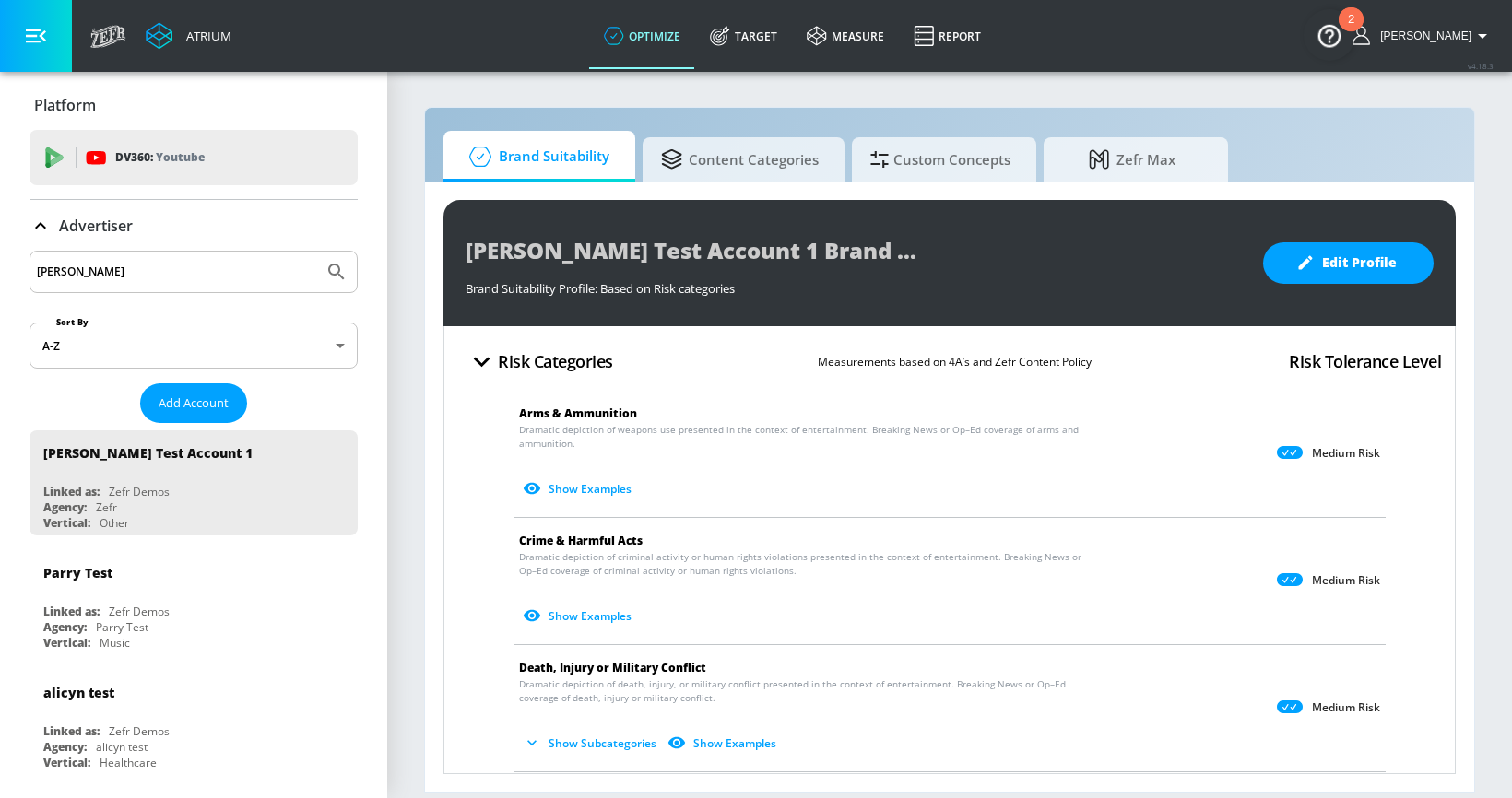 type on "[PERSON_NAME]" 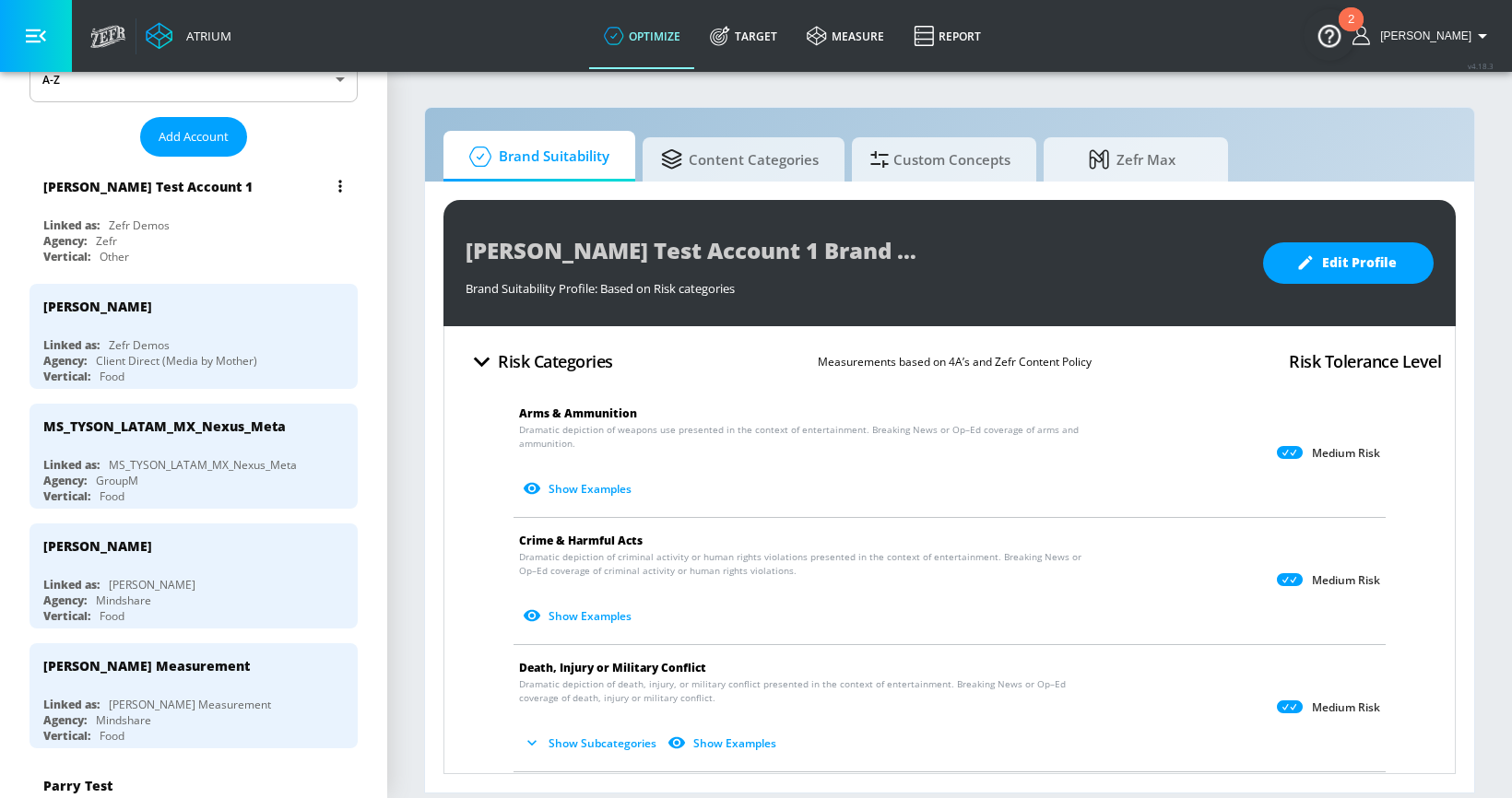 scroll, scrollTop: 357, scrollLeft: 0, axis: vertical 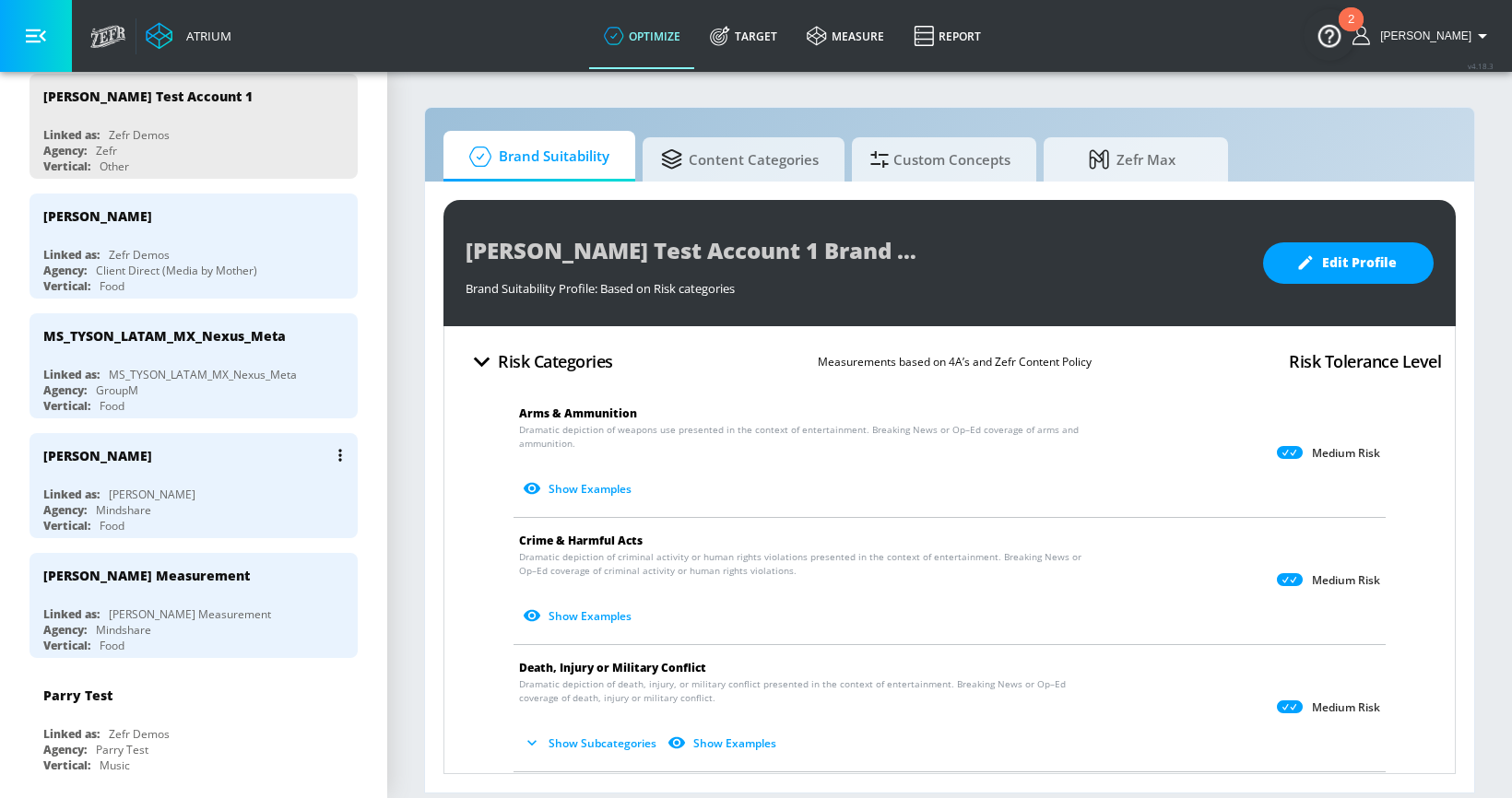 click on "Linked as: Tyson" at bounding box center (198, 494) 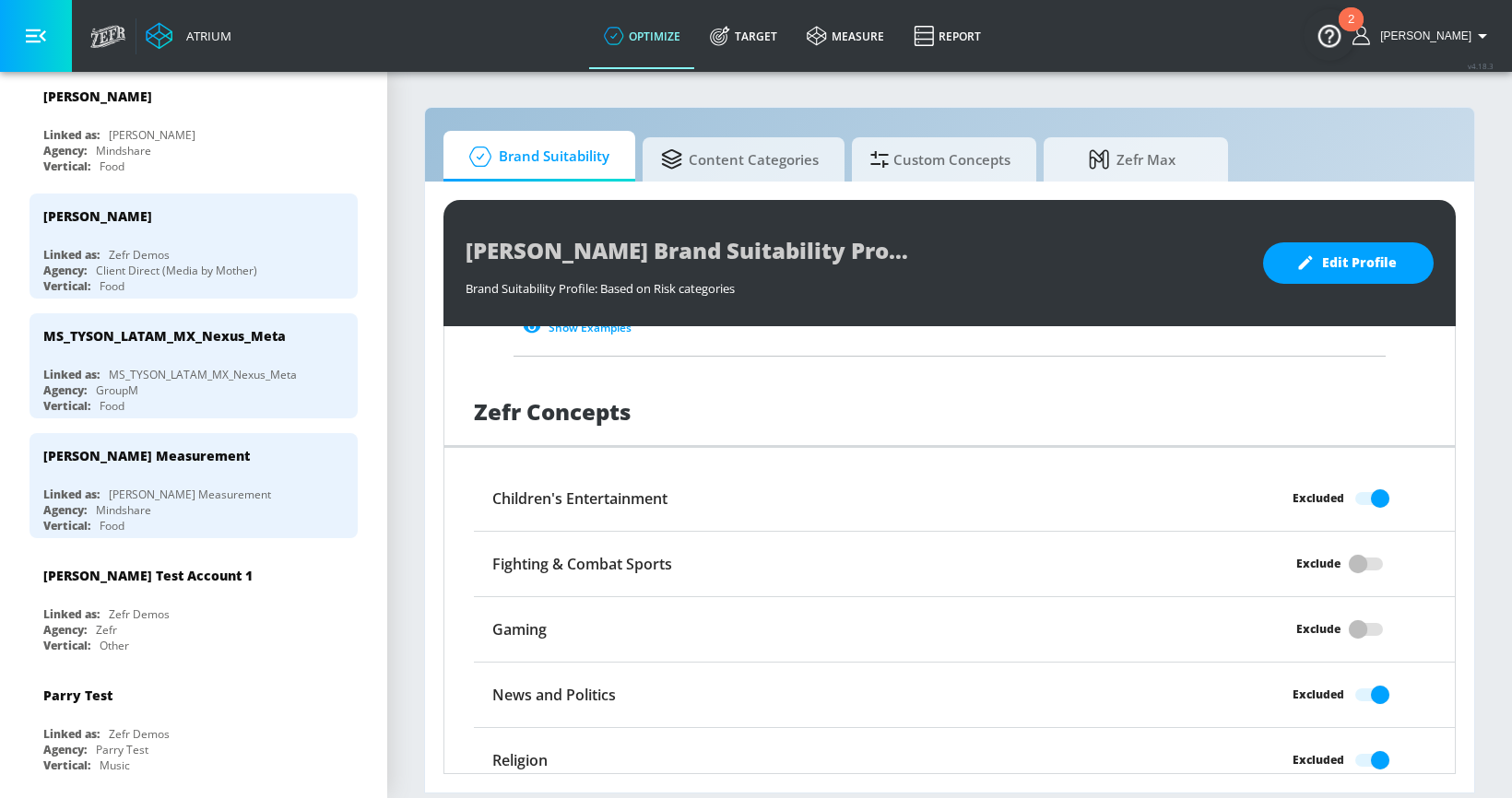 scroll, scrollTop: 1479, scrollLeft: 0, axis: vertical 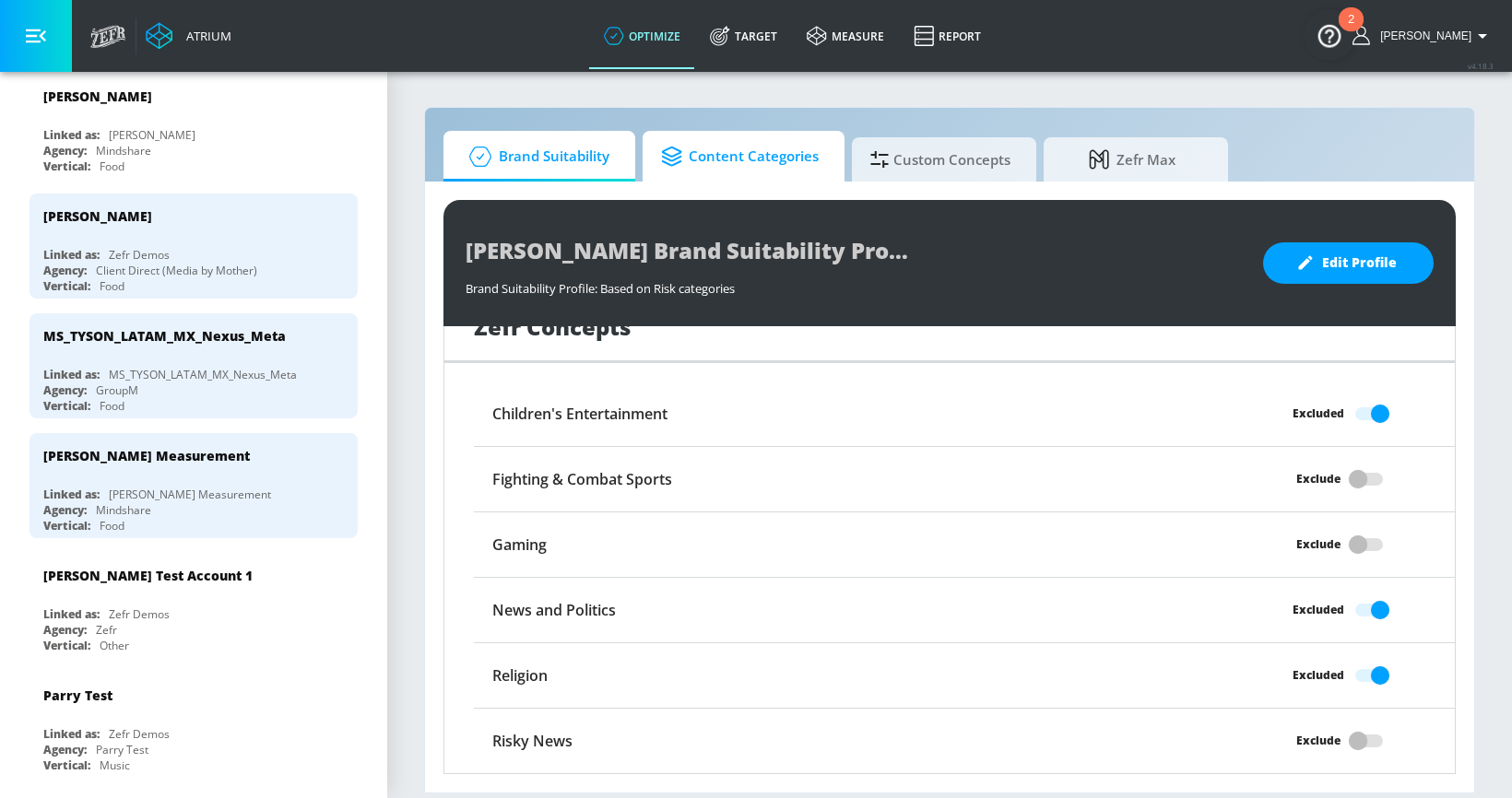 click on "Content Categories" at bounding box center [739, 157] 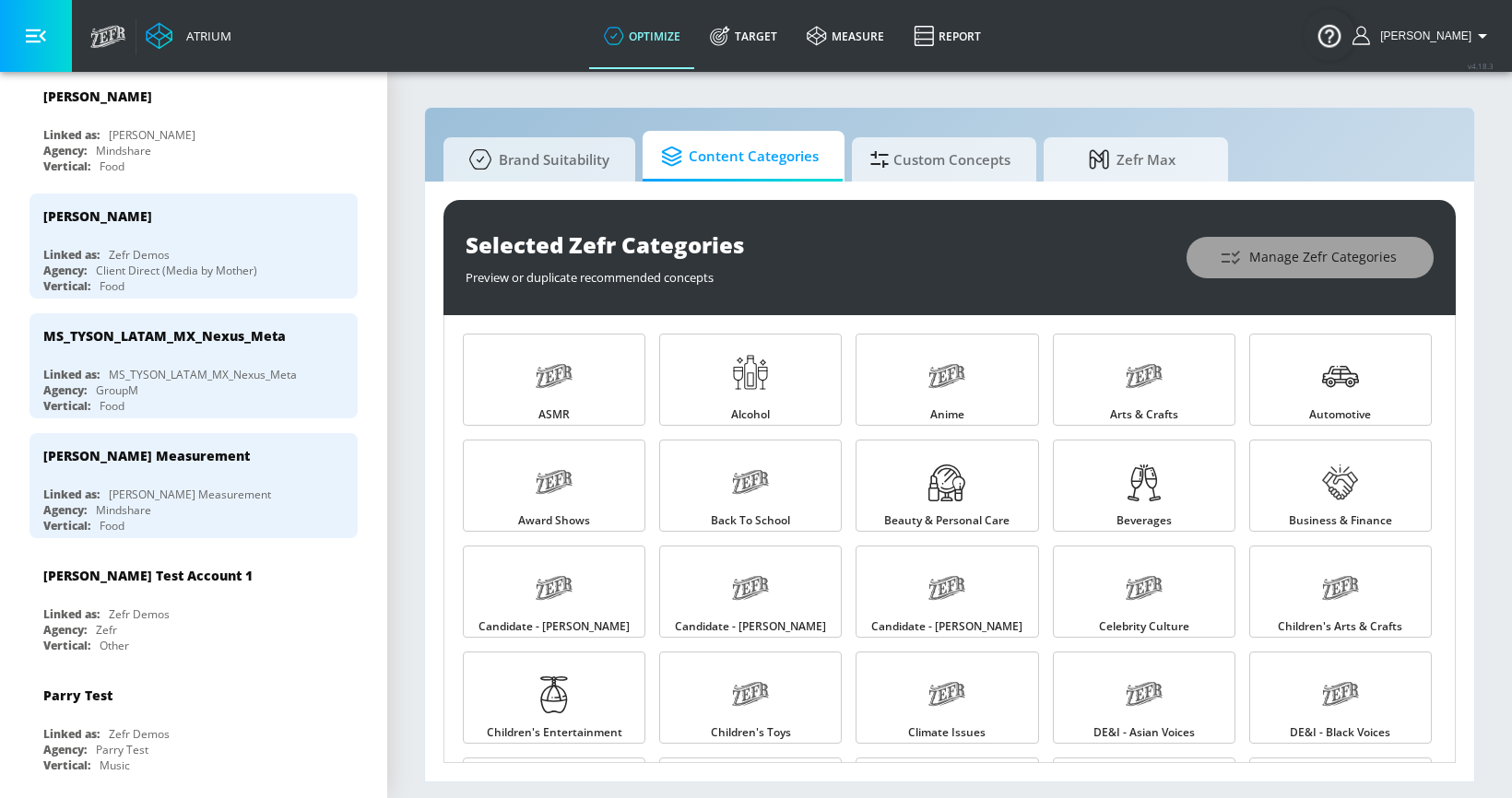 click on "Manage Zefr Categories" at bounding box center (1310, 257) 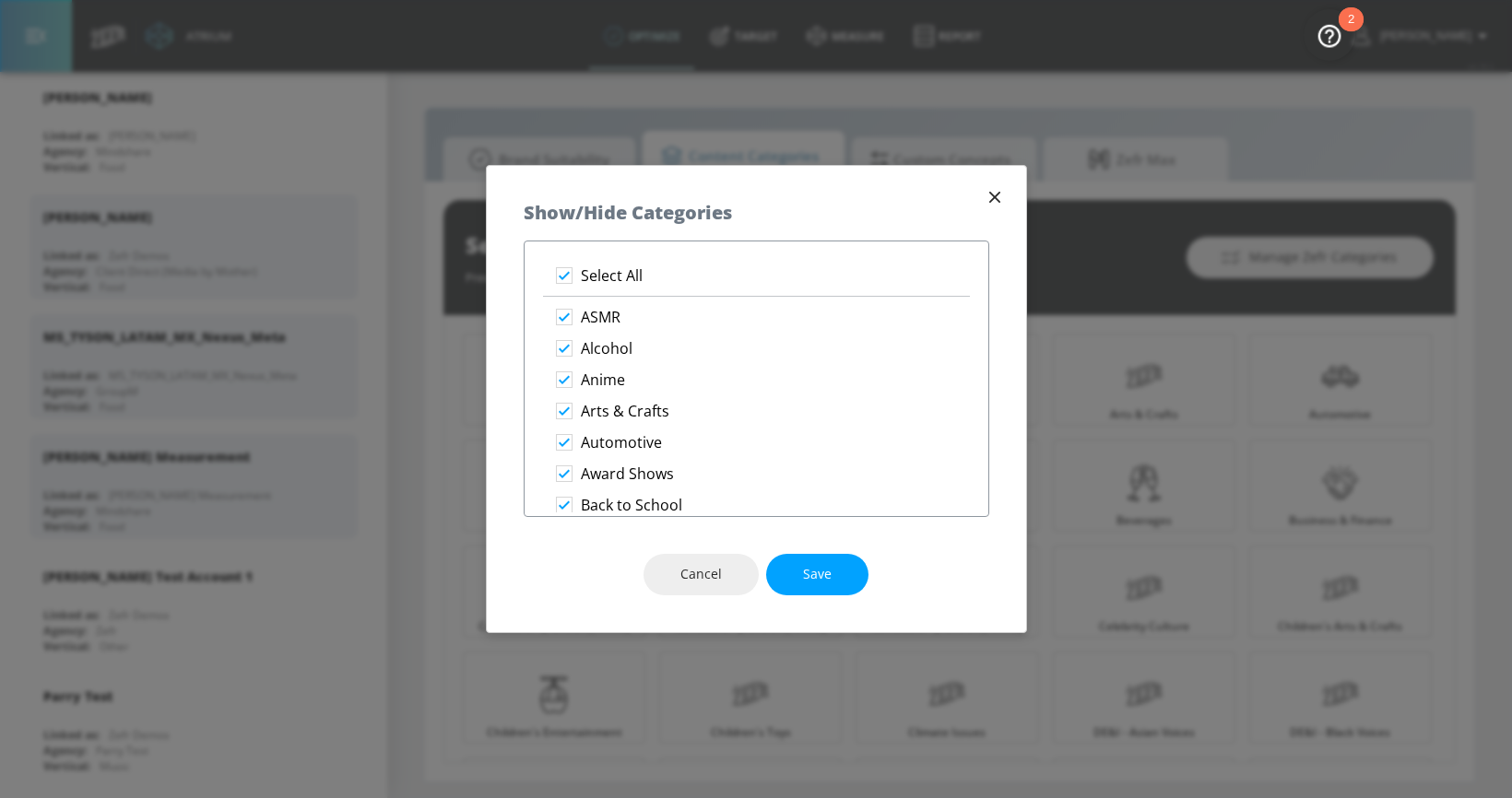 click 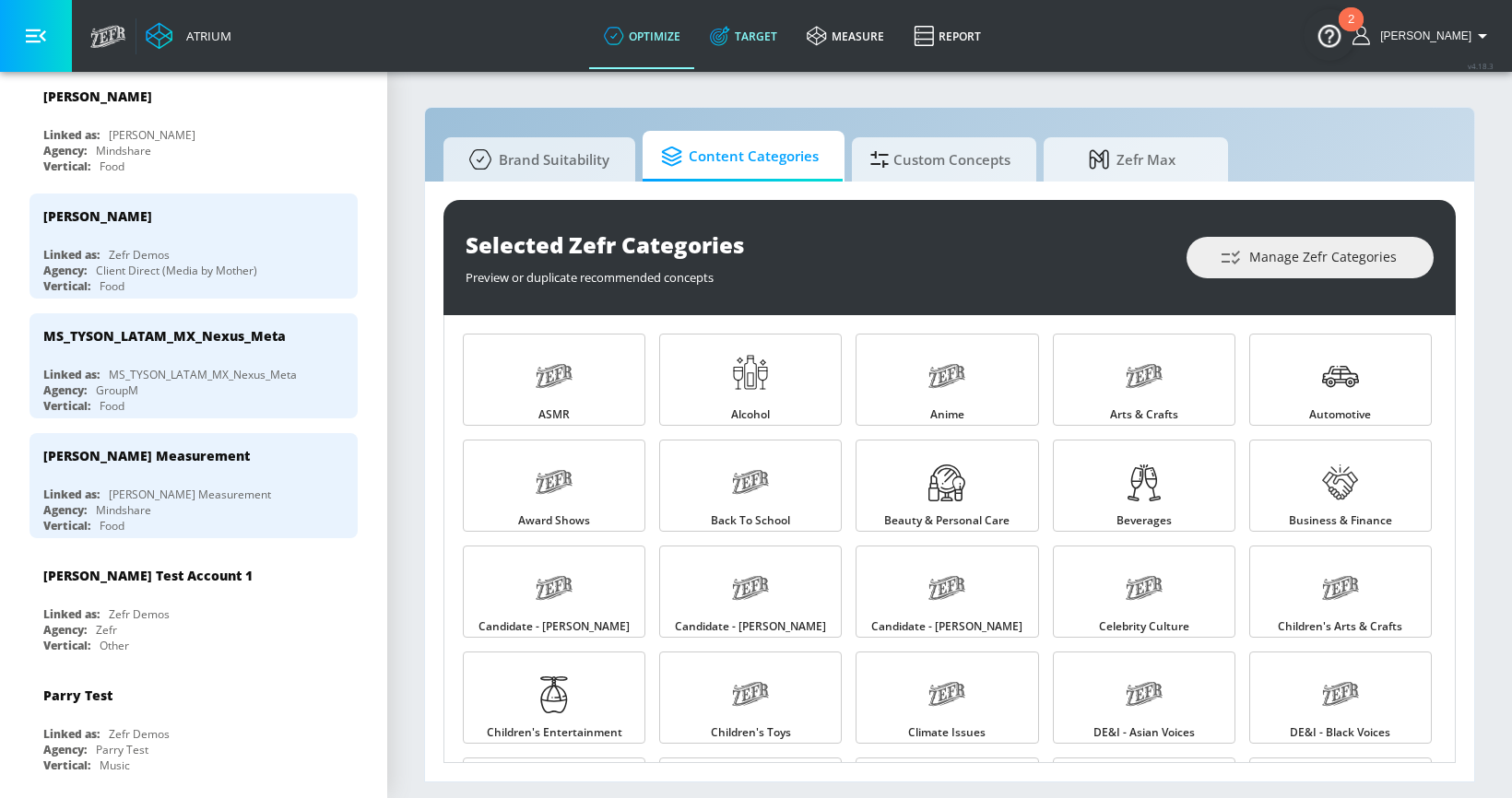 click on "Target" at bounding box center (743, 36) 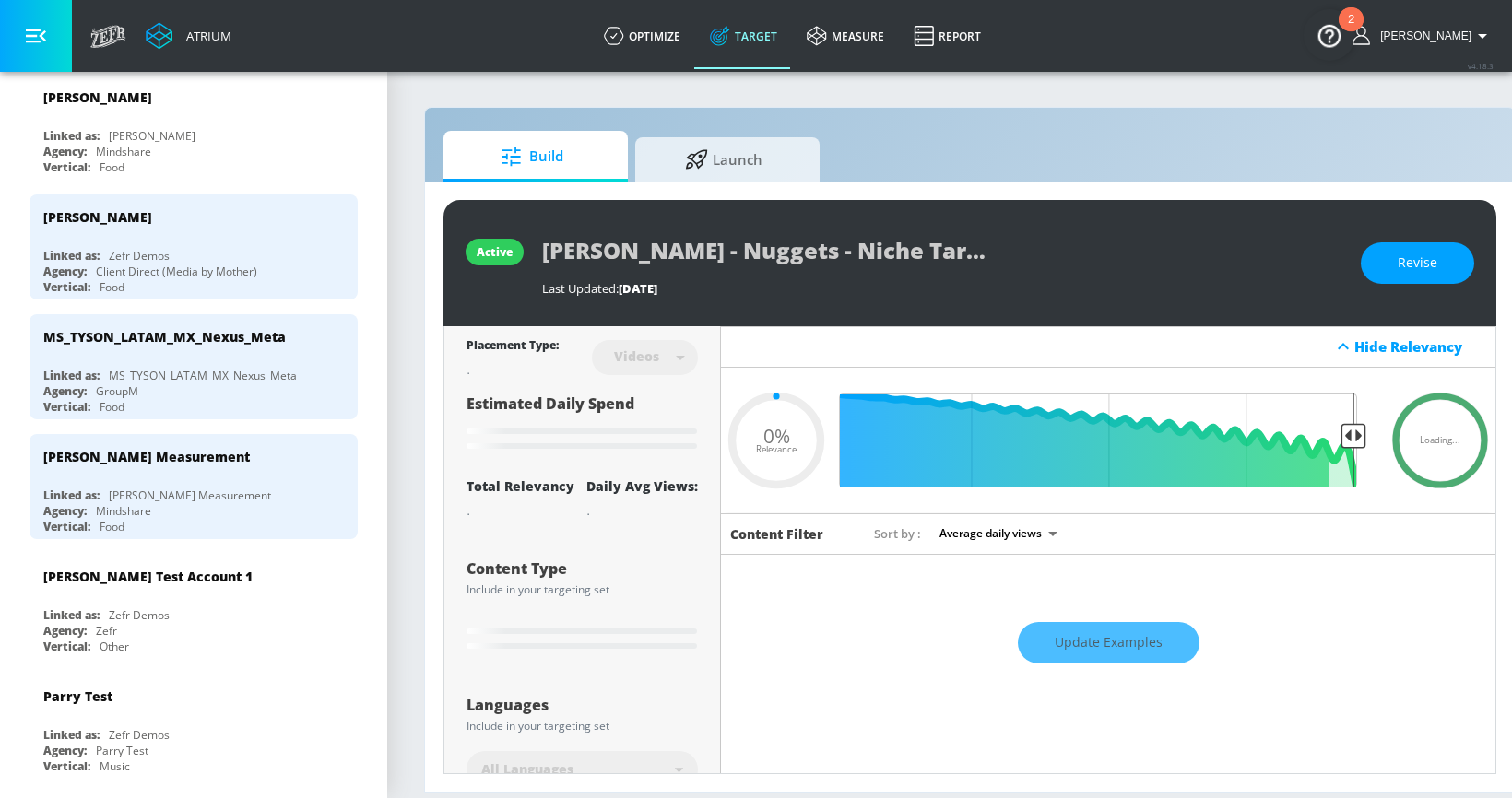type on "0.6" 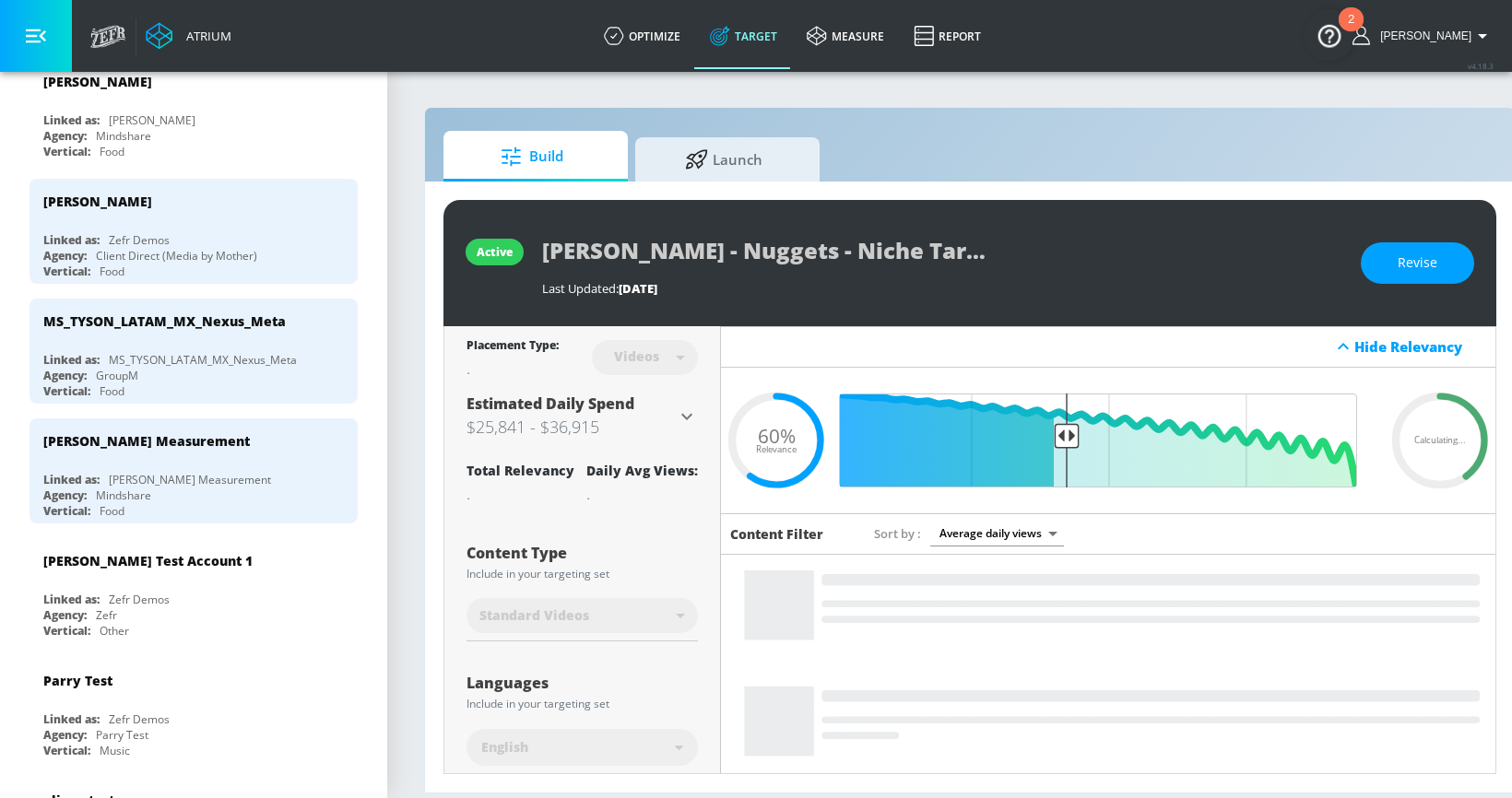 scroll, scrollTop: 0, scrollLeft: 0, axis: both 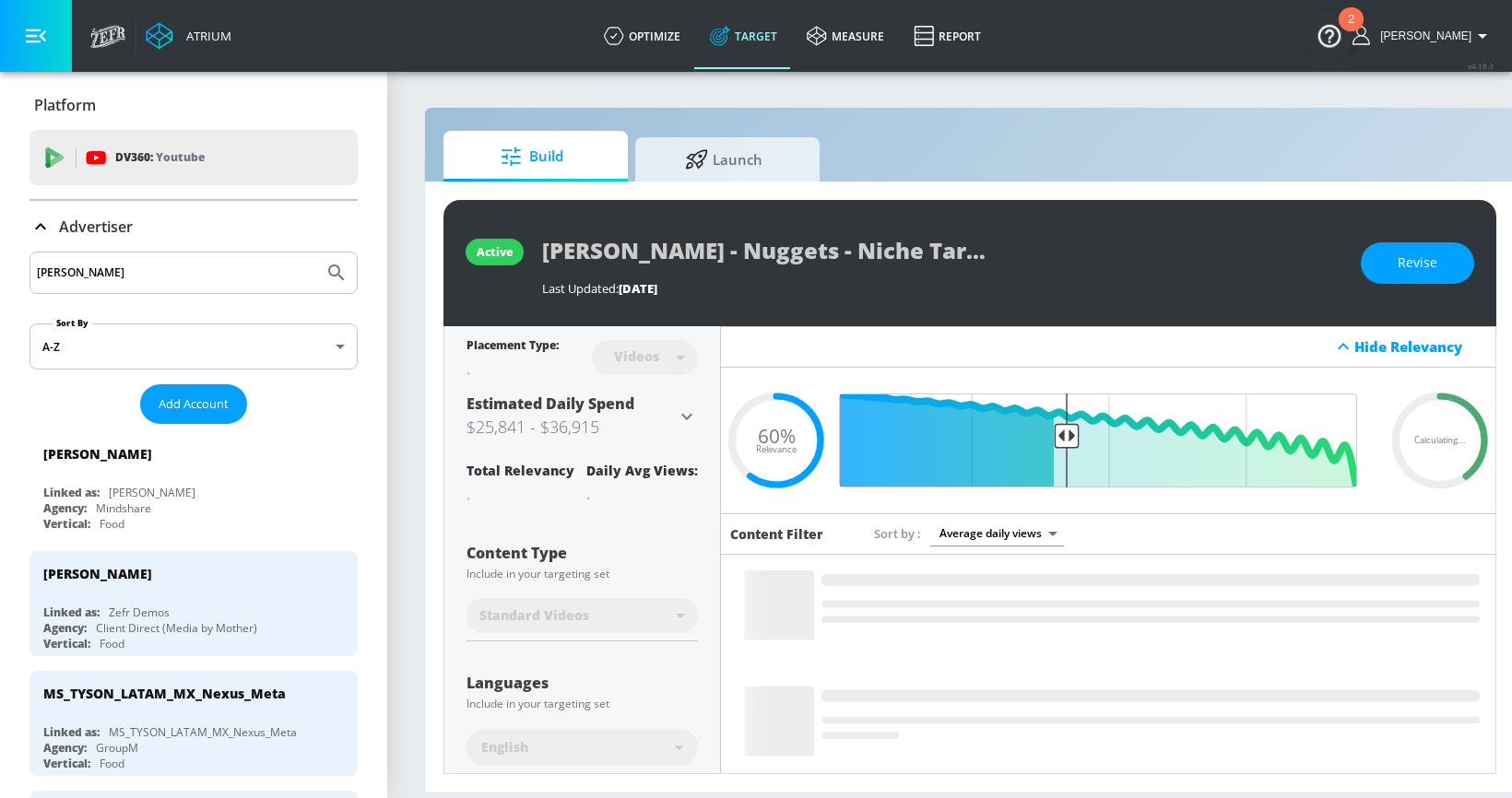 click 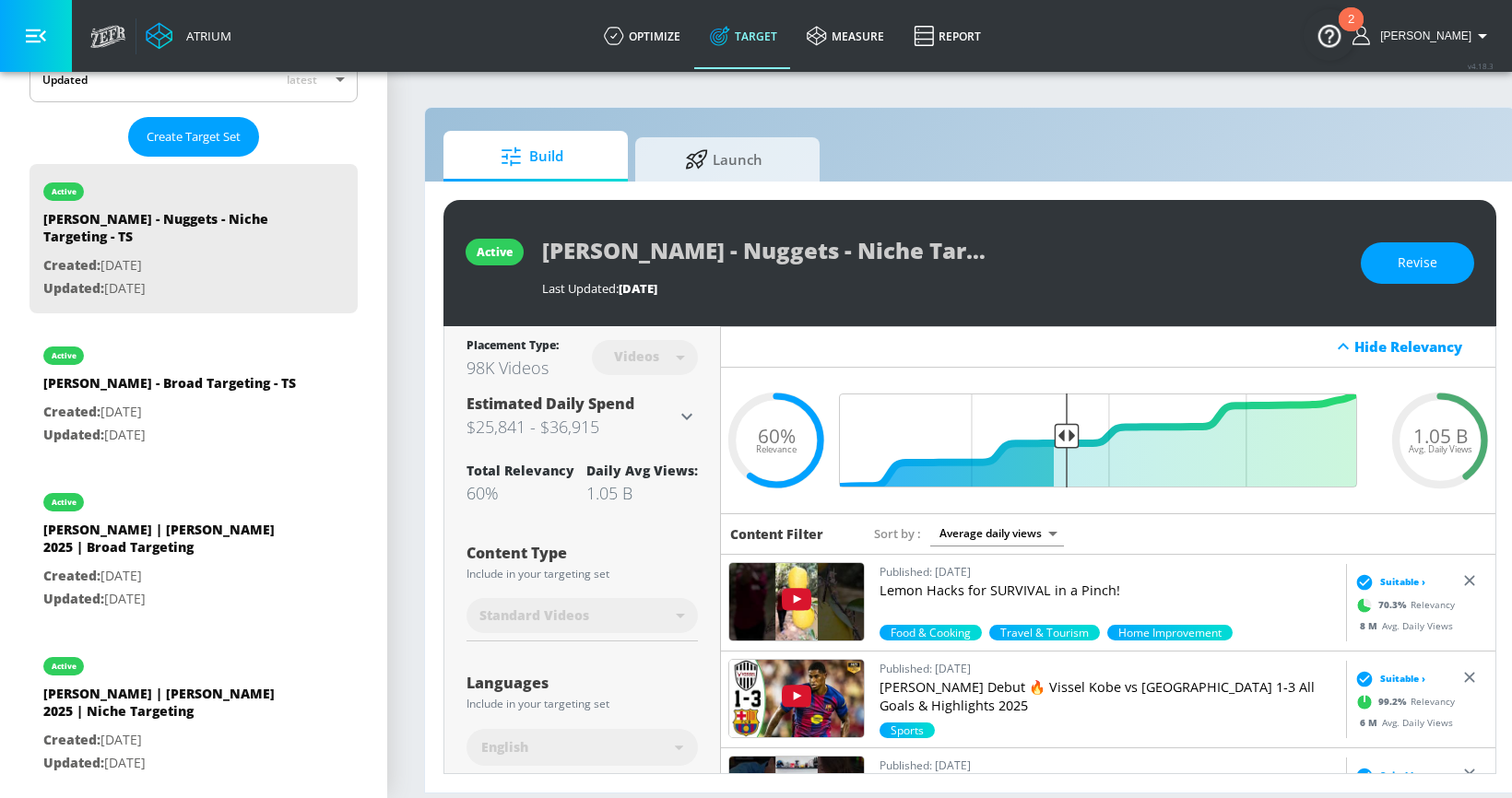 scroll, scrollTop: 460, scrollLeft: 0, axis: vertical 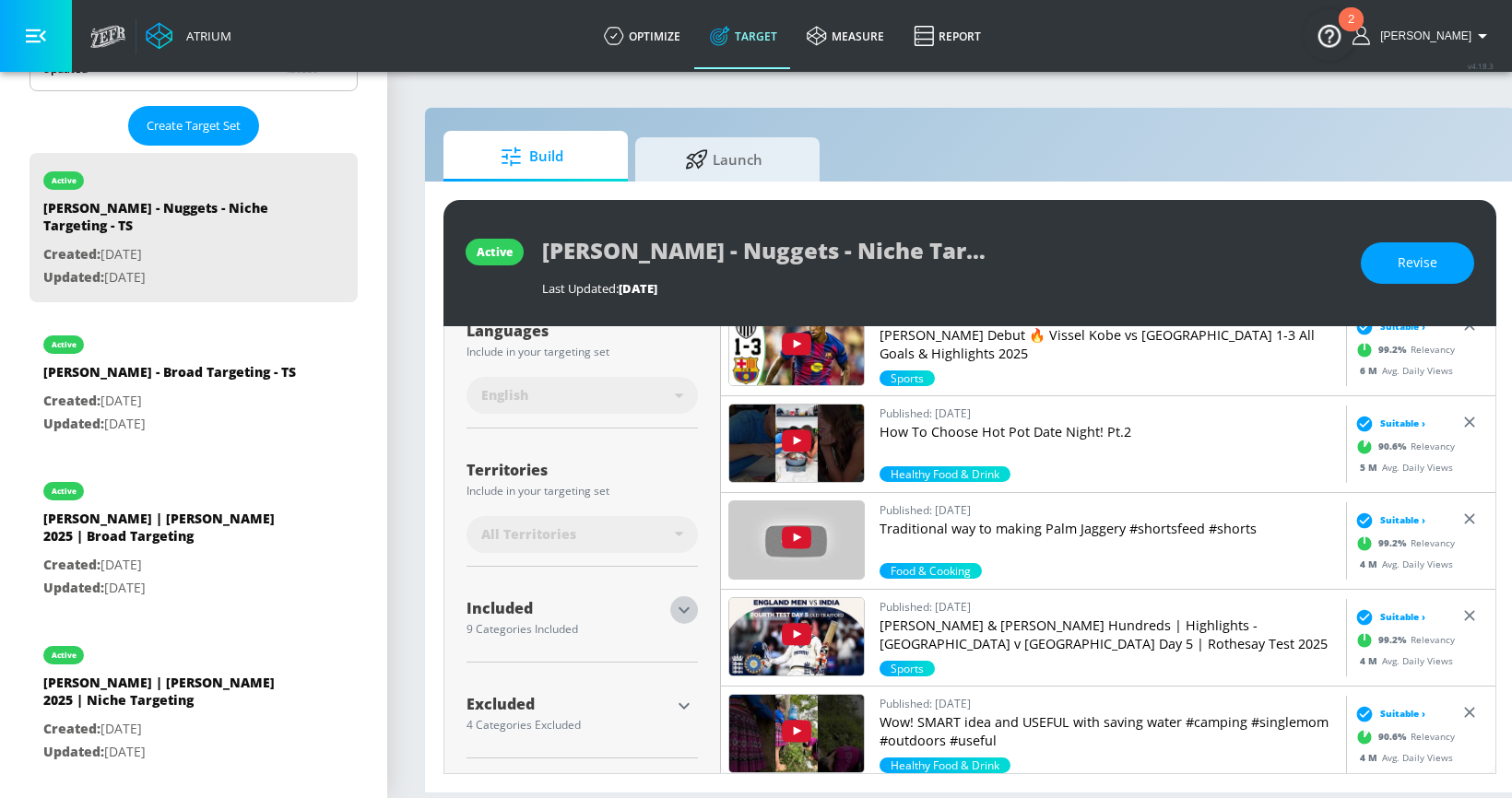 click 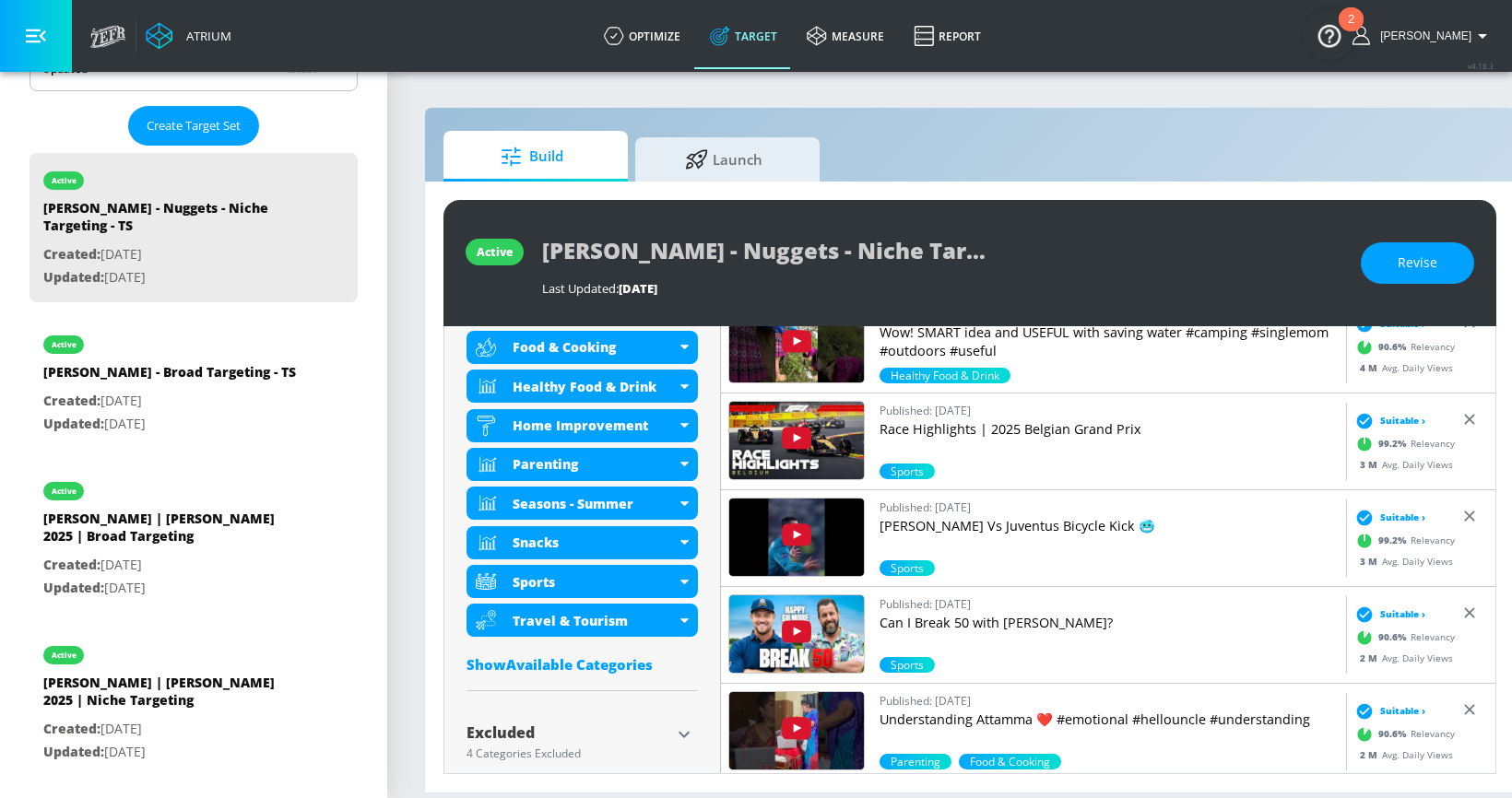 scroll, scrollTop: 771, scrollLeft: 0, axis: vertical 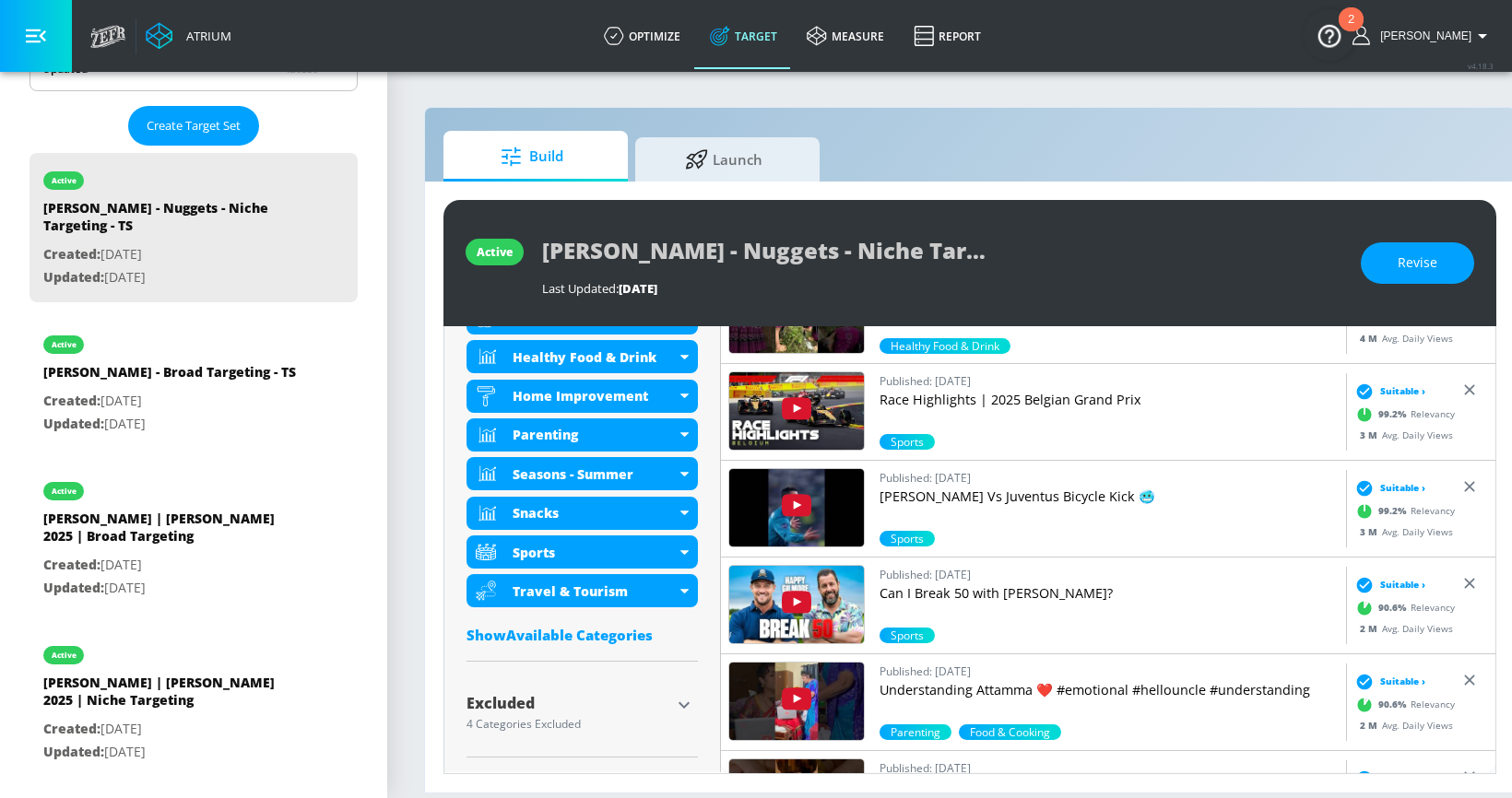 click 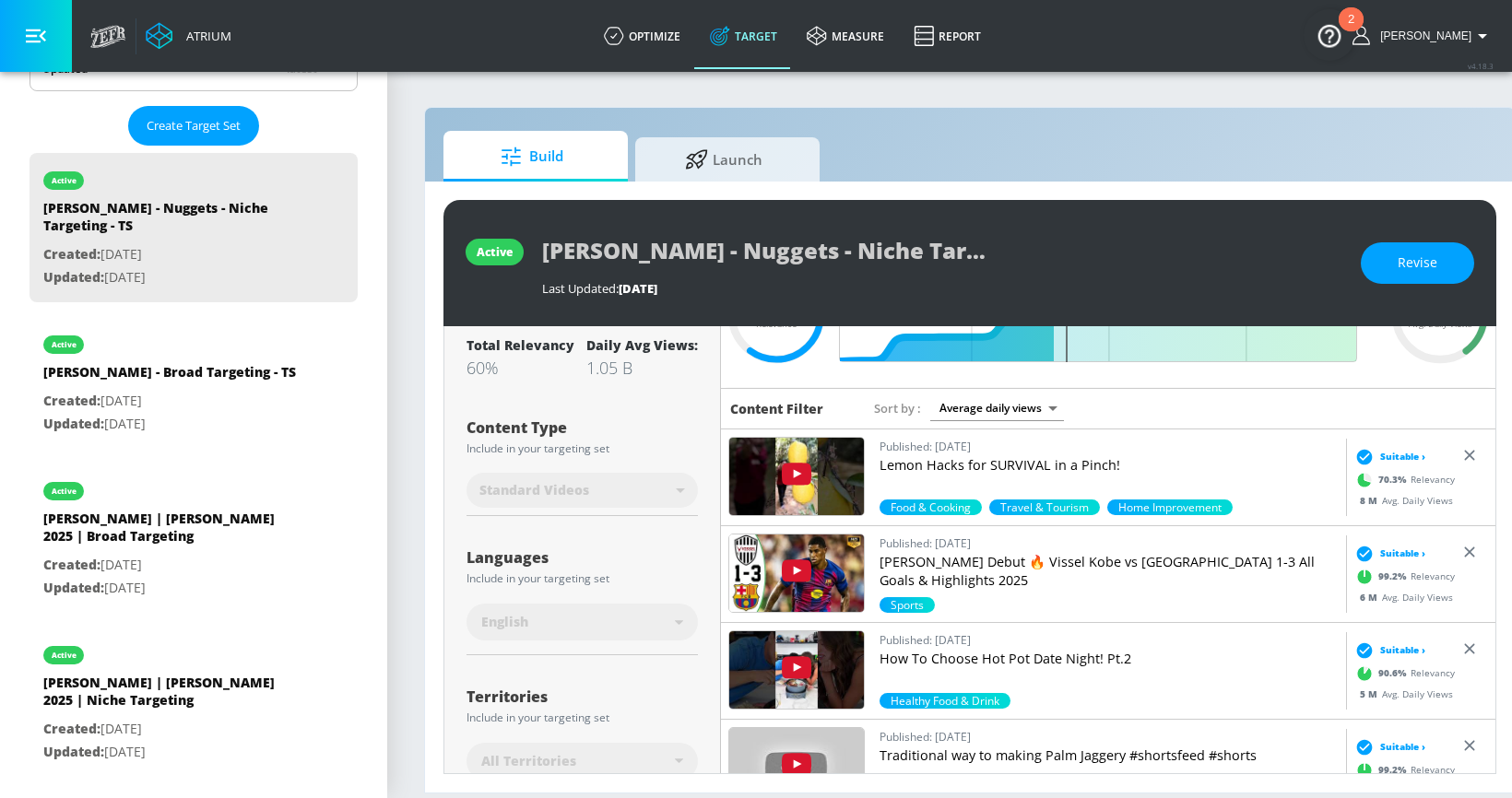 scroll, scrollTop: 0, scrollLeft: 0, axis: both 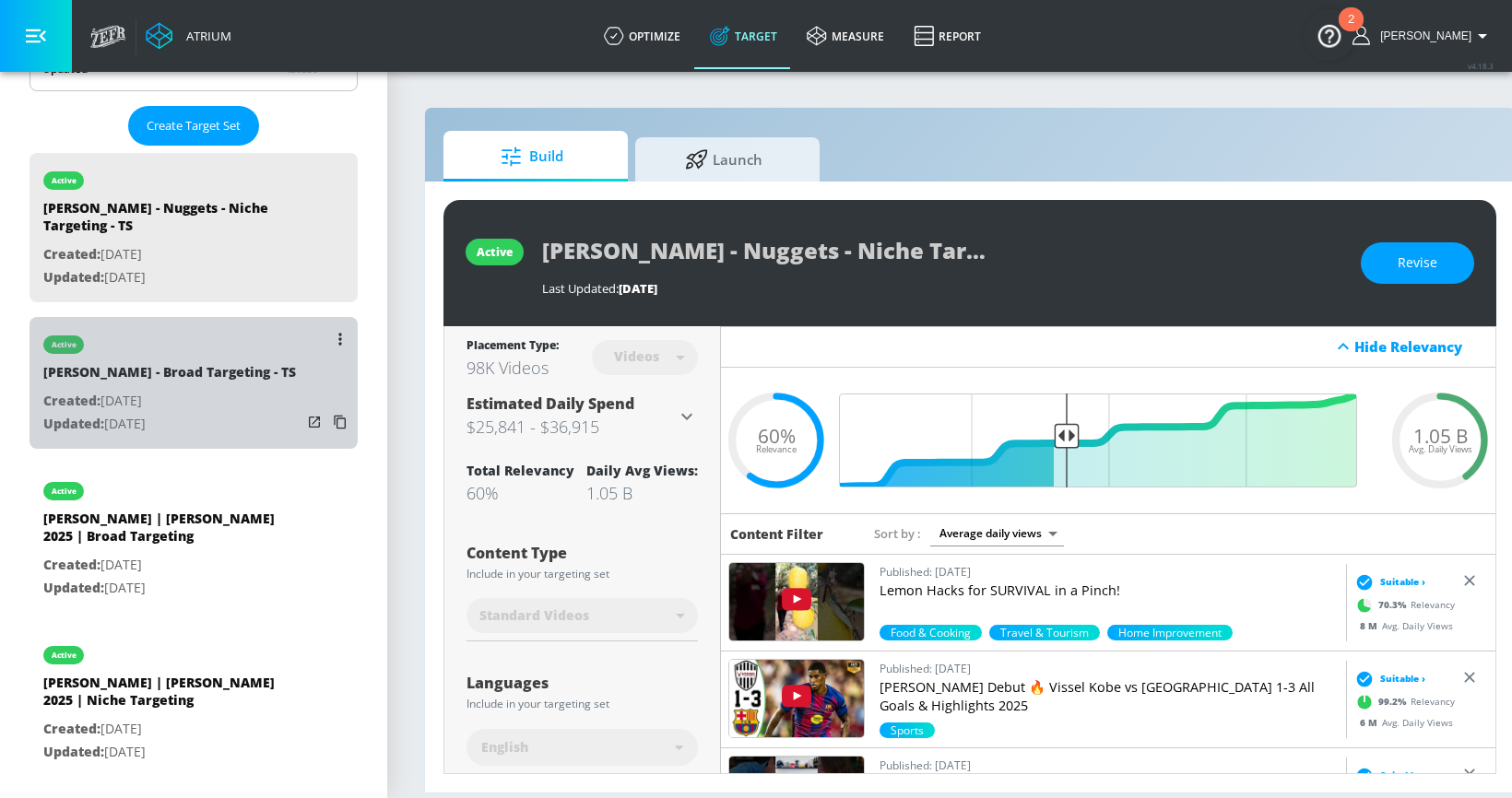click on "Created:  Dec. 16, 2024" at bounding box center (170, 401) 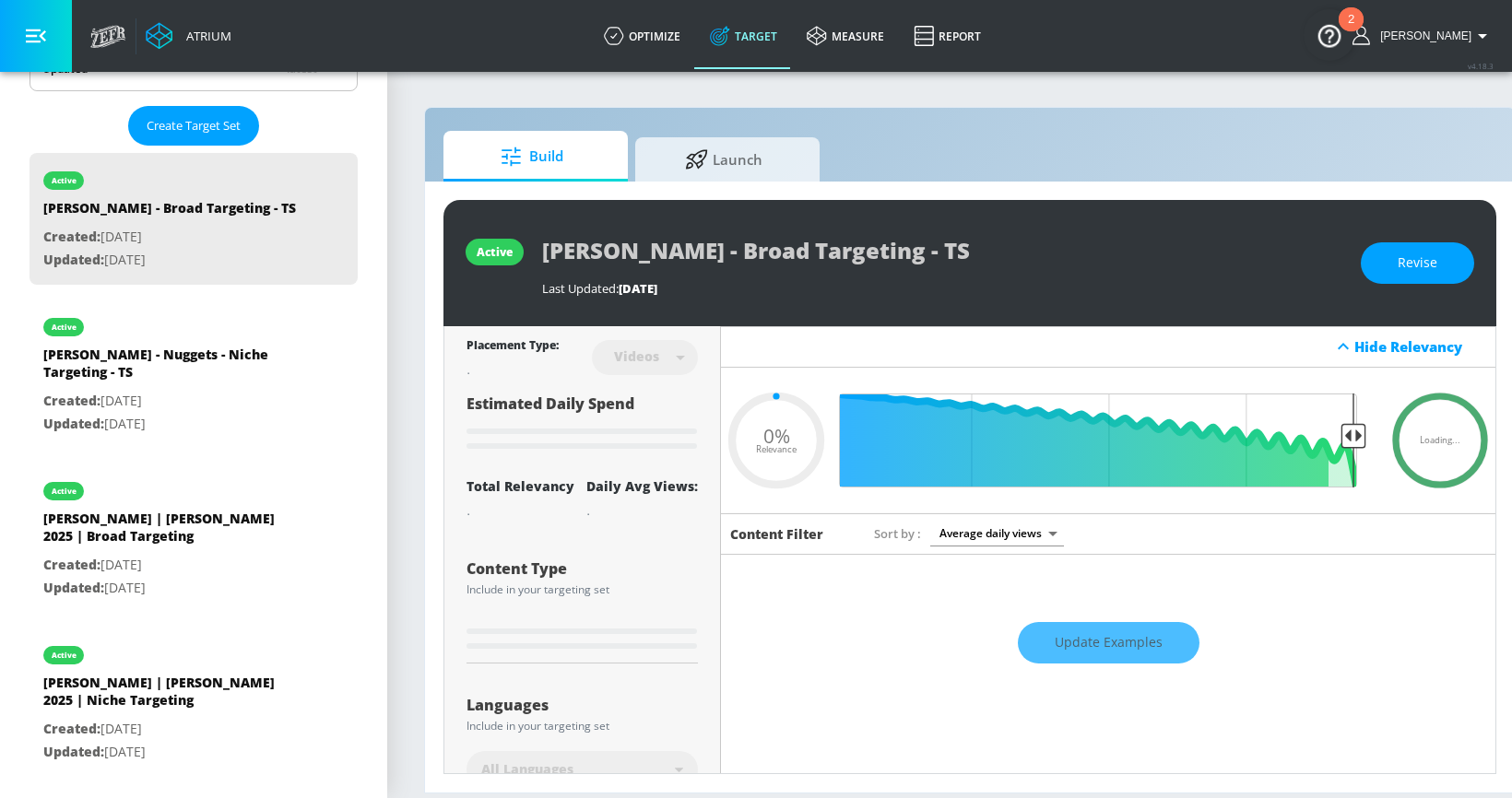 type on "0.55" 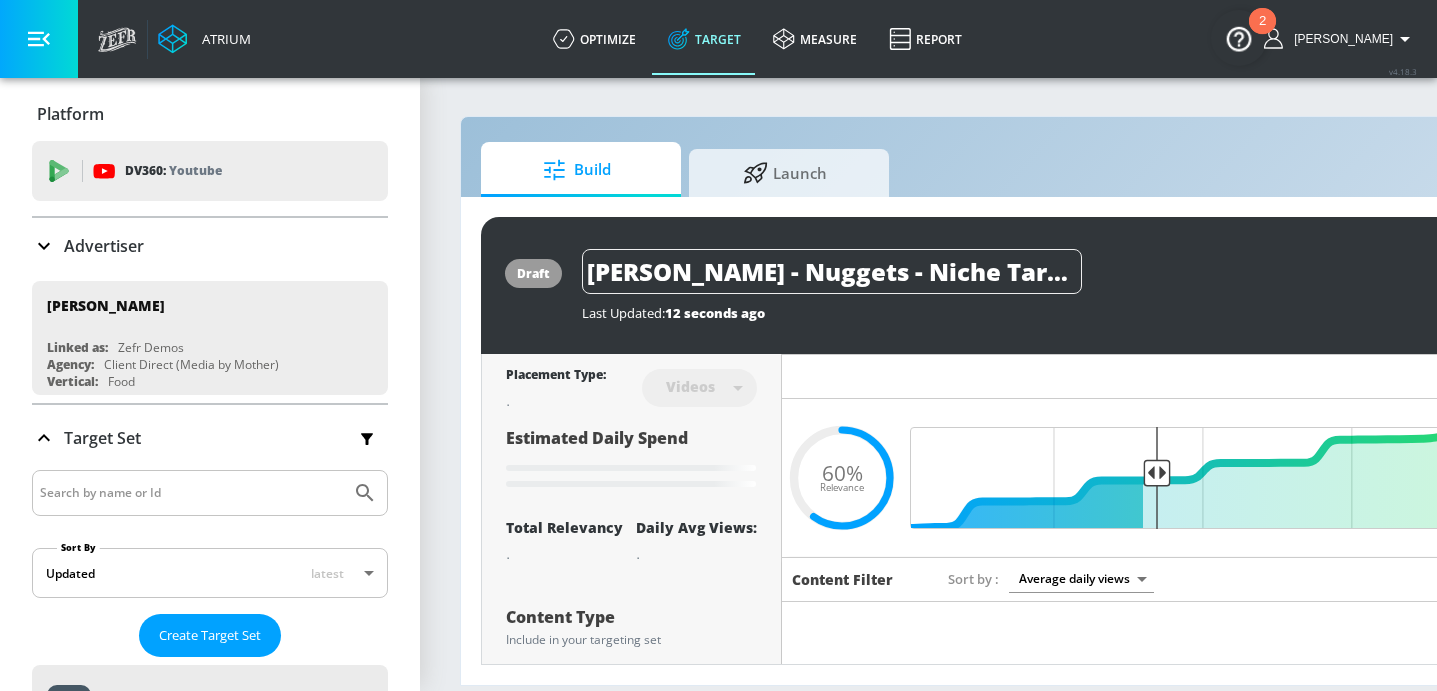 scroll, scrollTop: 0, scrollLeft: 0, axis: both 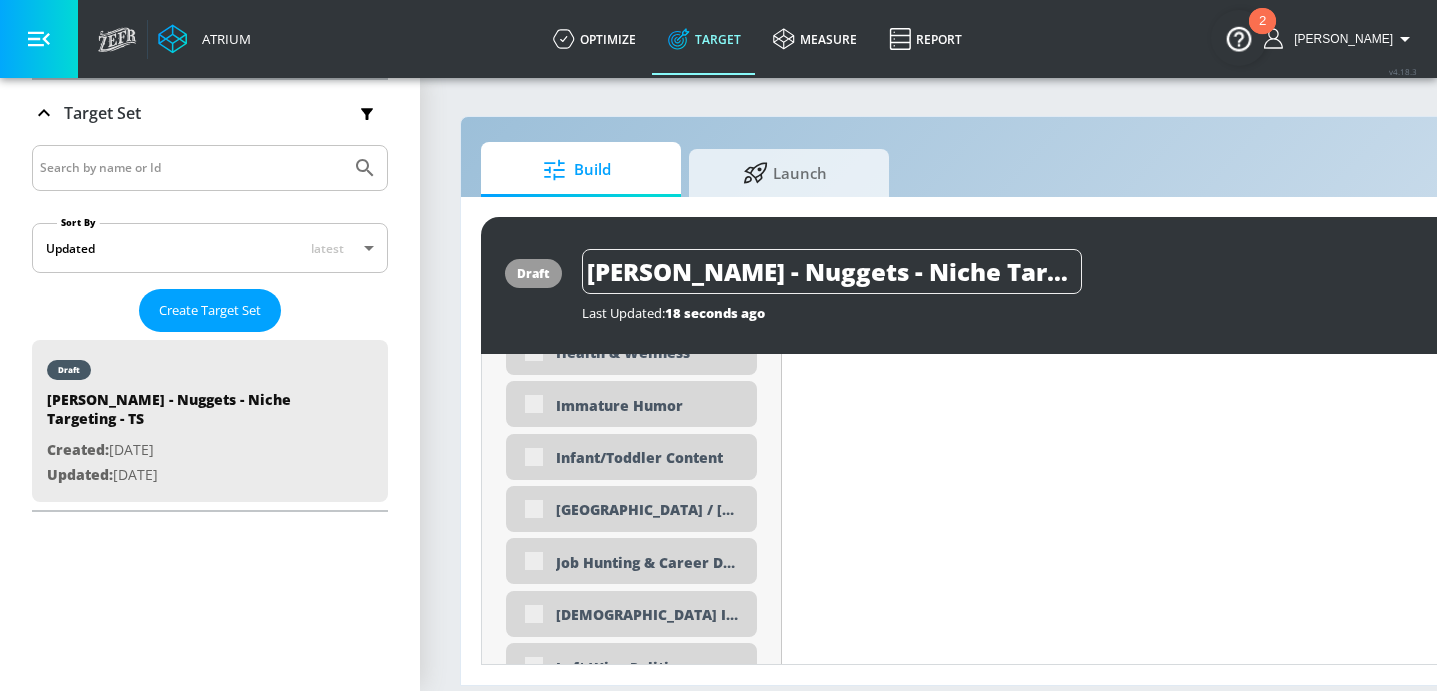 click on "Infant/Toddler Content" at bounding box center [631, 457] 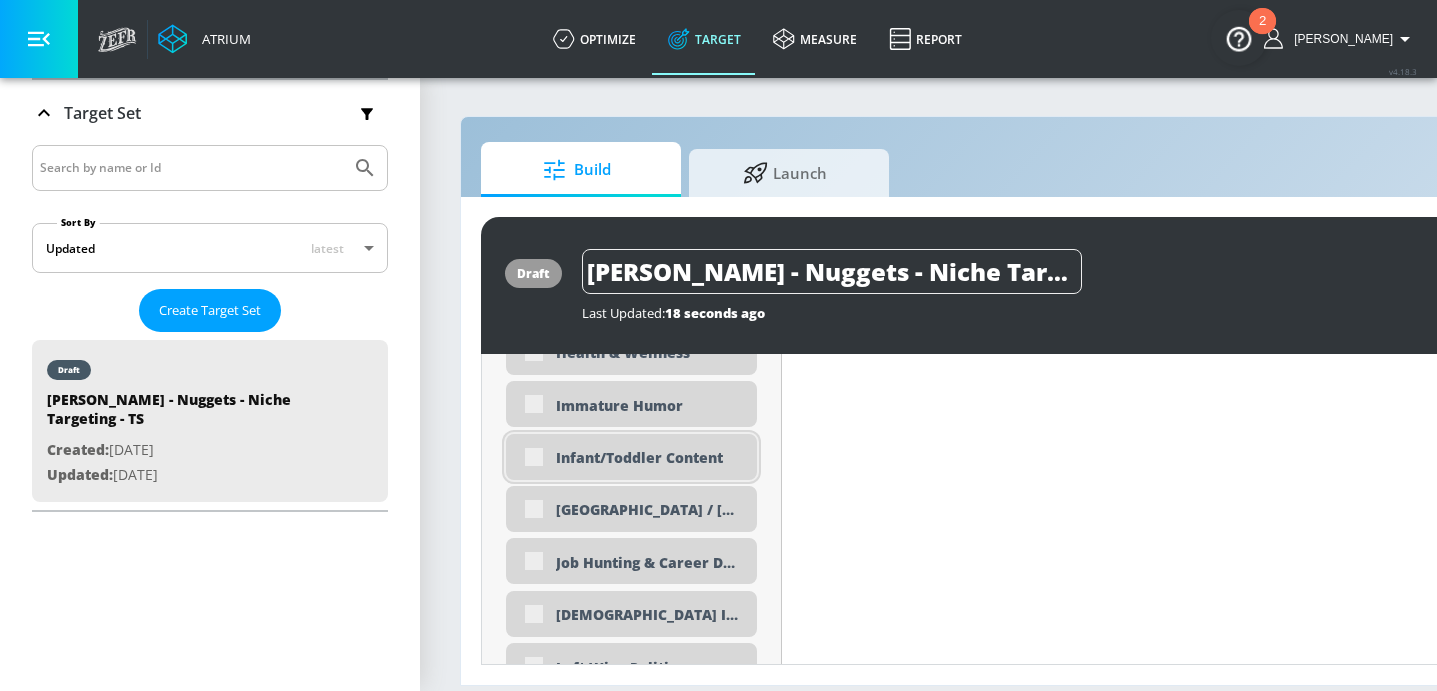 click on "Infant/Toddler Content" at bounding box center (631, 457) 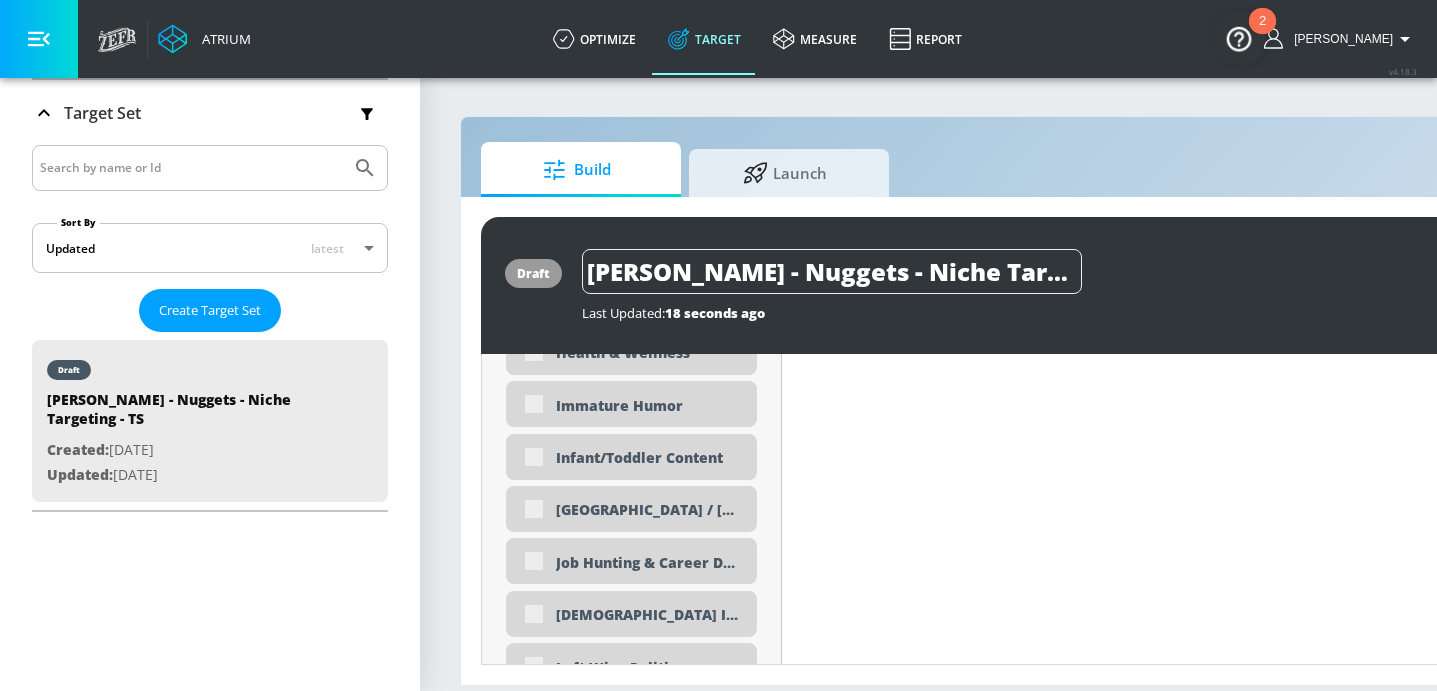click on "draft Tyson - Nuggets - Niche Targeting - TS Last Updated:  18 seconds ago Activate Placement Type: Videos videos ​ Estimated Daily Spend Loading... Activation Platform Google Ads Age Any Devices Any Gender Any Ad Type No Preference Number of Ad Groups 0 Edit Total Relevancy Daily Avg Views: Content Type Include in your targeting set Standard Videos standard ​ Languages Include in your targeting set English Territories Include in your targeting set All Territories Included 9 Categories Included included  Categories Clear All
Back to School
Food & Cooking
Healthy Food & Drink
Home Improvement
Parenting
Seasons - Summer
Snacks
Sports
Travel & Tourism Show  Available Categories Excluded 3 Categories Excluded excluded  Categories Clear All
Children's Arts & Crafts
Children's Toys
Gaming - Shooters Hide  Available Categories ​ ASMR Alcohol Anime" at bounding box center (1052, 441) 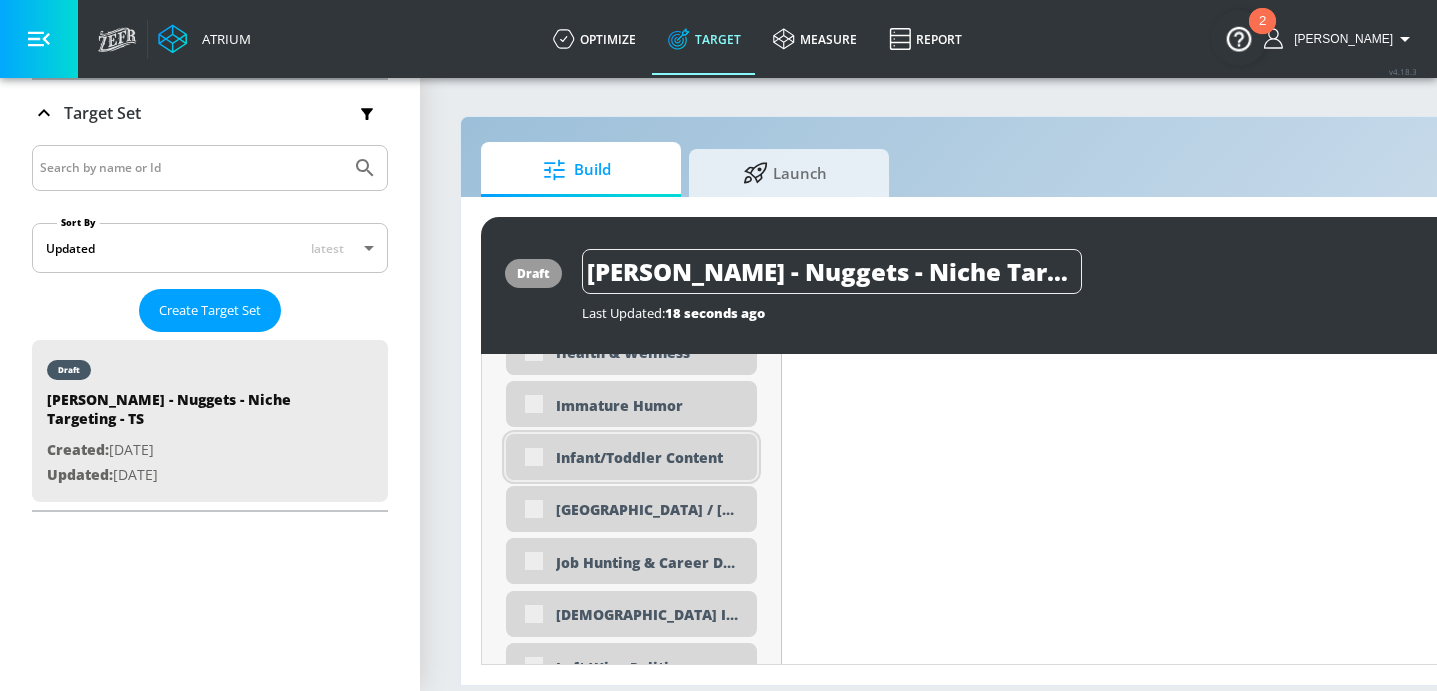 click on "Infant/Toddler Content" at bounding box center (631, 457) 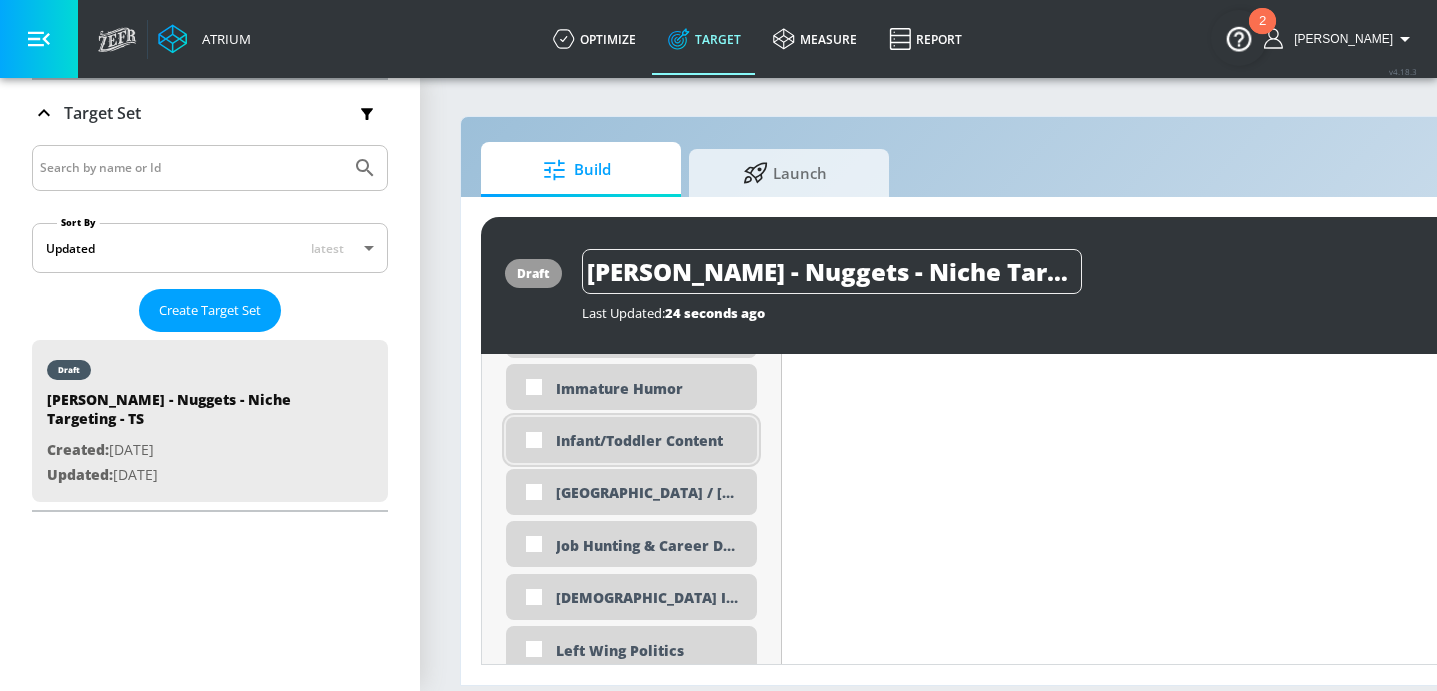 scroll, scrollTop: 3720, scrollLeft: 0, axis: vertical 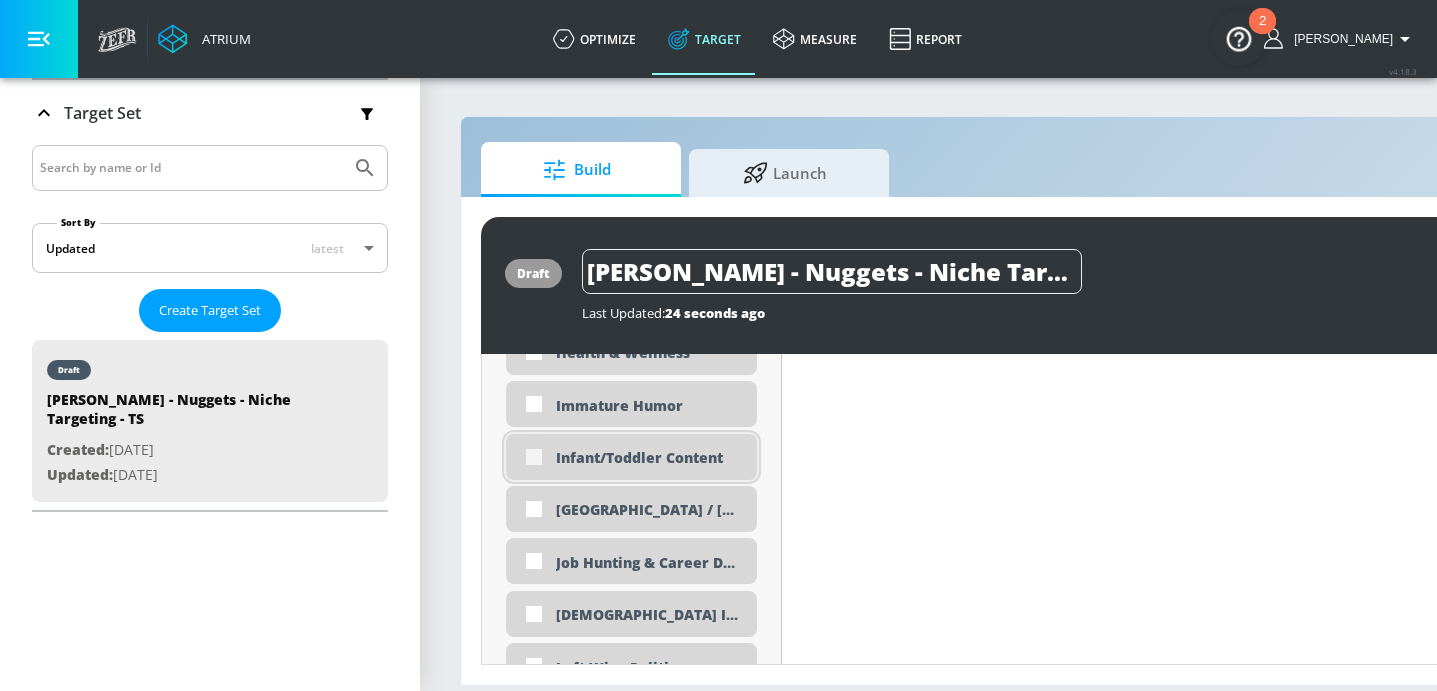 click at bounding box center (534, 457) 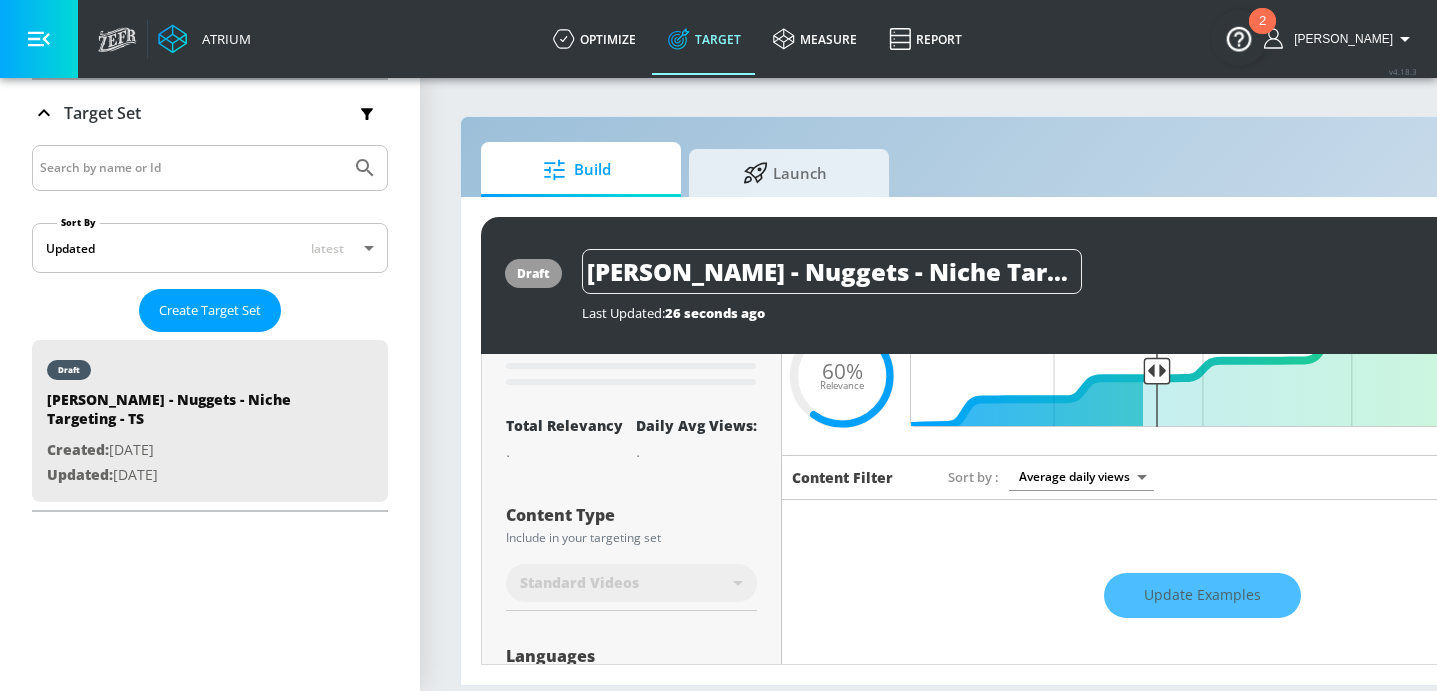 scroll, scrollTop: 0, scrollLeft: 0, axis: both 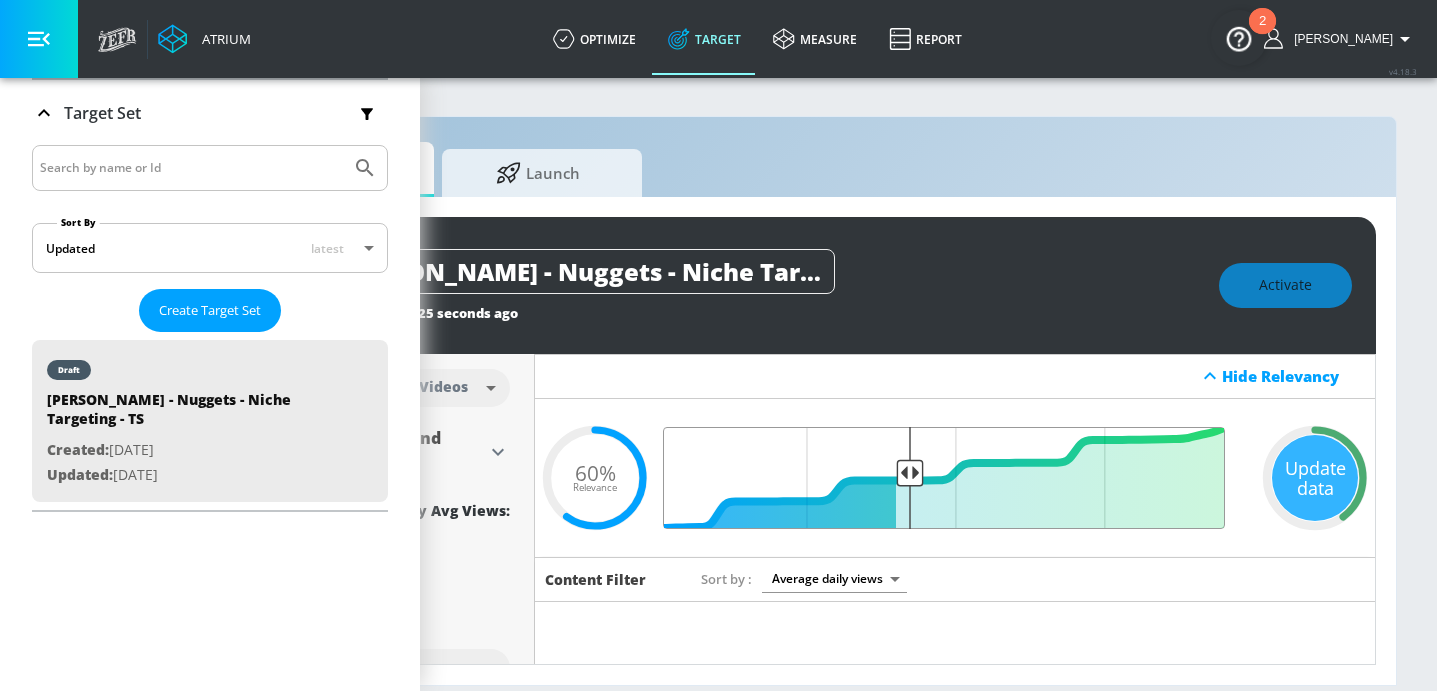 click at bounding box center [955, 478] 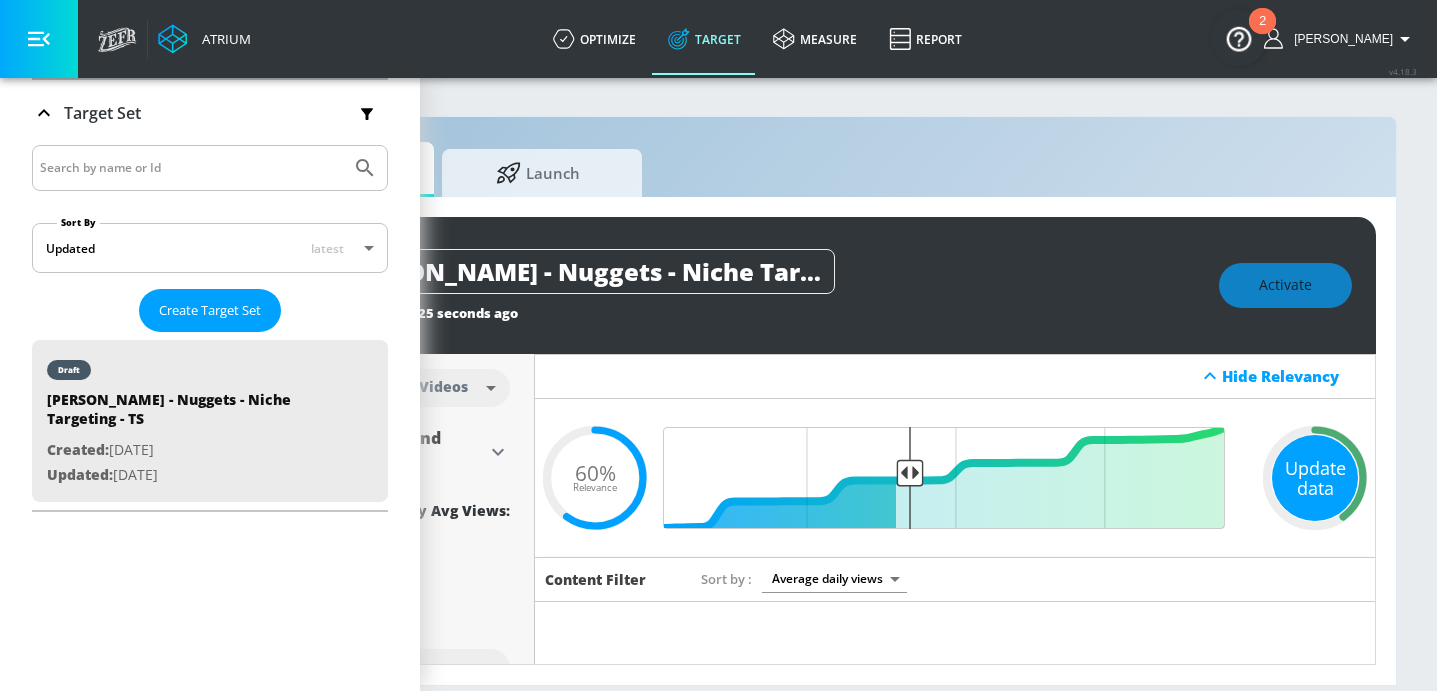 click on "Update data" at bounding box center (1315, 478) 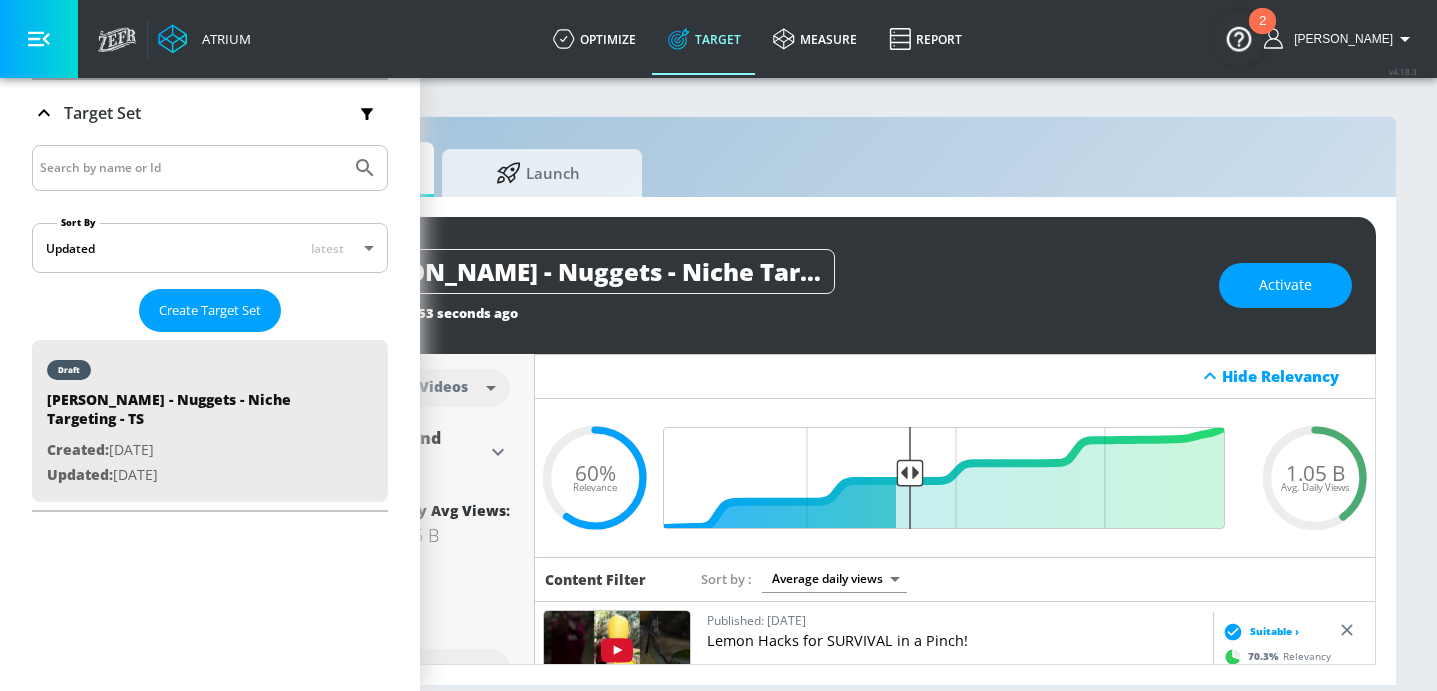 click on "draft Tyson - Nuggets - Niche Targeting - TS Last Updated:  53 seconds ago Activate Placement Type: 98K Videos Videos videos ​ Estimated Daily Spend $25,773 - $36,818 Activation Platform Google Ads Age Any Devices Any Gender Any Ad Type No Preference Number of Ad Groups 0 Edit Total Relevancy 60% Daily Avg Views: 1.05 B Content Type Include in your targeting set Standard Videos standard ​ Languages Include in your targeting set English Territories Include in your targeting set All Territories Included 9 Categories Included included  Categories Clear All
Back to School
Food & Cooking
Healthy Food & Drink
Home Improvement
Parenting
Seasons - Summer
Snacks
Sports
Travel & Tourism Show  Available Categories Excluded 4 Categories Excluded excluded  Categories Clear All
Children's Arts & Crafts
Children's Toys
Gaming - Shooters
Hide ​" at bounding box center (805, 441) 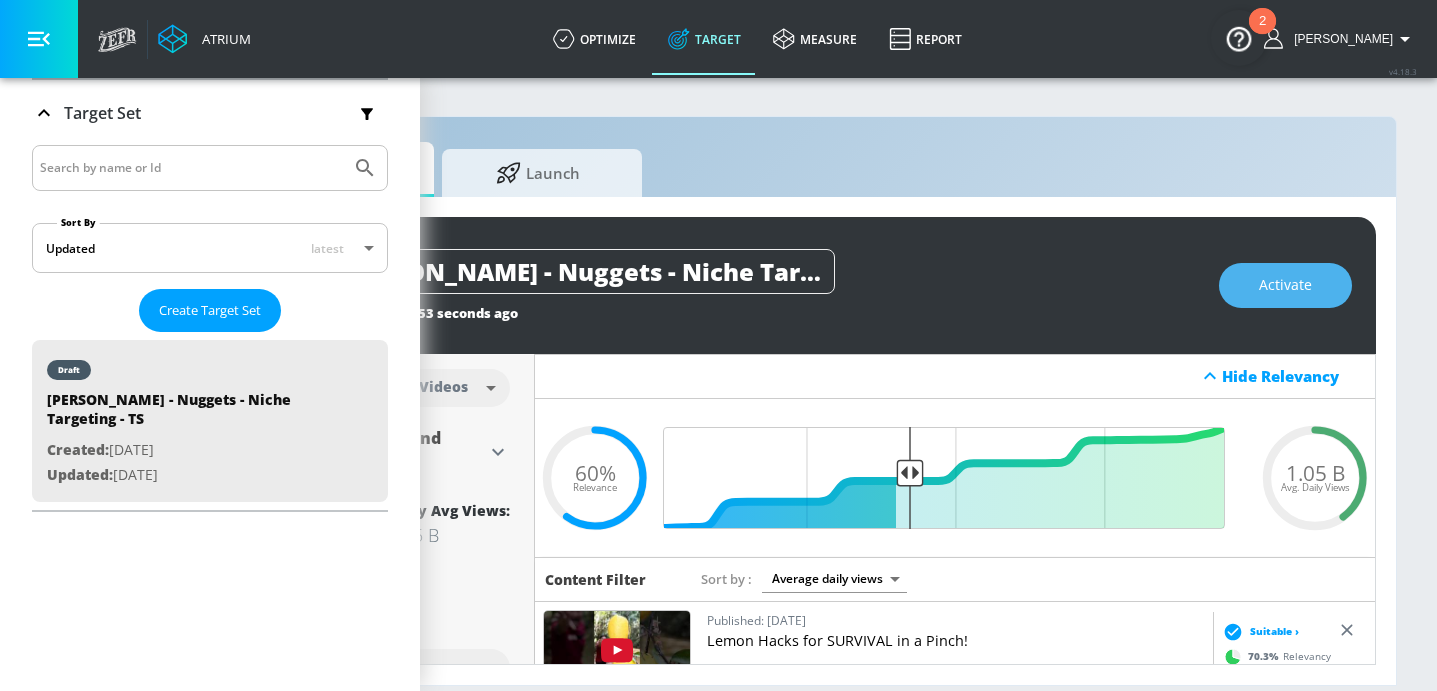 click on "Activate" at bounding box center [1285, 285] 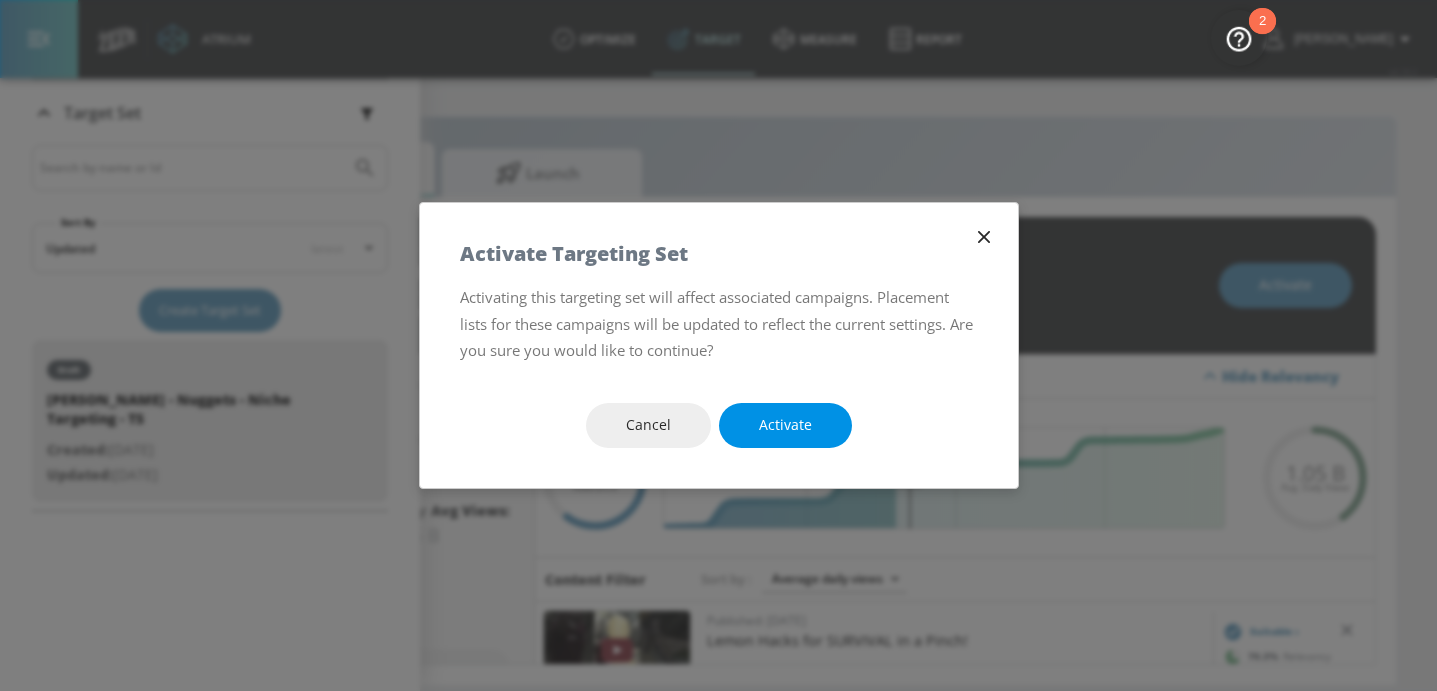 click on "Activate" at bounding box center [785, 425] 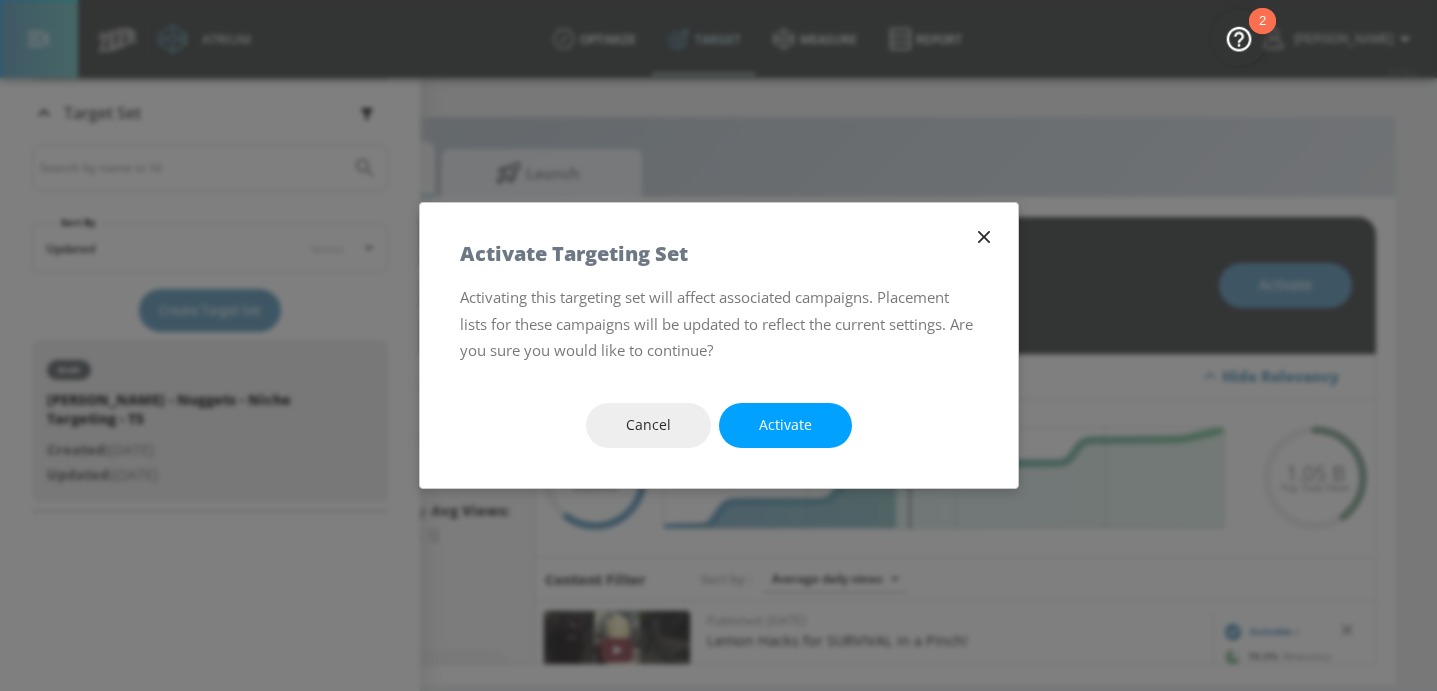 click on "Cancel Activate" at bounding box center (719, 425) 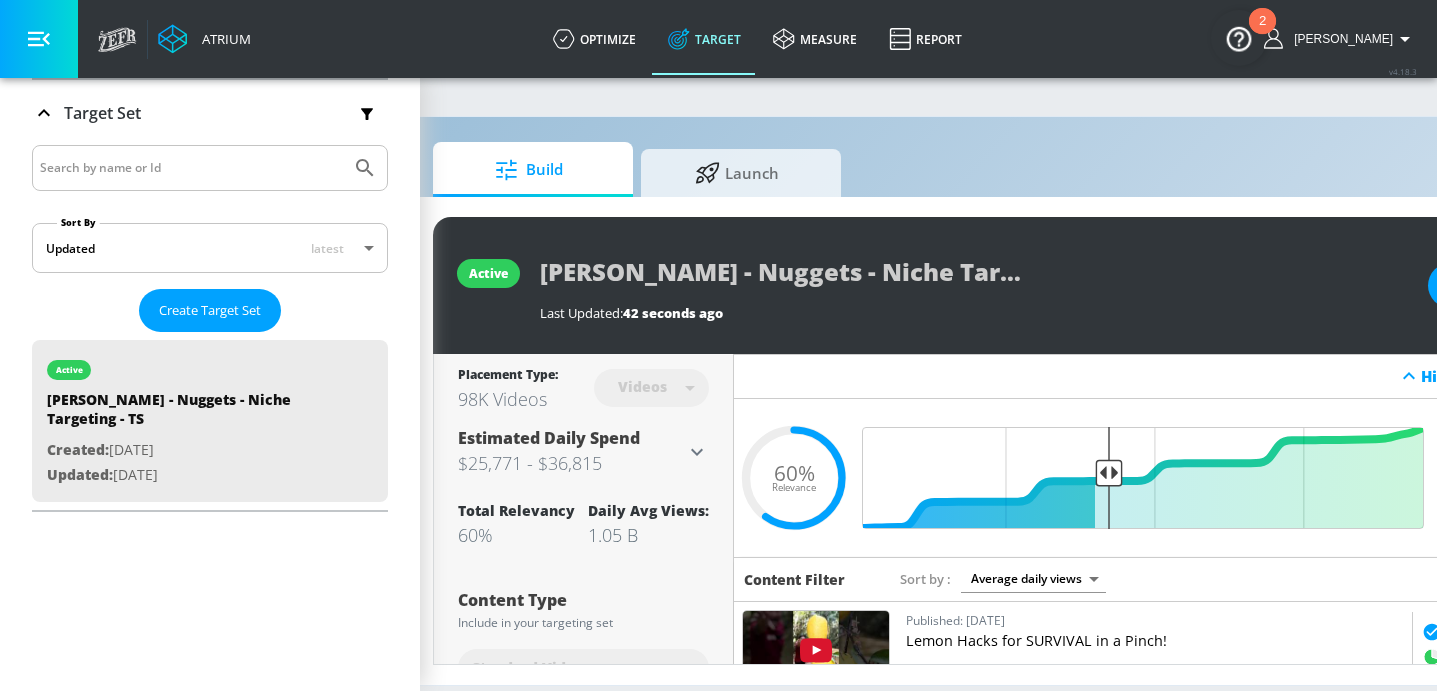 scroll, scrollTop: 0, scrollLeft: 0, axis: both 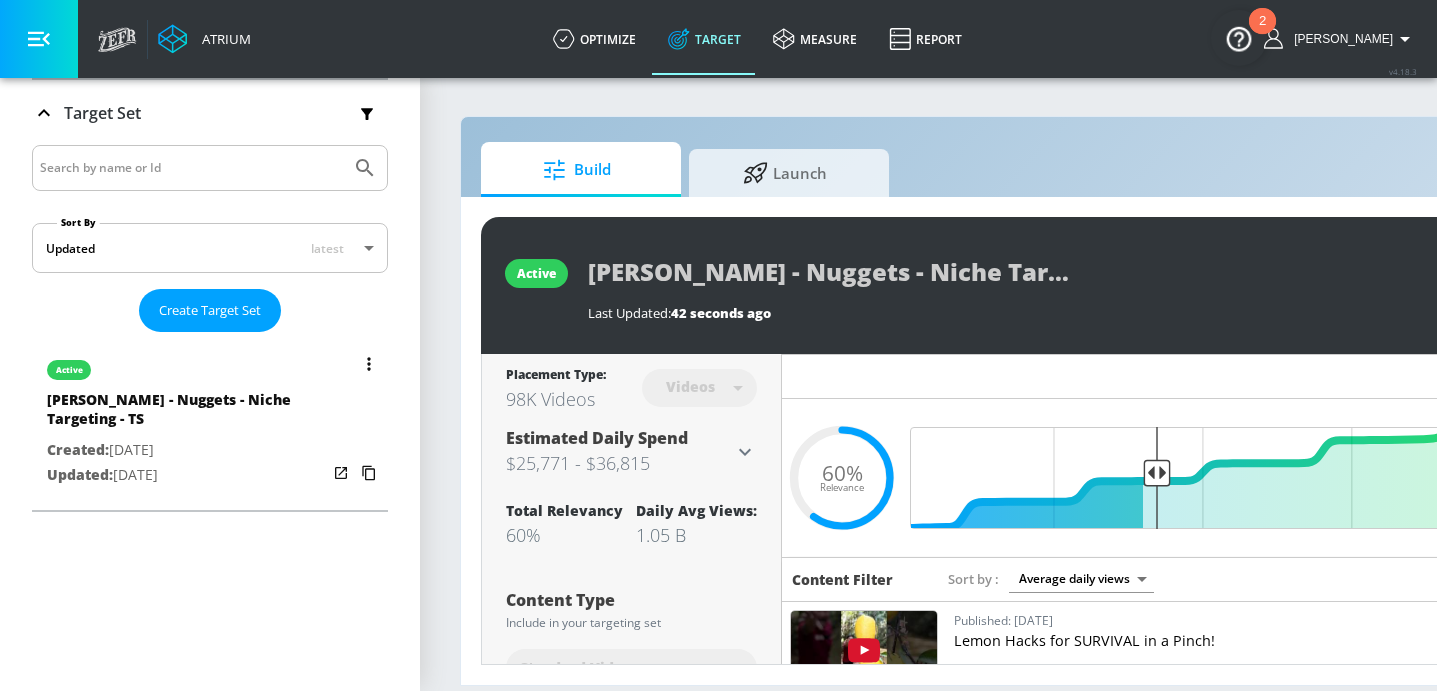 click at bounding box center (369, 364) 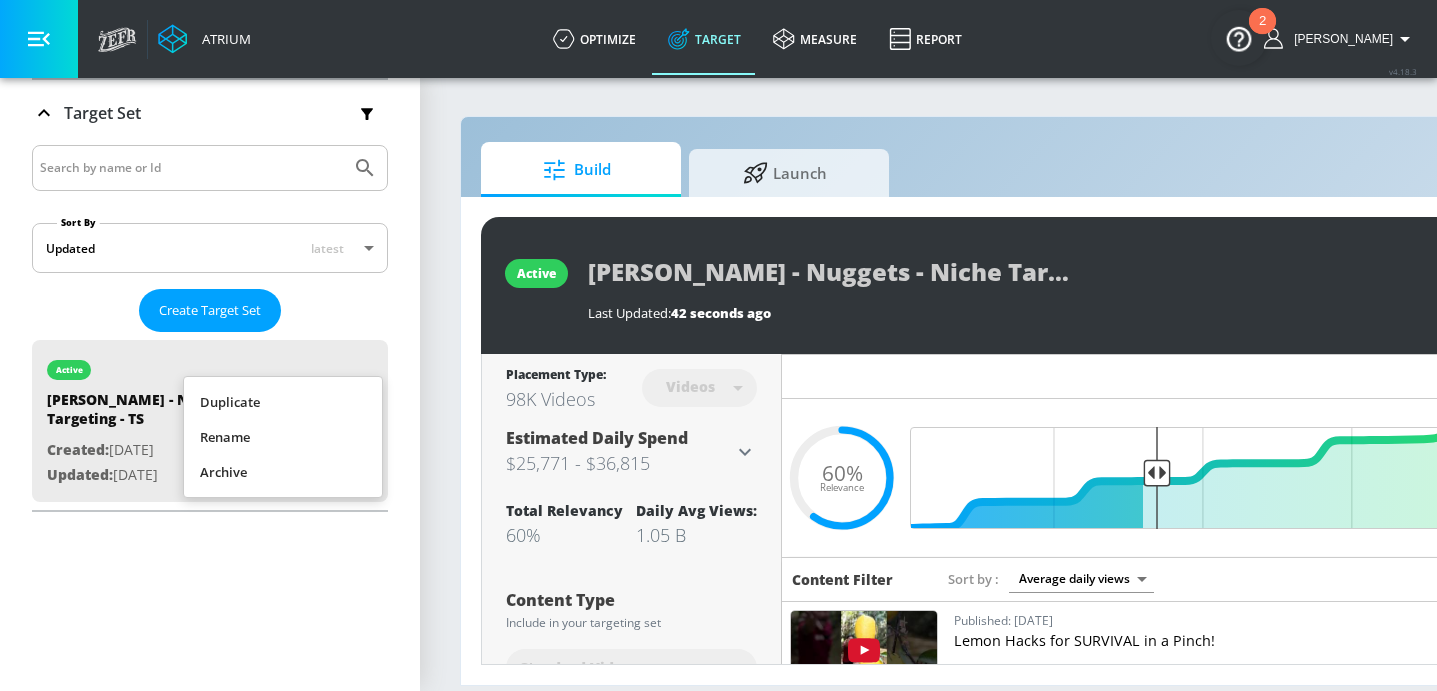click on "Duplicate" at bounding box center [283, 402] 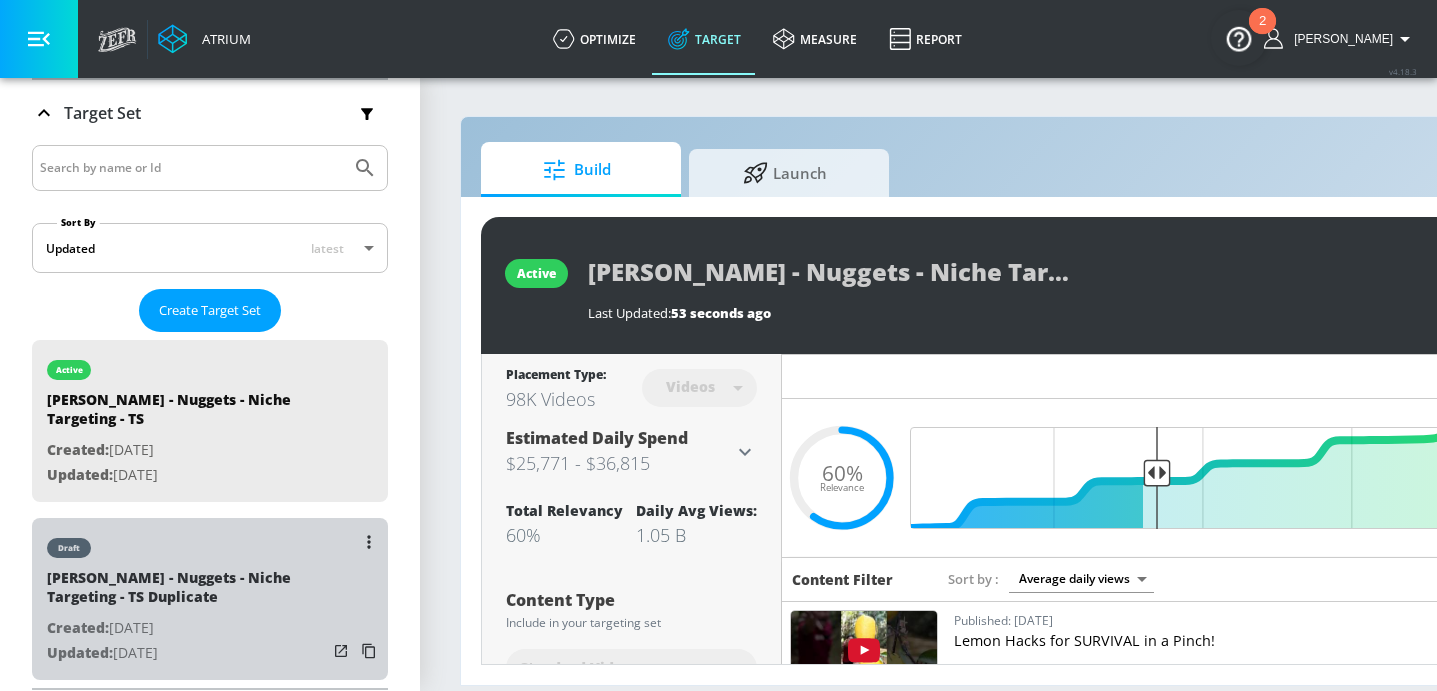 click on "Tyson - Nuggets - Niche Targeting - TS Duplicate" at bounding box center (187, 592) 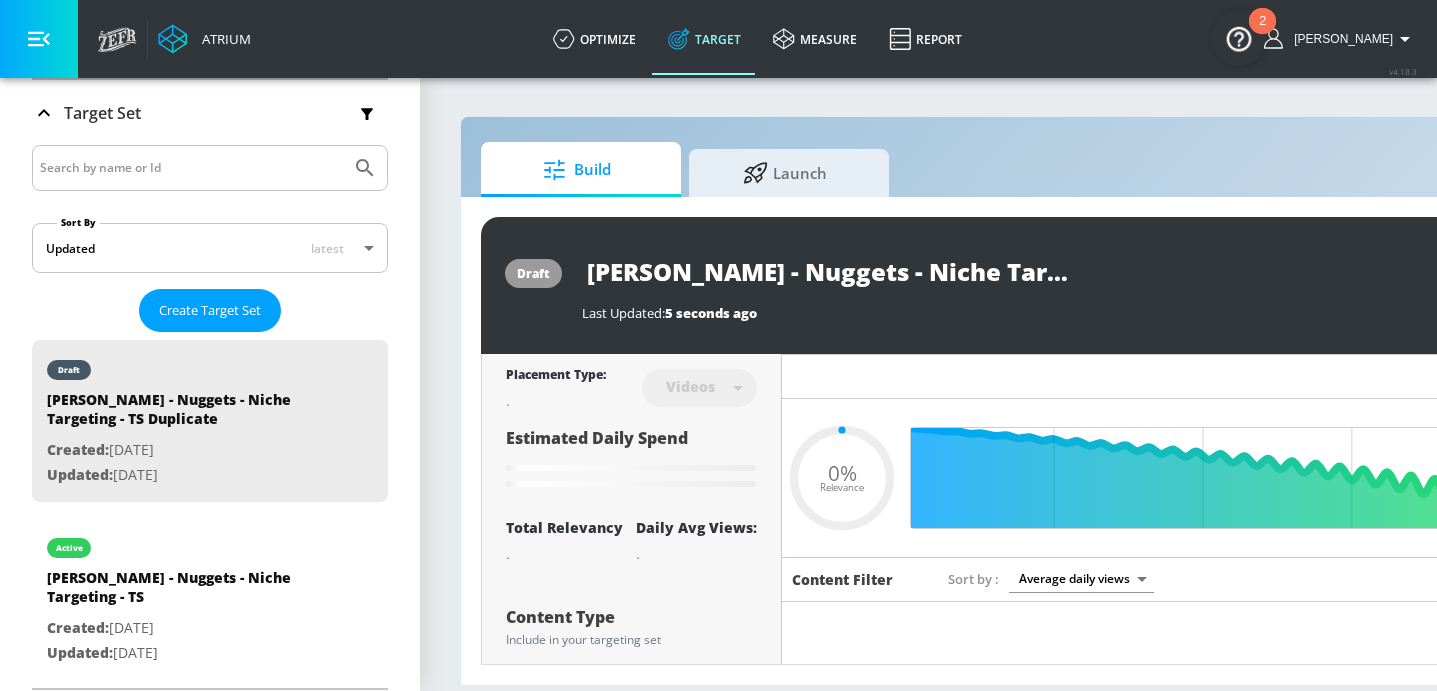 click on "Tyson - Nuggets - Niche Targeting - TS Duplicate" at bounding box center [832, 271] 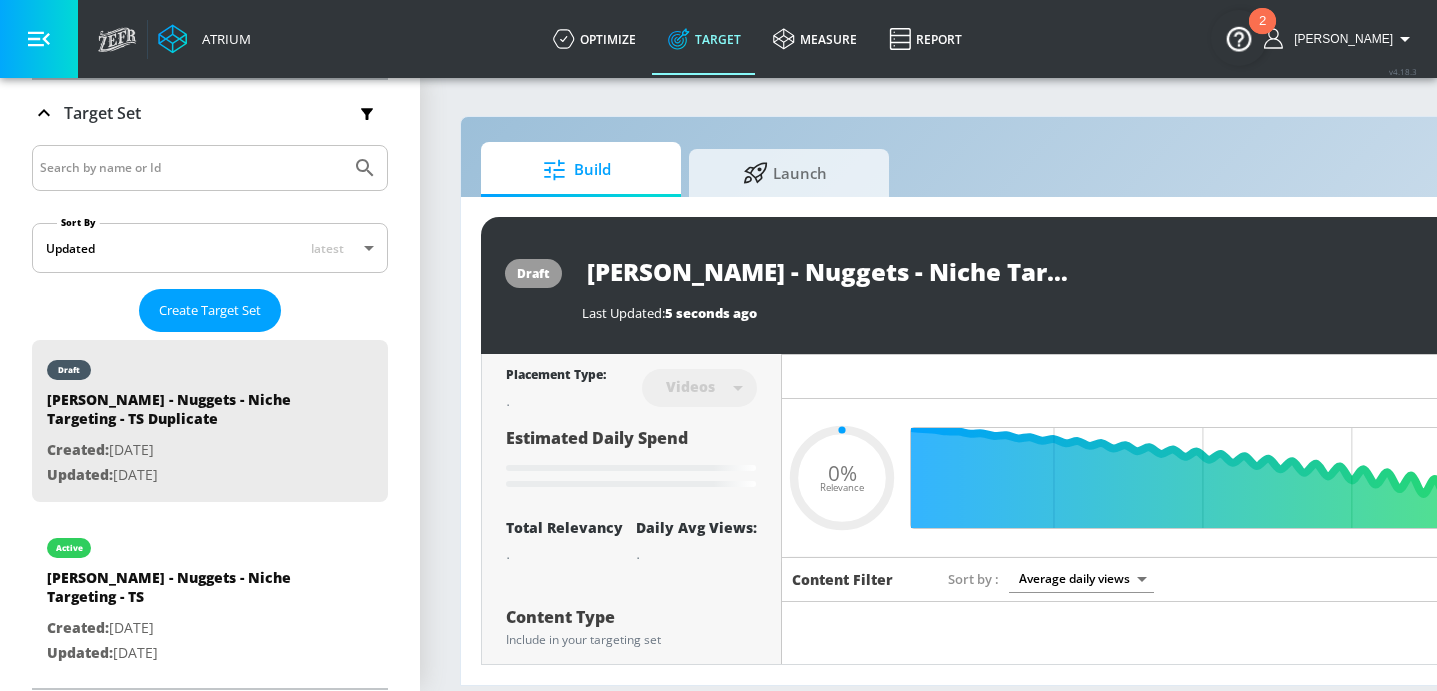 click on "Tyson - Nuggets - Niche Targeting - TS Duplicate" at bounding box center [832, 271] 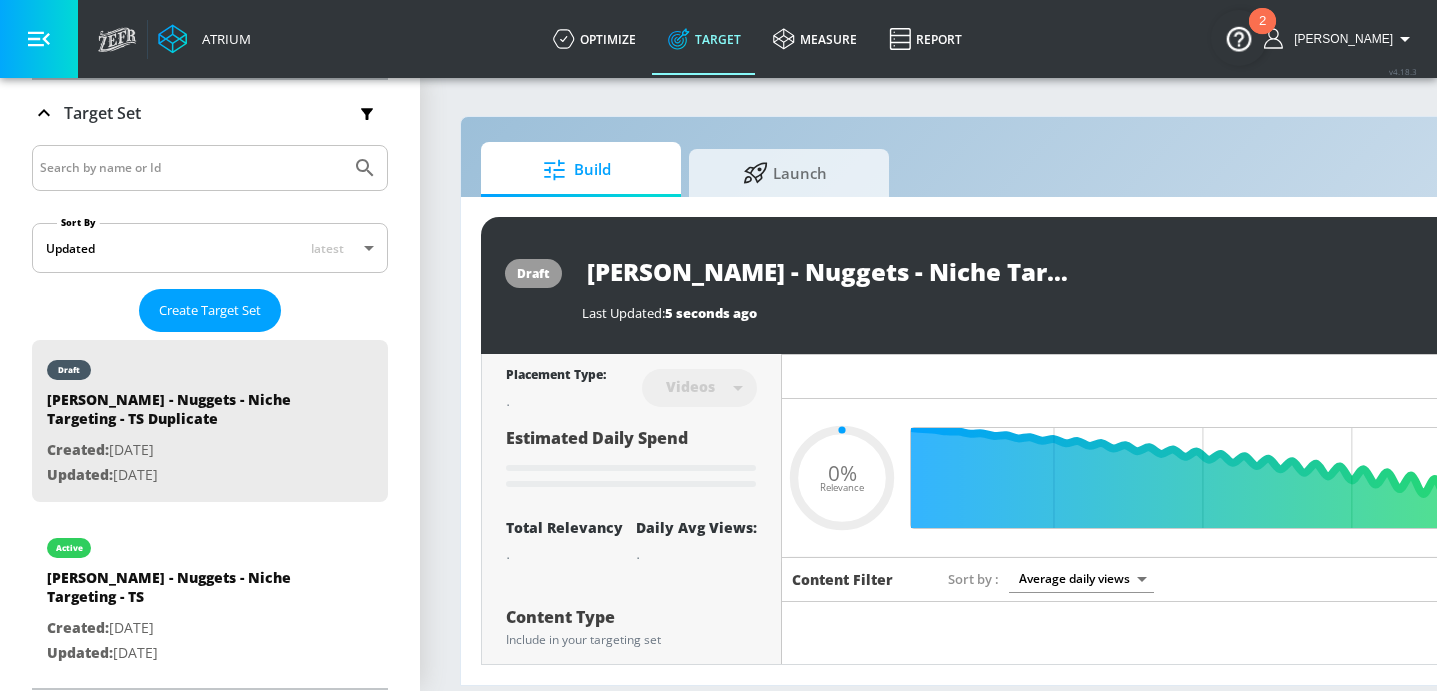 type on "Tyson - Nuggets - B Targeting - TS Duplicate" 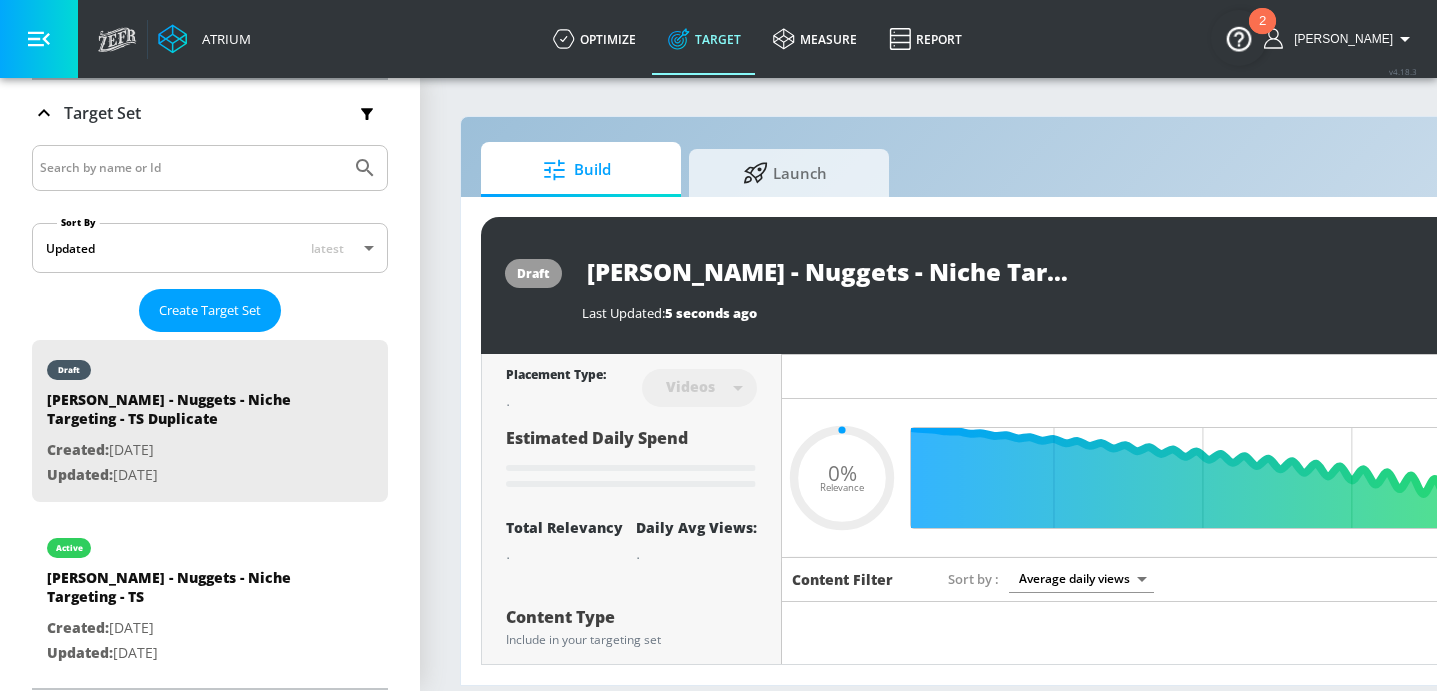 type on "0.05" 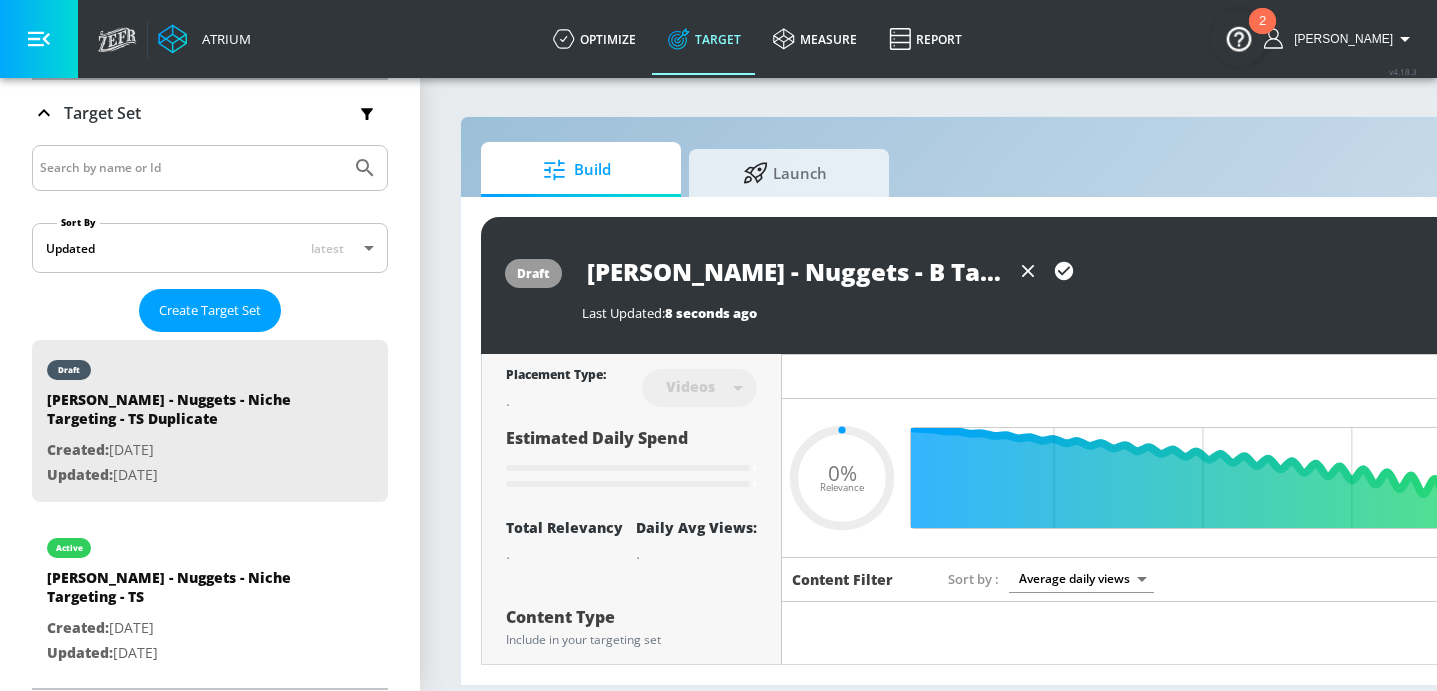 type on "Tyson - Nuggets - Br Targeting - TS Duplicate" 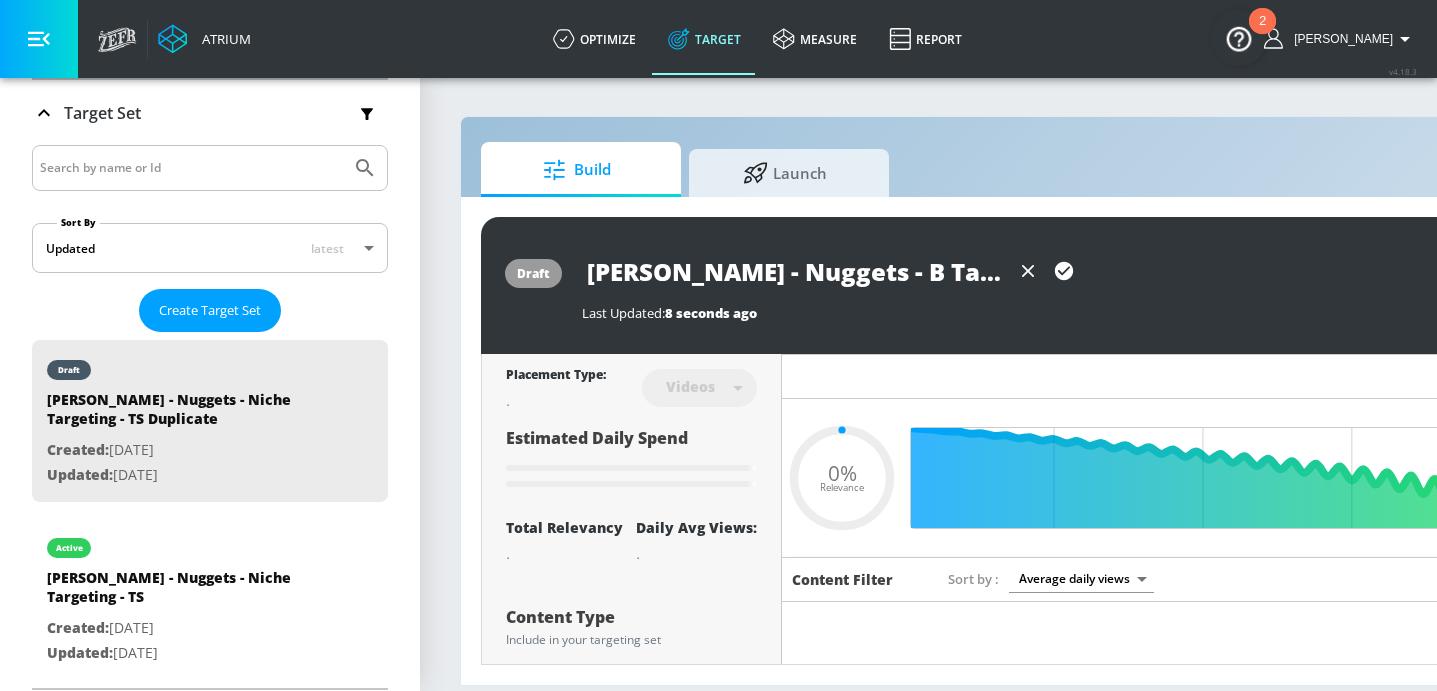 type on "0.05" 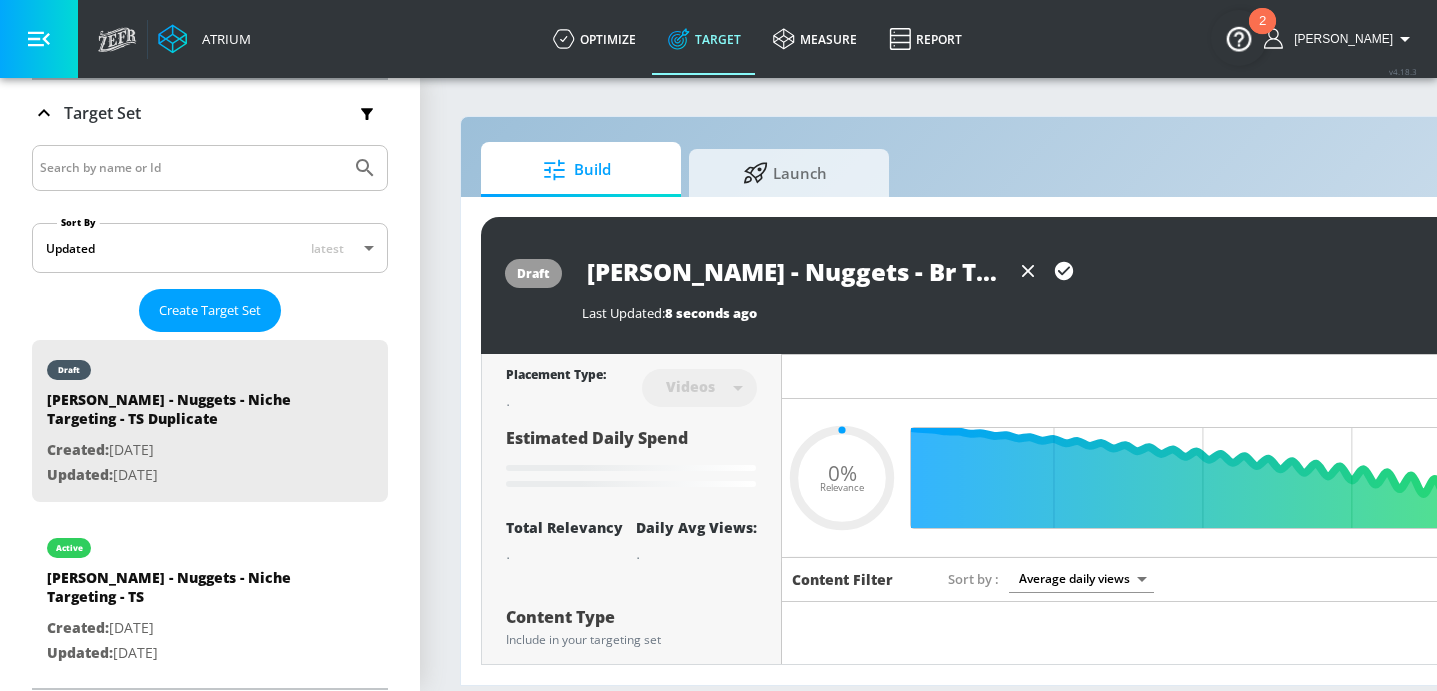 type on "Tyson - Nuggets - Bro Targeting - TS Duplicate" 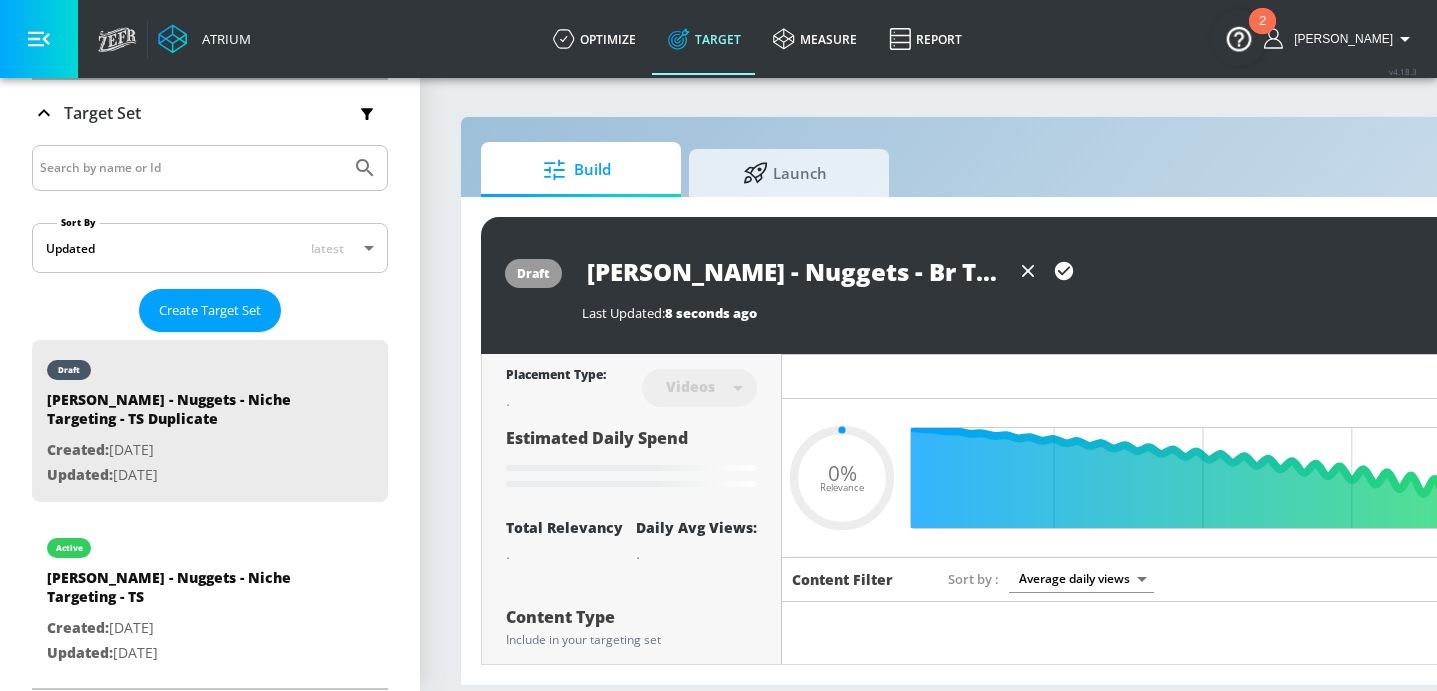 type on "0.05" 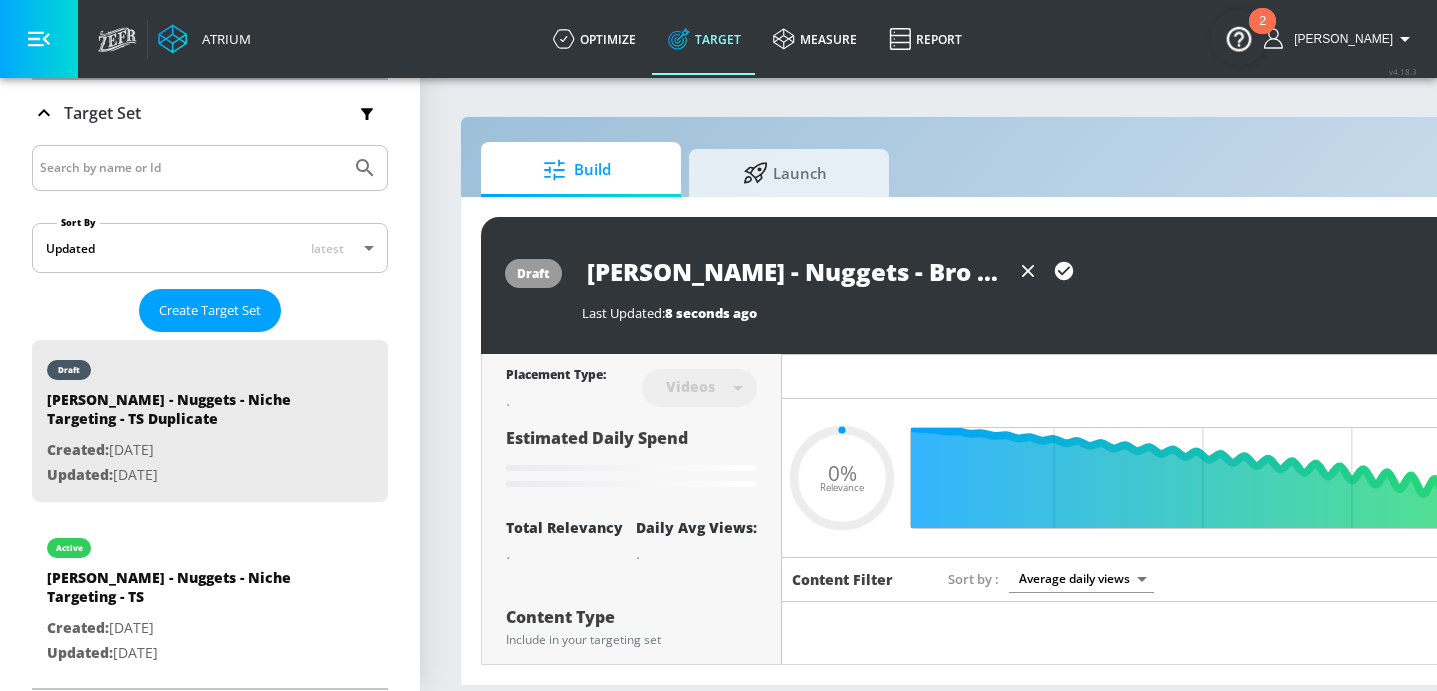 type on "Tyson - Nuggets - Broa Targeting - TS Duplicate" 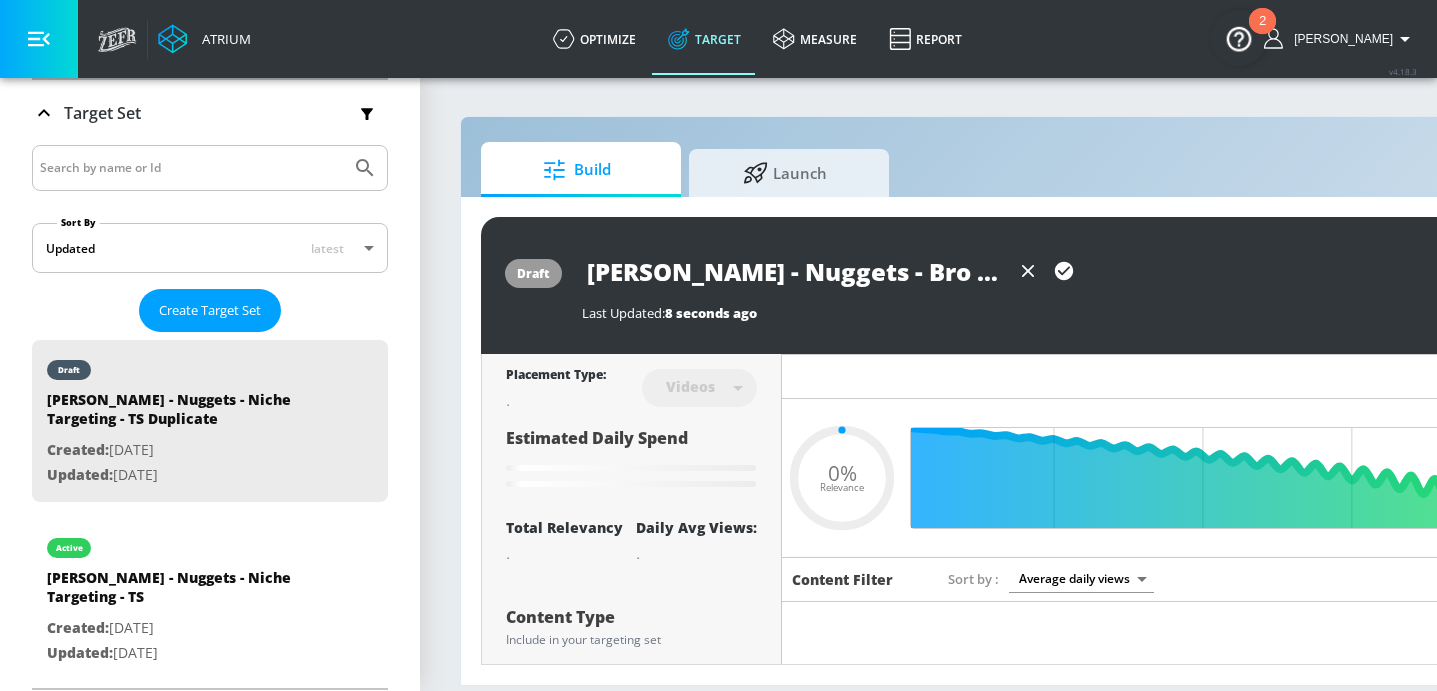 type on "0.05" 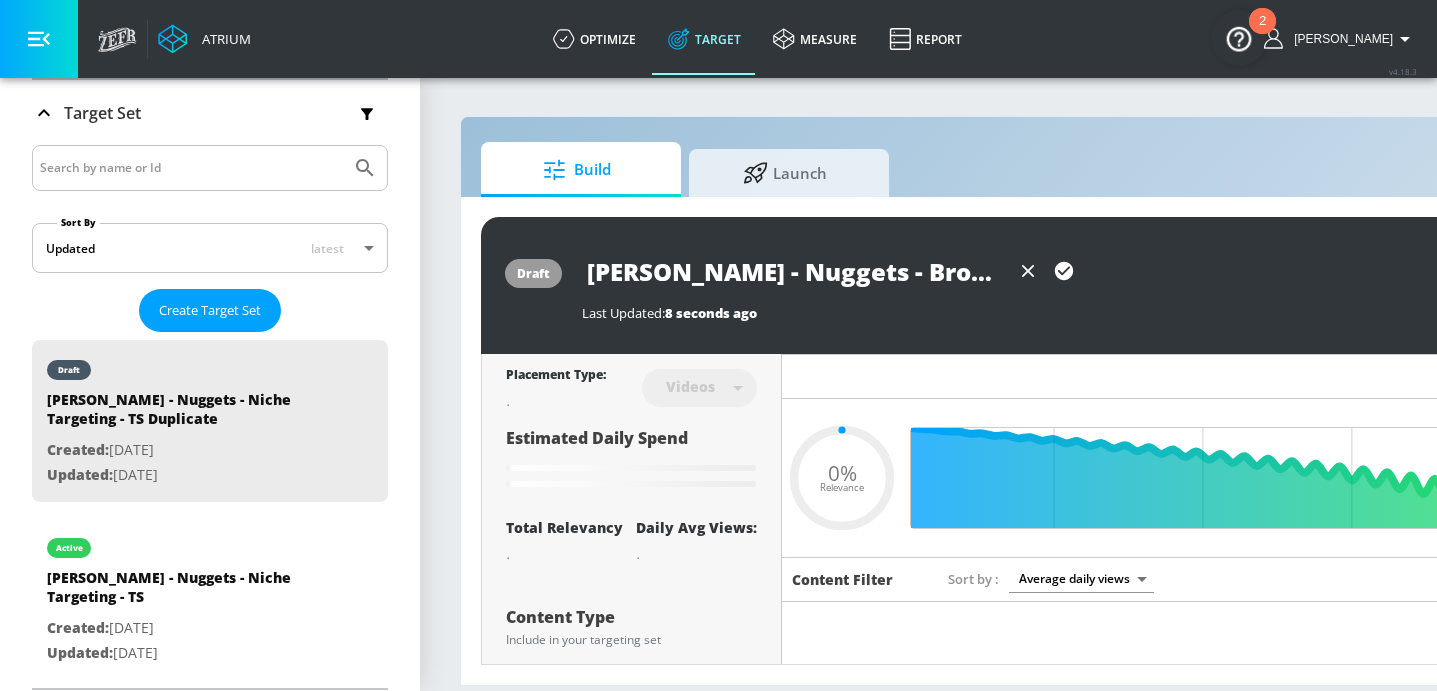 type on "Tyson - Nuggets - Broad Targeting - TS Duplicate" 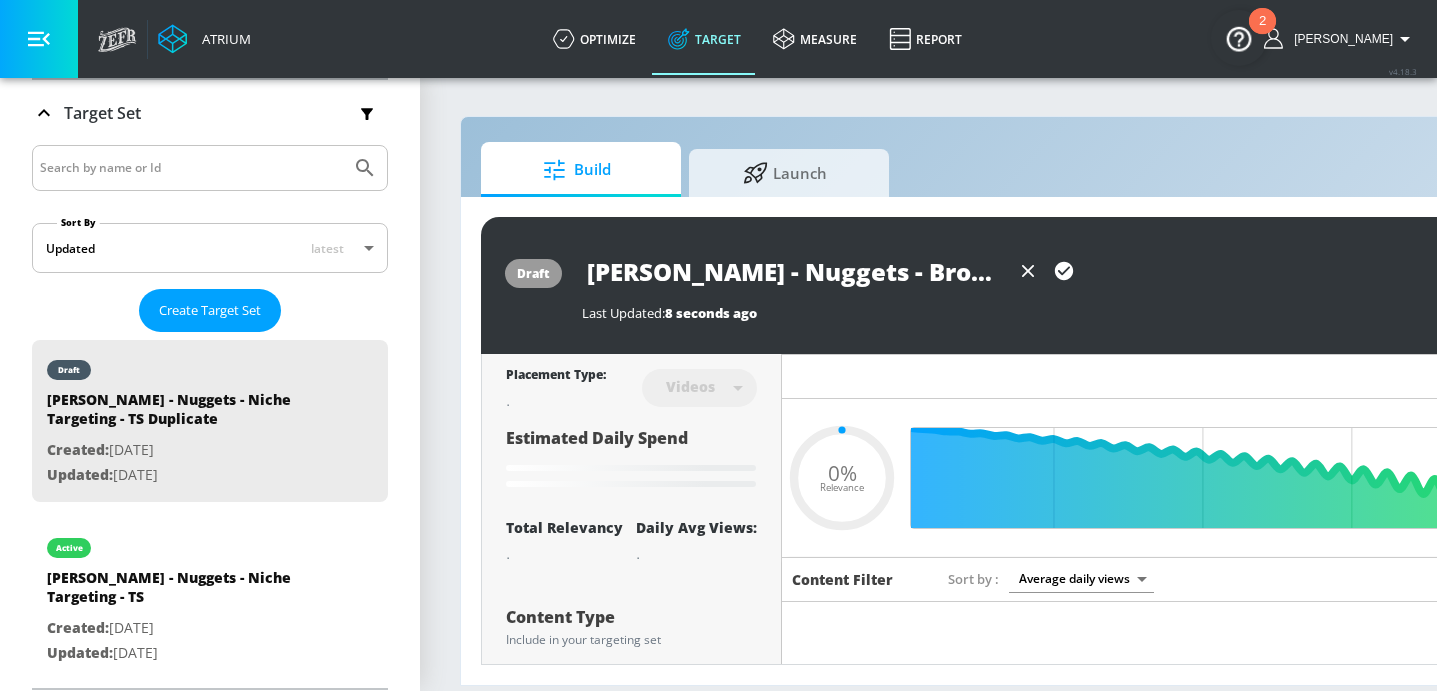 type on "0.05" 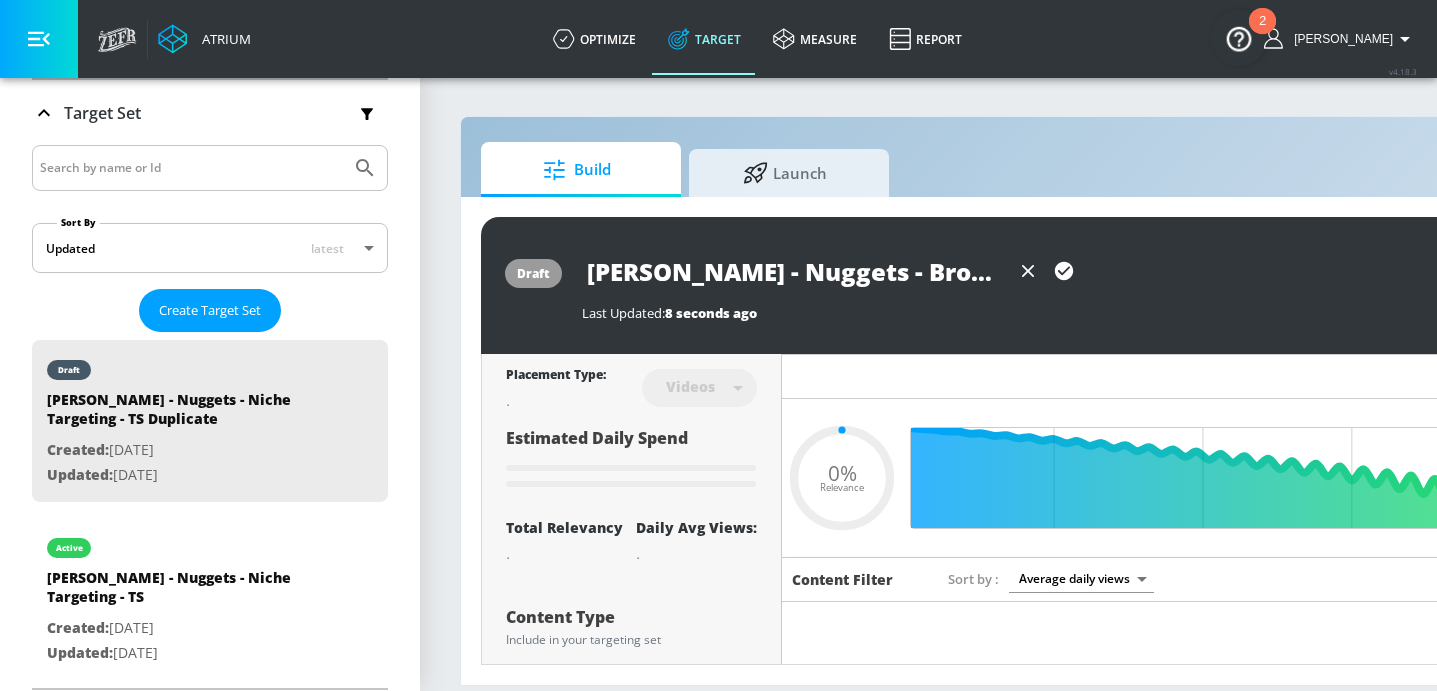 drag, startPoint x: 990, startPoint y: 274, endPoint x: 884, endPoint y: 278, distance: 106.07545 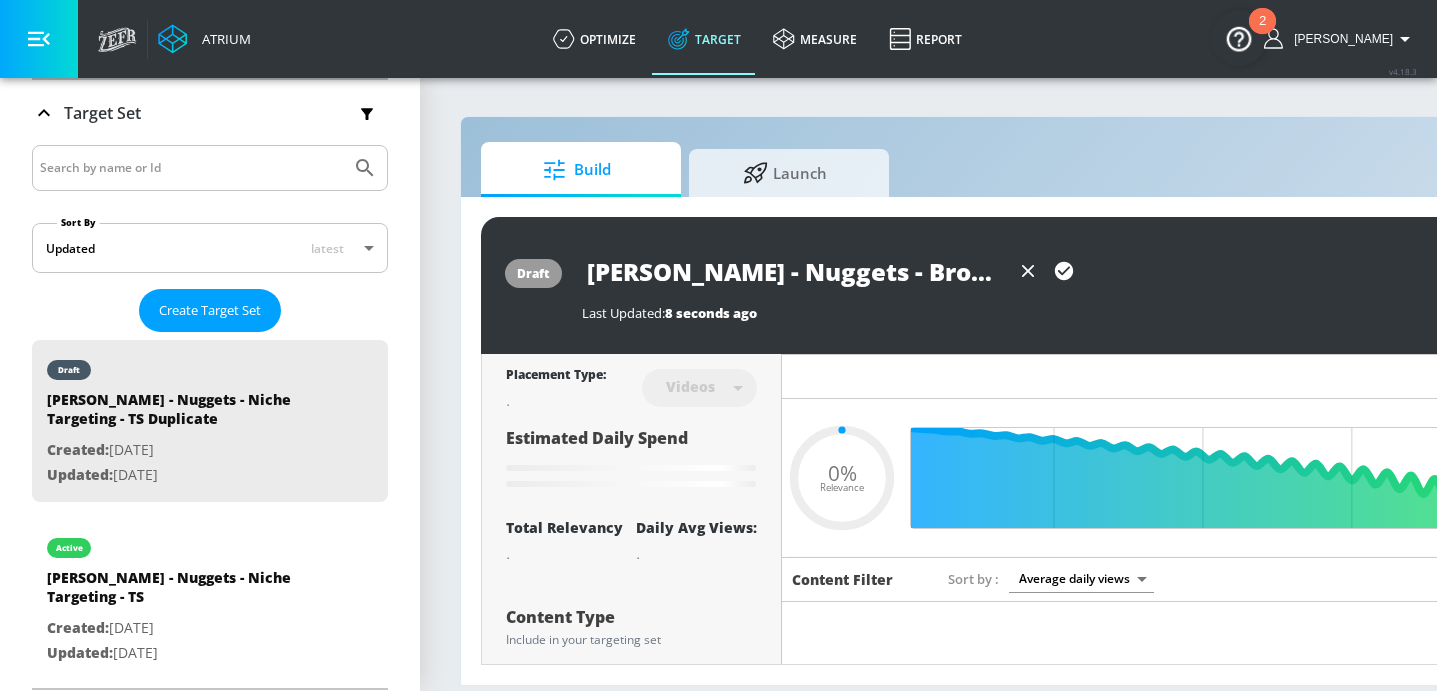 click on "Tyson - Nuggets - Broad Targeting - TS Duplicate" at bounding box center (796, 271) 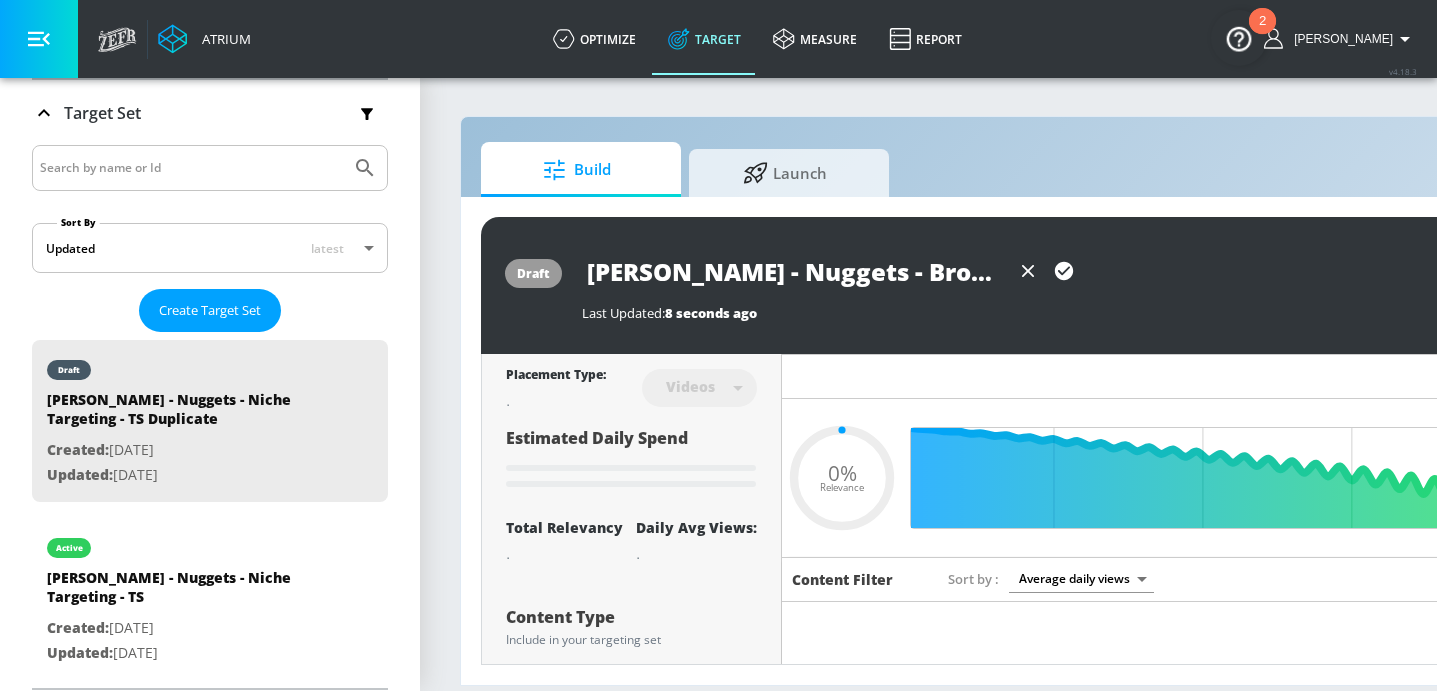 scroll, scrollTop: 0, scrollLeft: 169, axis: horizontal 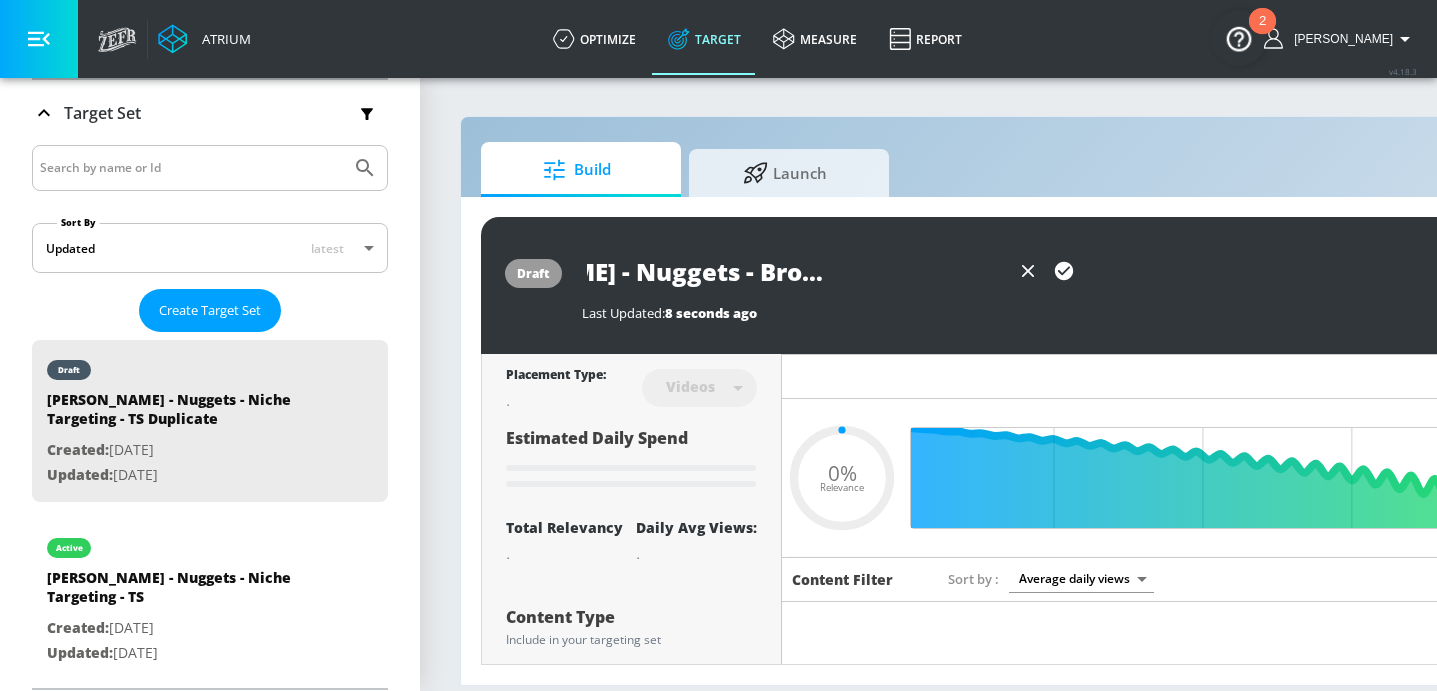 drag, startPoint x: 884, startPoint y: 278, endPoint x: 1137, endPoint y: 284, distance: 253.07114 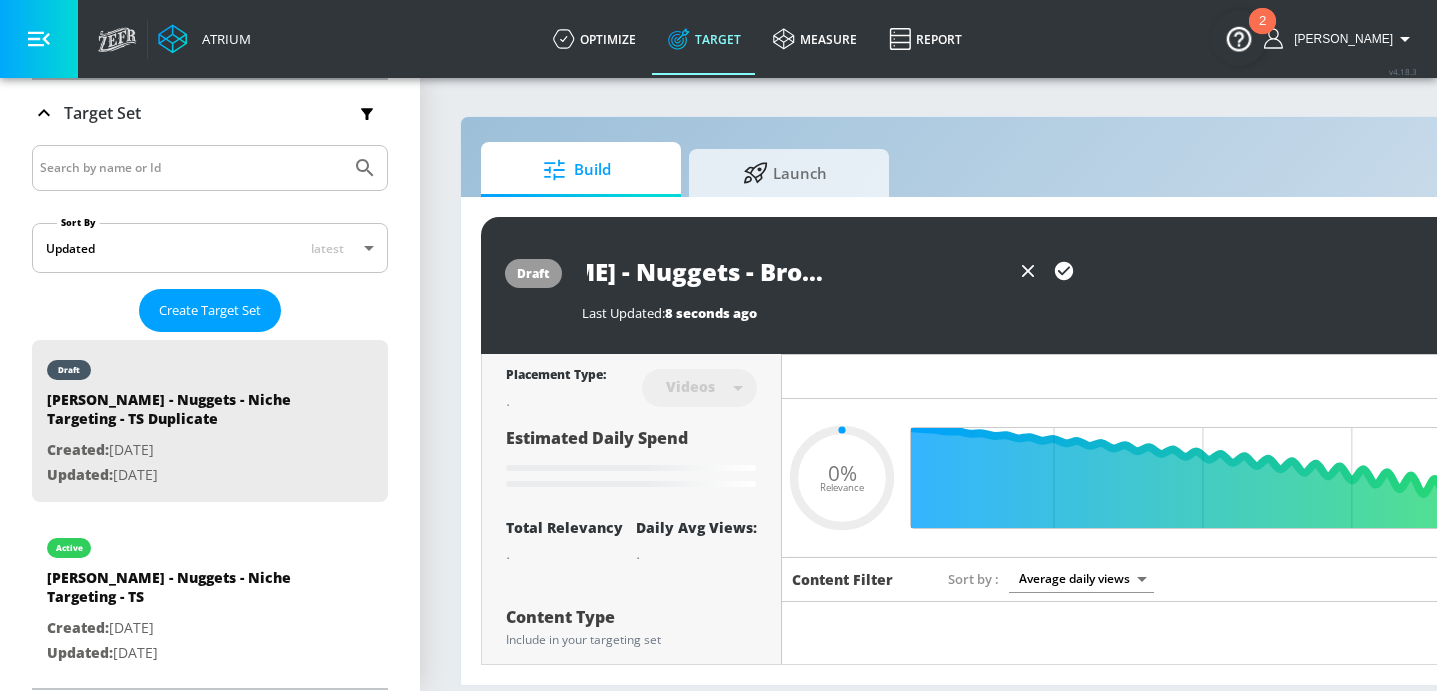 click on "Tyson - Nuggets - Broad Targeting - TS Duplicate" at bounding box center [1014, 271] 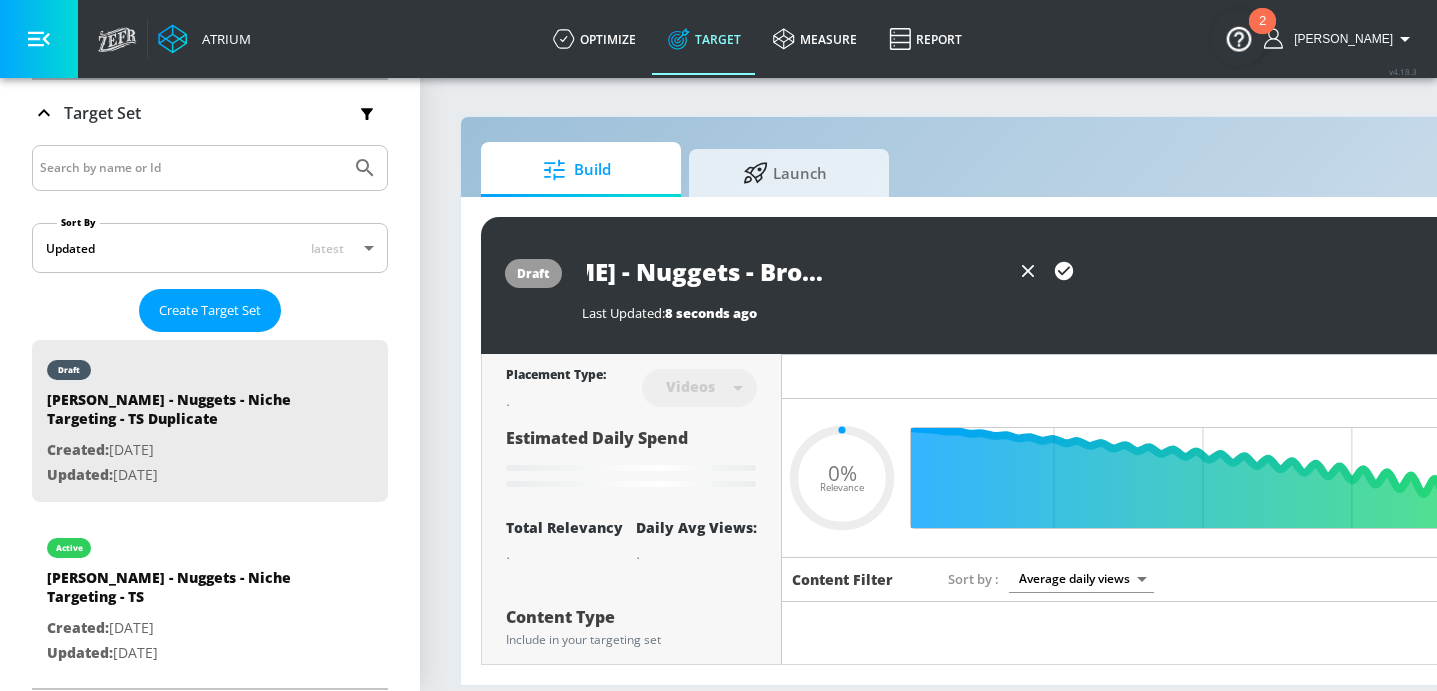 click on "Tyson - Nuggets - Broad Targeting - TS Duplicate" at bounding box center [796, 271] 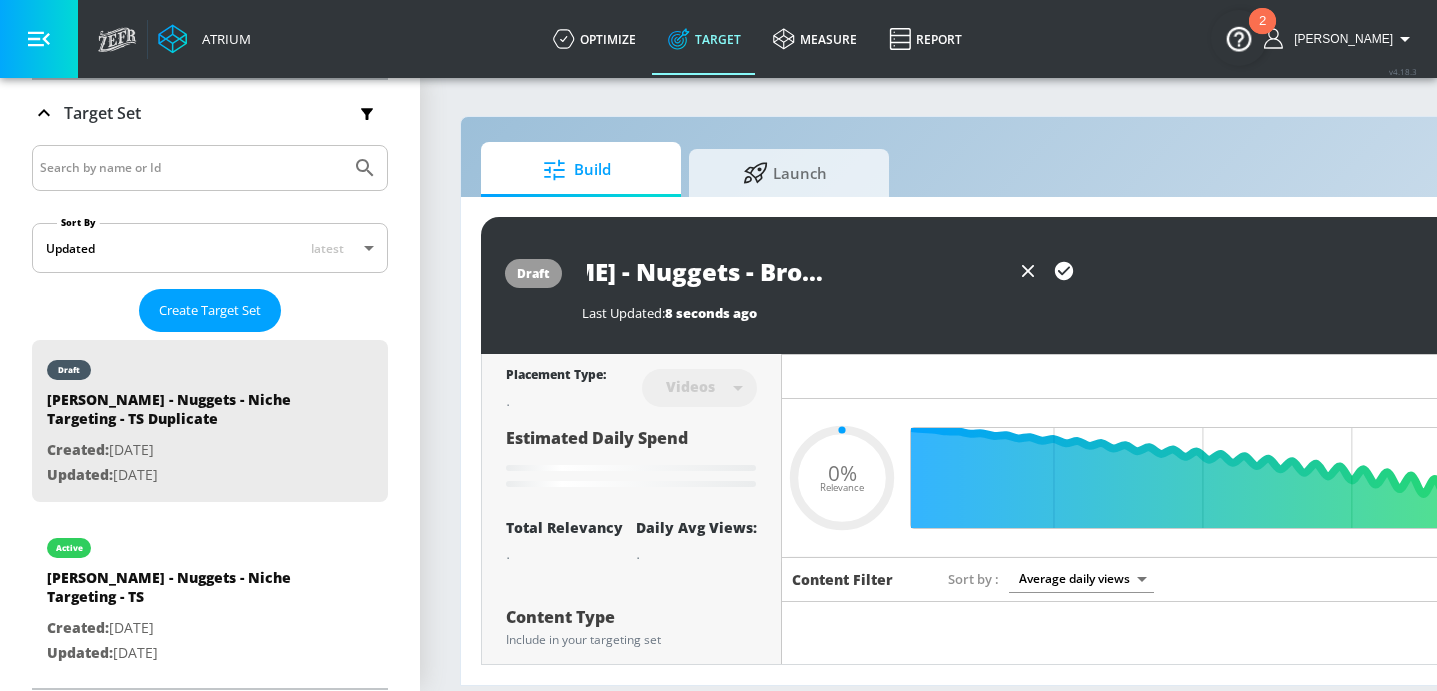 drag, startPoint x: 880, startPoint y: 270, endPoint x: 1105, endPoint y: 272, distance: 225.0089 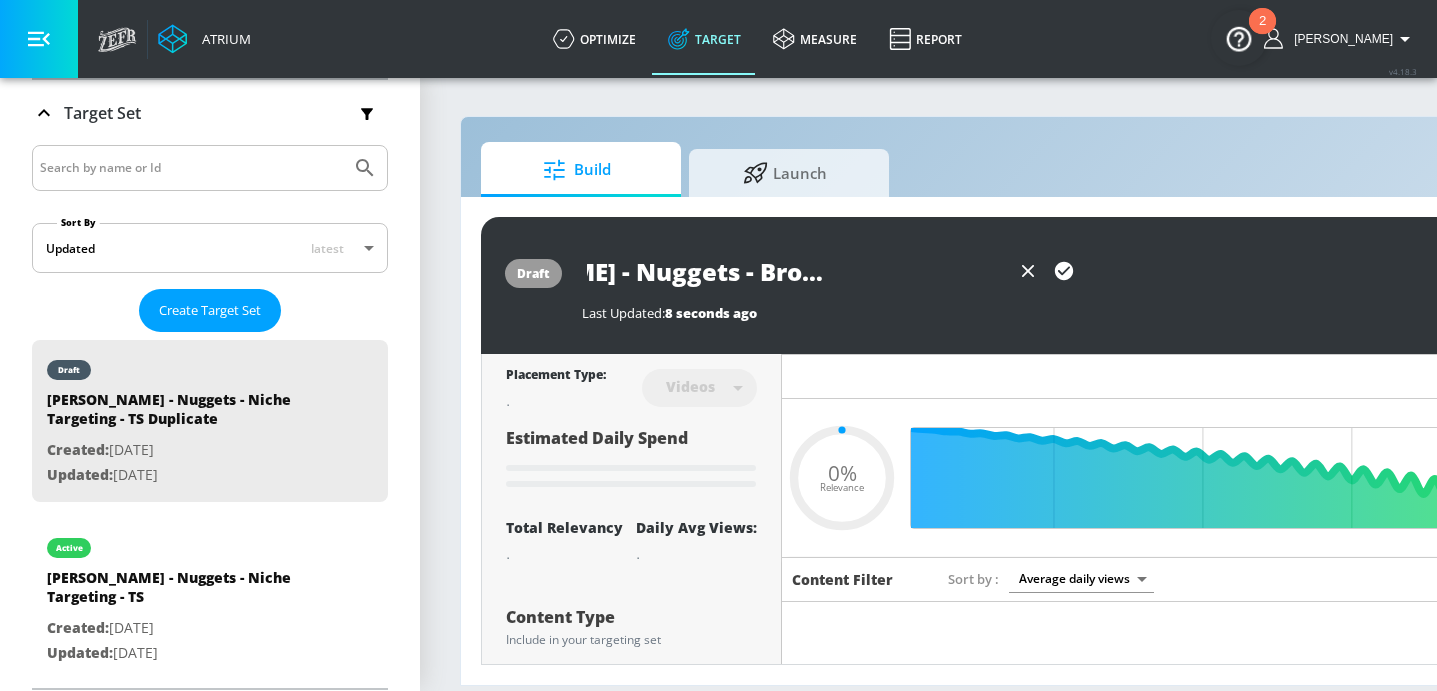 click on "Tyson - Nuggets - Broad Targeting - TS Duplicate" at bounding box center (1014, 271) 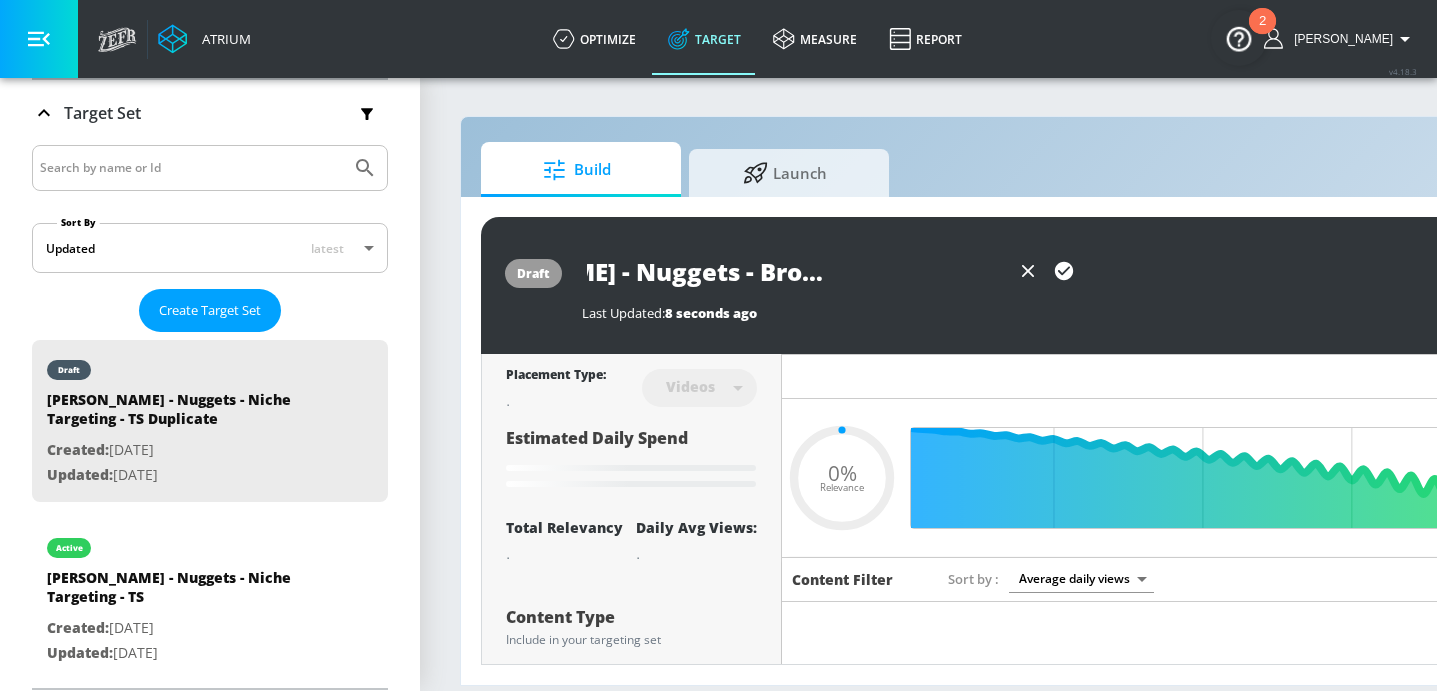 type on "0.05" 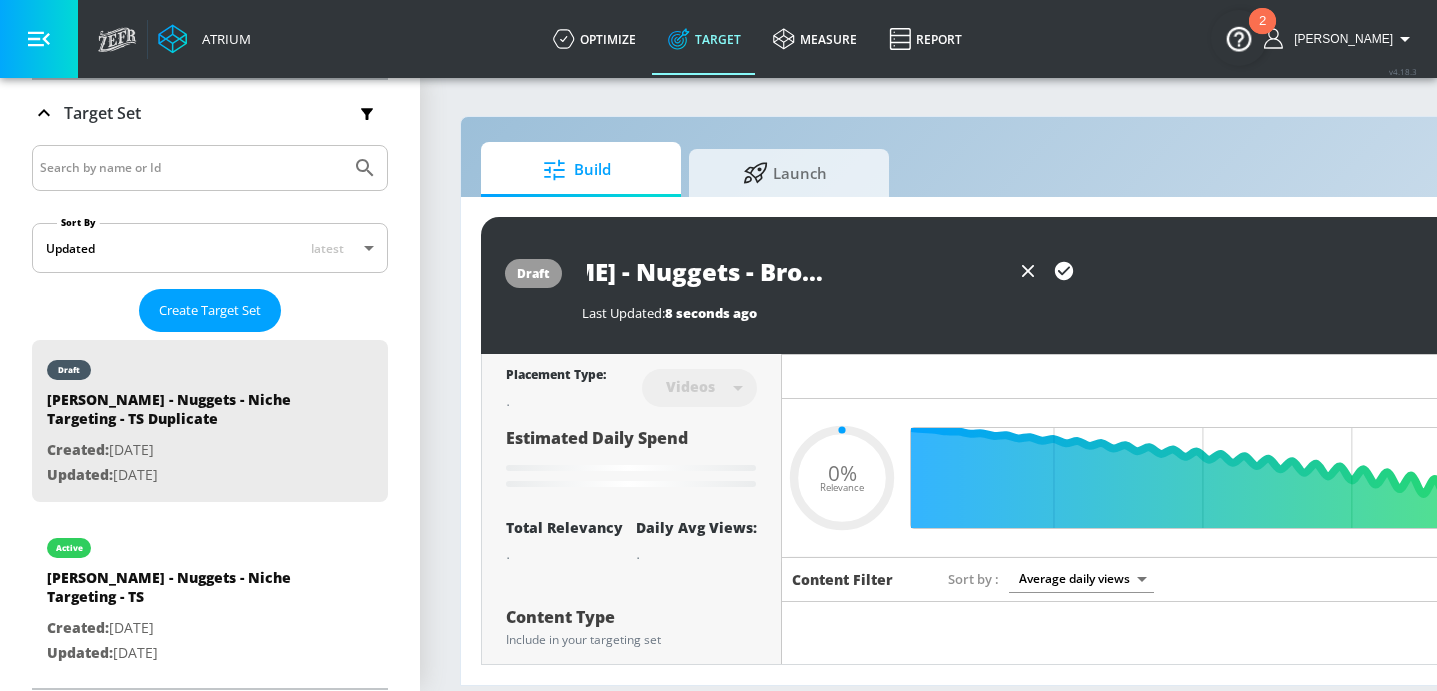 scroll, scrollTop: 0, scrollLeft: 45, axis: horizontal 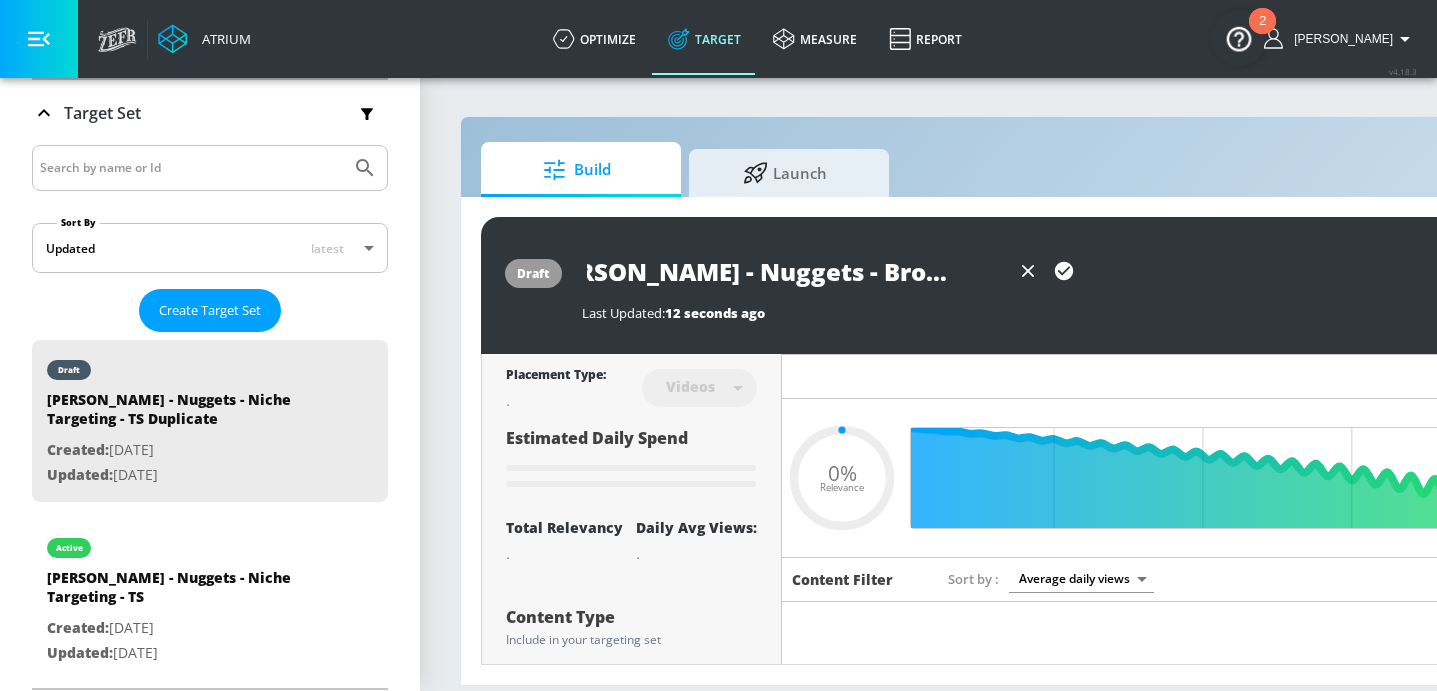 type on "Tyson - Nuggets - Broad Targeting - TS" 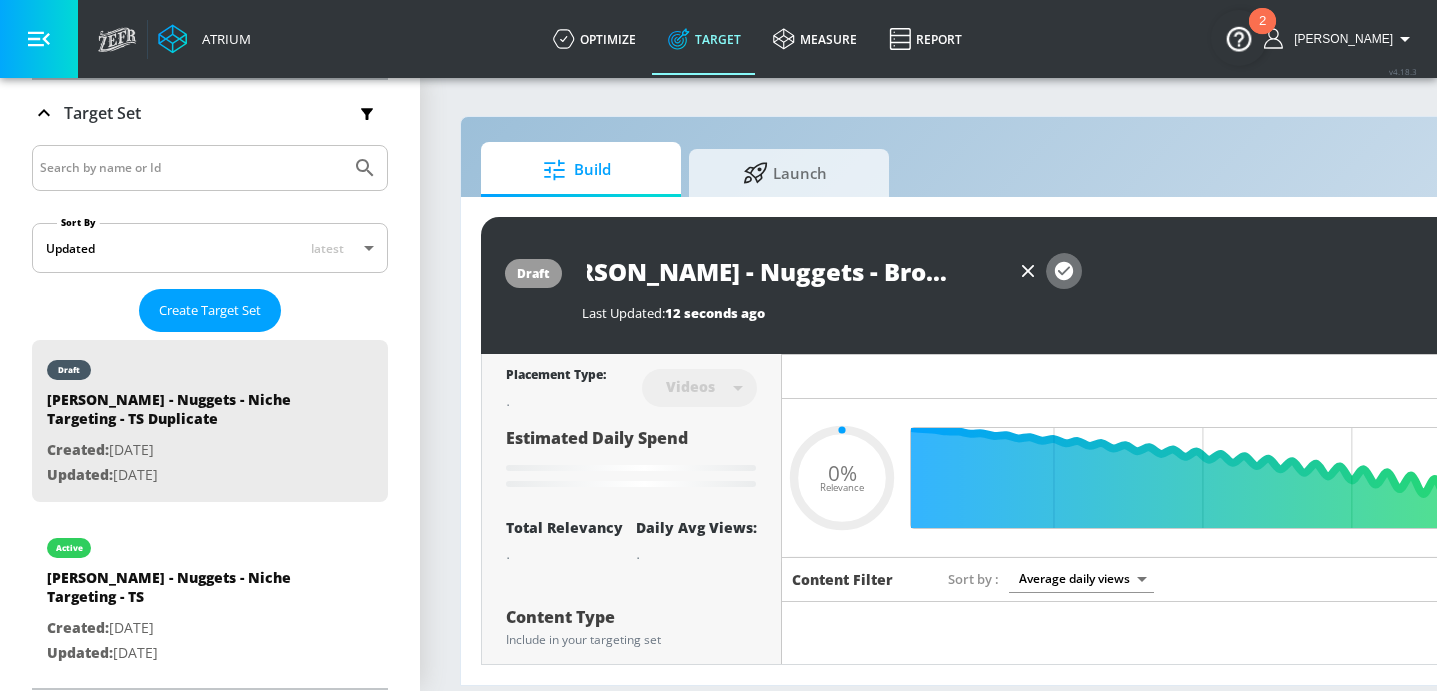 scroll, scrollTop: 0, scrollLeft: 0, axis: both 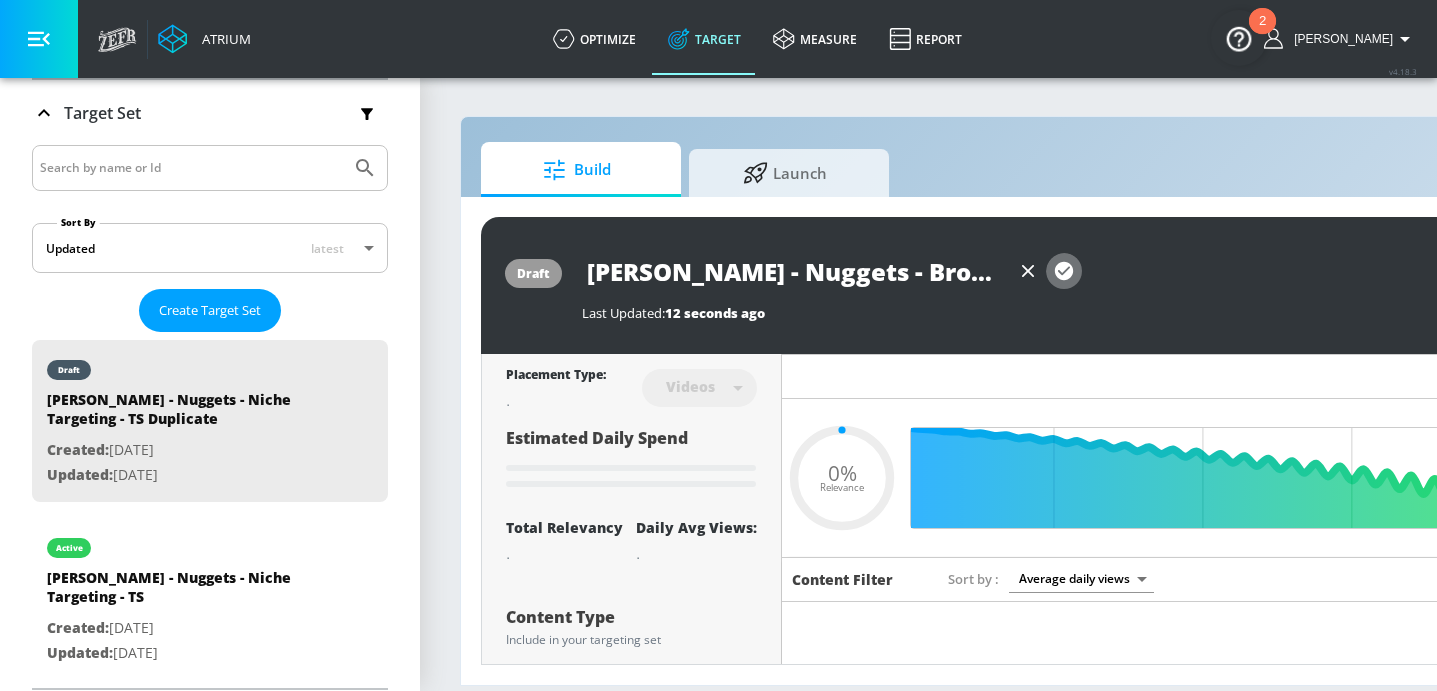 click 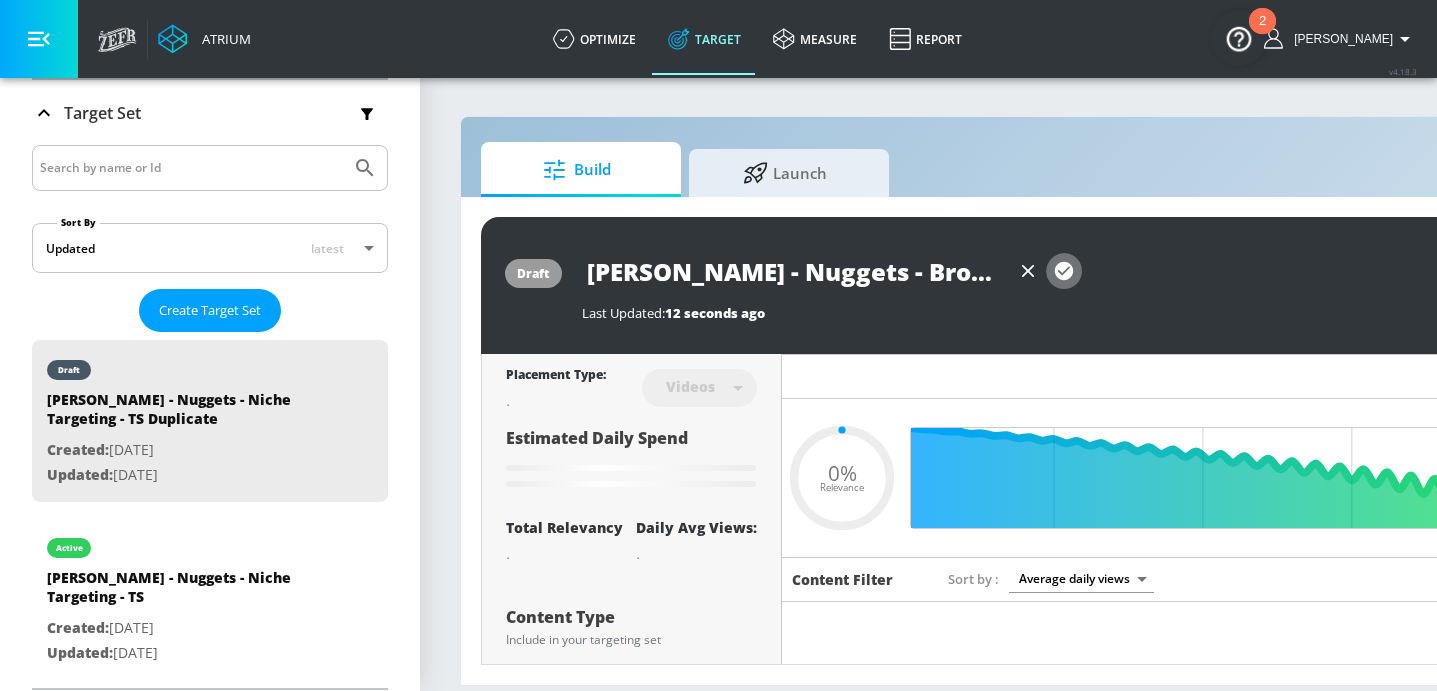scroll, scrollTop: 306, scrollLeft: 0, axis: vertical 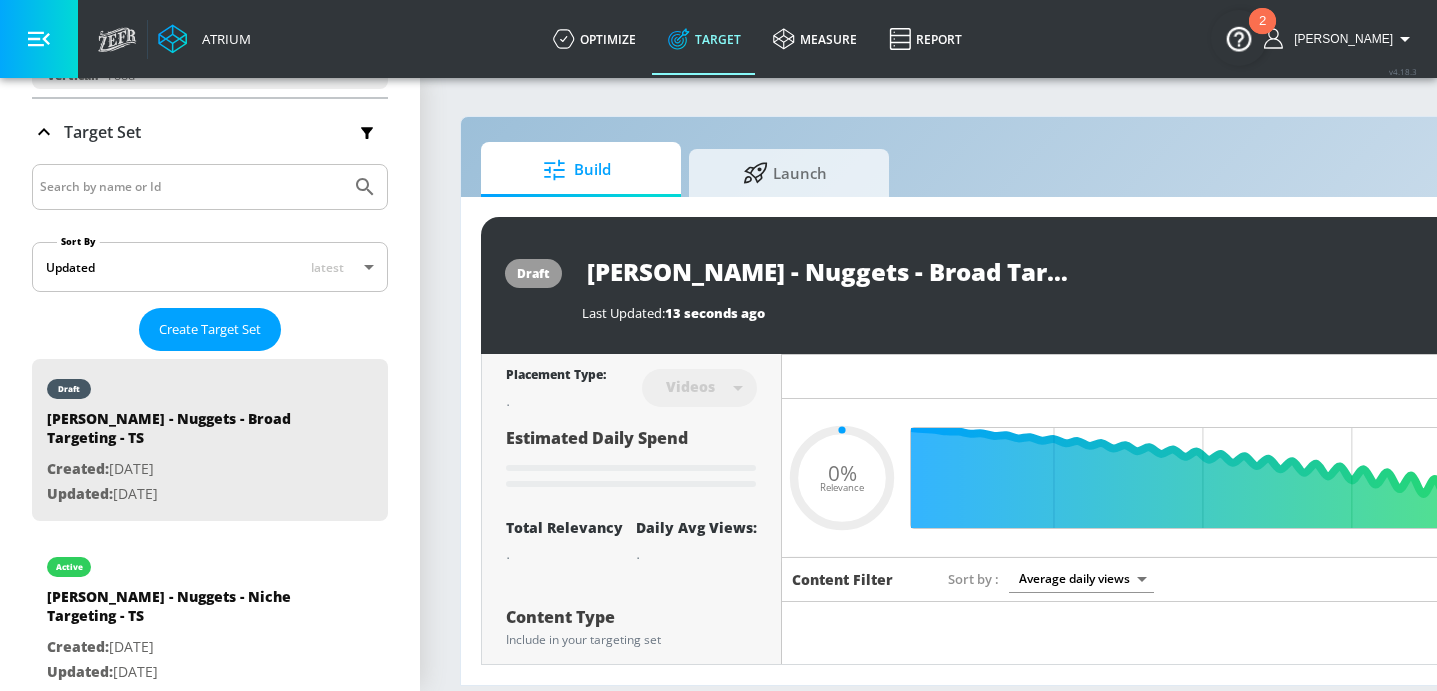 type on "0.05" 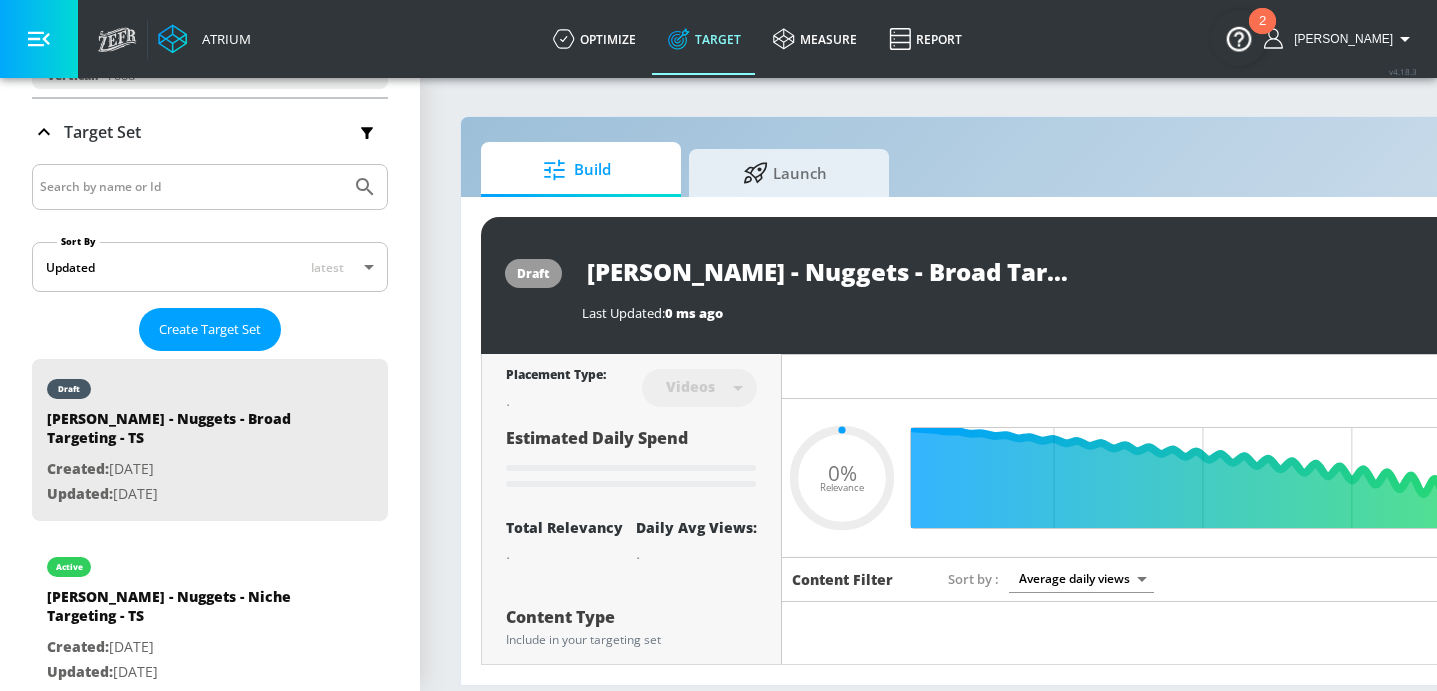 type on "Tyson - Nuggets - Niche Targeting - TS Duplicate" 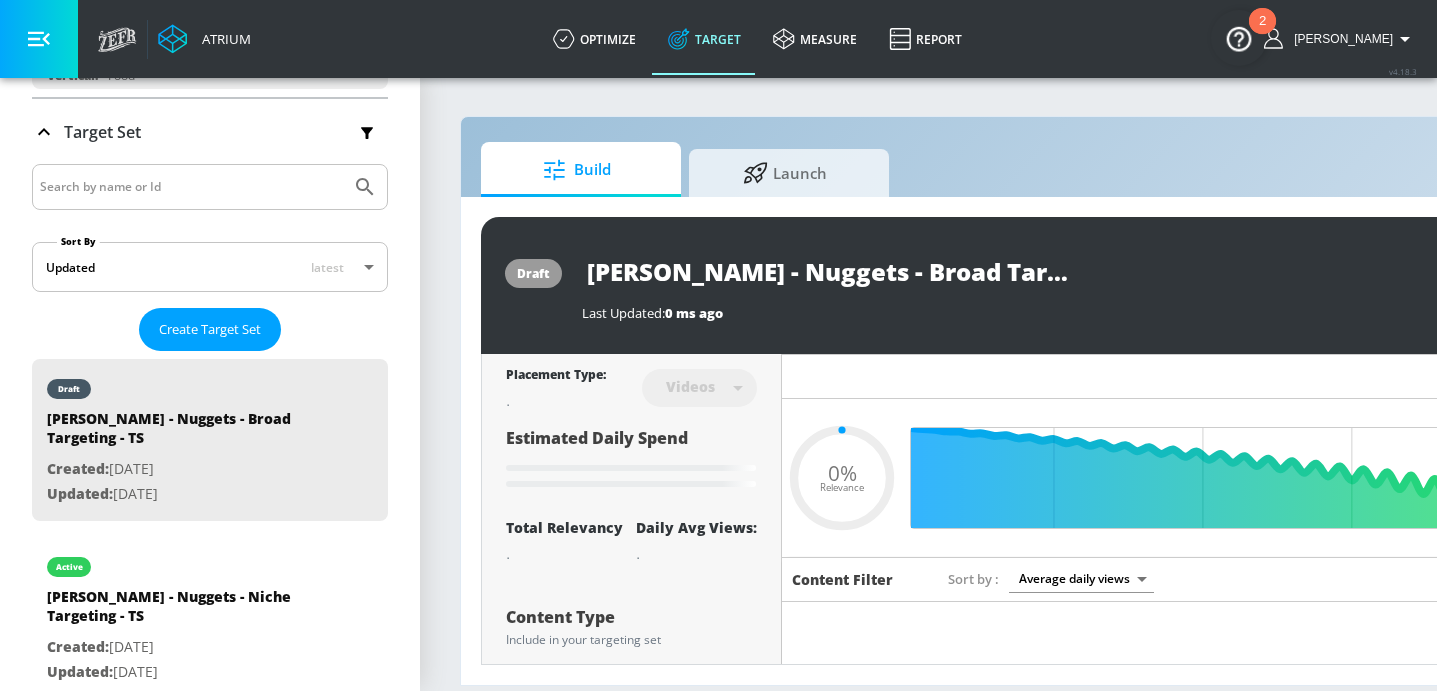 type on "0.6" 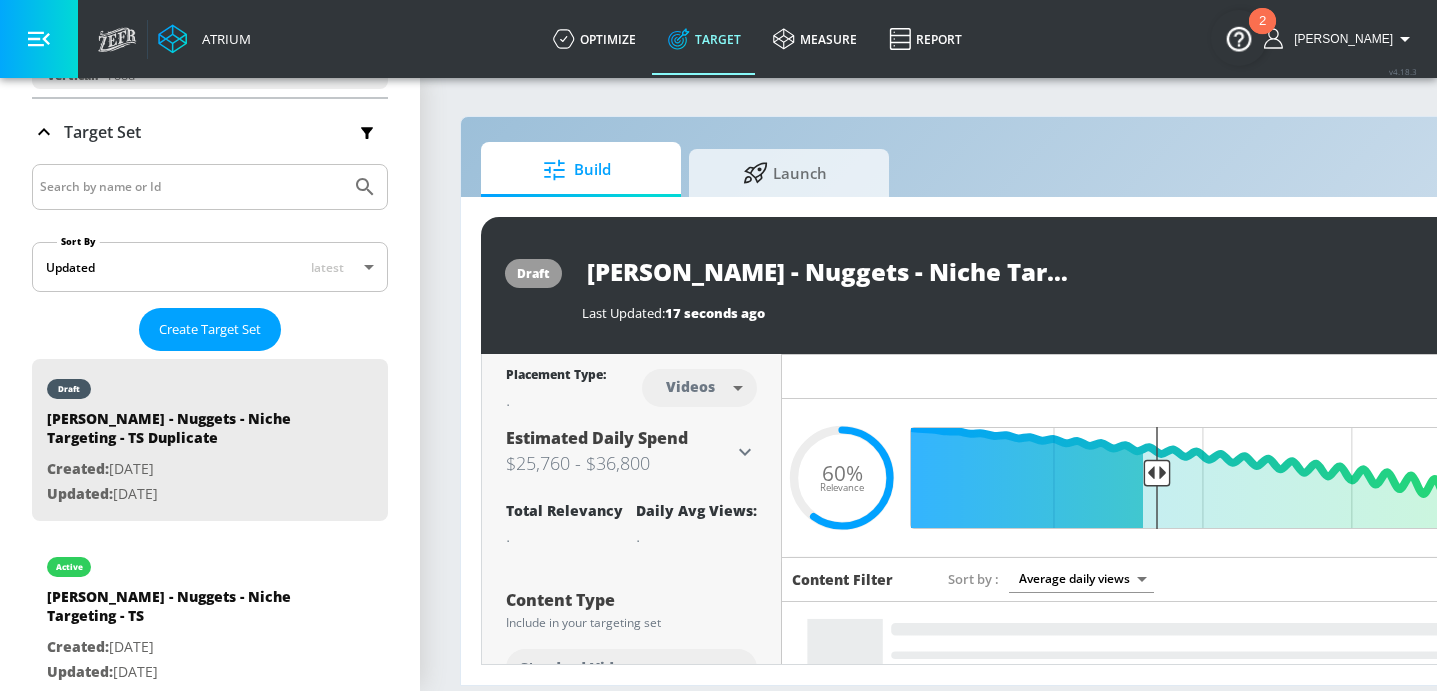 scroll, scrollTop: 325, scrollLeft: 0, axis: vertical 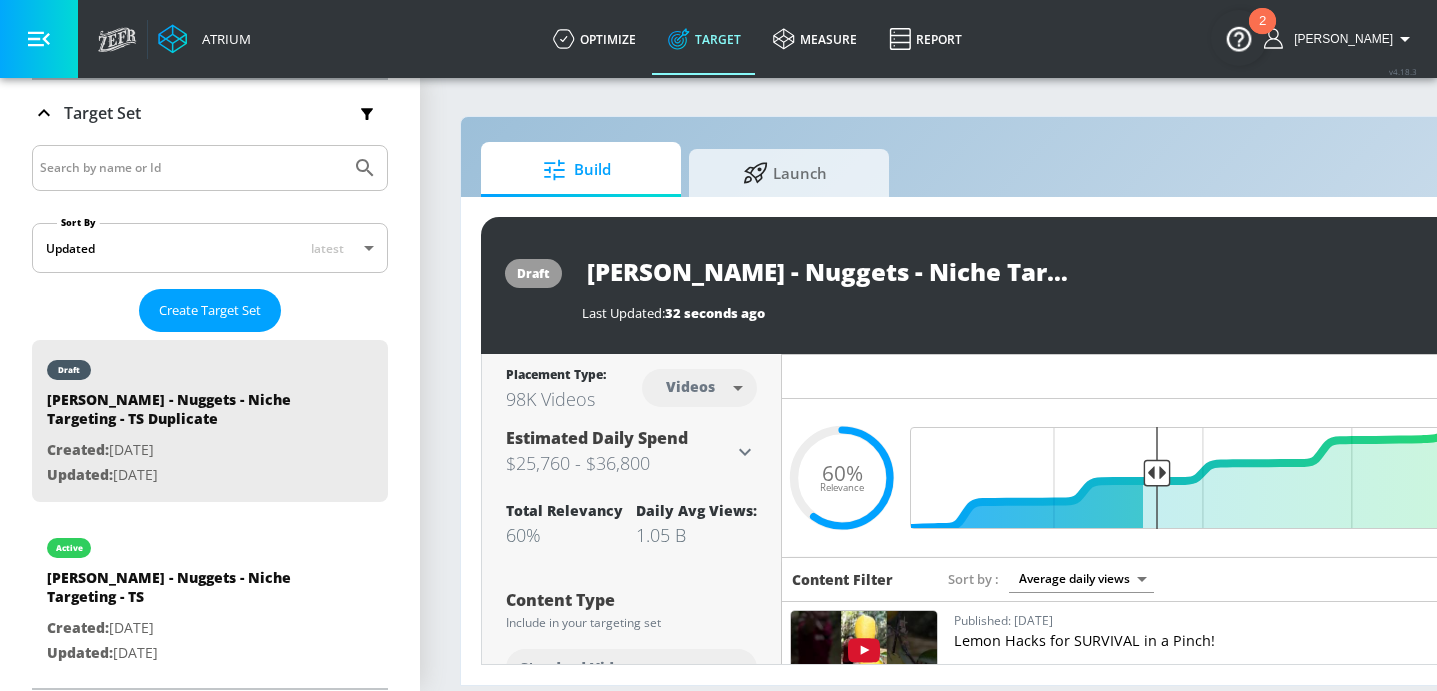 click on "Tyson - Nuggets - Niche Targeting - TS Duplicate" at bounding box center [832, 271] 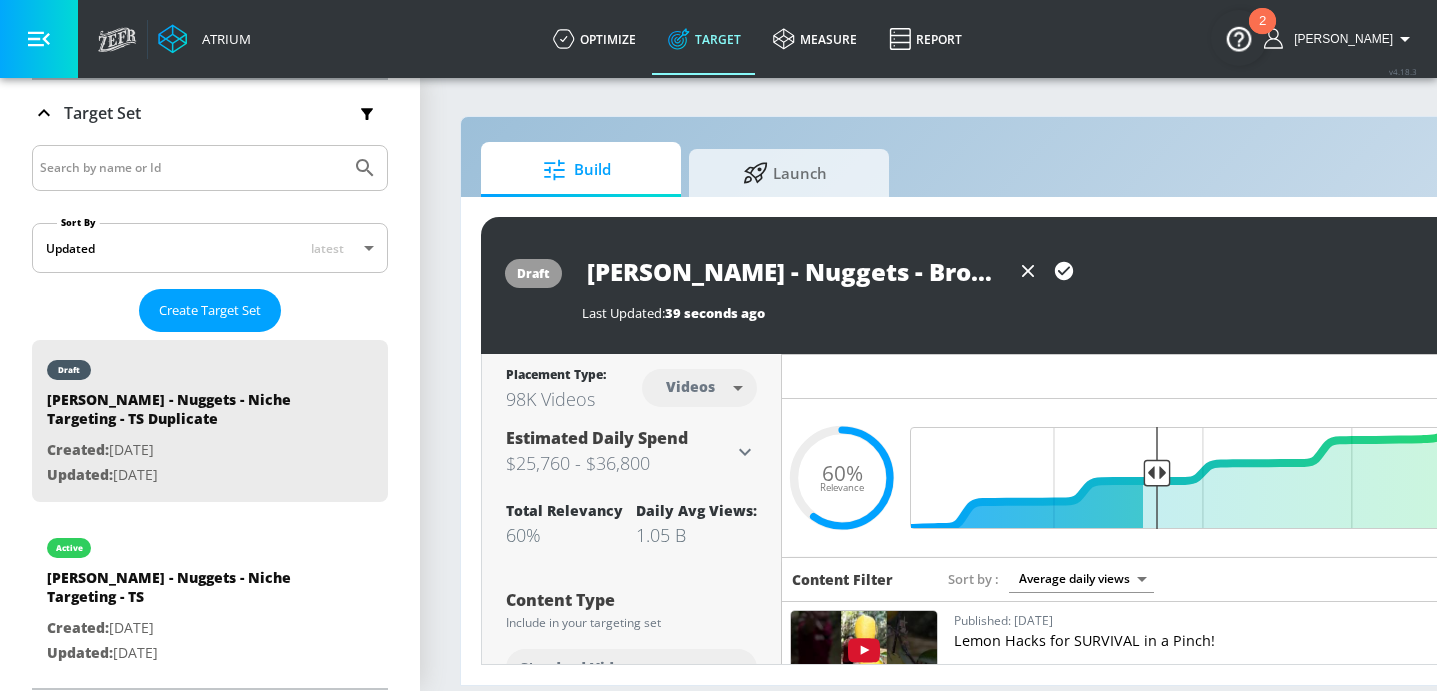 drag, startPoint x: 1114, startPoint y: 275, endPoint x: 1097, endPoint y: 276, distance: 17.029387 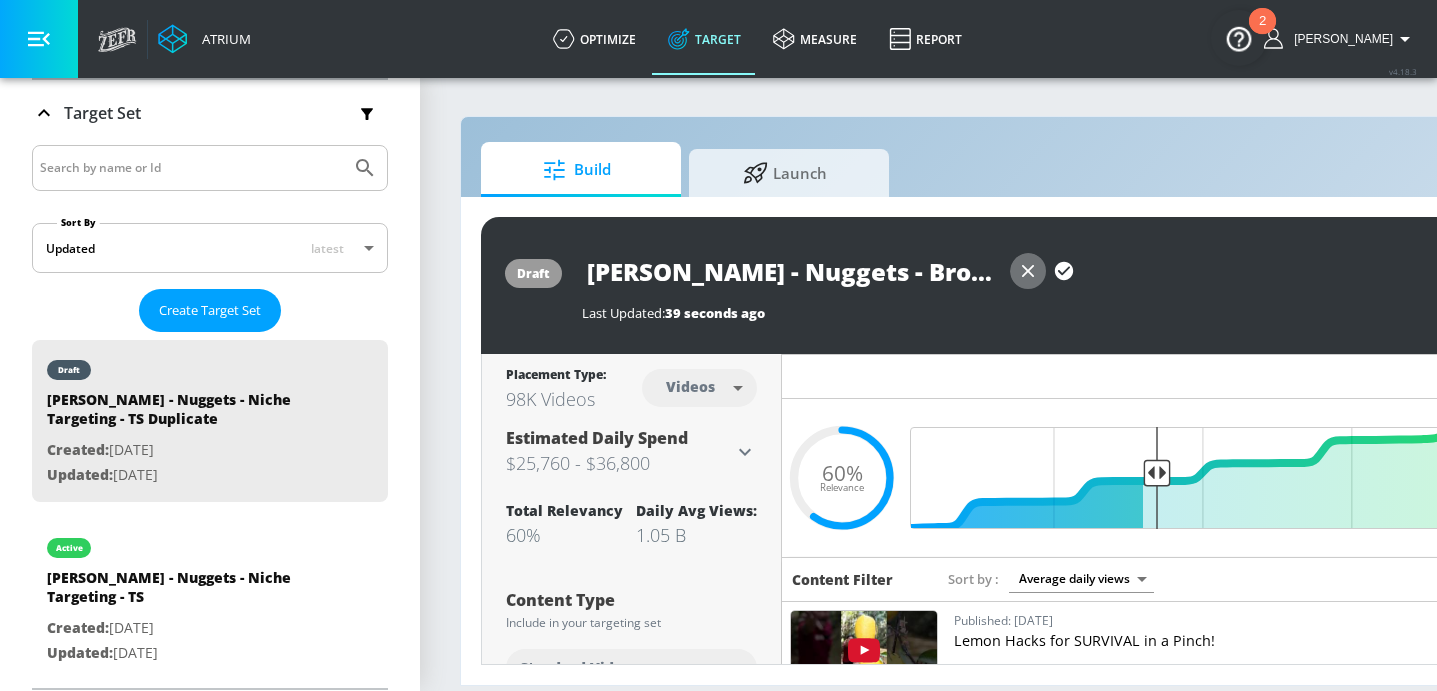 click 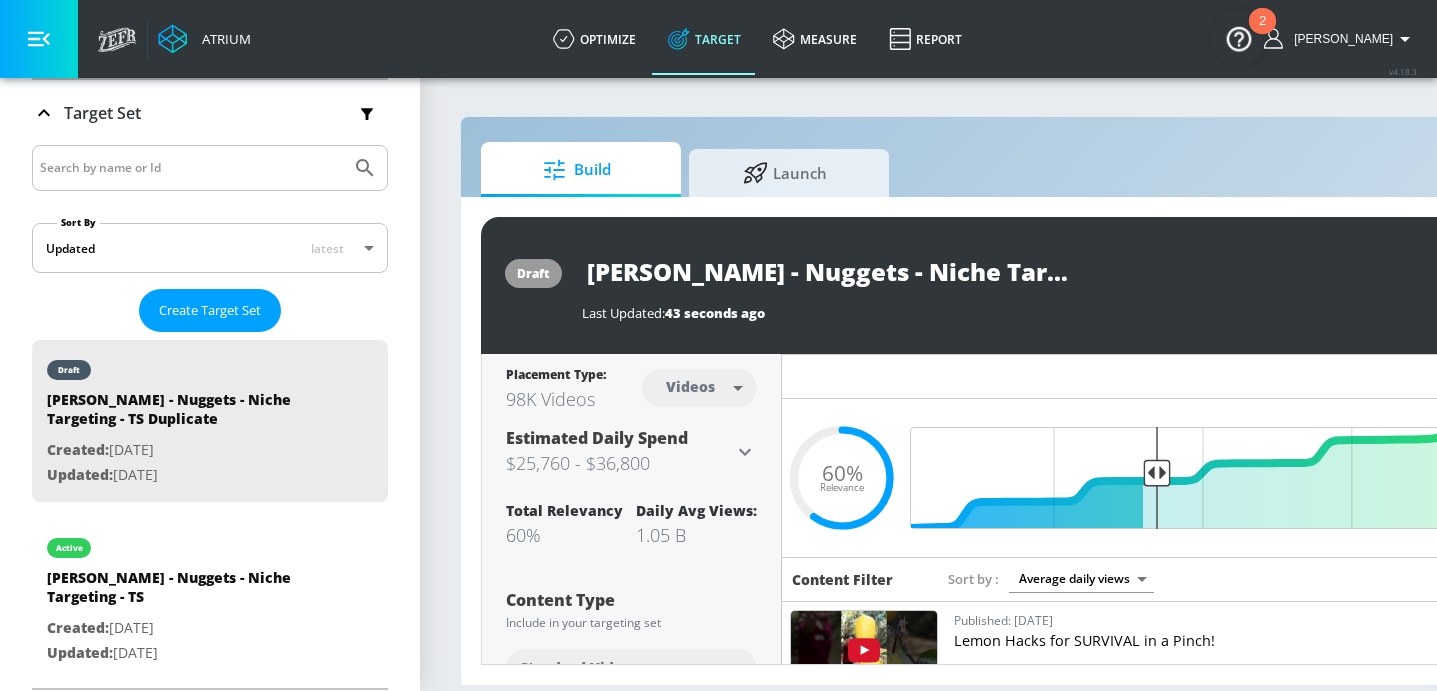 click on "Tyson - Nuggets - Niche Targeting - TS Duplicate" at bounding box center [832, 271] 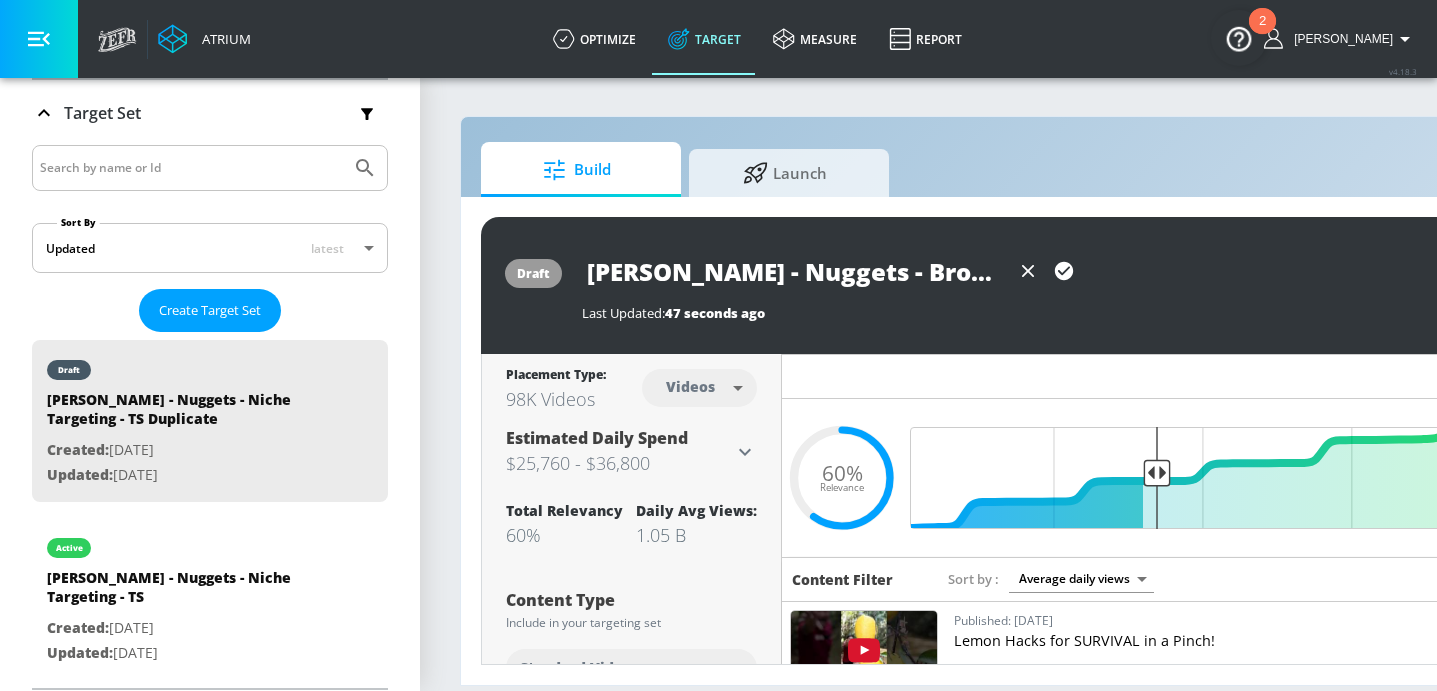 click on "Tyson - Nuggets - Broad Targeting - TS Duplicate" at bounding box center [796, 271] 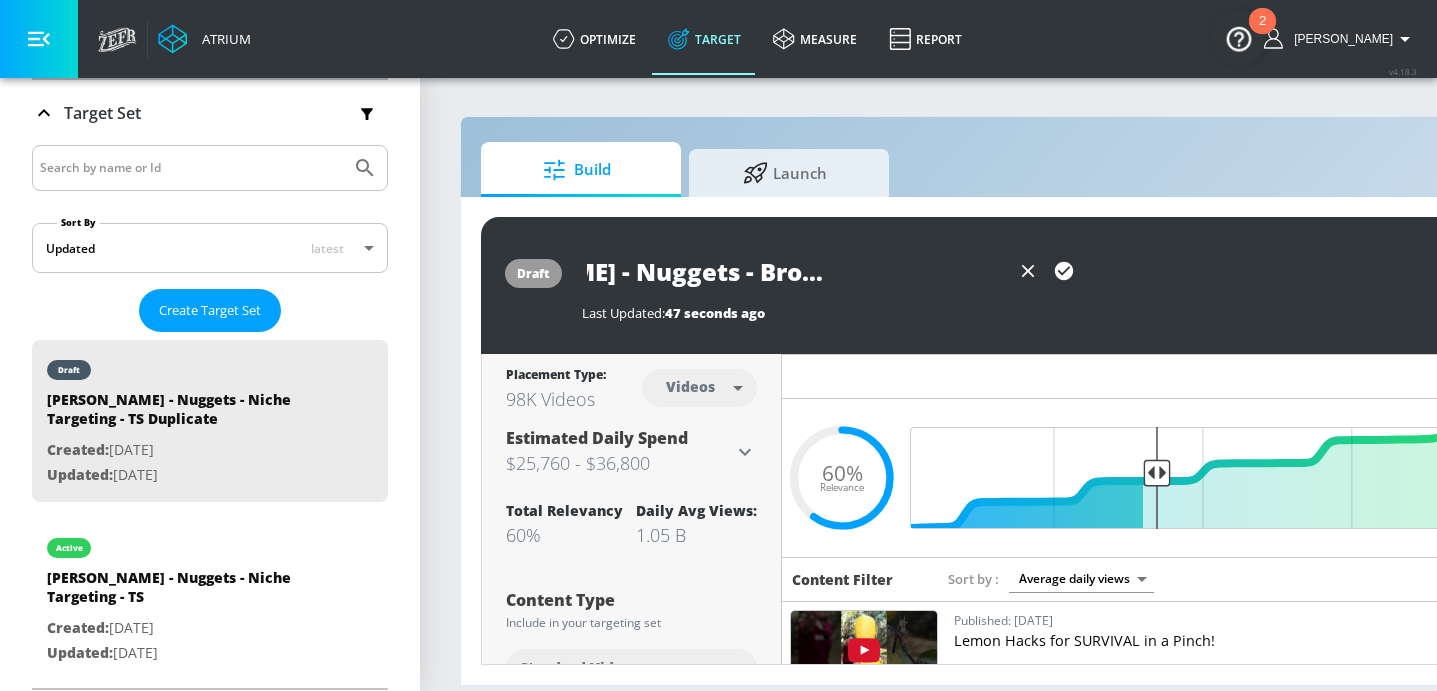 drag, startPoint x: 879, startPoint y: 271, endPoint x: 1112, endPoint y: 268, distance: 233.01932 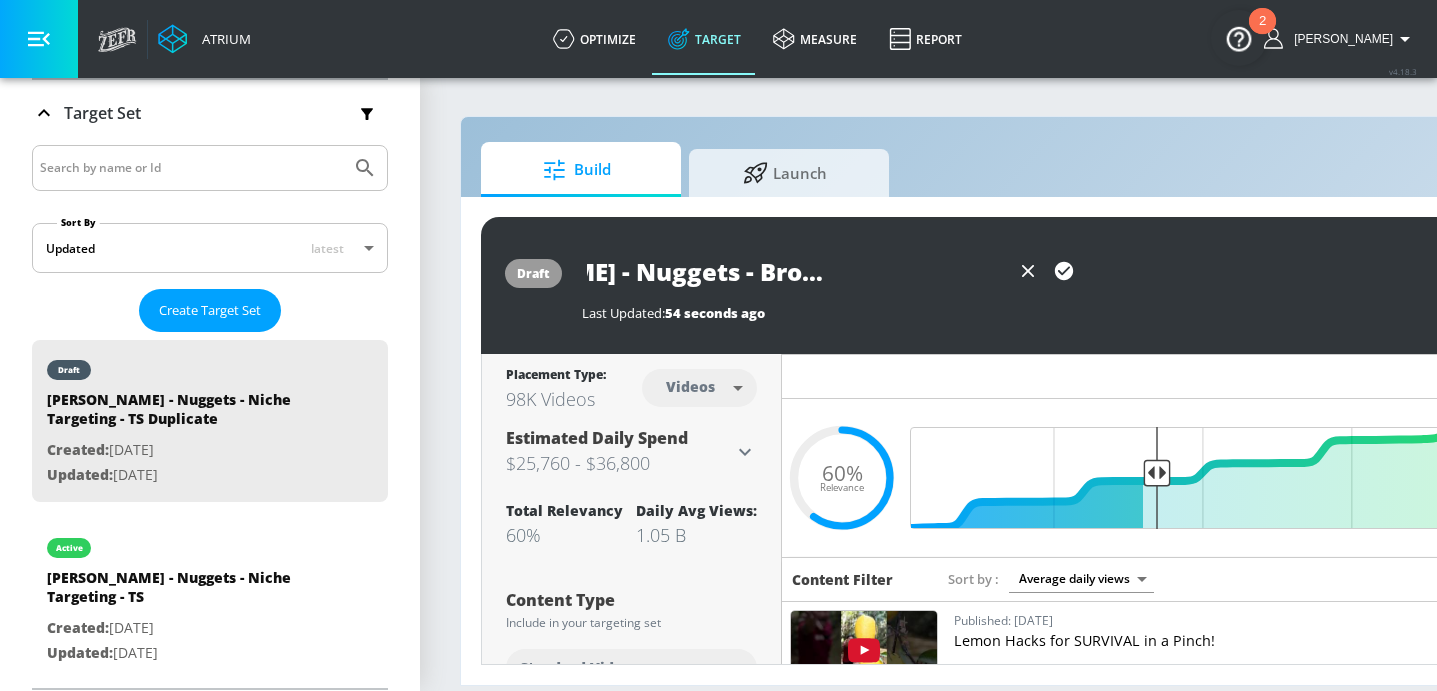 scroll, scrollTop: 0, scrollLeft: 45, axis: horizontal 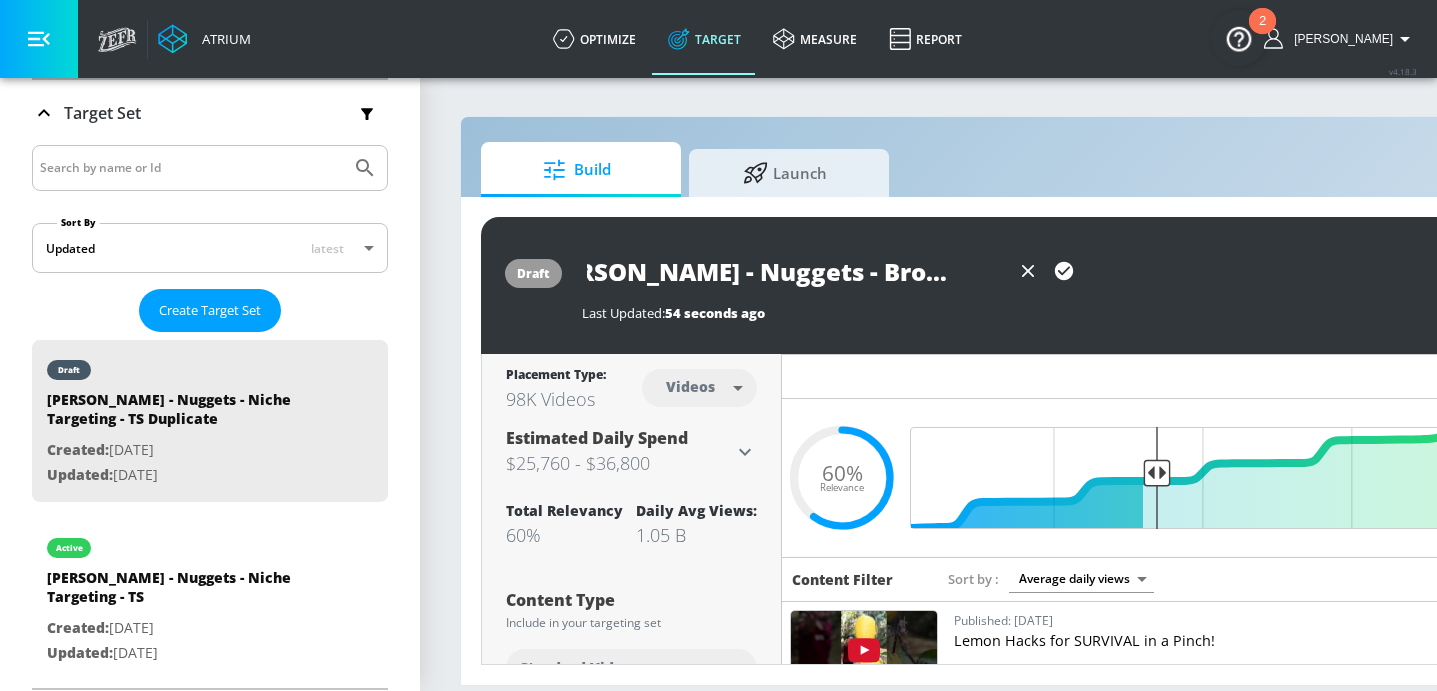 type on "Tyson - Nuggets - Broad Targeting - TS" 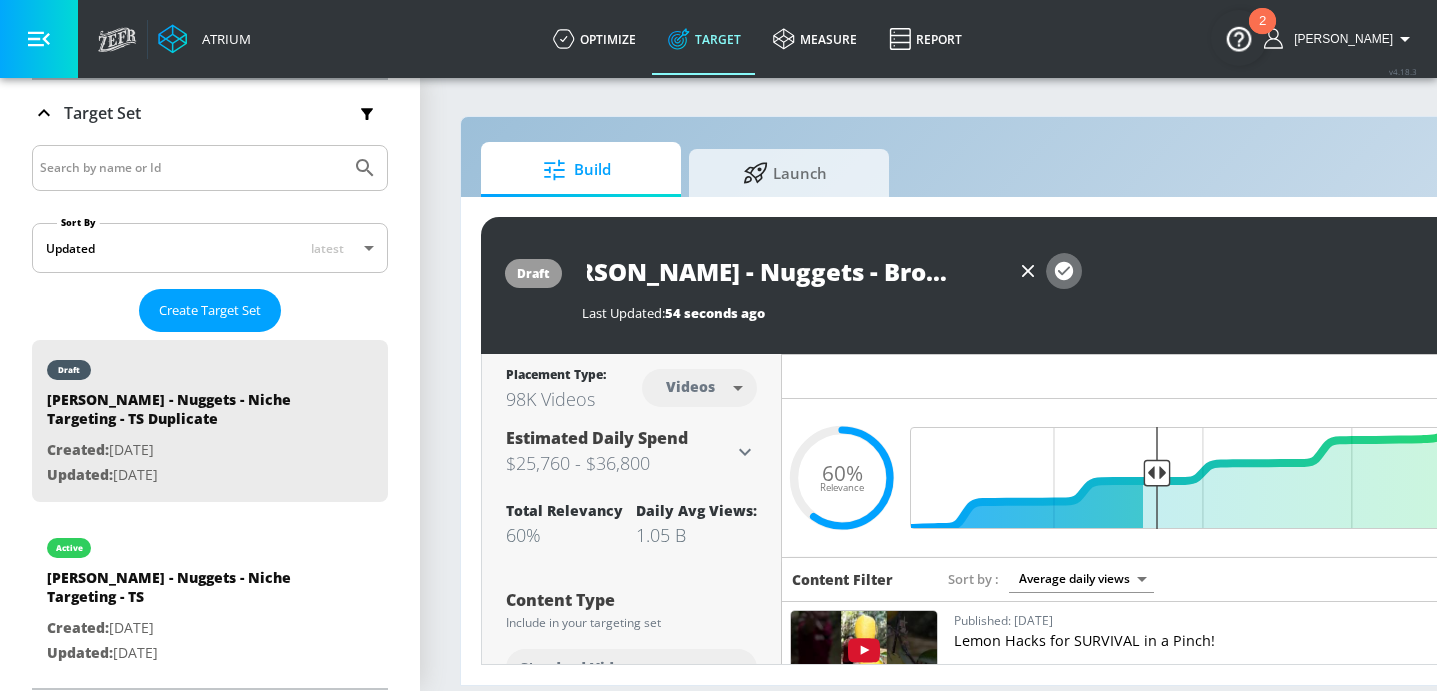 scroll, scrollTop: 0, scrollLeft: 0, axis: both 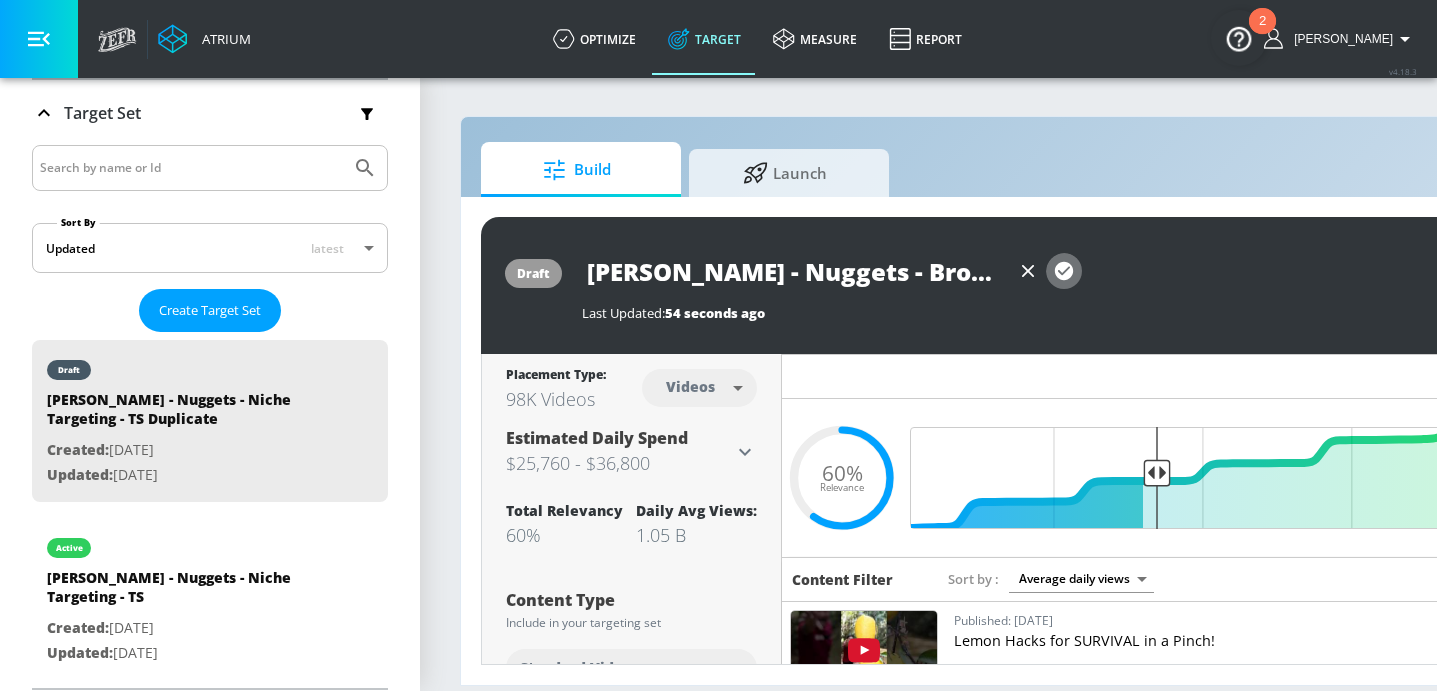 click 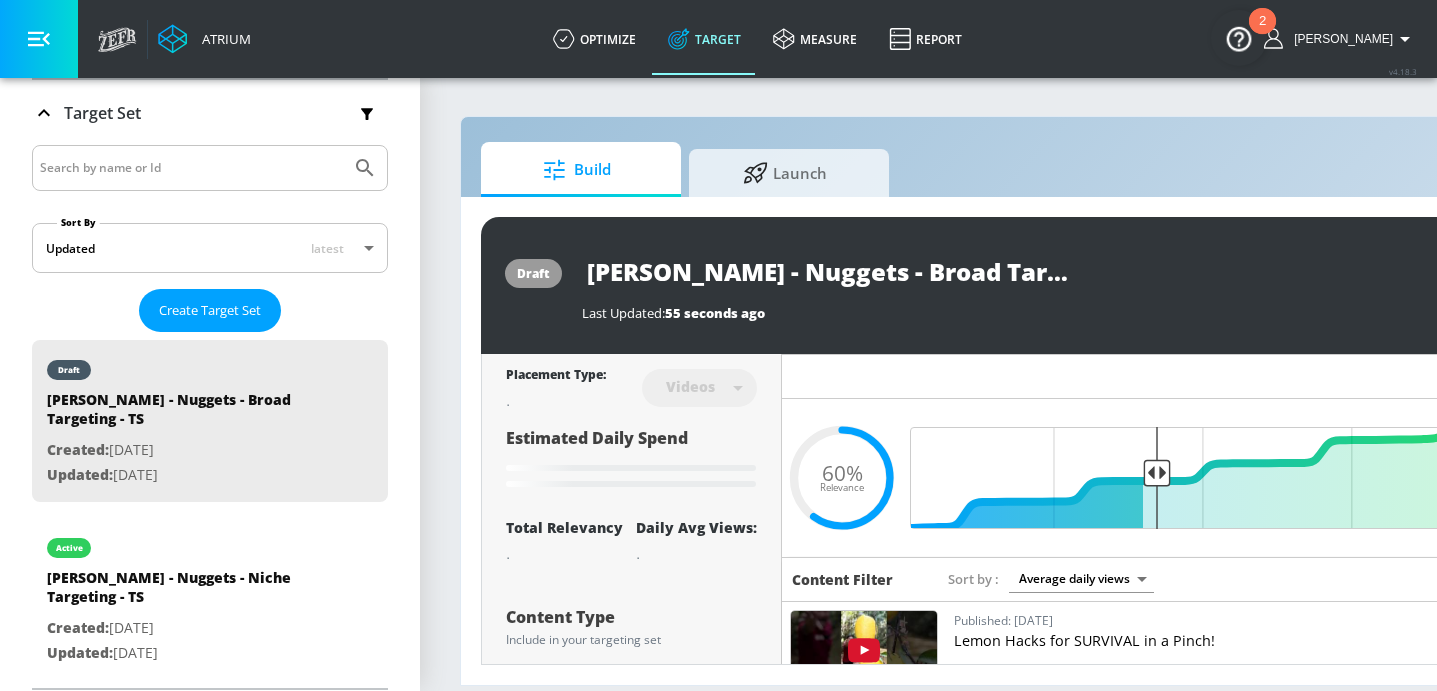 scroll, scrollTop: 306, scrollLeft: 0, axis: vertical 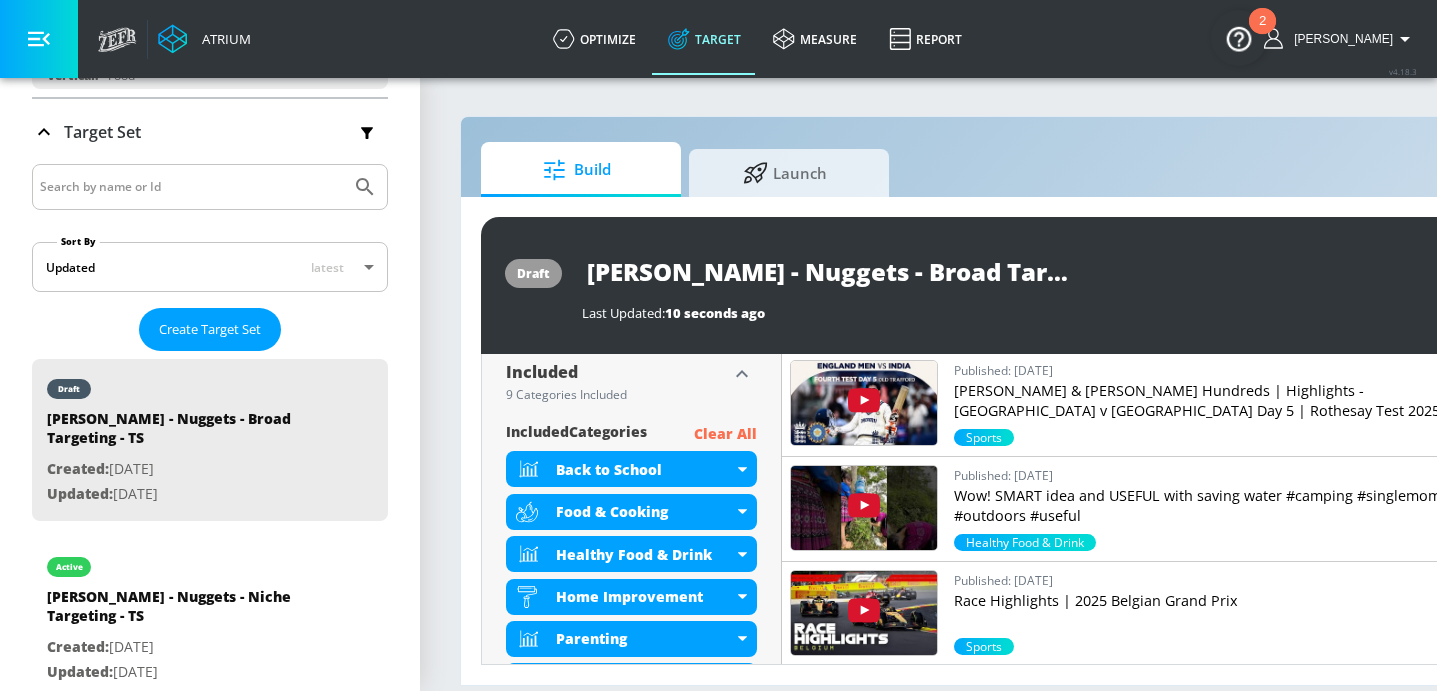 click on "Clear All" at bounding box center (725, 434) 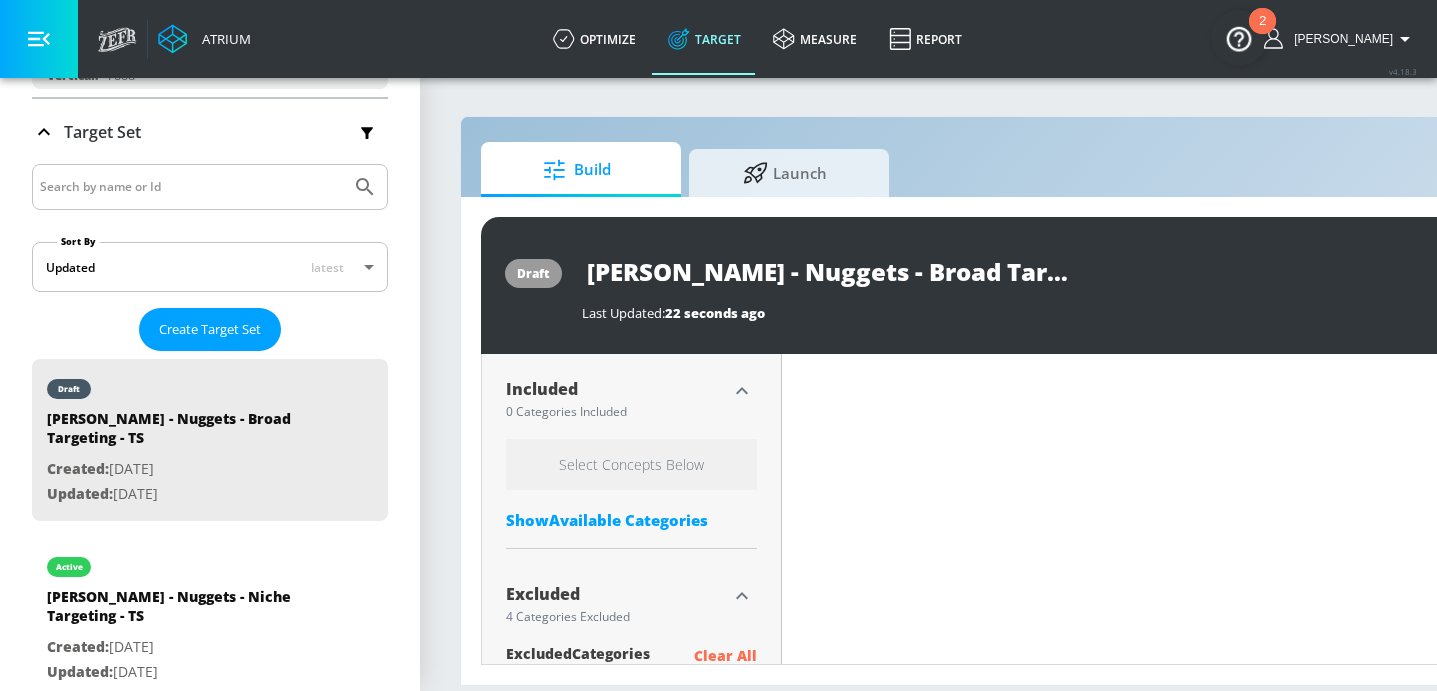 scroll, scrollTop: 686, scrollLeft: 0, axis: vertical 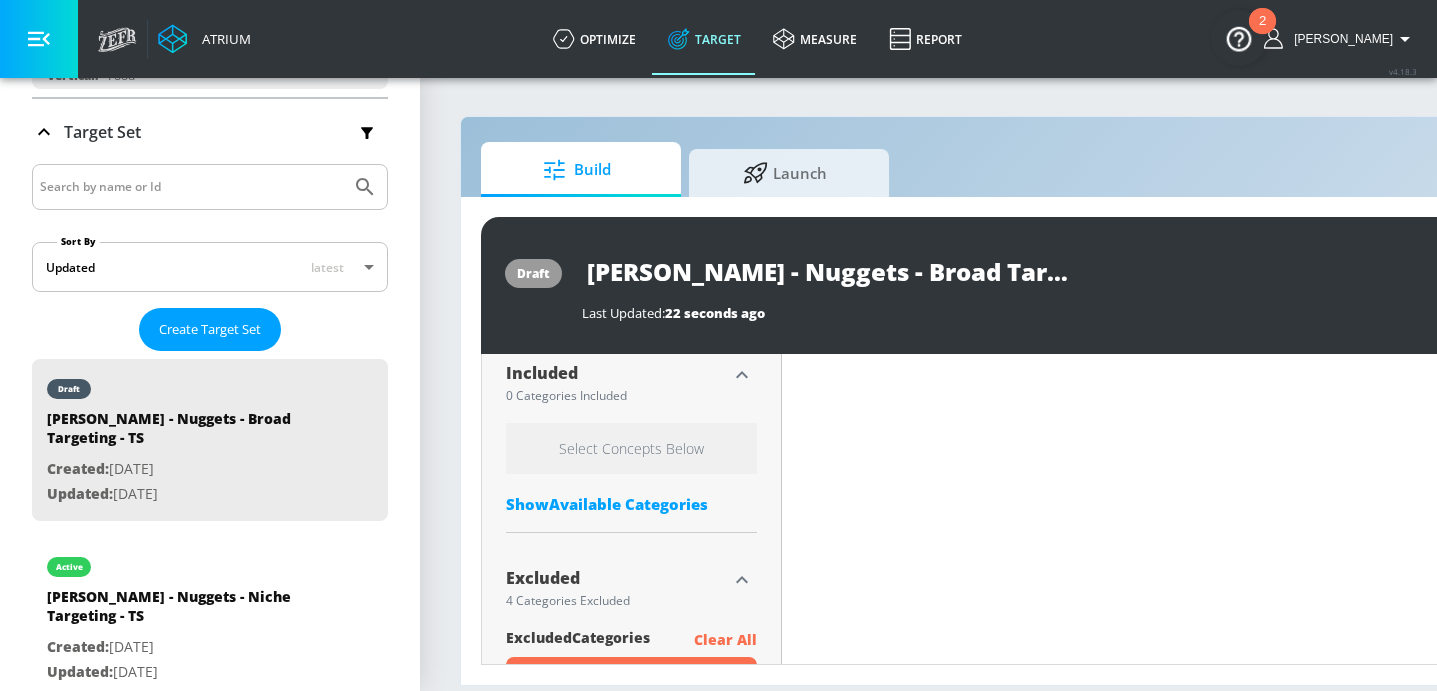 click on "Show  Available Categories" at bounding box center (631, 504) 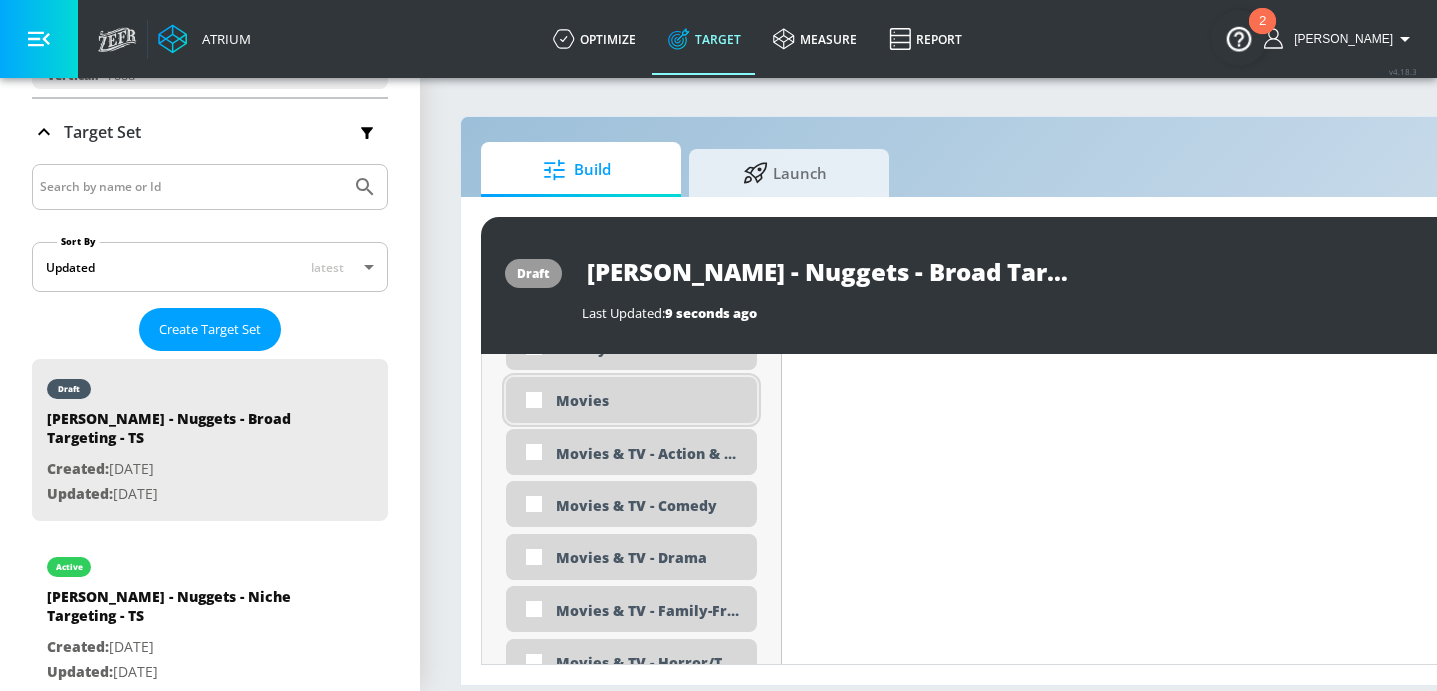 scroll, scrollTop: 3627, scrollLeft: 0, axis: vertical 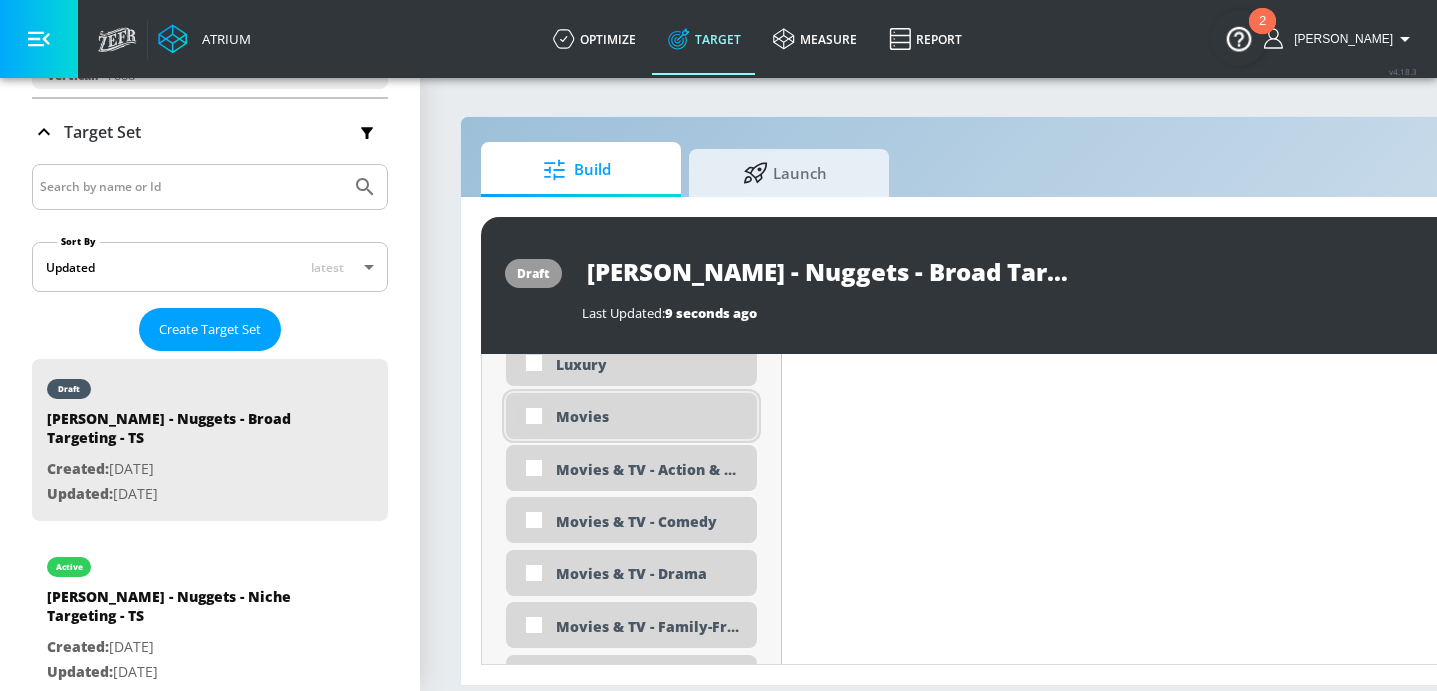click at bounding box center (534, 416) 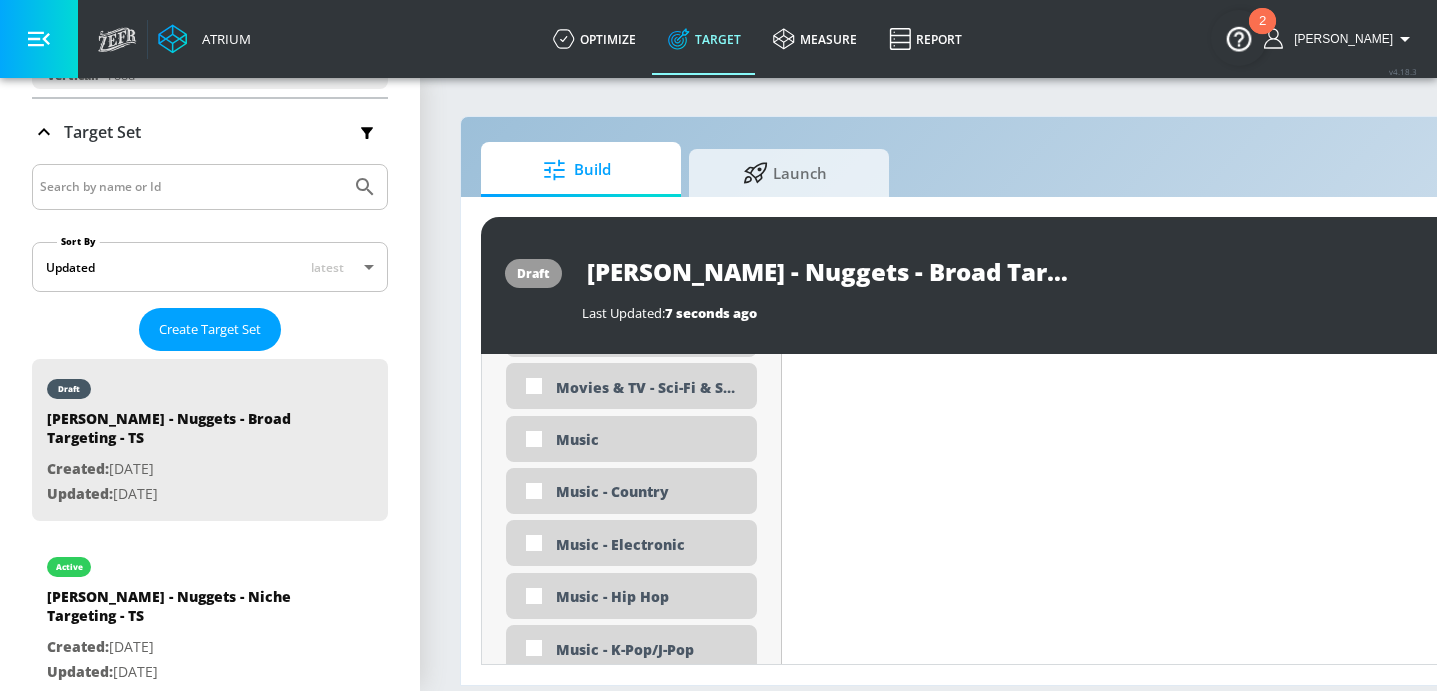 scroll, scrollTop: 3917, scrollLeft: 0, axis: vertical 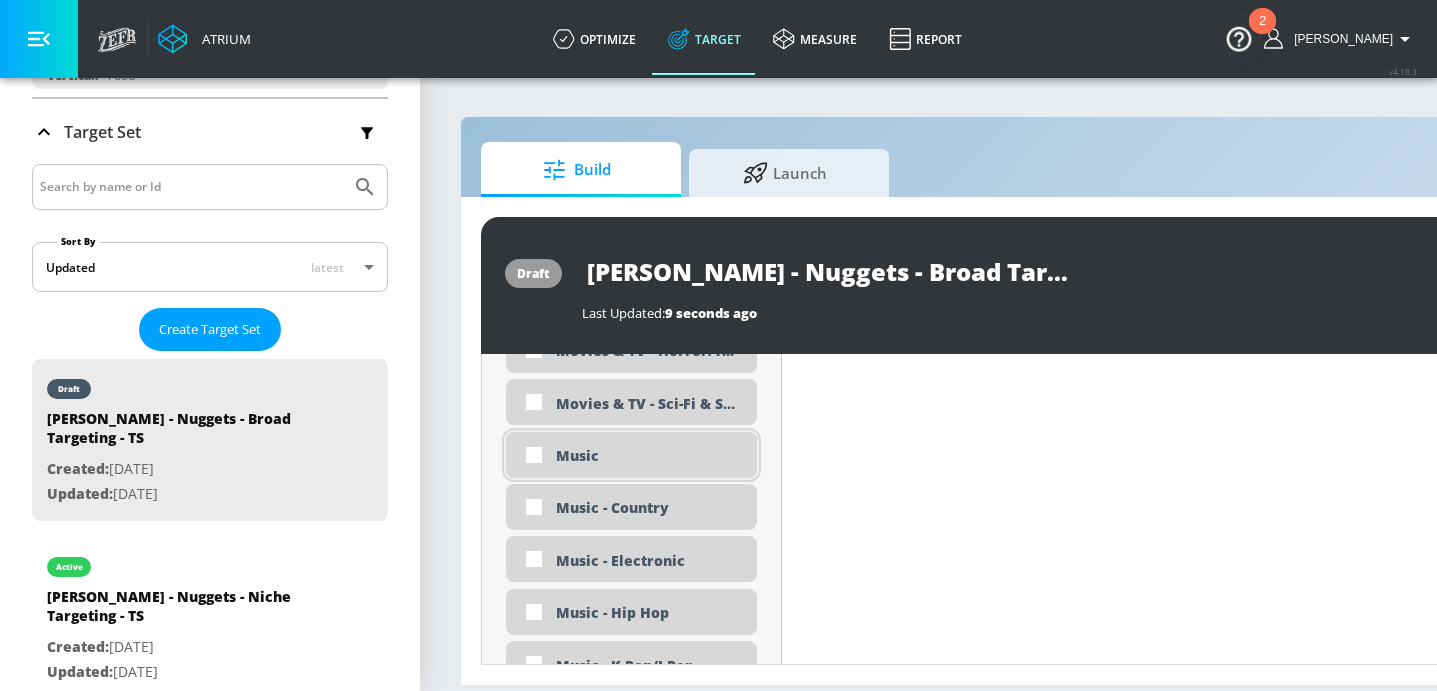 click on "Music" at bounding box center [649, 455] 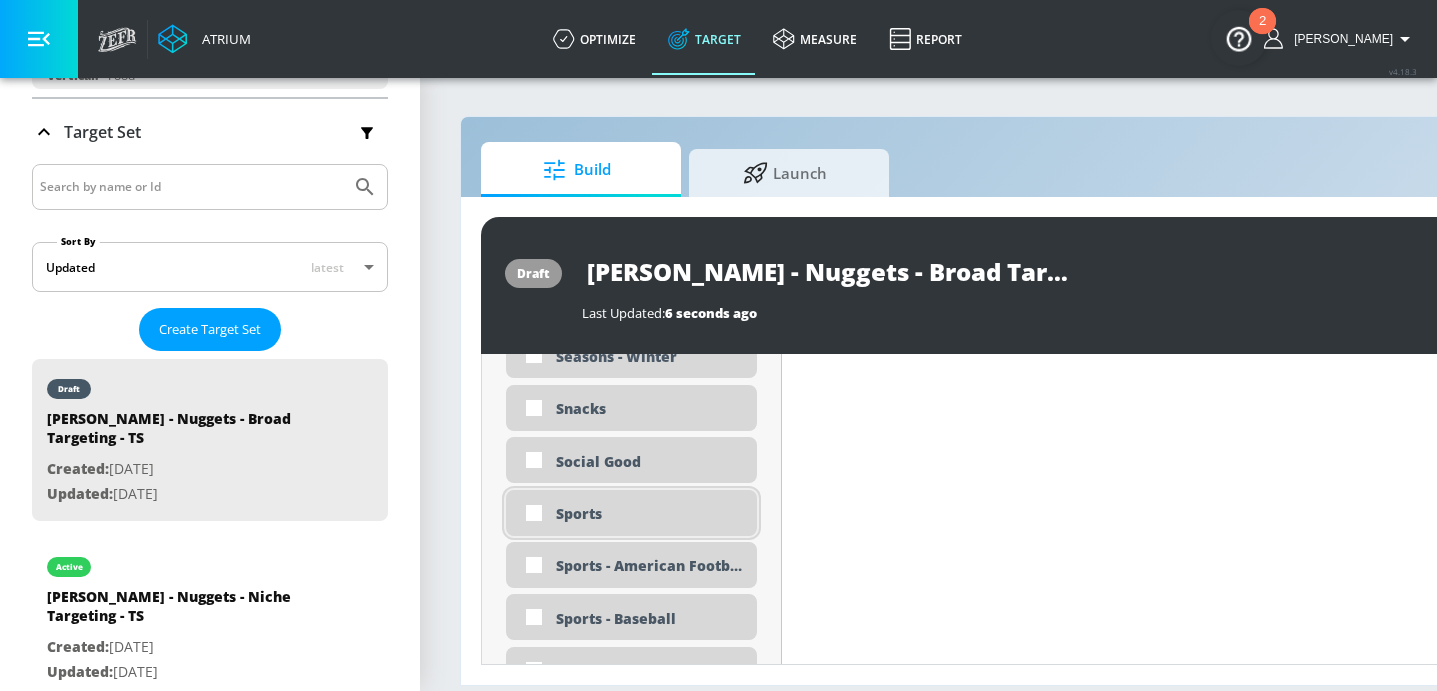 scroll, scrollTop: 5038, scrollLeft: 0, axis: vertical 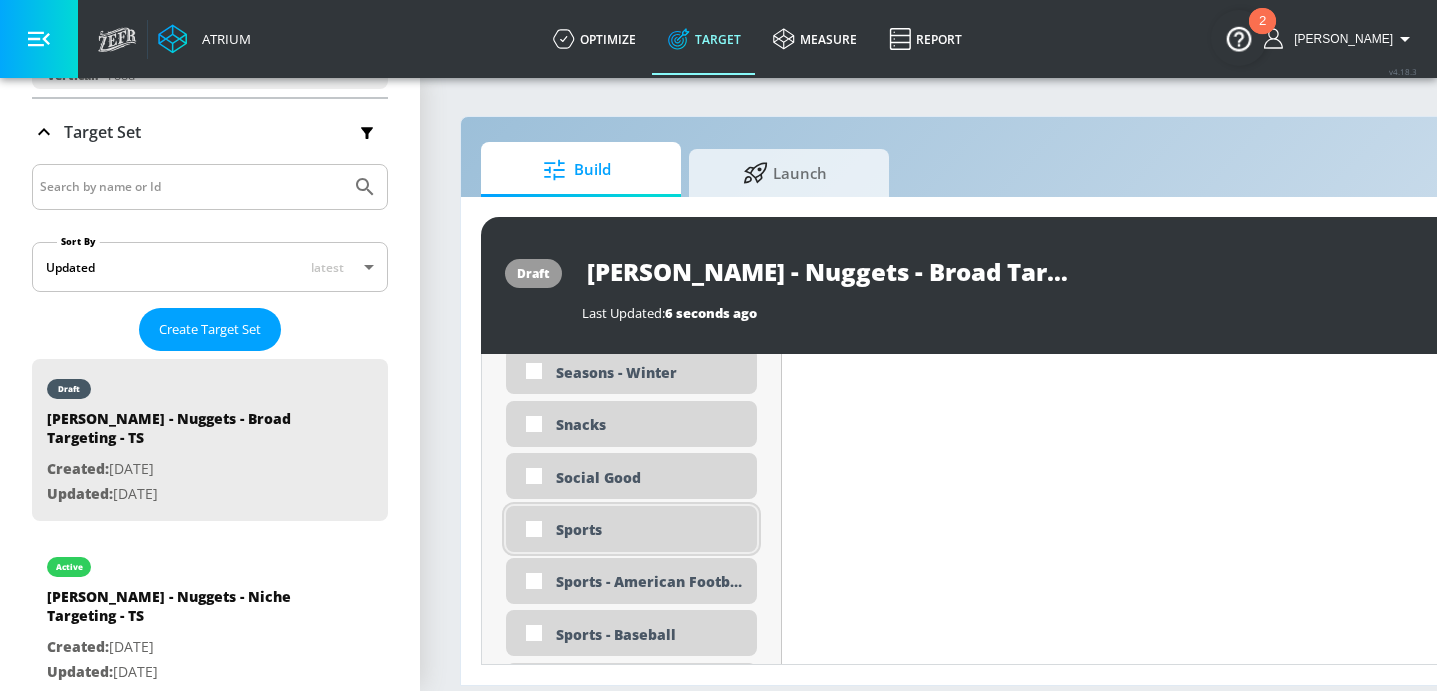 click on "Sports" at bounding box center (649, 529) 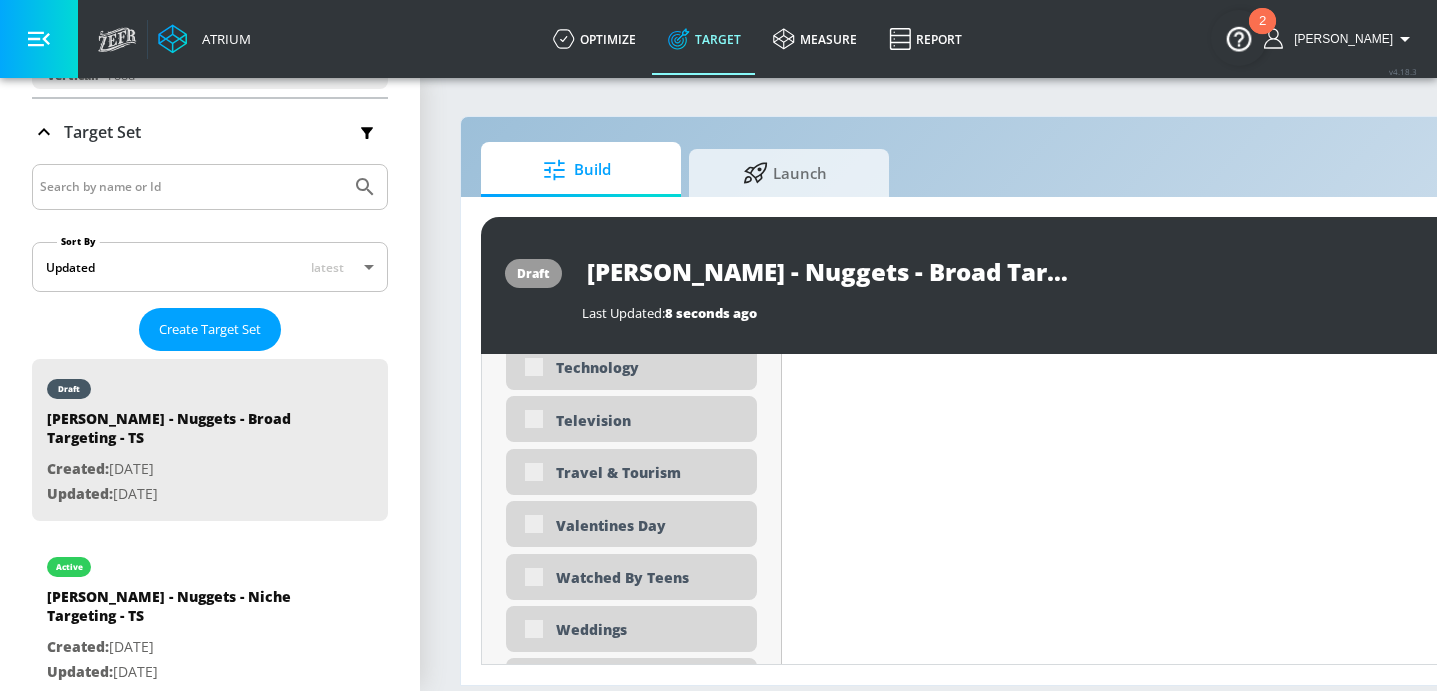 scroll, scrollTop: 5845, scrollLeft: 0, axis: vertical 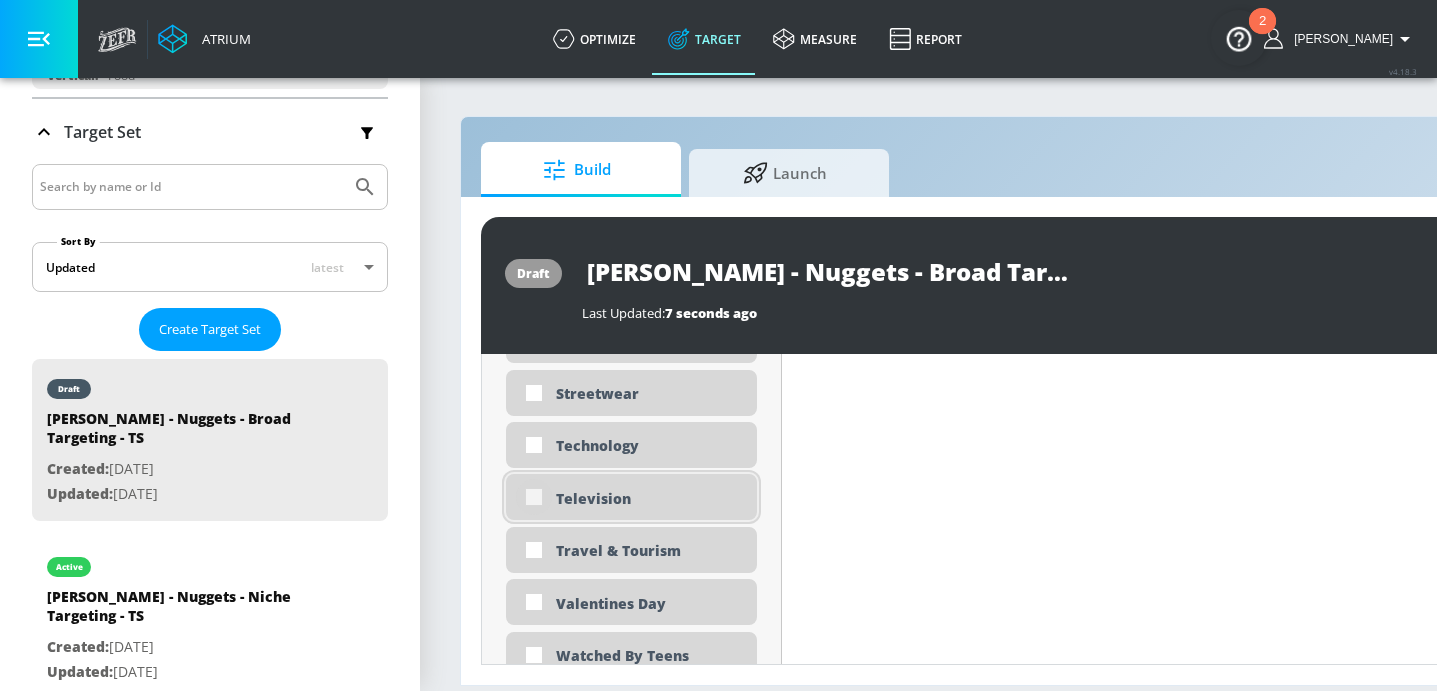 click at bounding box center [534, 497] 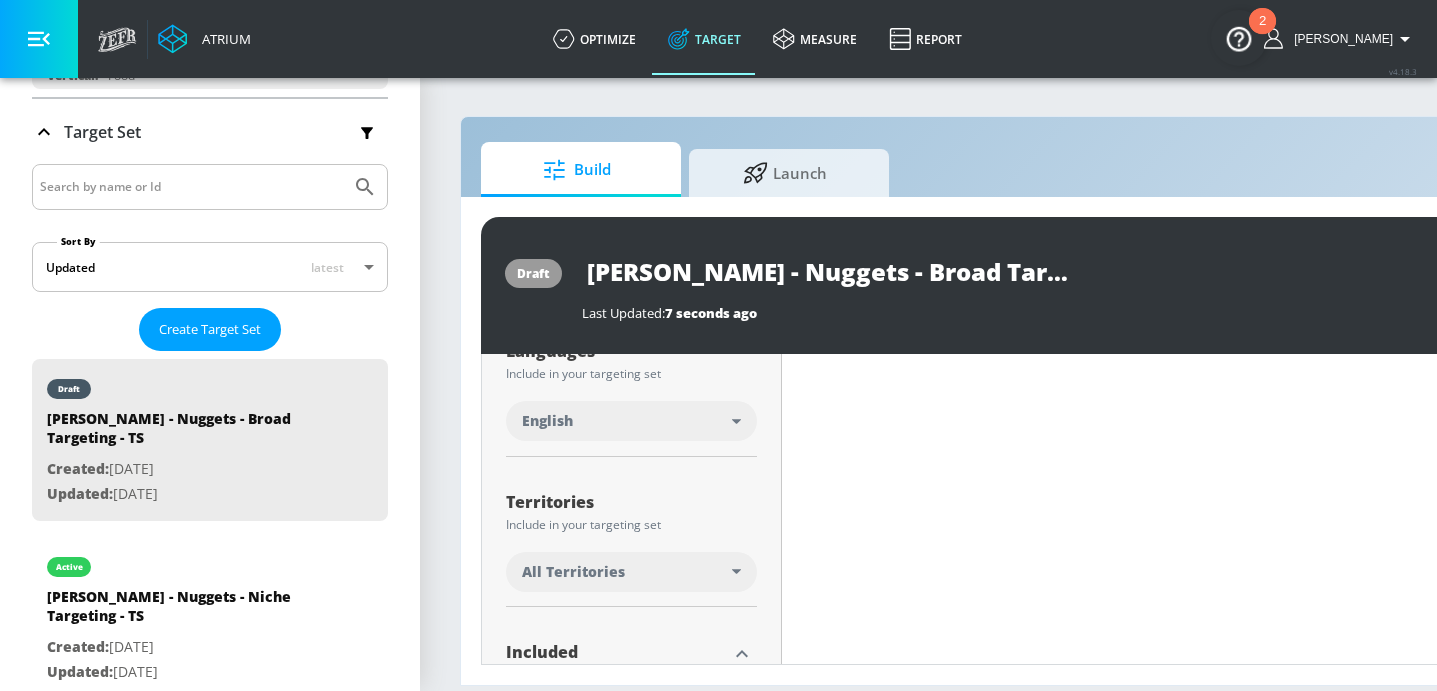 scroll, scrollTop: 0, scrollLeft: 0, axis: both 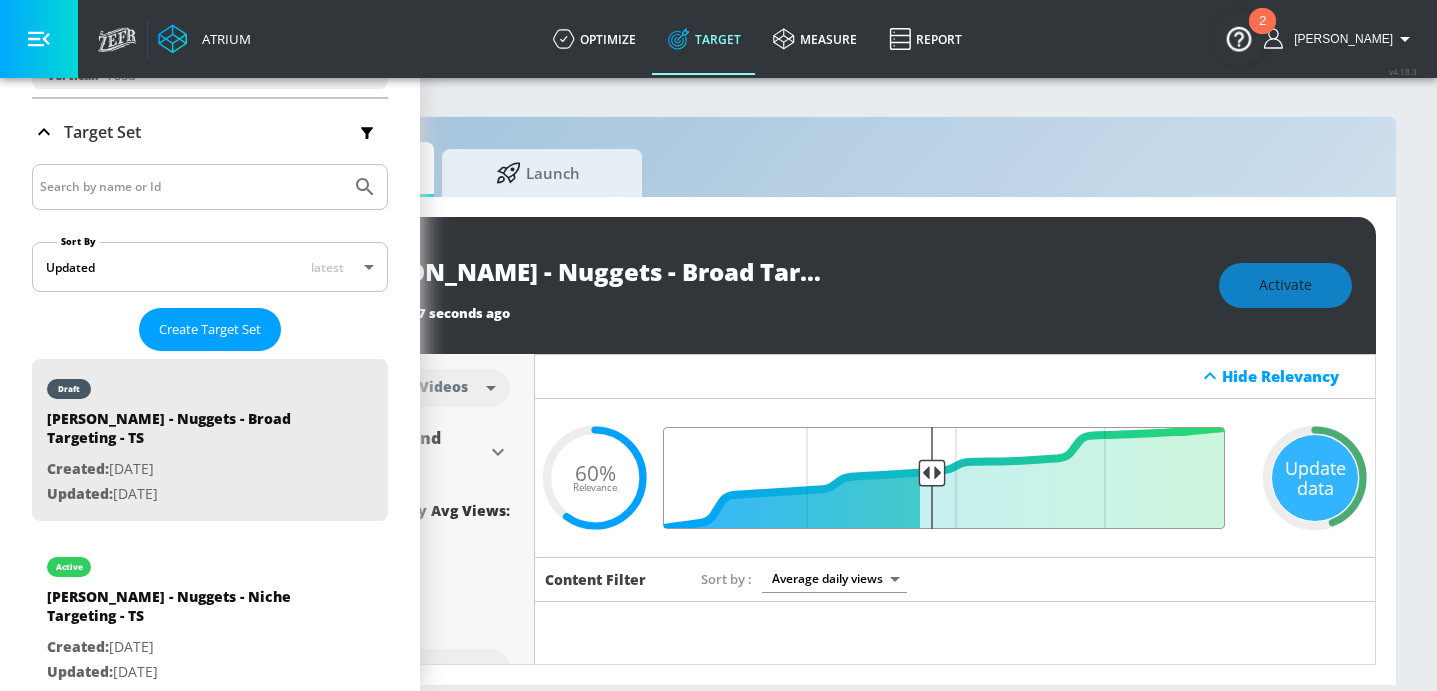 drag, startPoint x: 913, startPoint y: 469, endPoint x: 934, endPoint y: 469, distance: 21 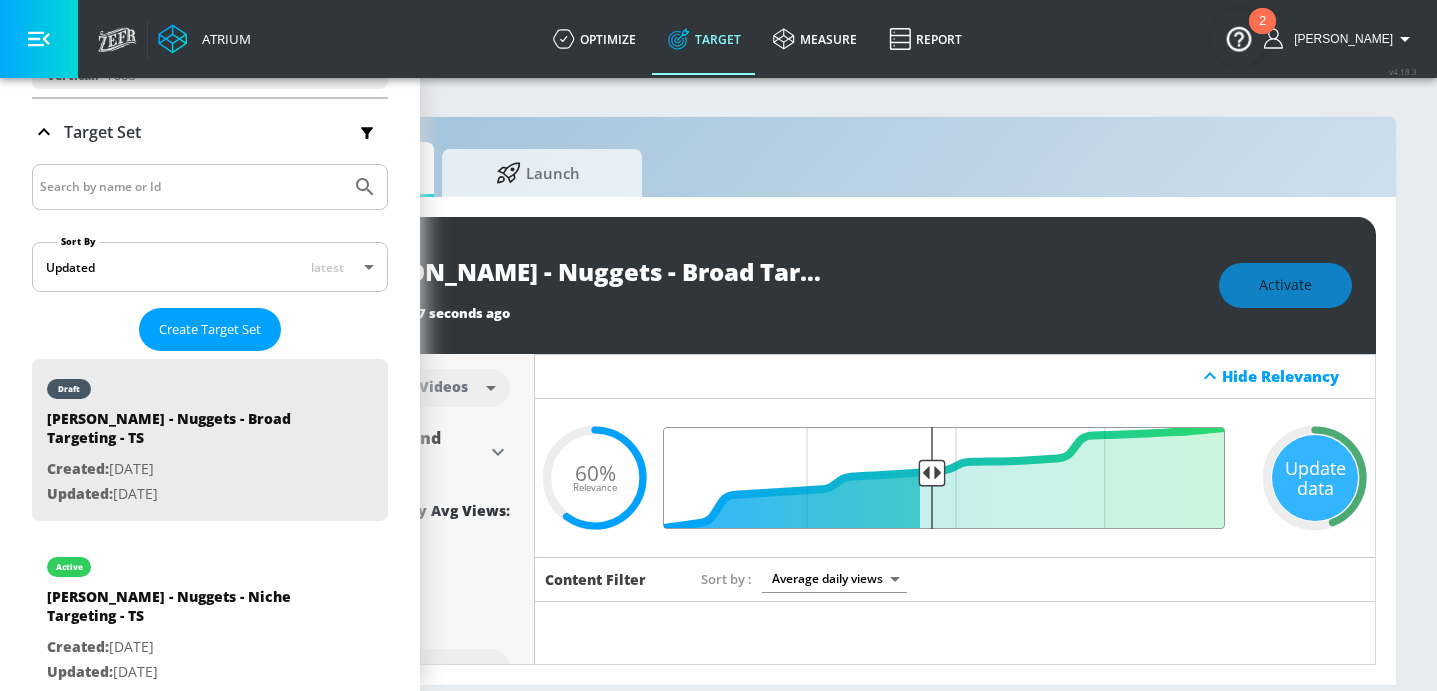 click at bounding box center (955, 478) 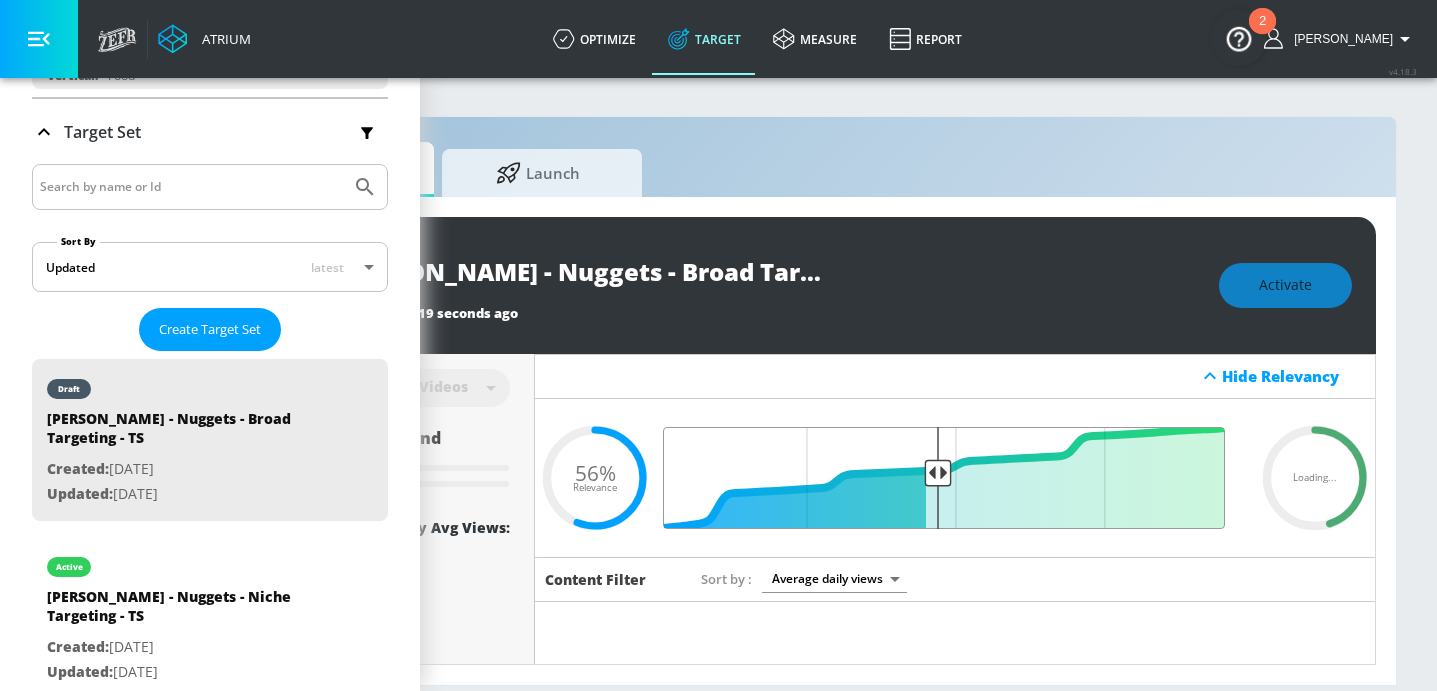 click at bounding box center [955, 478] 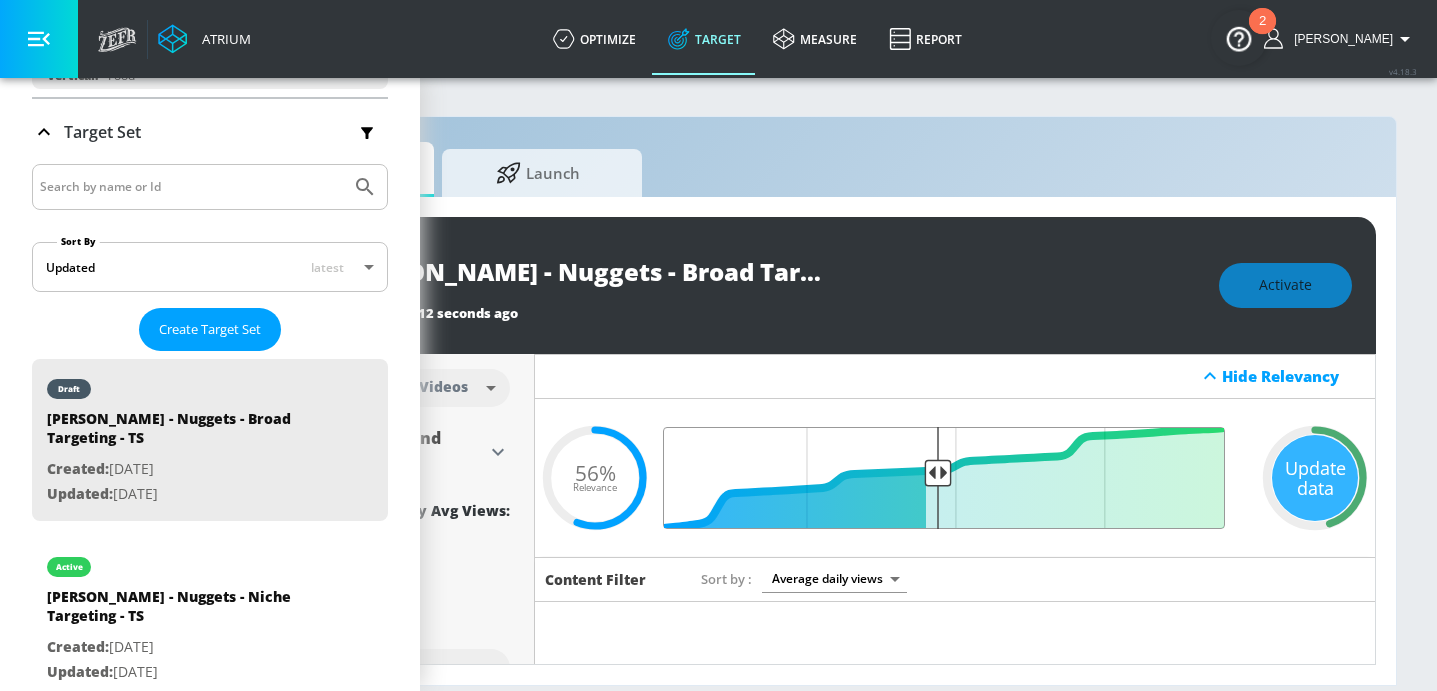 type on "0.55" 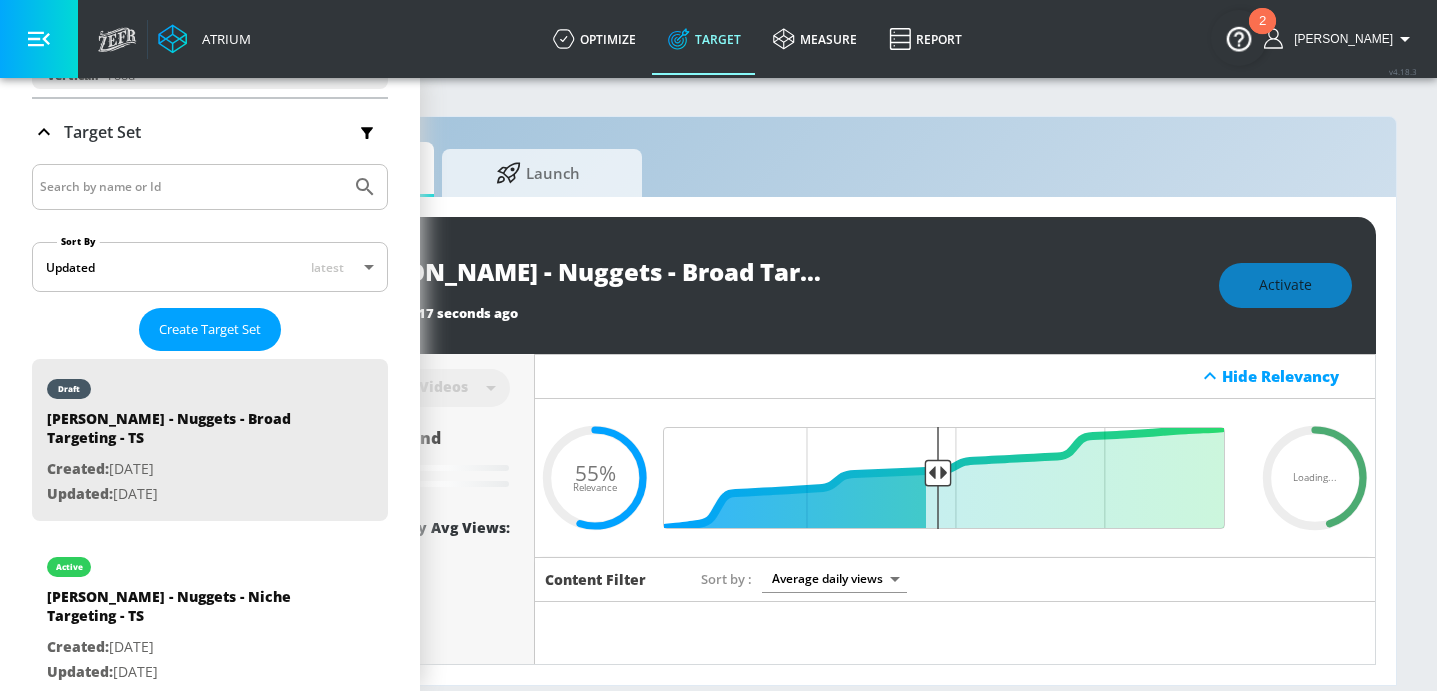 click on "Hide Relevancy" at bounding box center [955, 376] 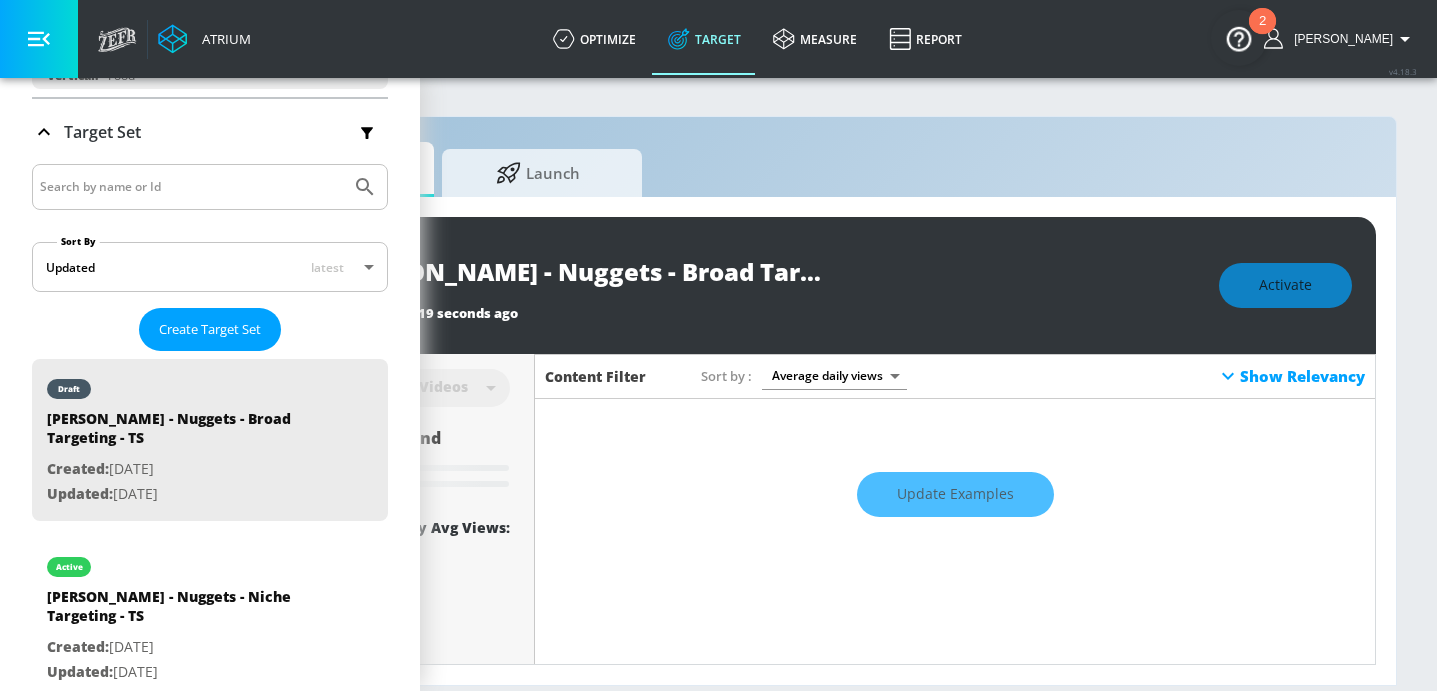 click on "Show Relevancy" at bounding box center [1290, 376] 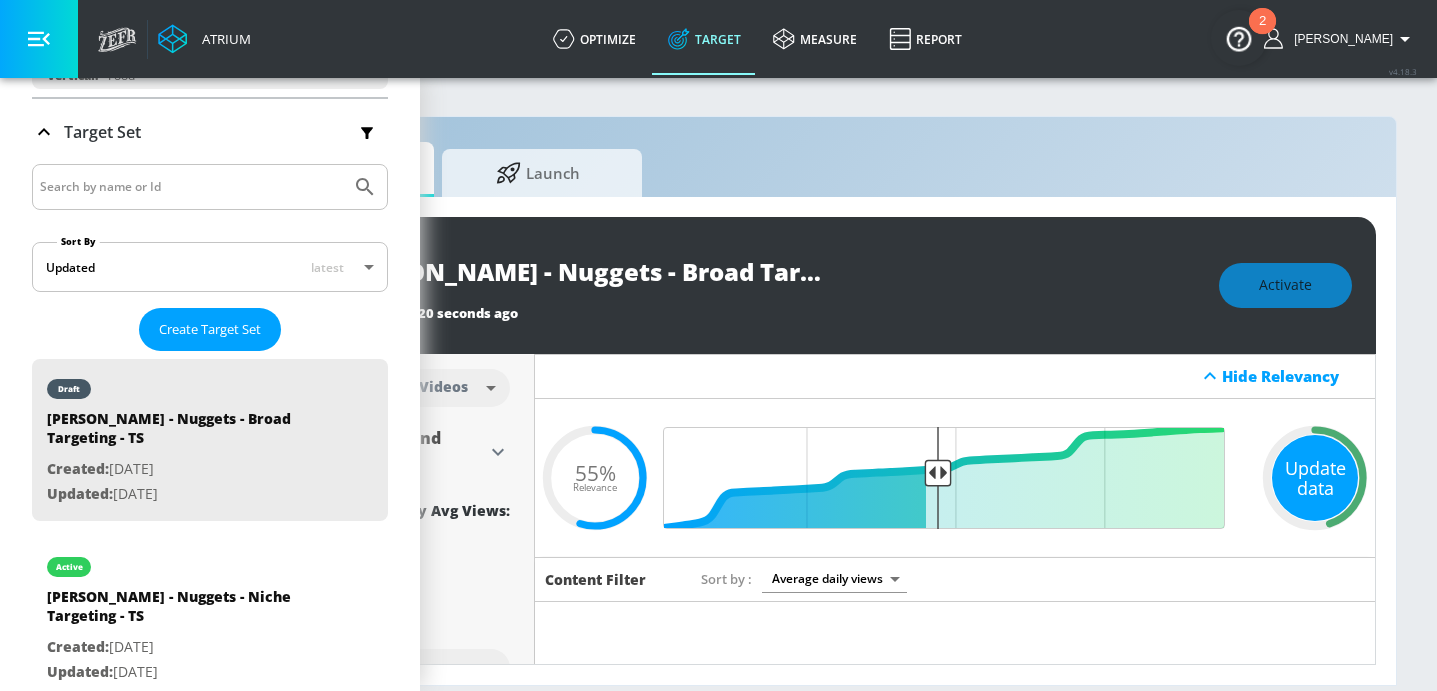 click on "Update data" at bounding box center (1315, 478) 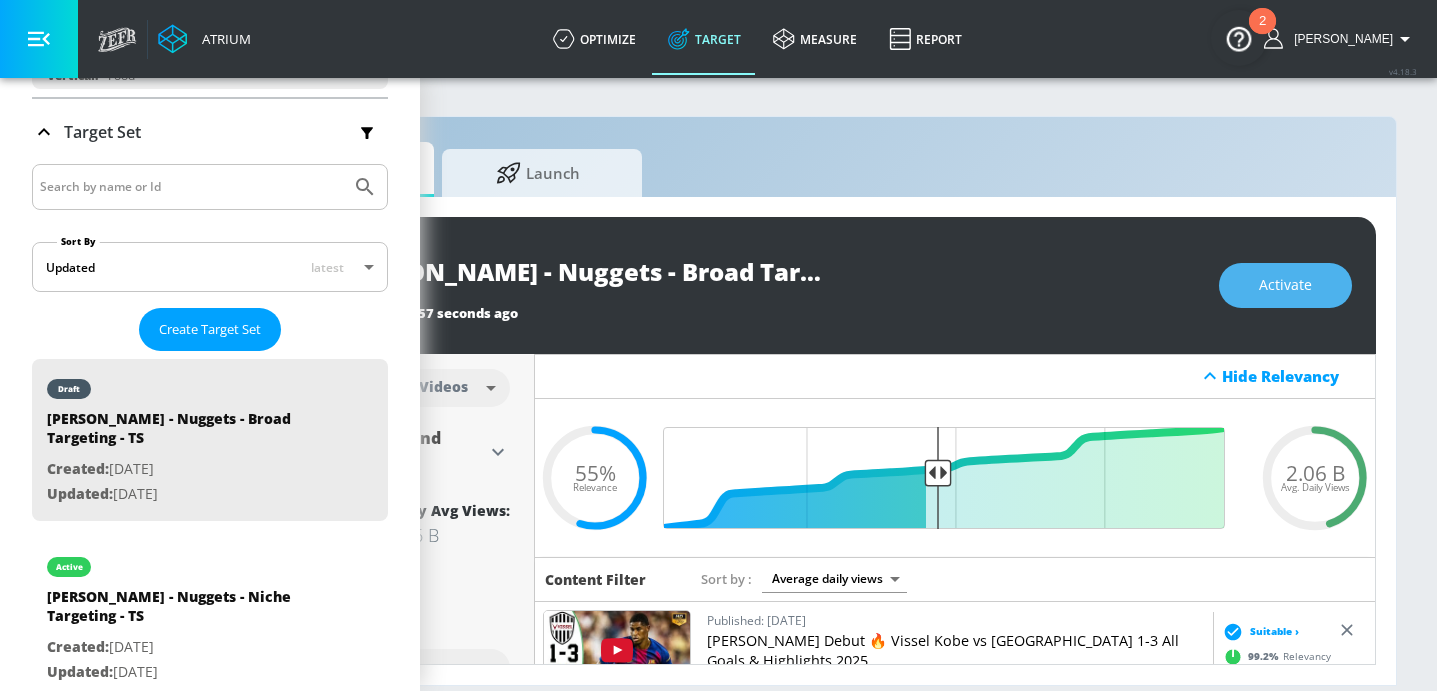 click on "Activate" at bounding box center (1285, 285) 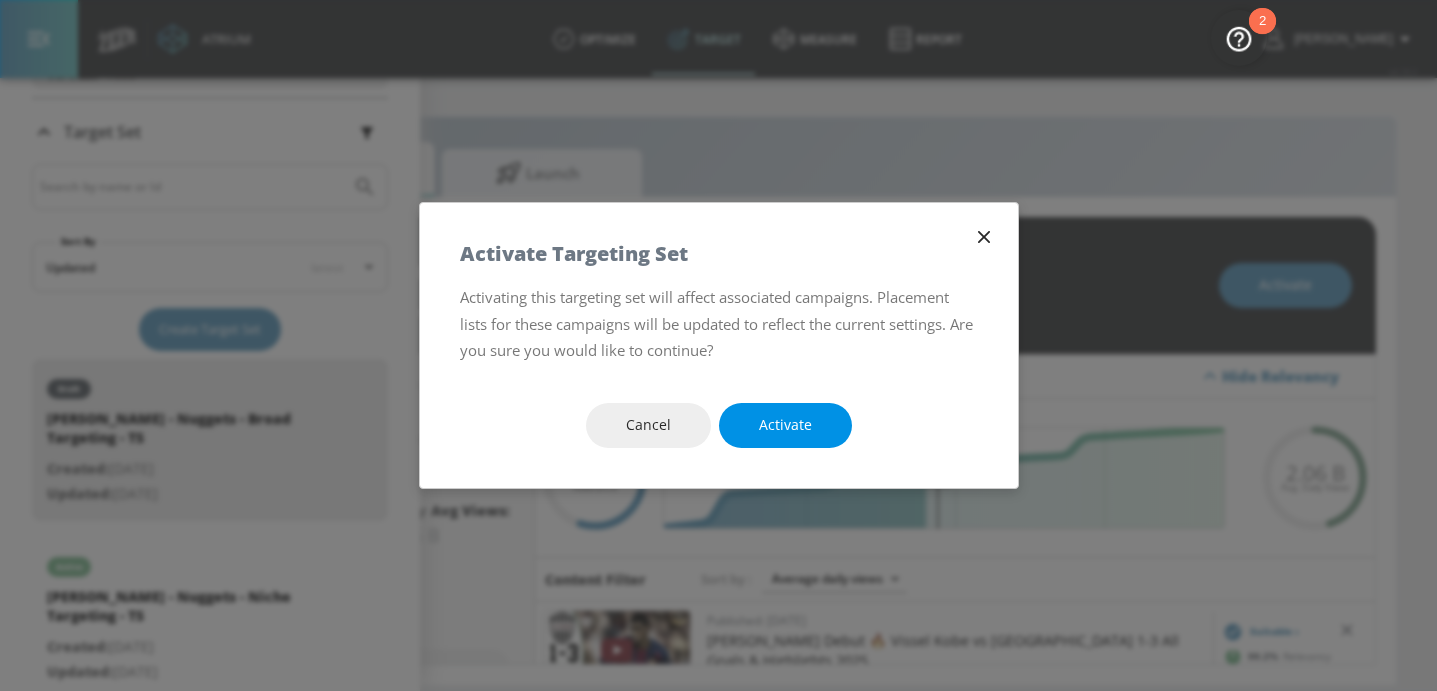 click on "Activate" at bounding box center (785, 425) 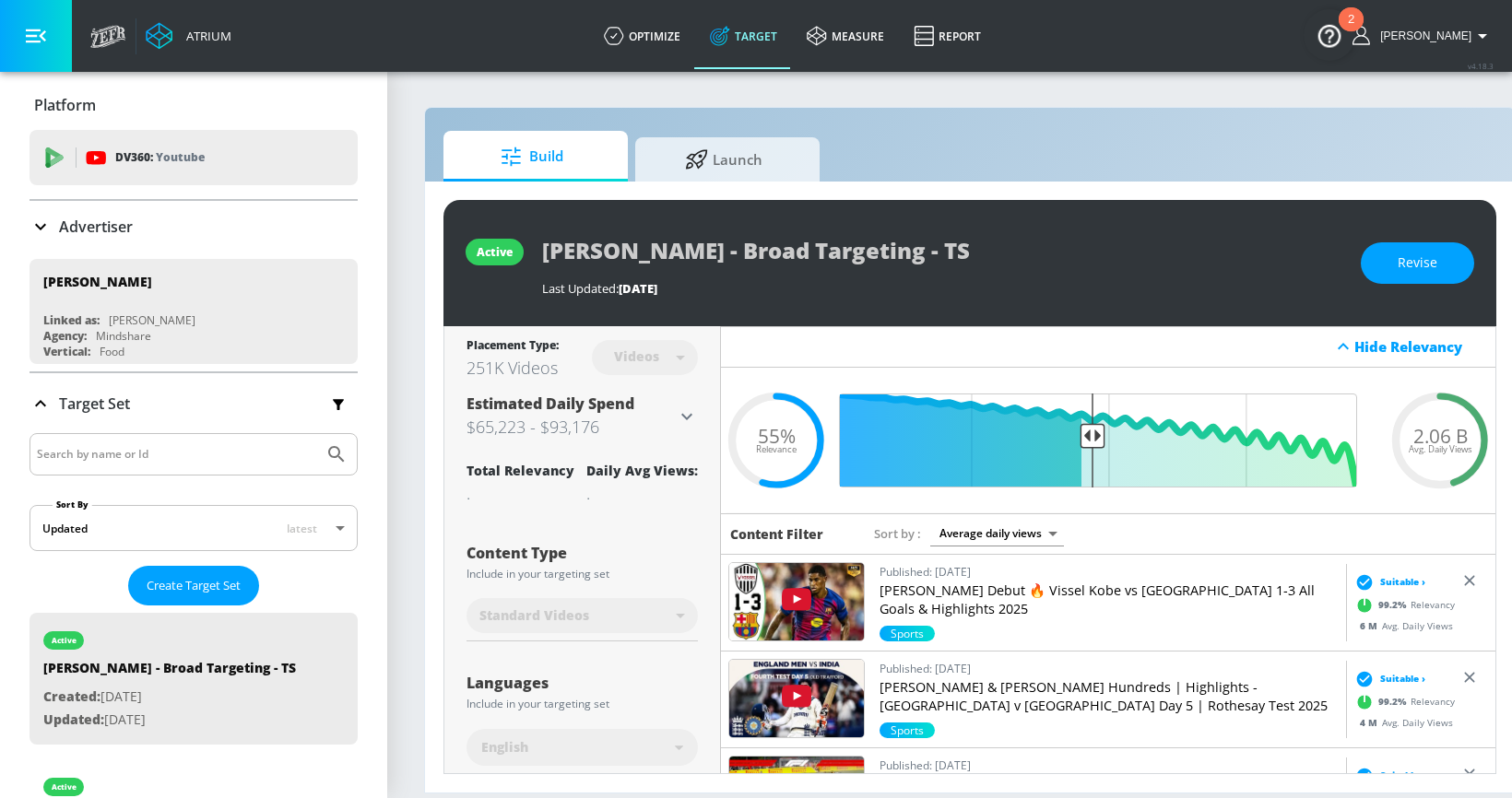 scroll, scrollTop: 0, scrollLeft: 0, axis: both 